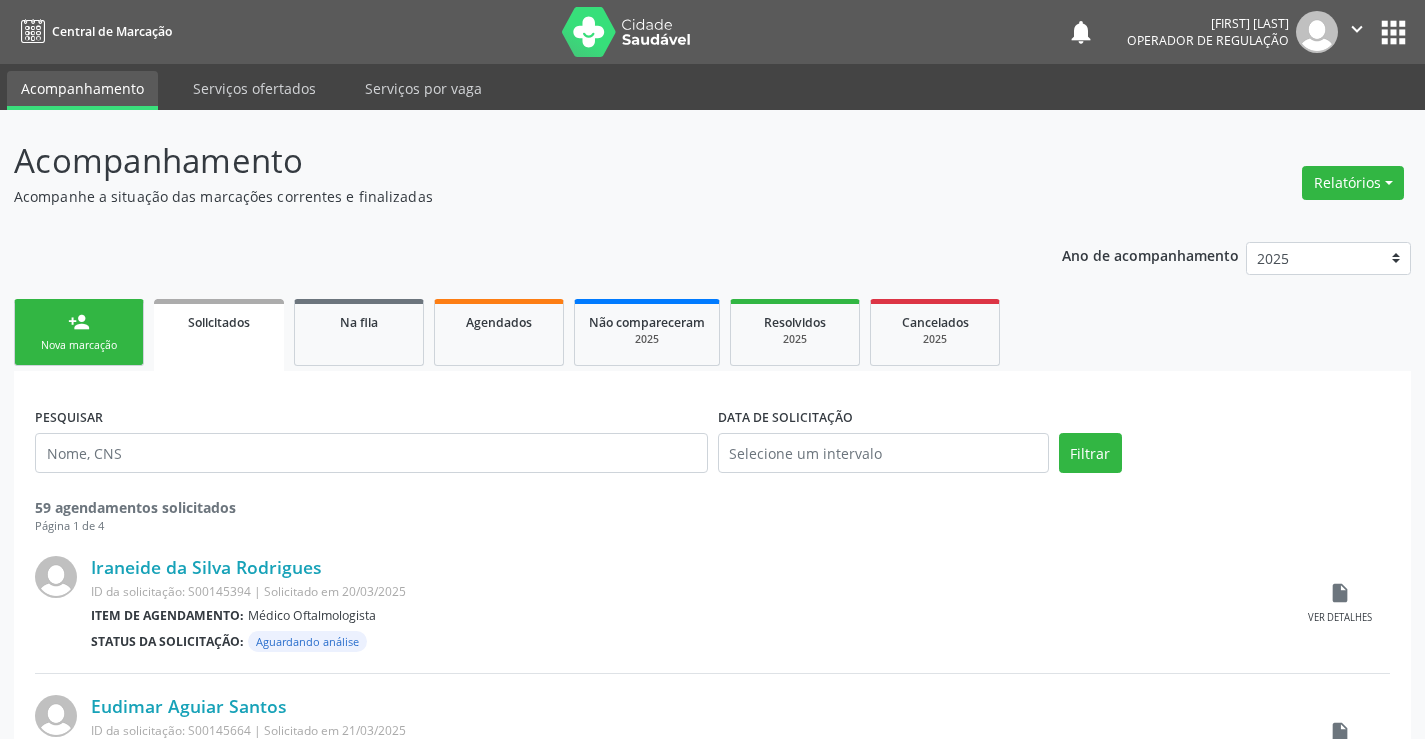 scroll, scrollTop: 0, scrollLeft: 0, axis: both 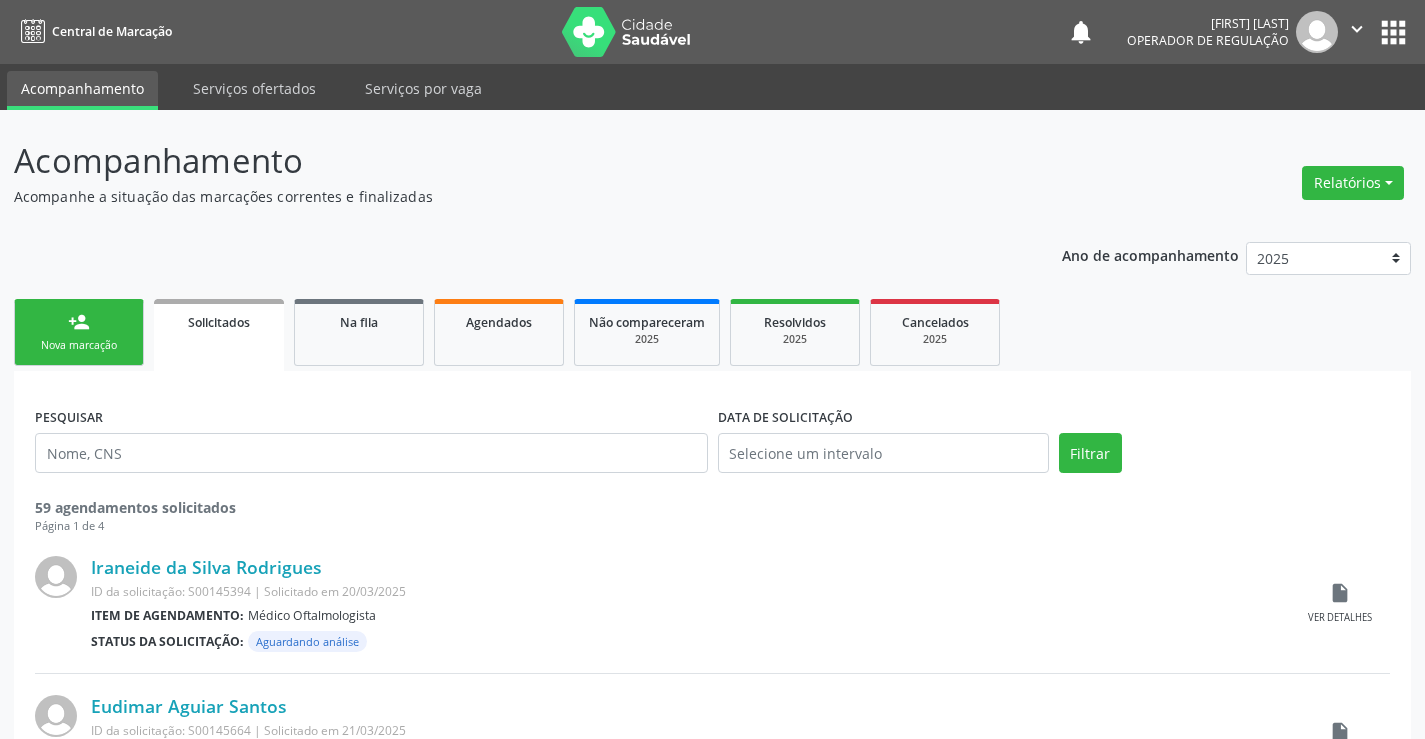 click on "person_add" at bounding box center (79, 322) 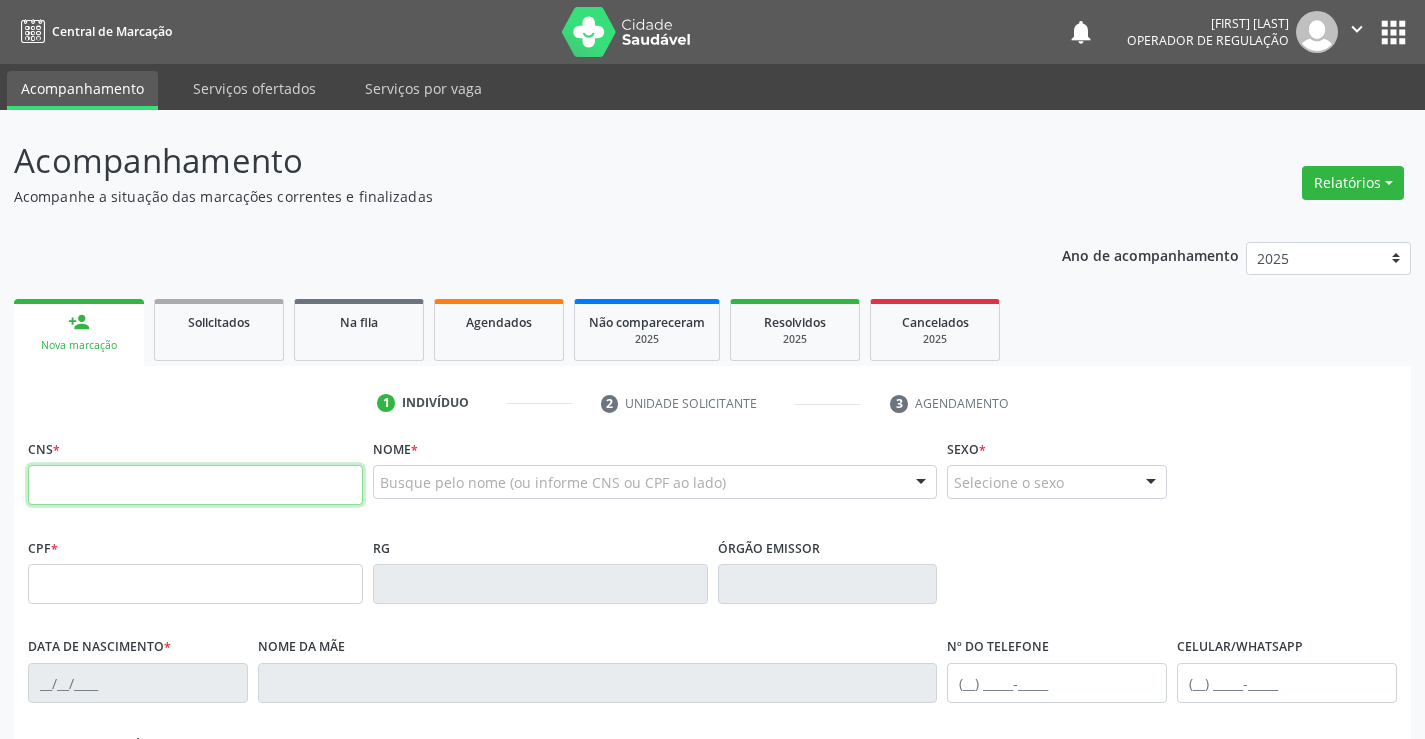click at bounding box center (195, 485) 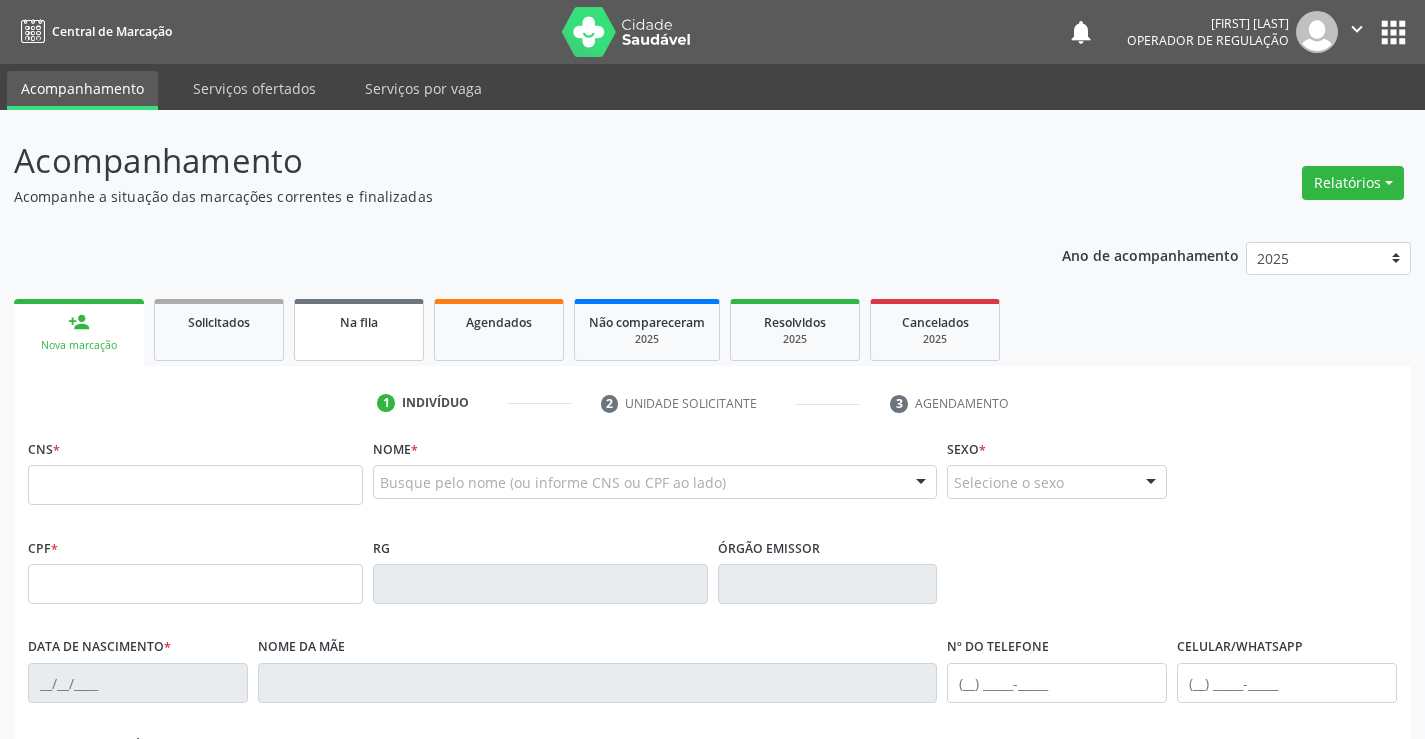 click on "Na fila" at bounding box center (359, 322) 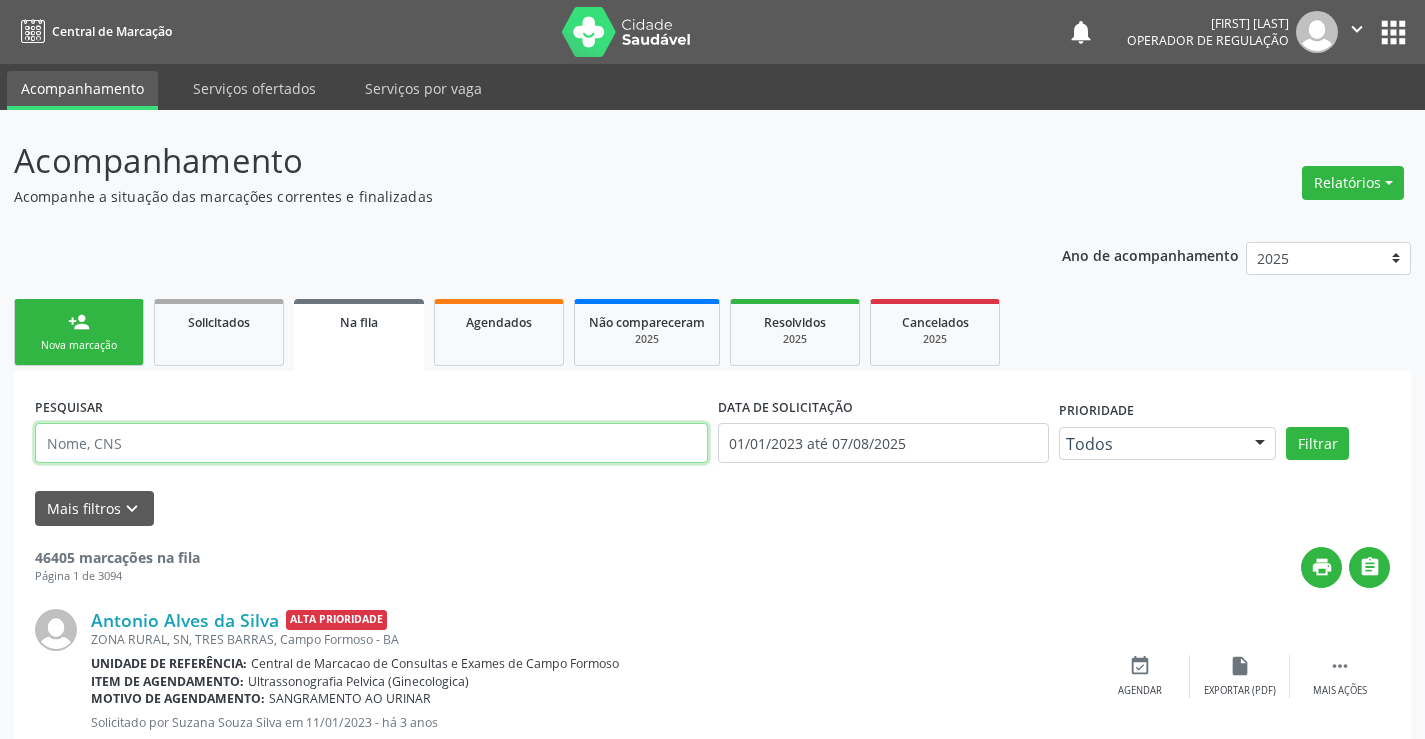 click at bounding box center [371, 443] 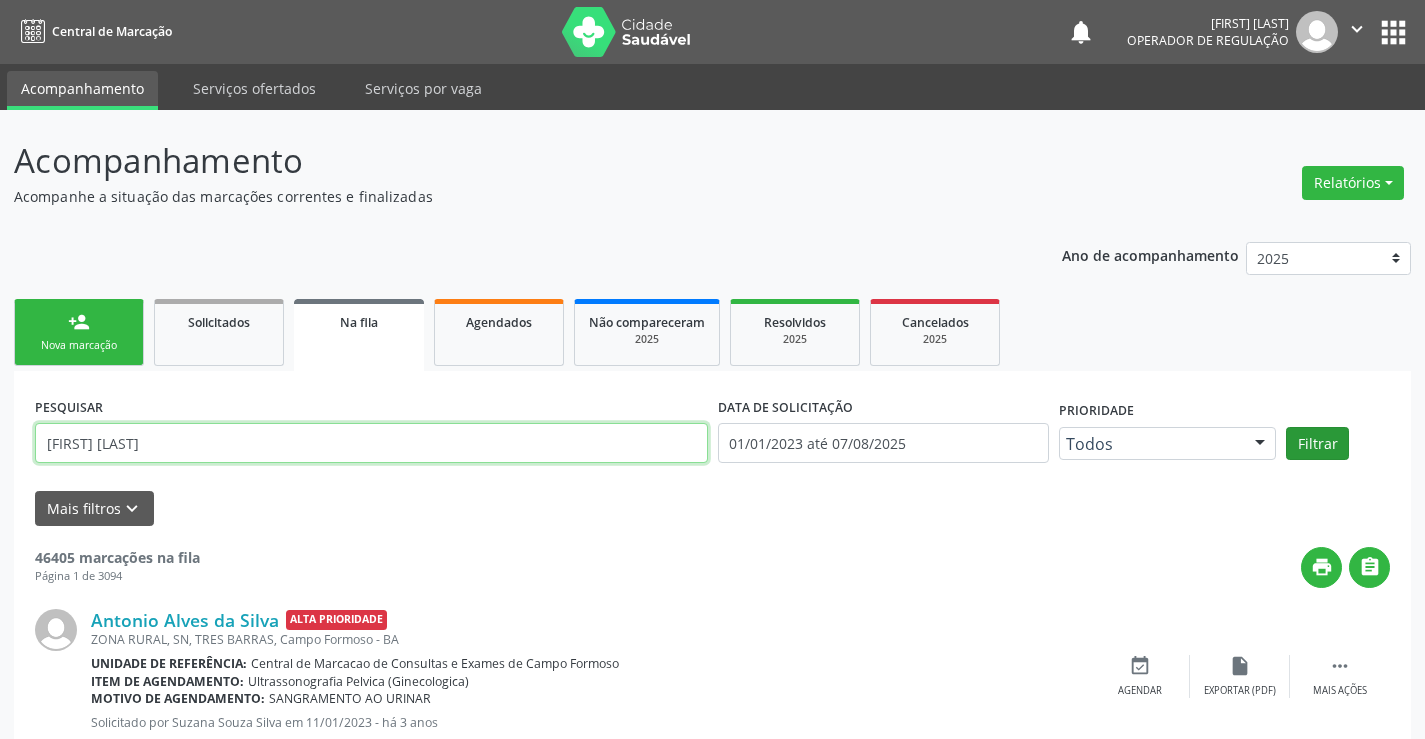 type on "[FIRST] [LAST] [LAST]" 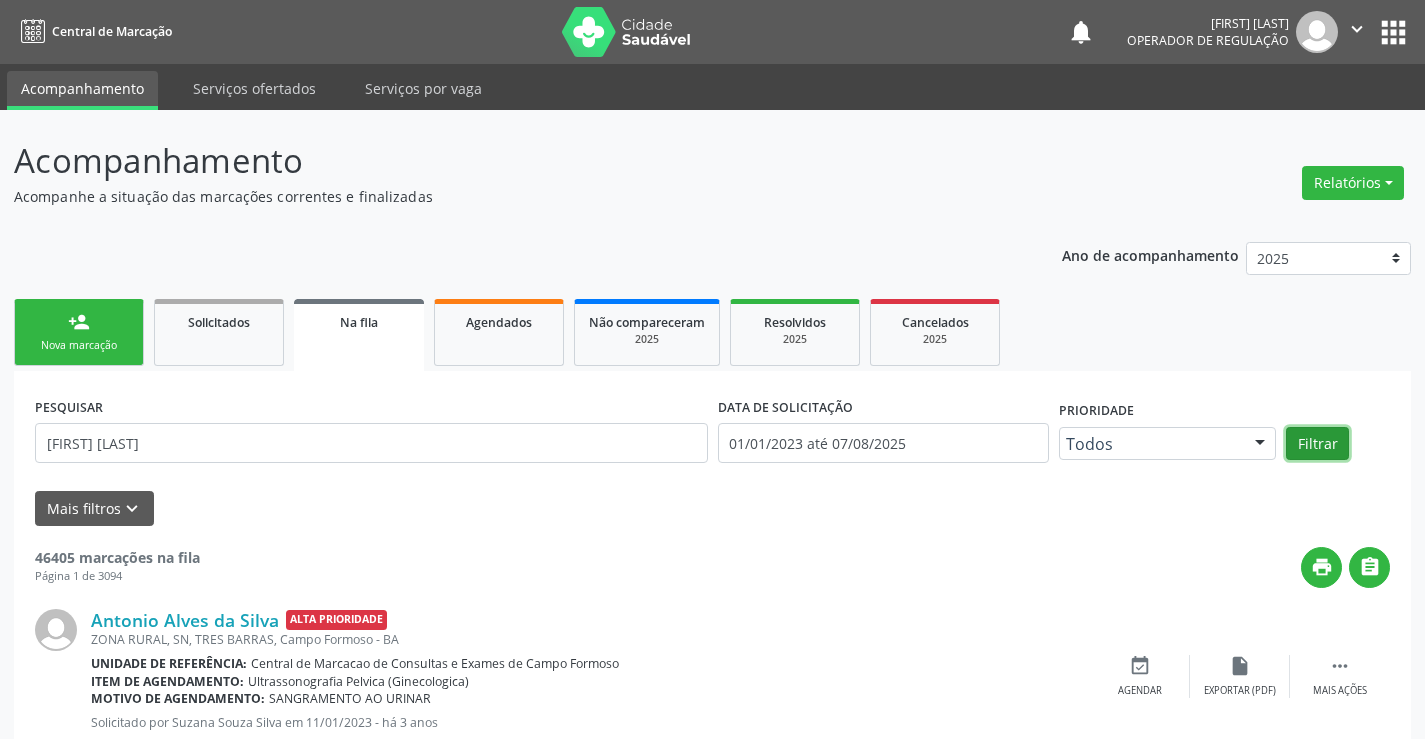 click on "Filtrar" at bounding box center (1317, 444) 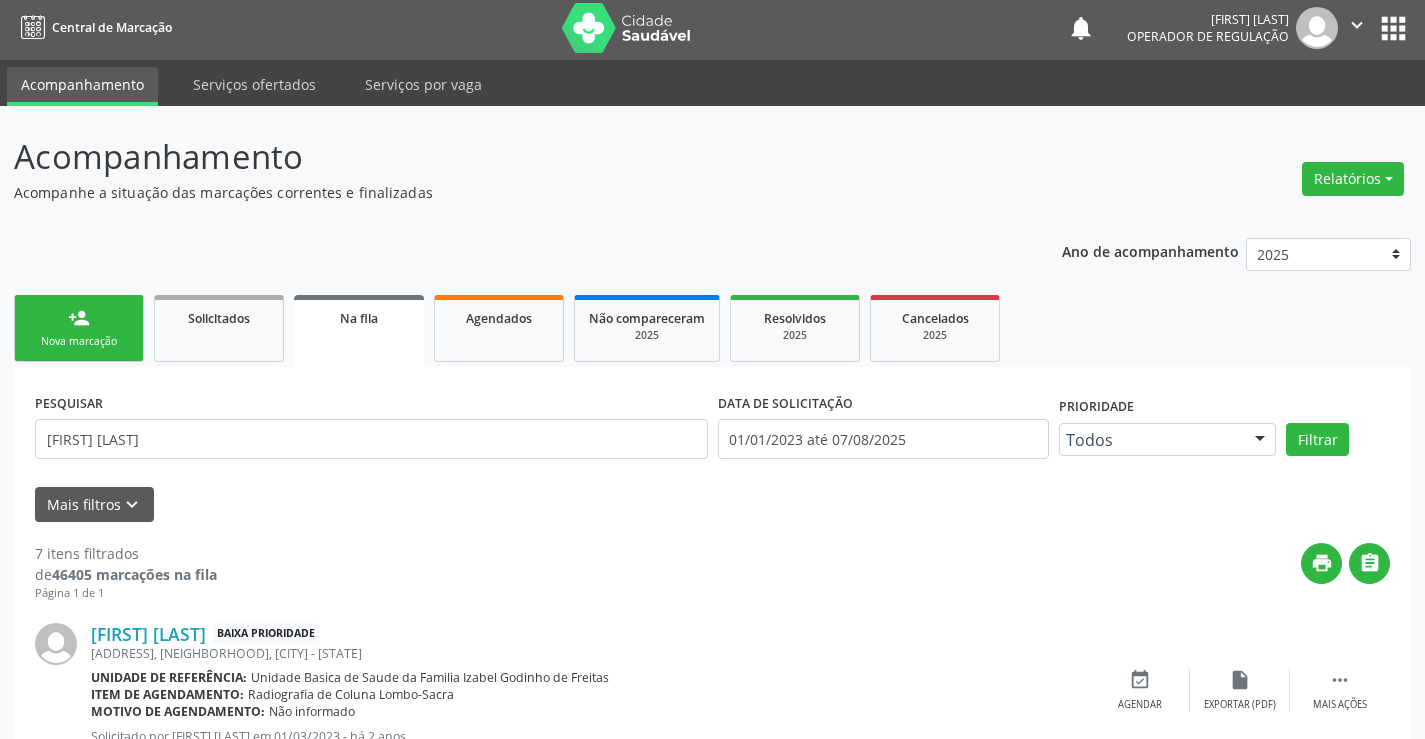 scroll, scrollTop: 0, scrollLeft: 0, axis: both 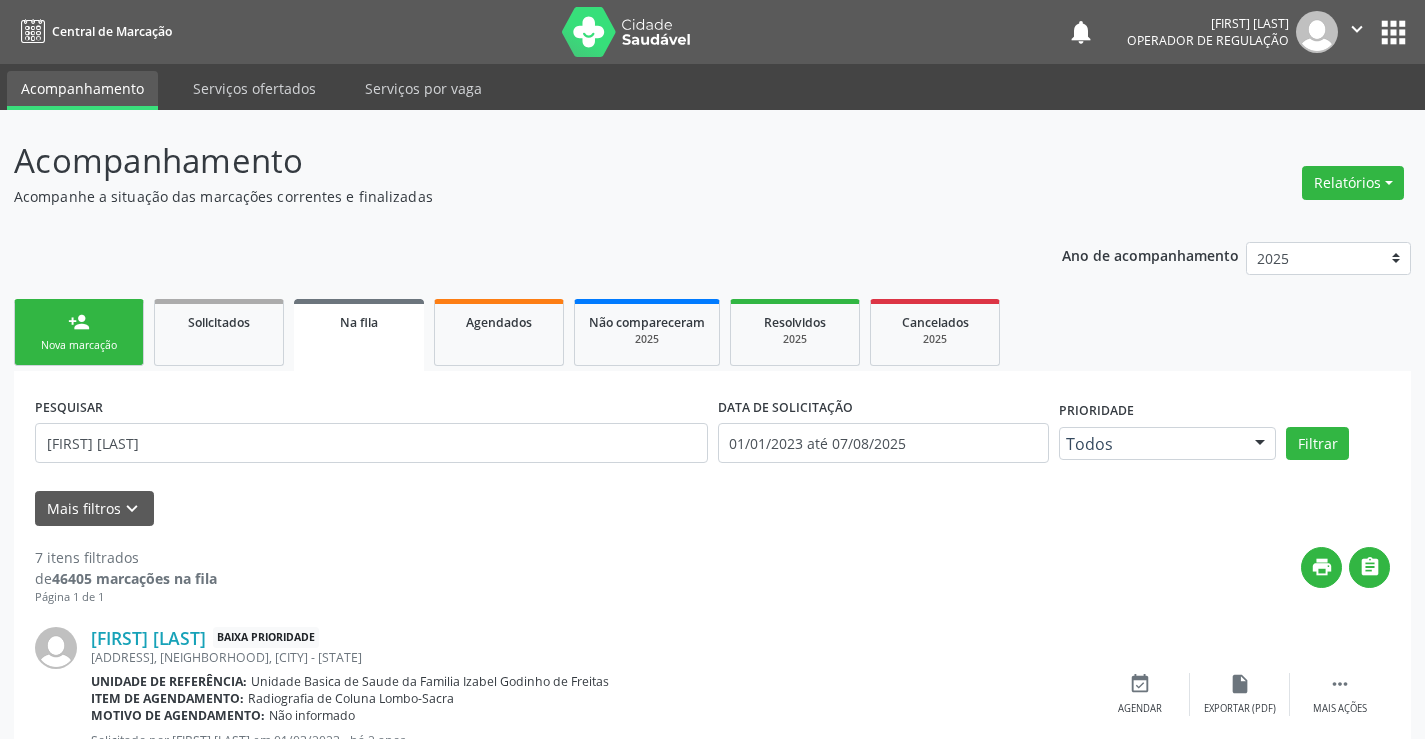 click on "Nova marcação" at bounding box center (79, 345) 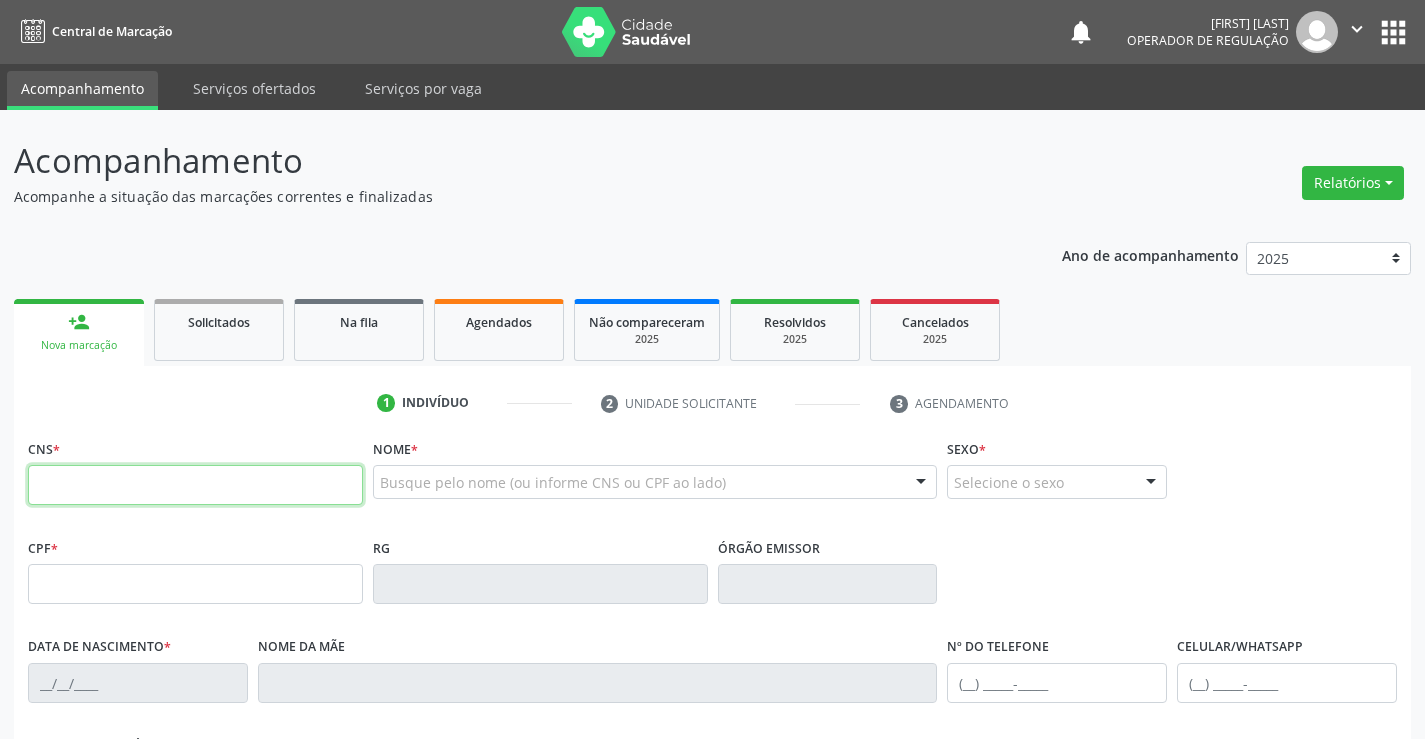 click at bounding box center (195, 485) 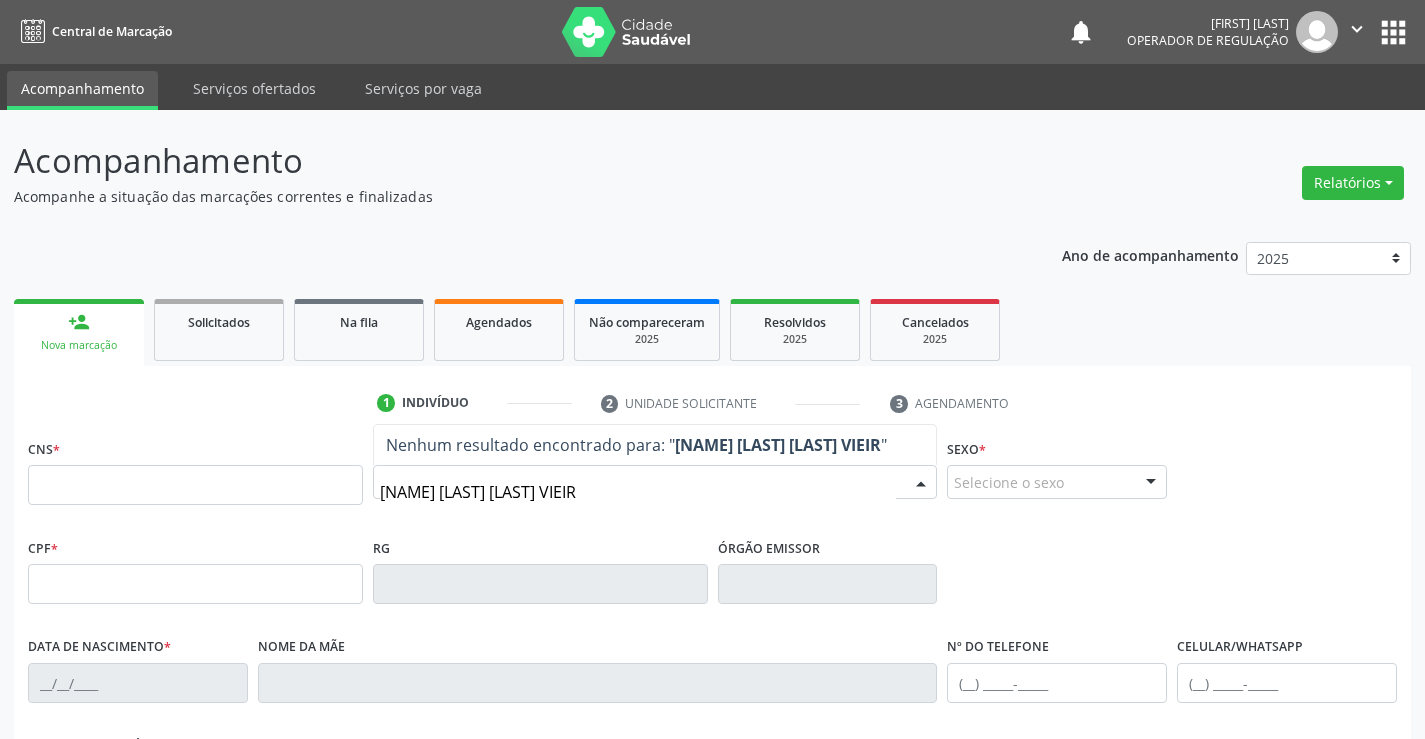 type on "[FIRST] [LAST] [LAST]" 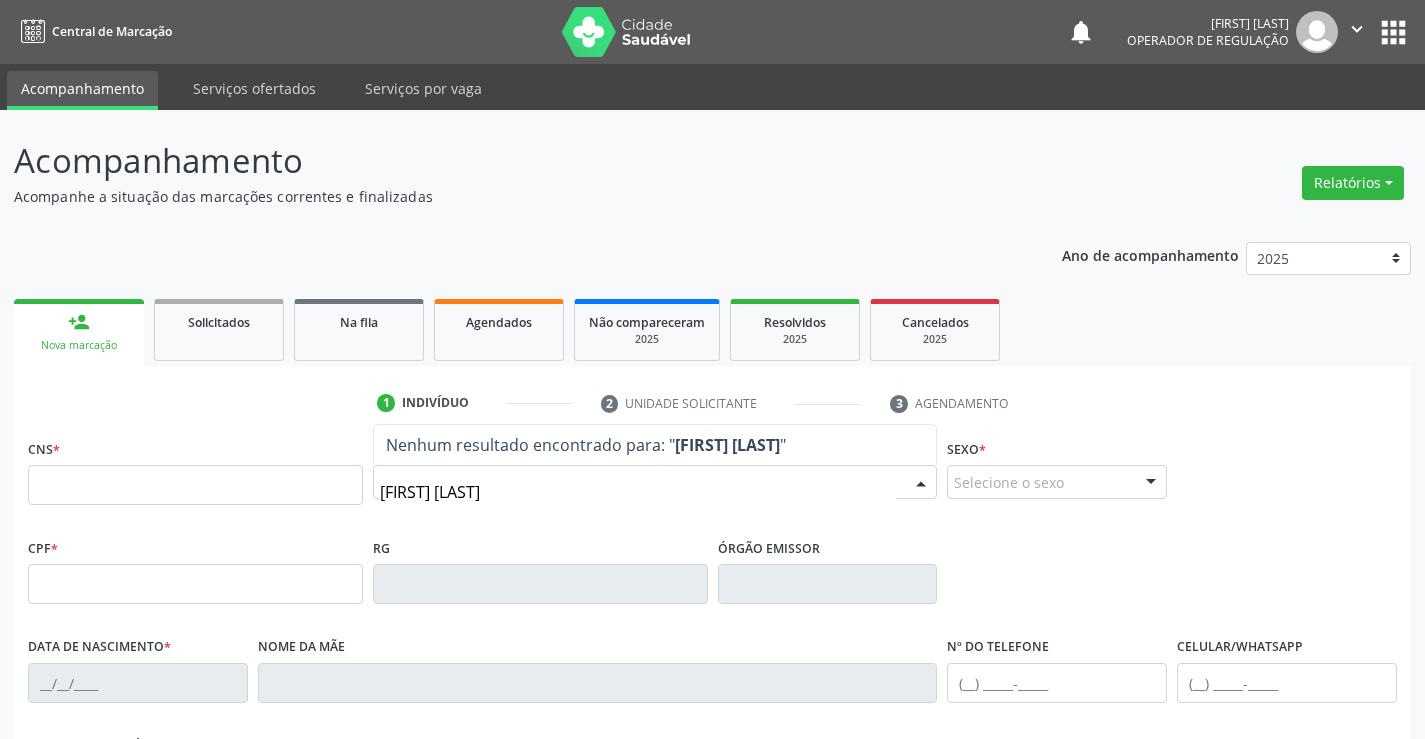 click on "[FIRST] [LAST] [LAST]" at bounding box center (638, 492) 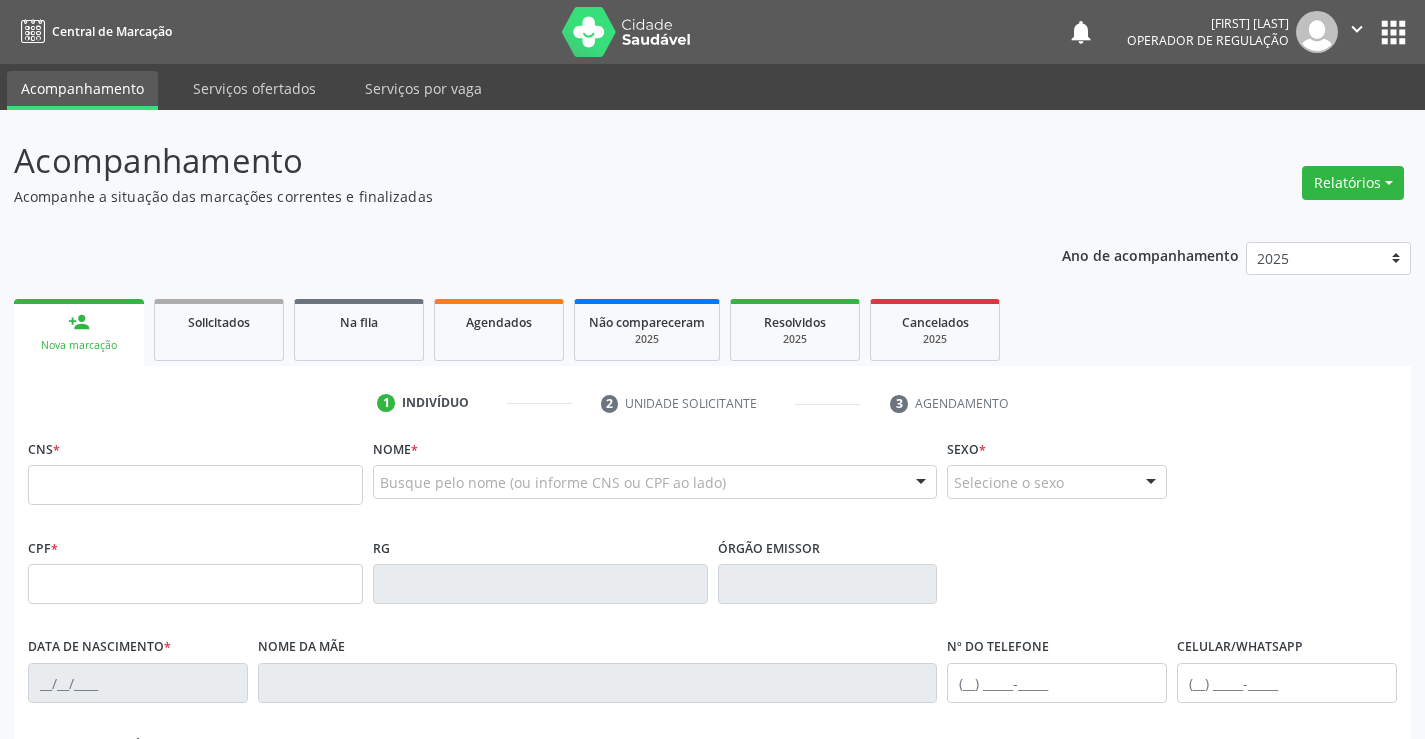 drag, startPoint x: 653, startPoint y: 514, endPoint x: 650, endPoint y: 524, distance: 10.440307 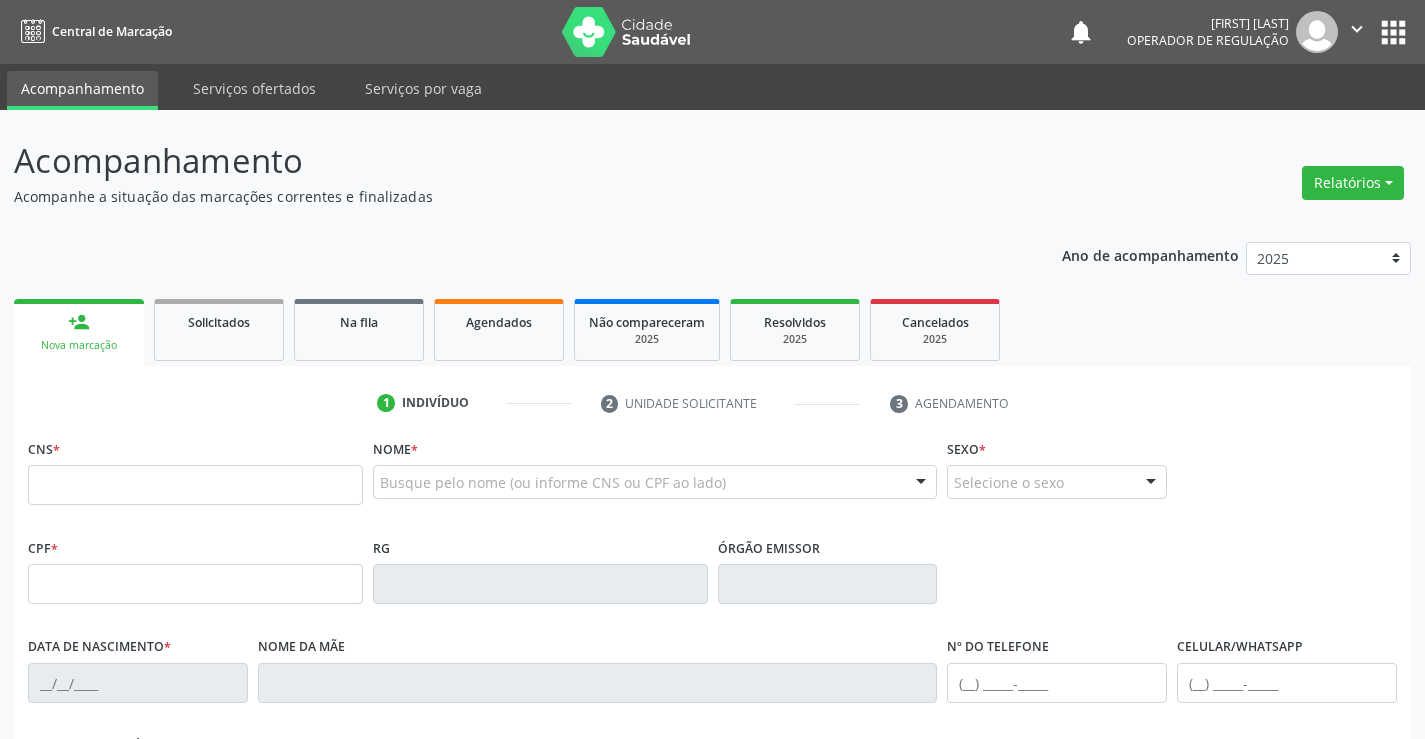 drag, startPoint x: 650, startPoint y: 524, endPoint x: 572, endPoint y: 544, distance: 80.523285 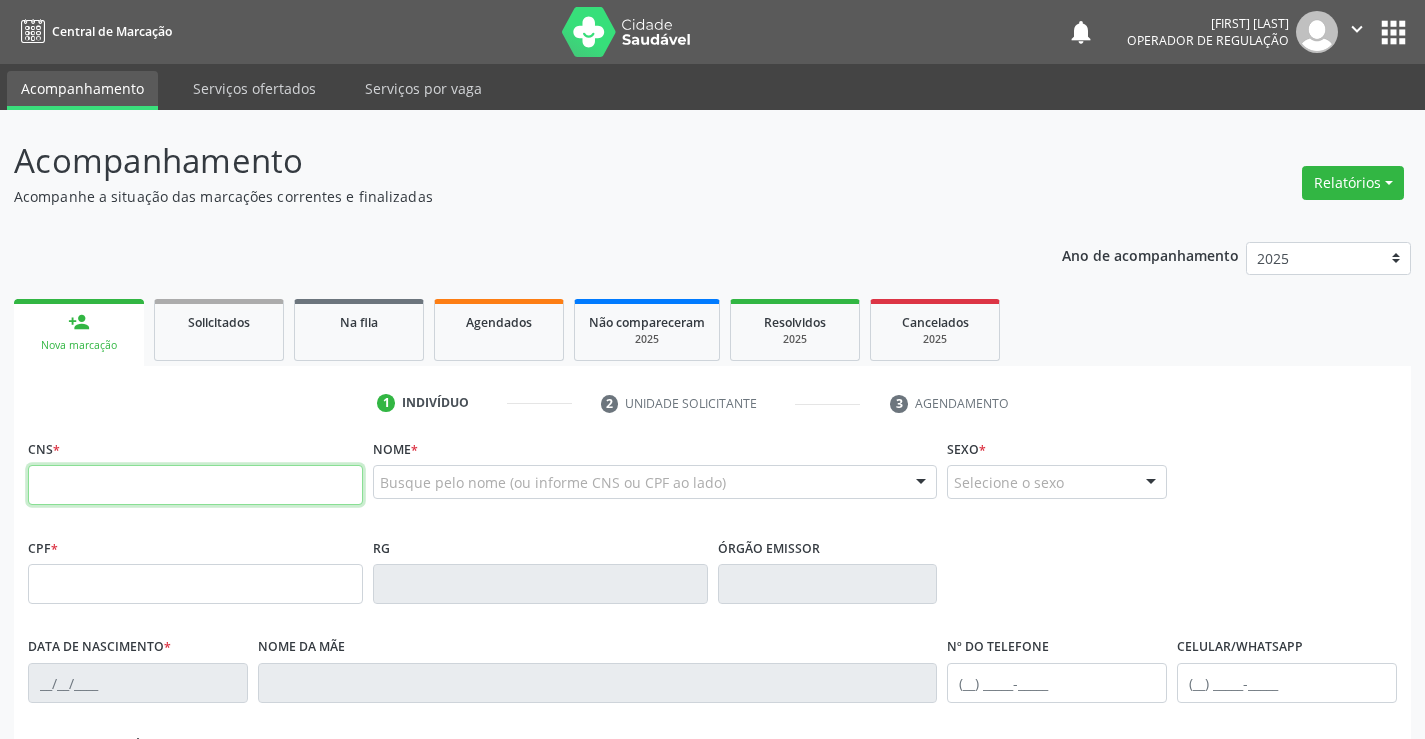 click at bounding box center (195, 485) 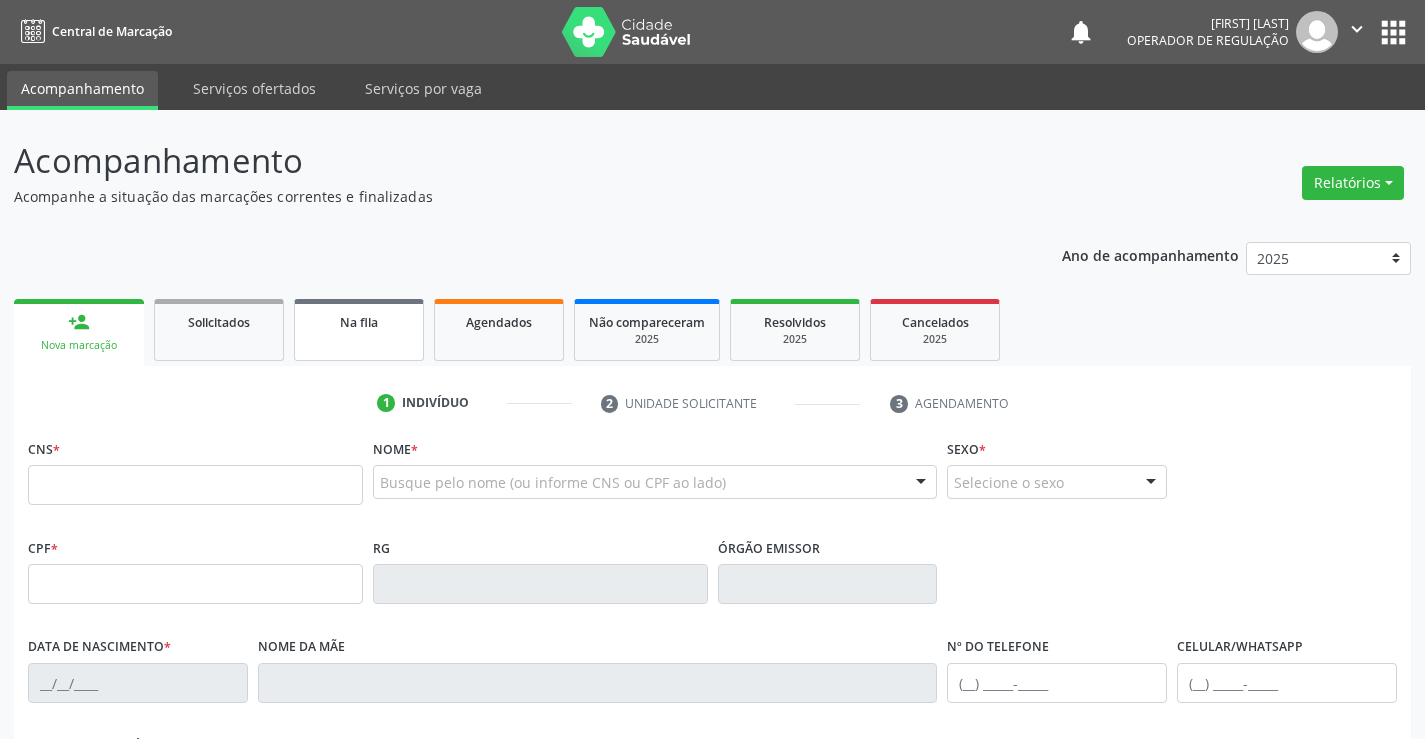 click on "Na fila" at bounding box center [359, 322] 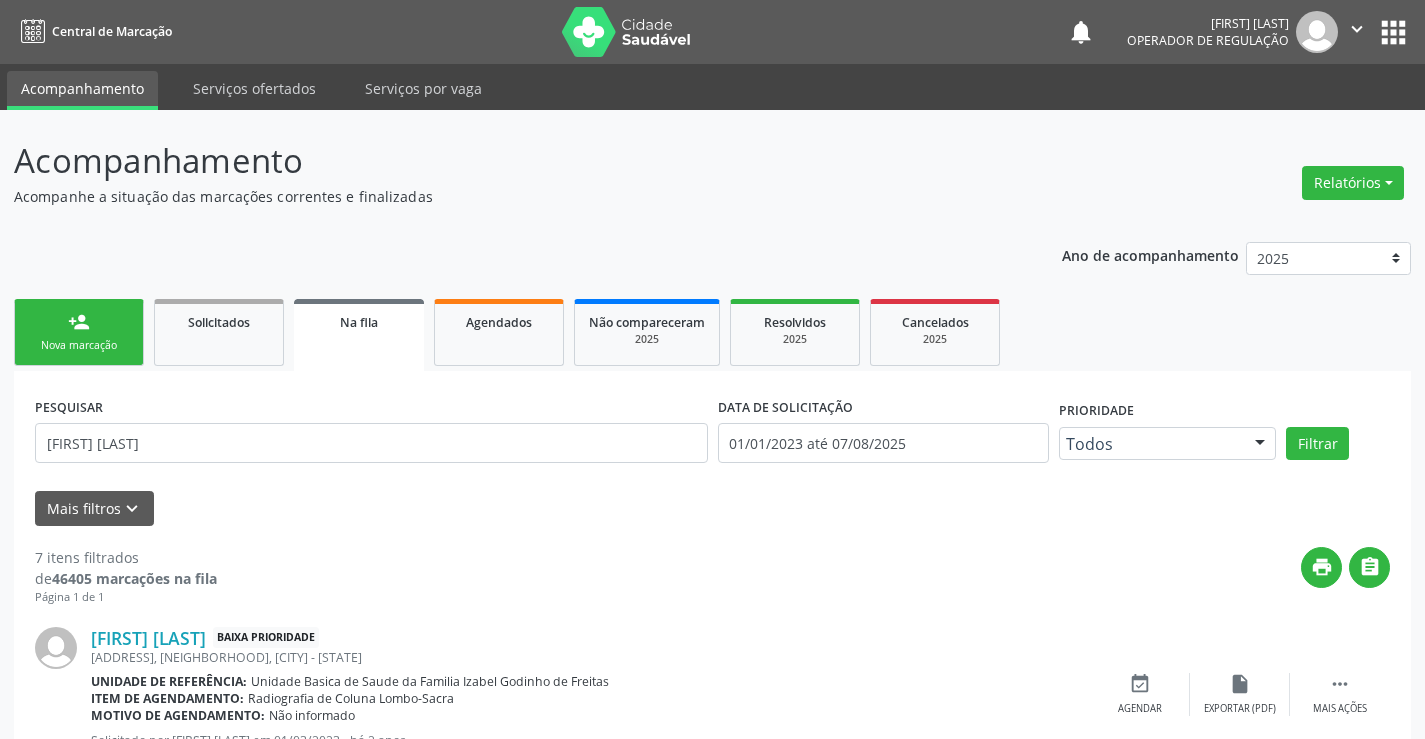 scroll, scrollTop: 100, scrollLeft: 0, axis: vertical 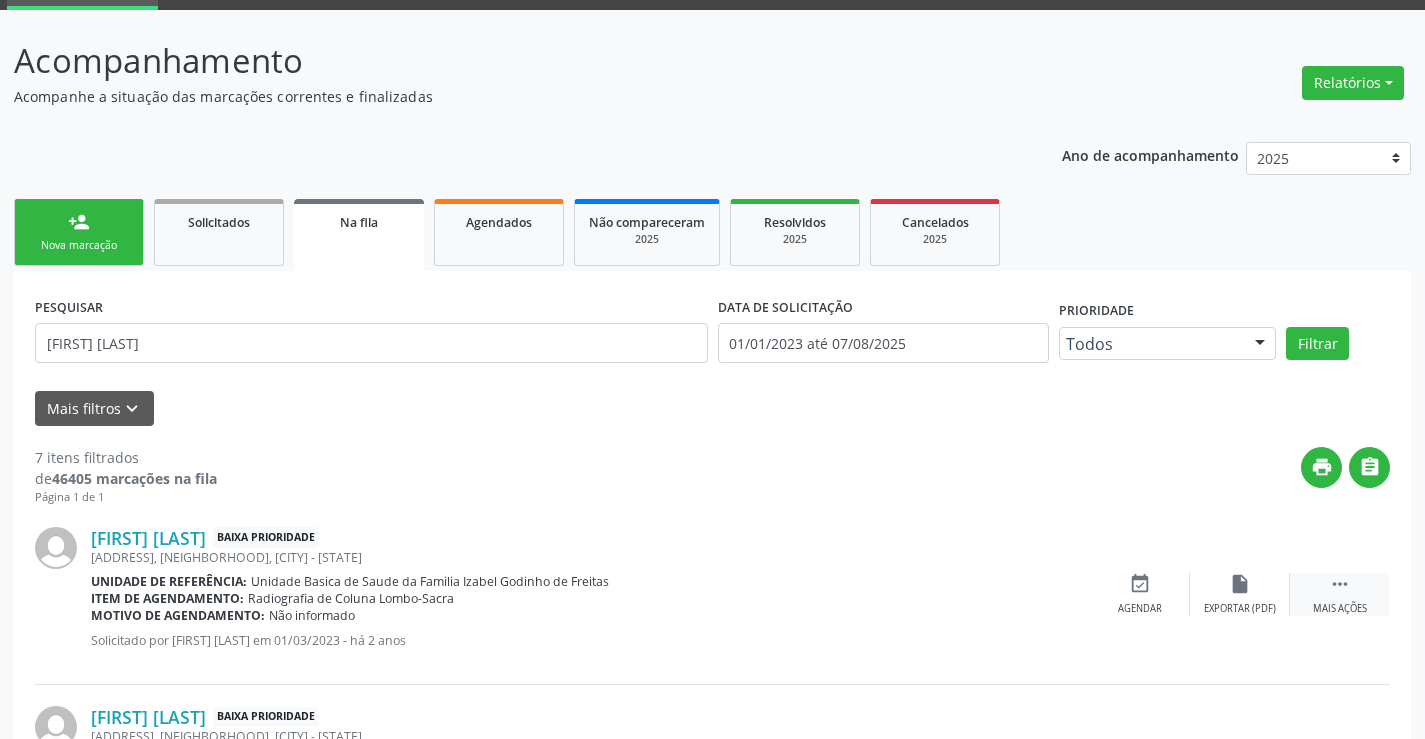 click on "
Mais ações" at bounding box center [1340, 594] 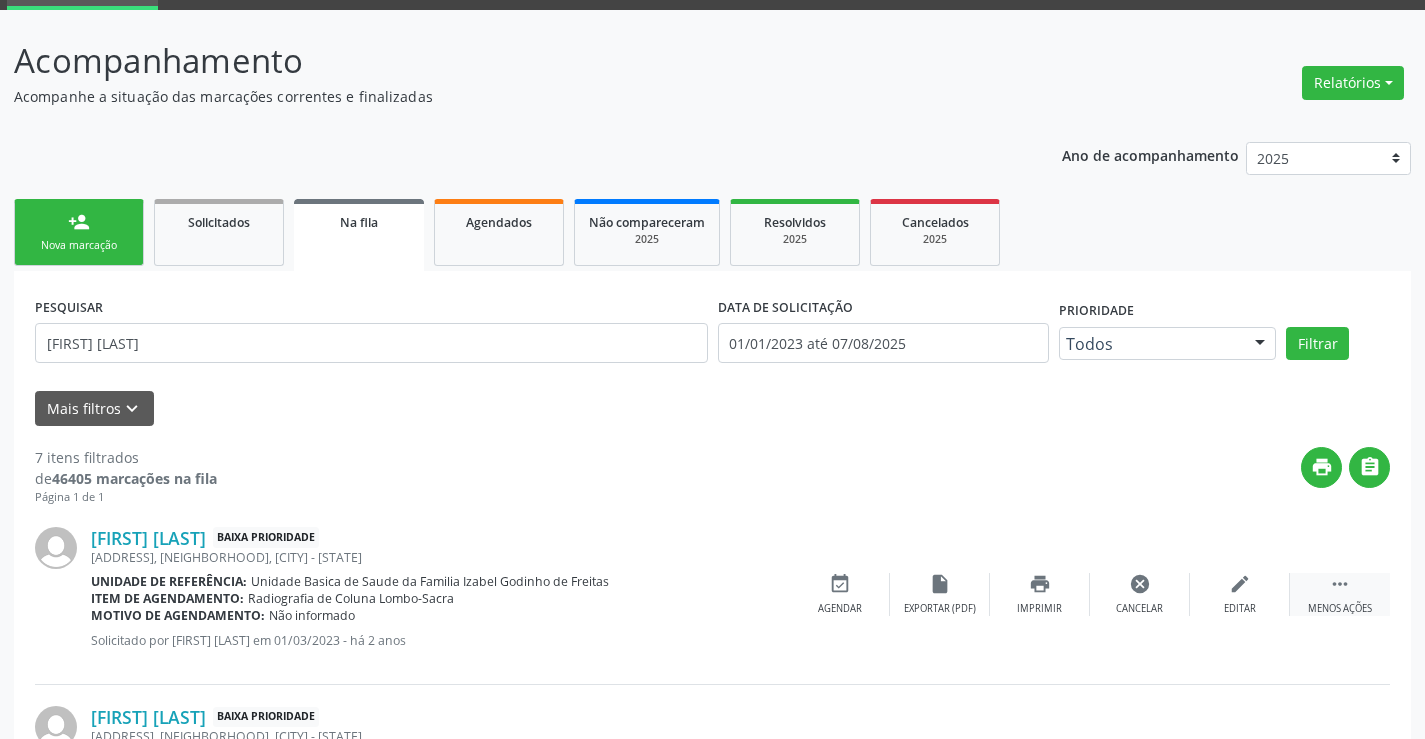 click on "" at bounding box center [1340, 584] 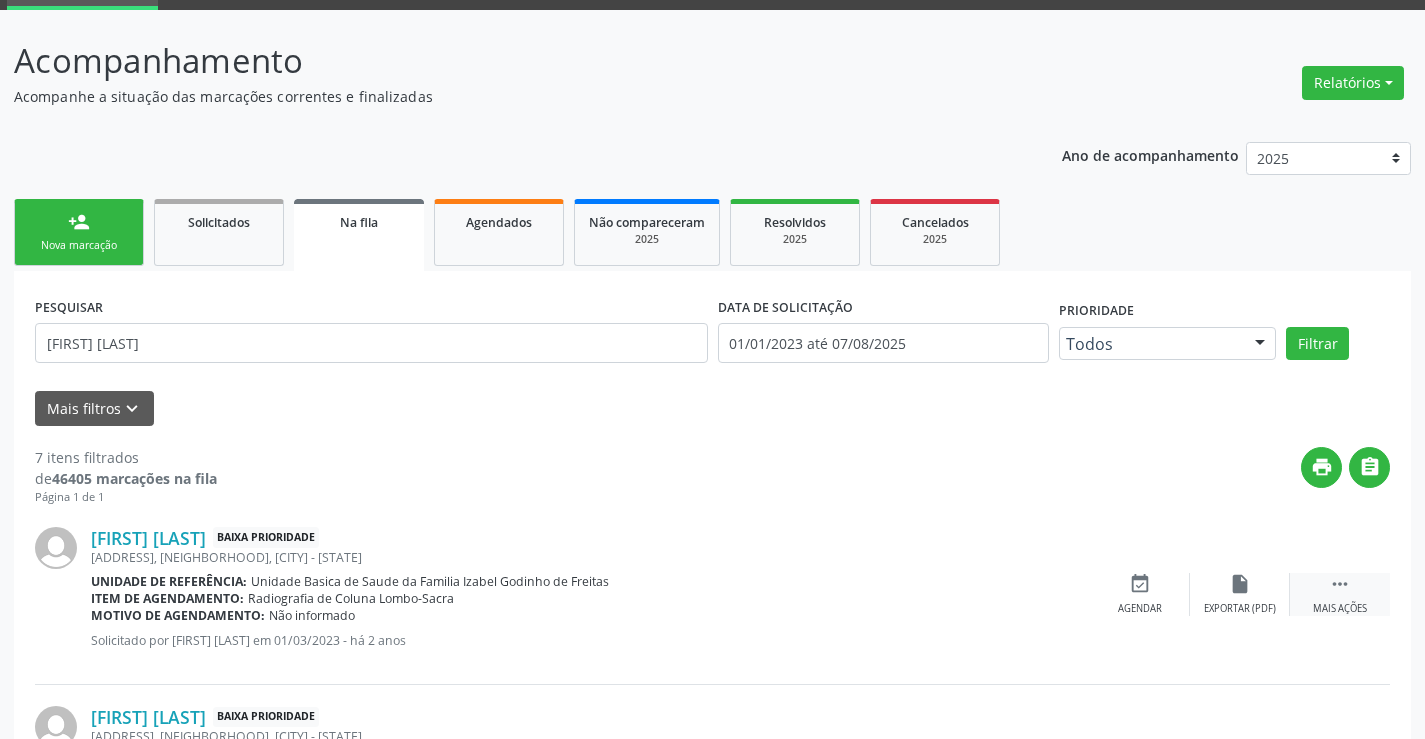 click on "" at bounding box center (1340, 584) 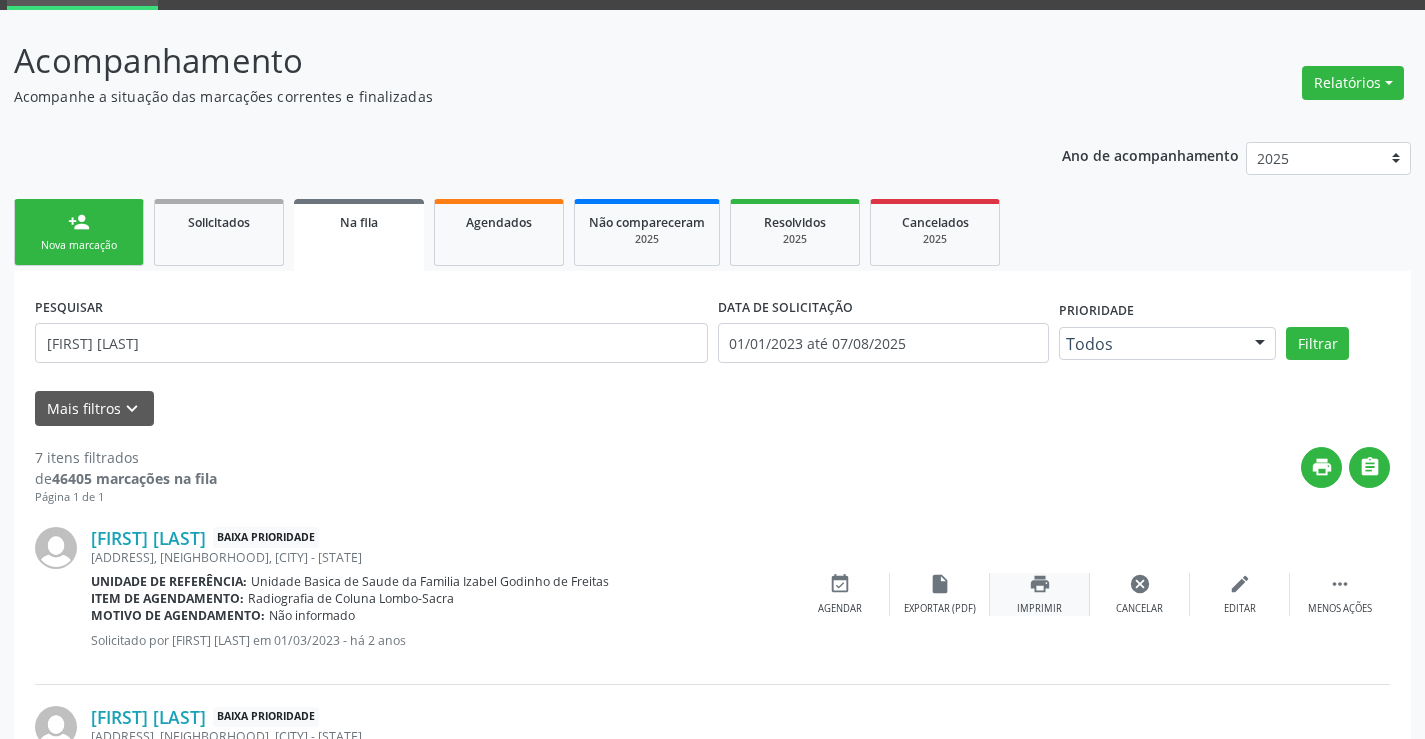 click on "print" at bounding box center (1040, 584) 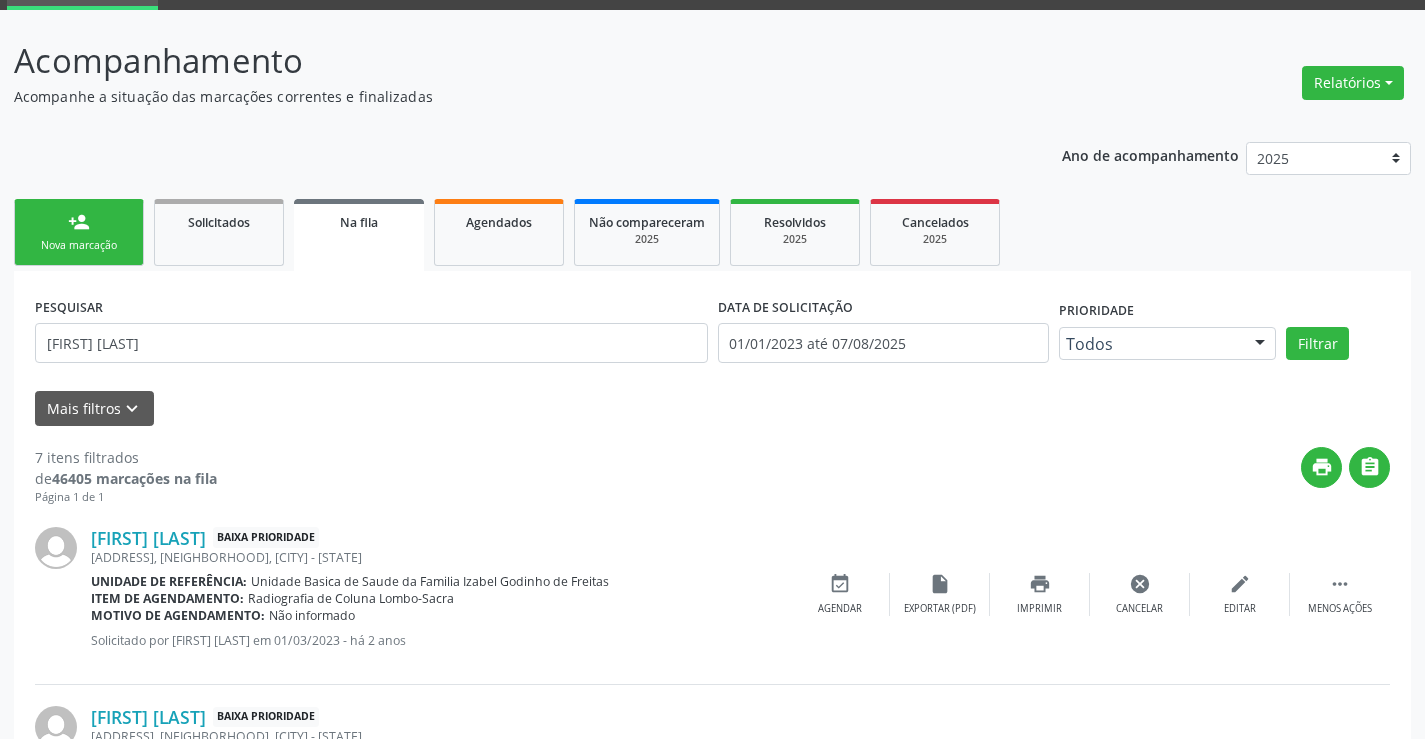 click on "person_add
Nova marcação" at bounding box center [79, 232] 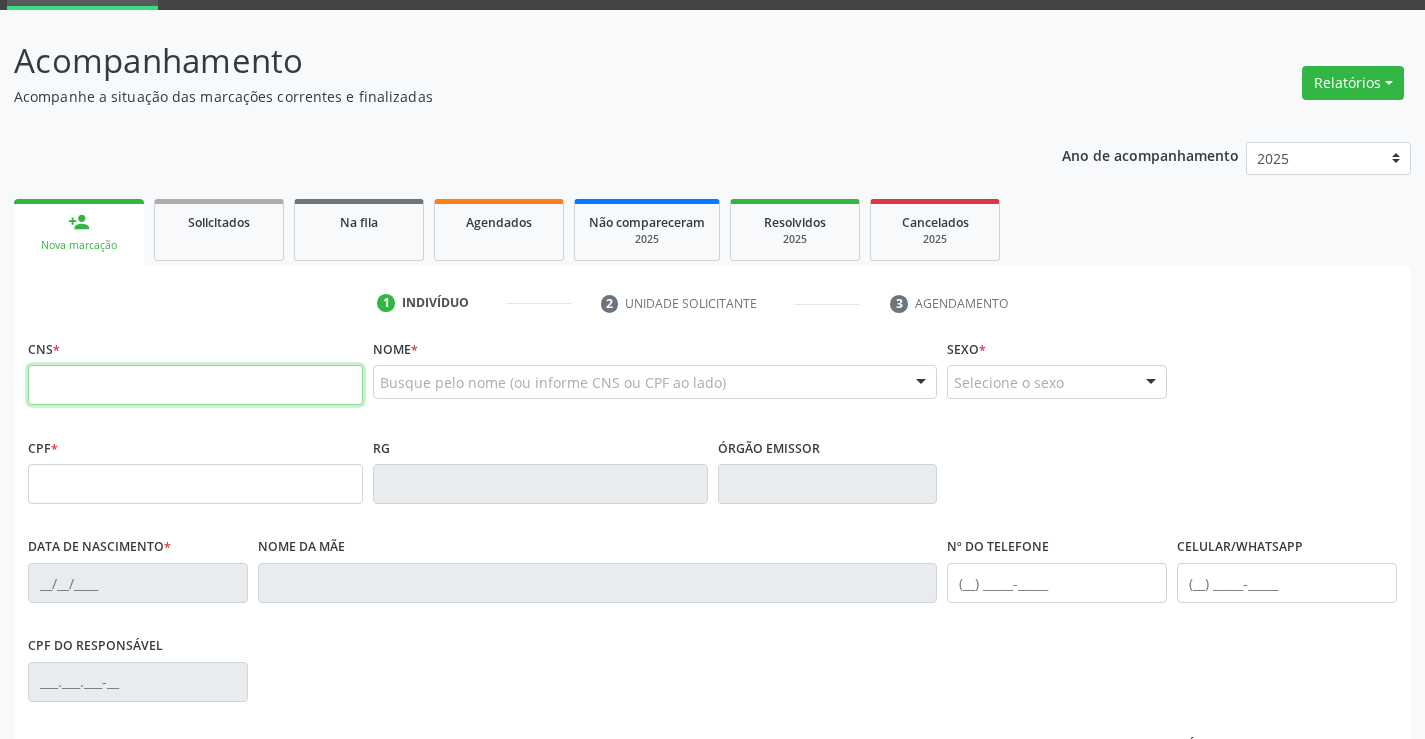 click at bounding box center [195, 385] 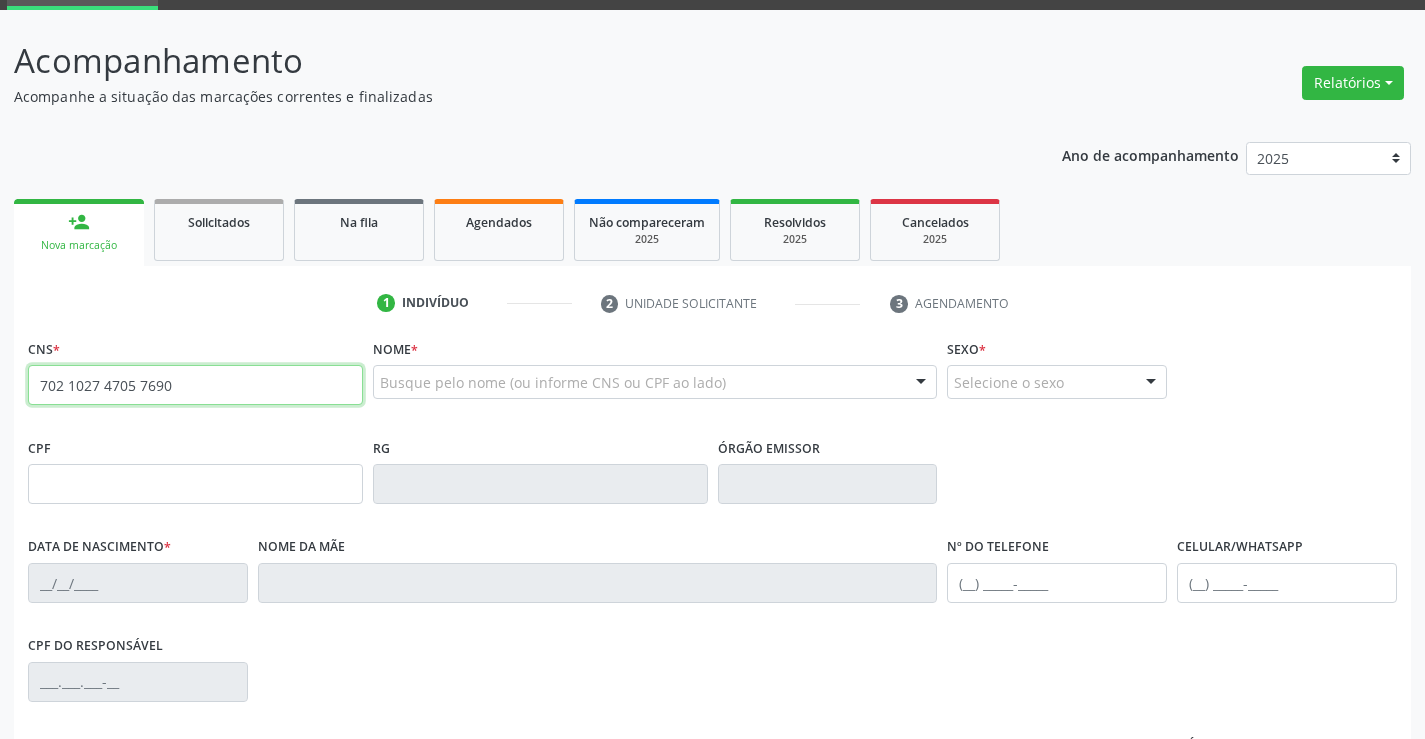 type on "702 1027 4705 7690" 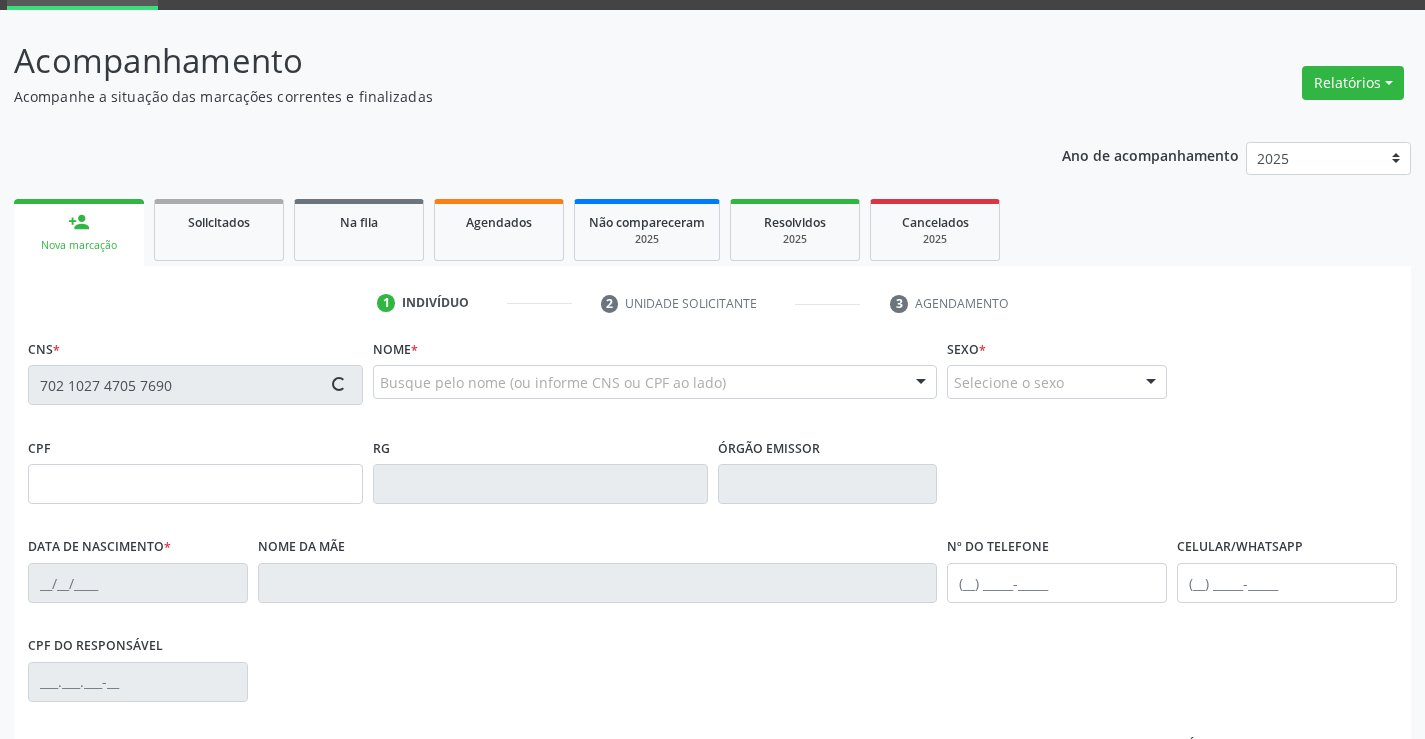 type on "0240930924" 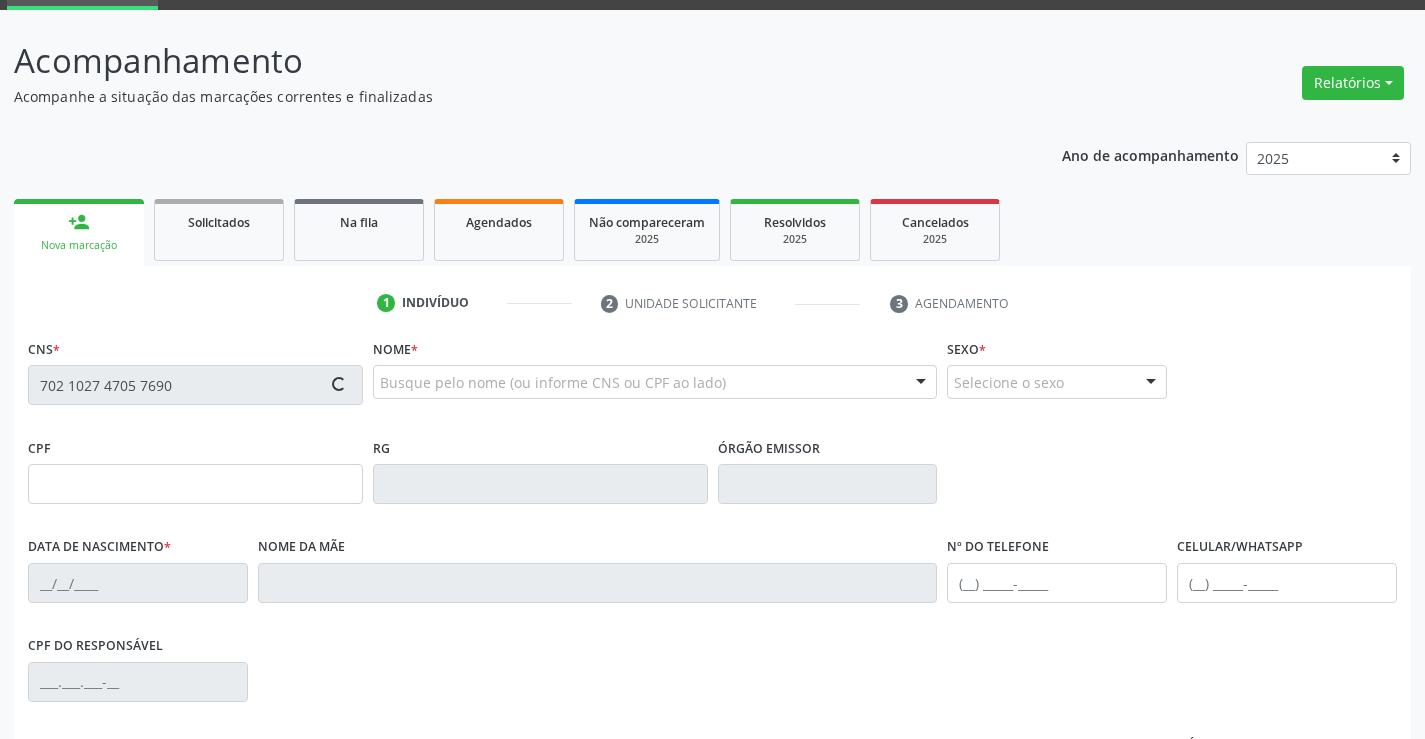 type on "20/03/1949" 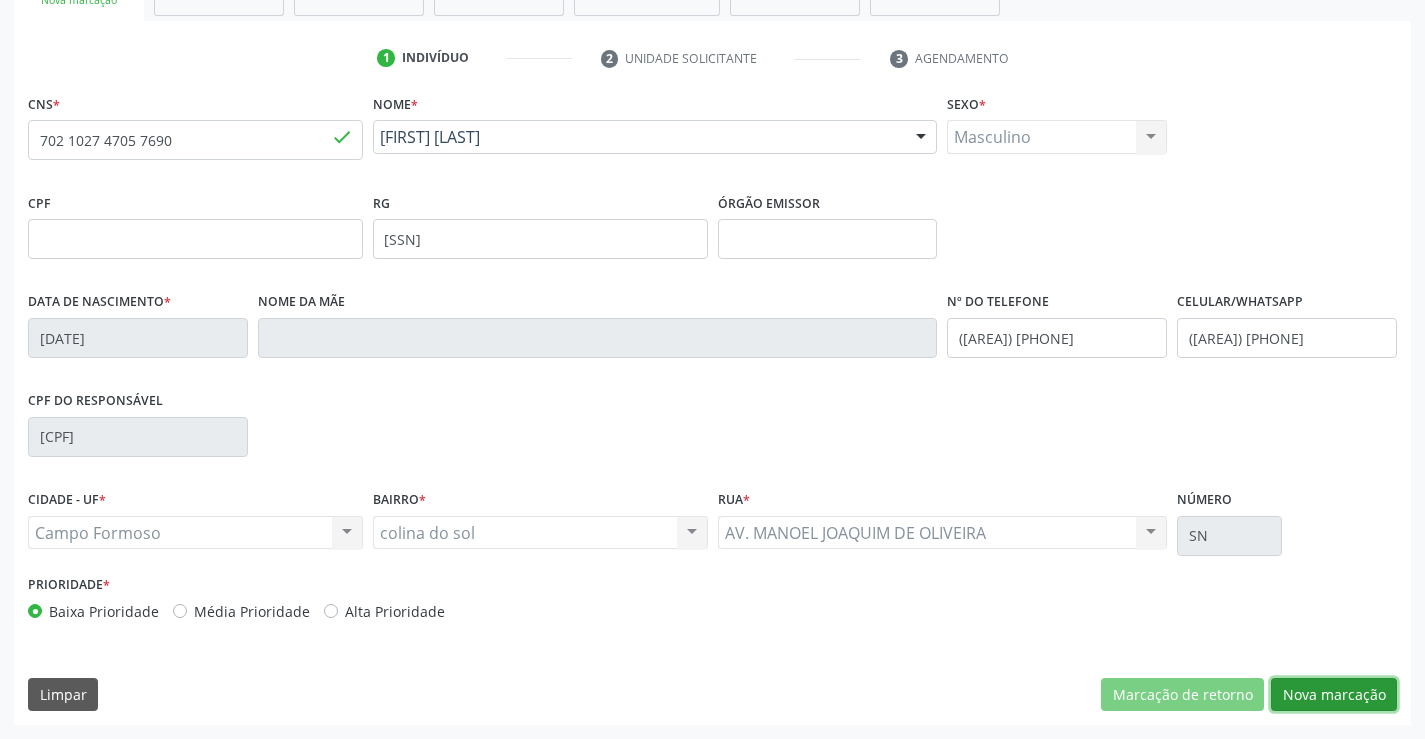 click on "Nova marcação" at bounding box center (1334, 695) 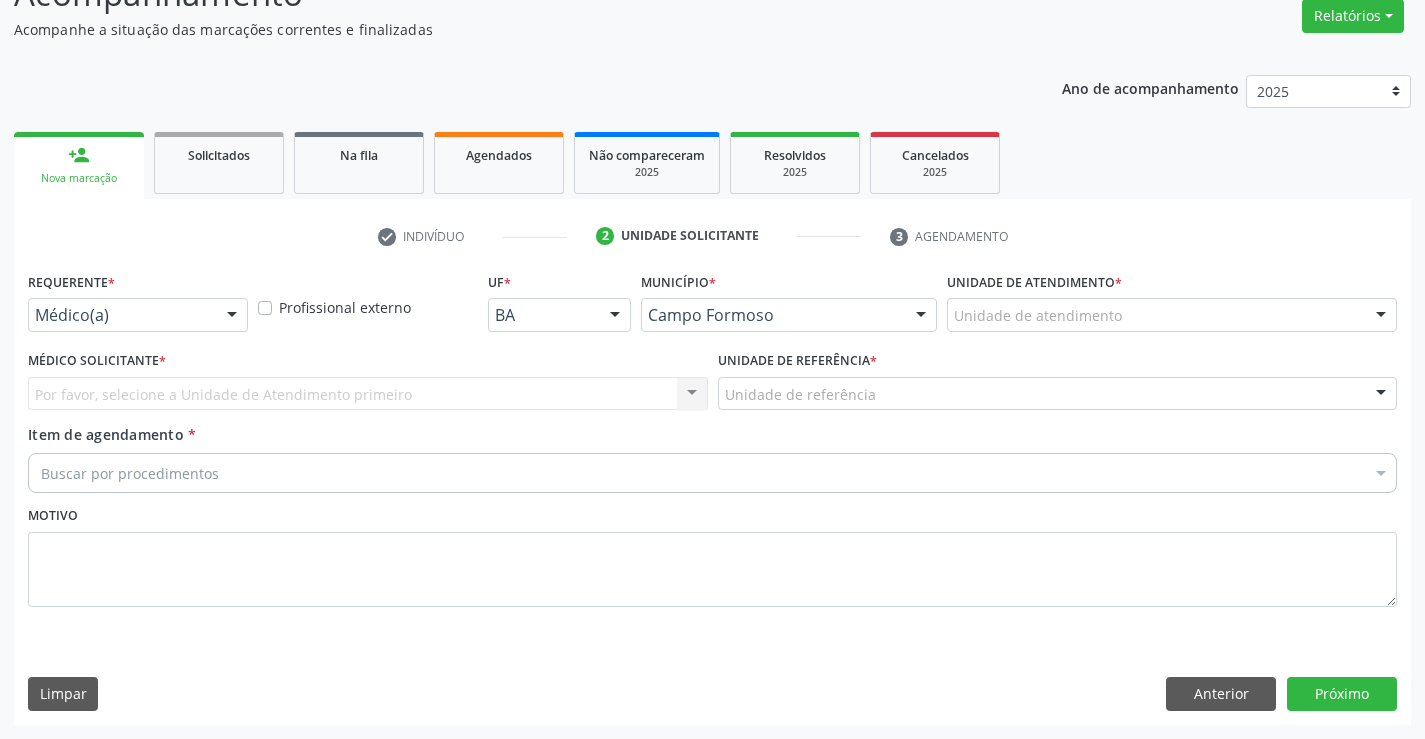 scroll, scrollTop: 167, scrollLeft: 0, axis: vertical 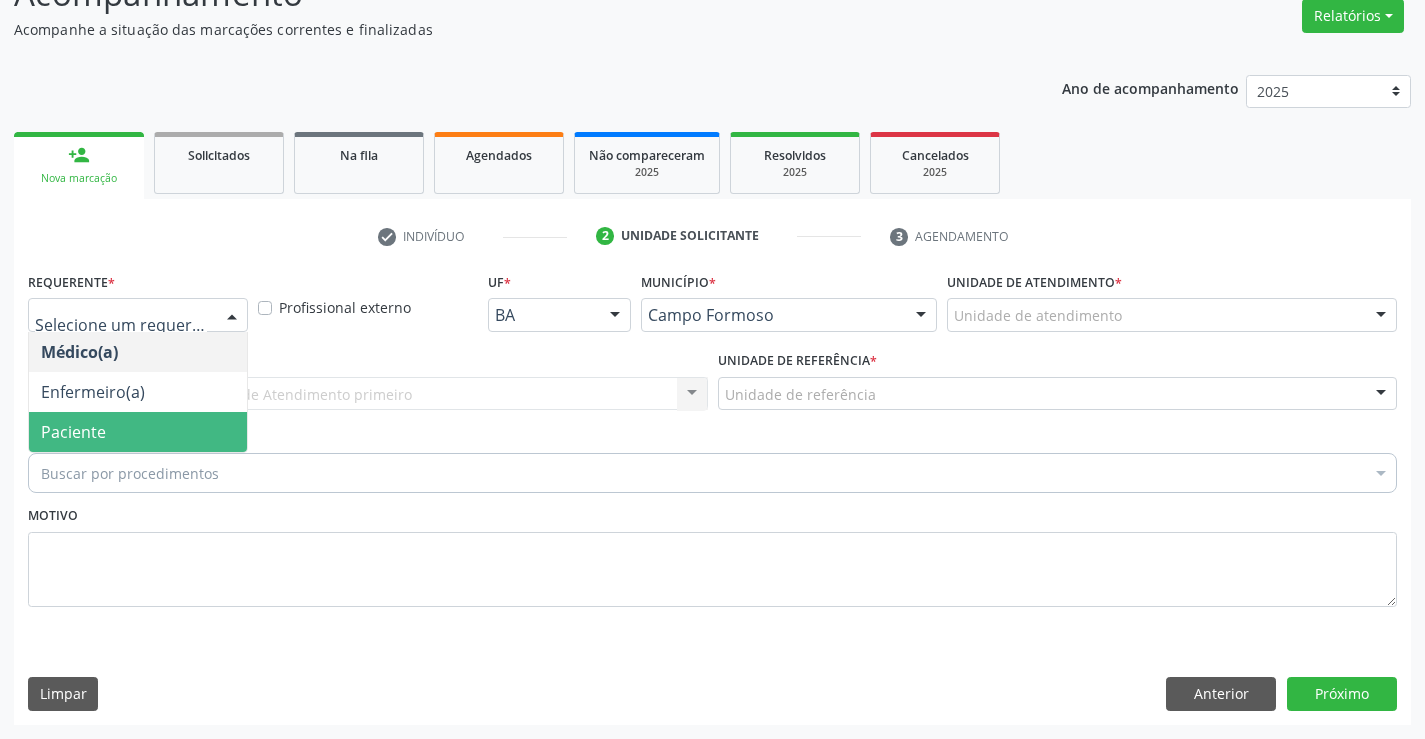 click on "Paciente" at bounding box center [138, 432] 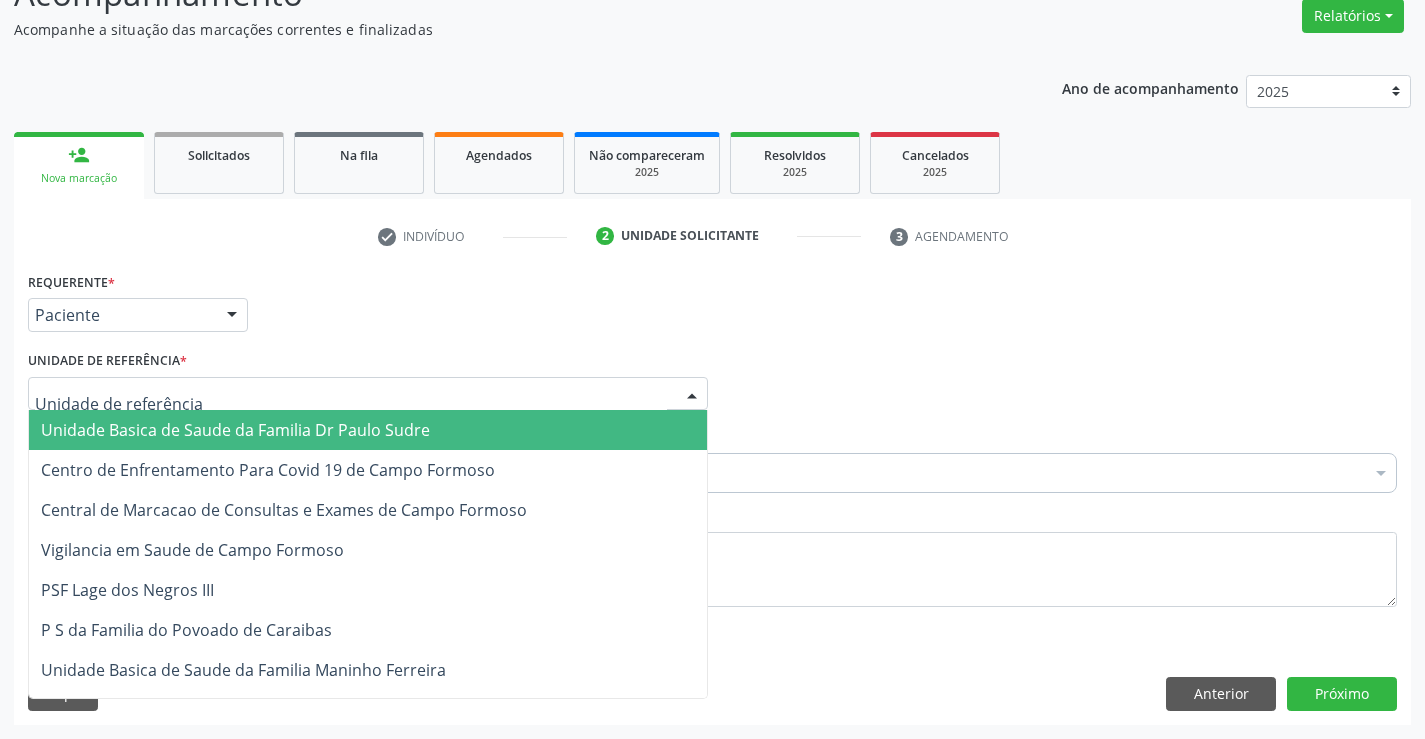 click on "Unidade Basica de Saude da Familia Dr Paulo Sudre" at bounding box center [235, 430] 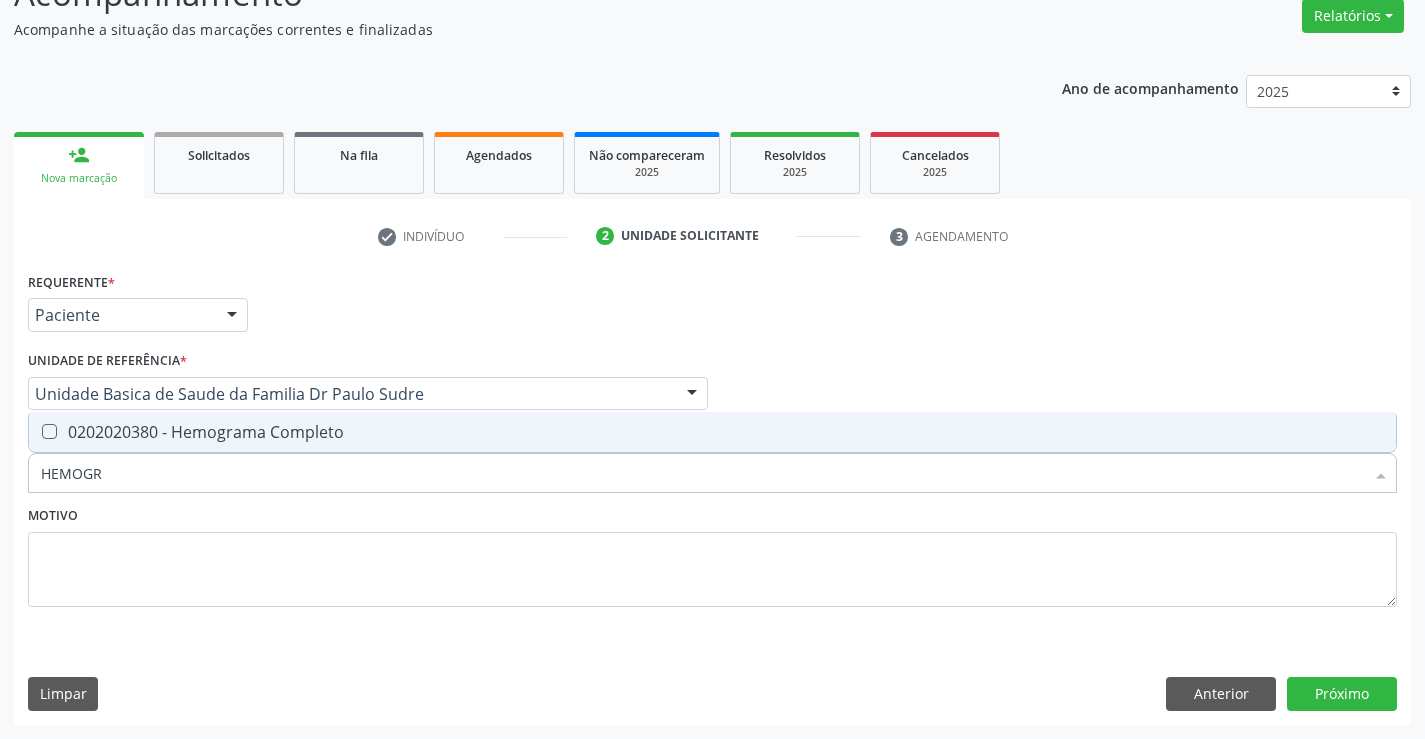 type on "HEMOGRA" 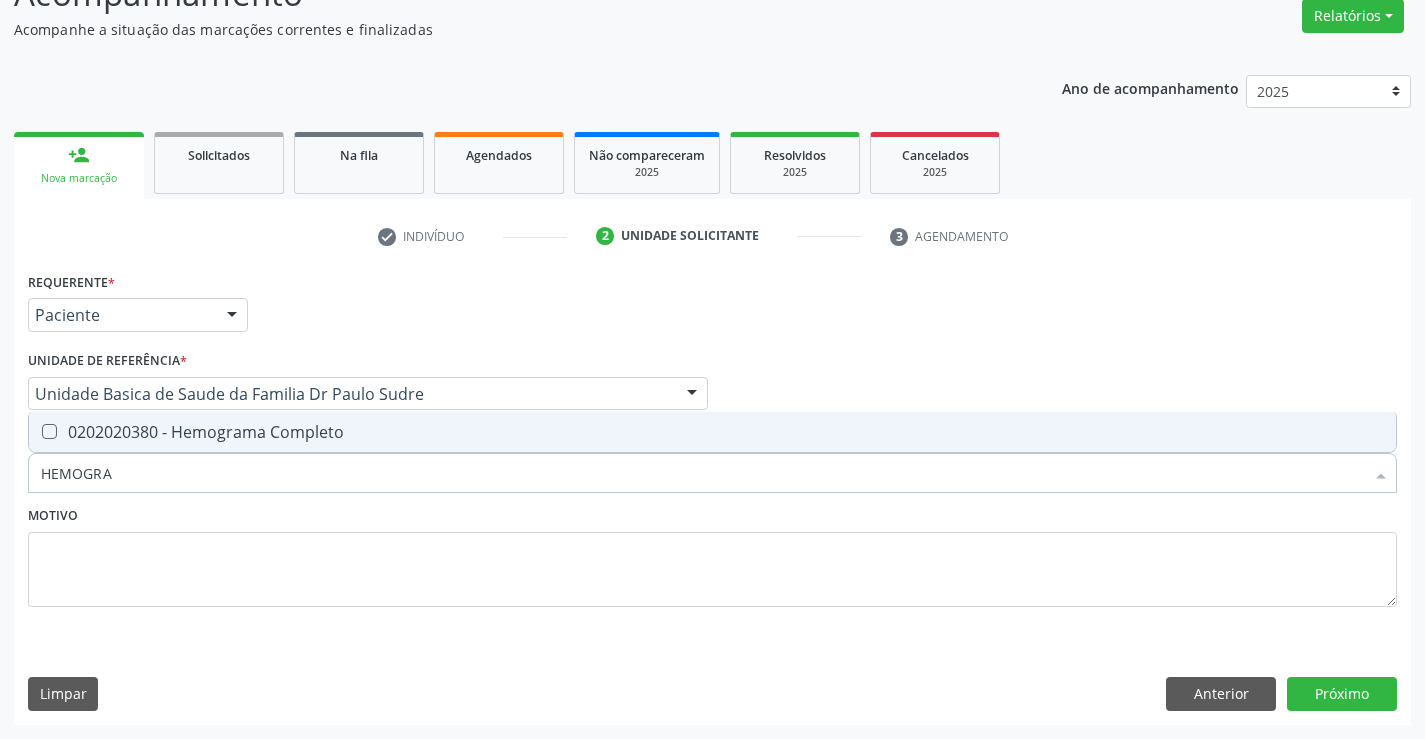 click on "0202020380 - Hemograma Completo" at bounding box center (712, 432) 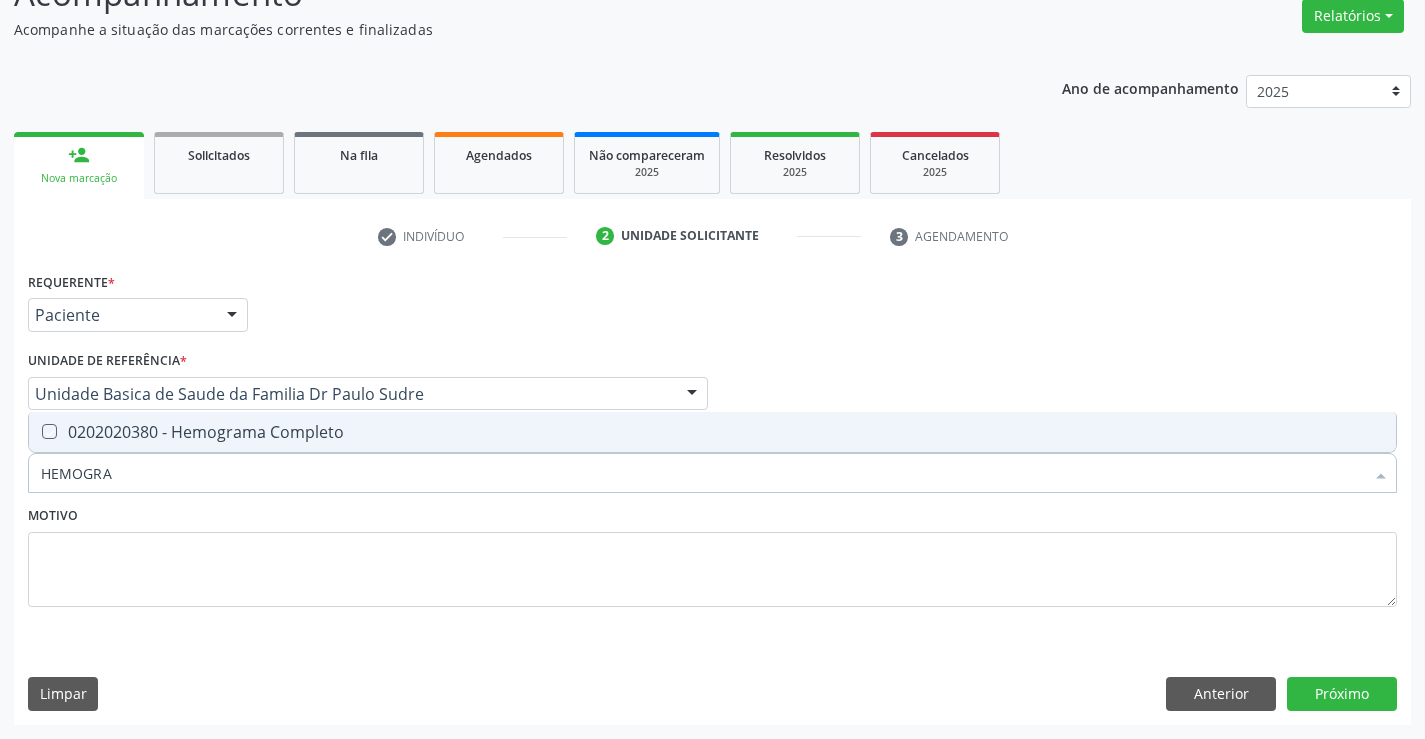 checkbox on "true" 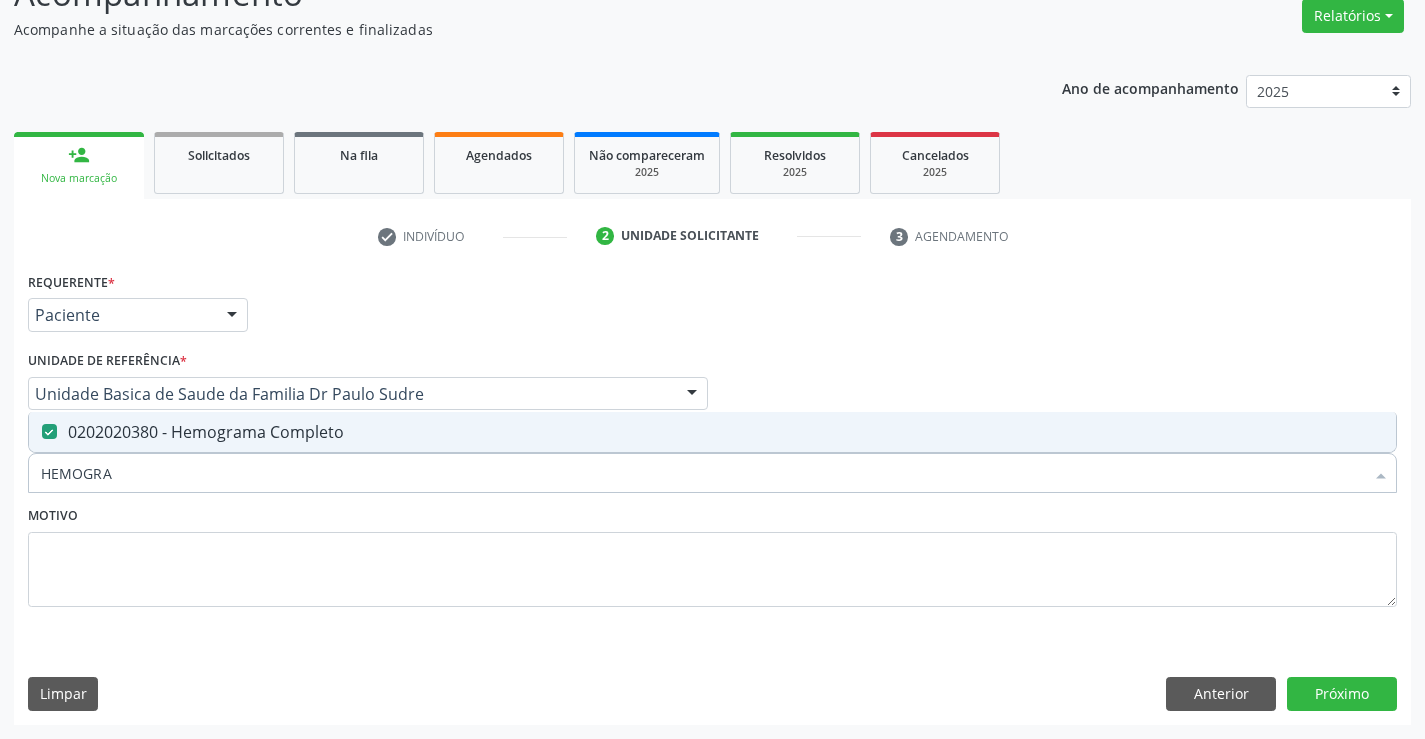 type on "HEMOGRA" 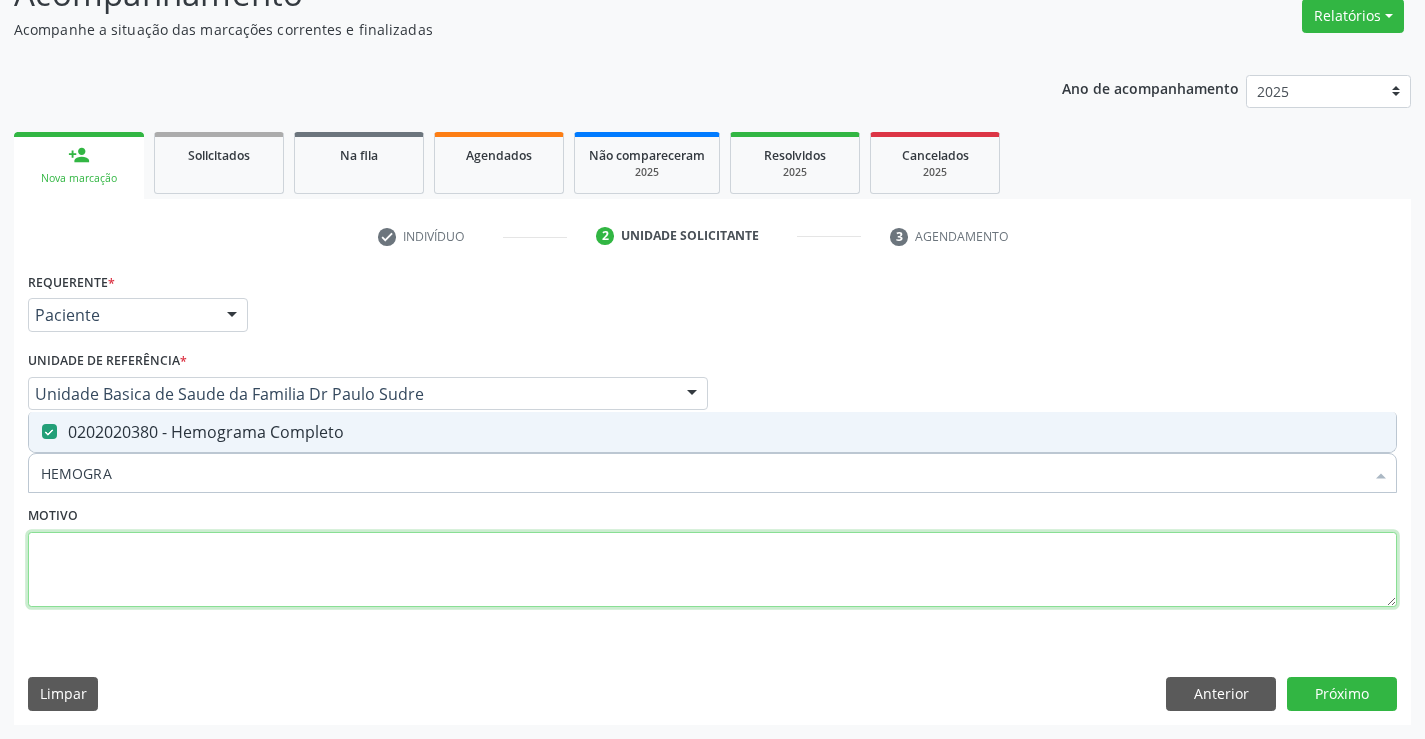 click at bounding box center (712, 570) 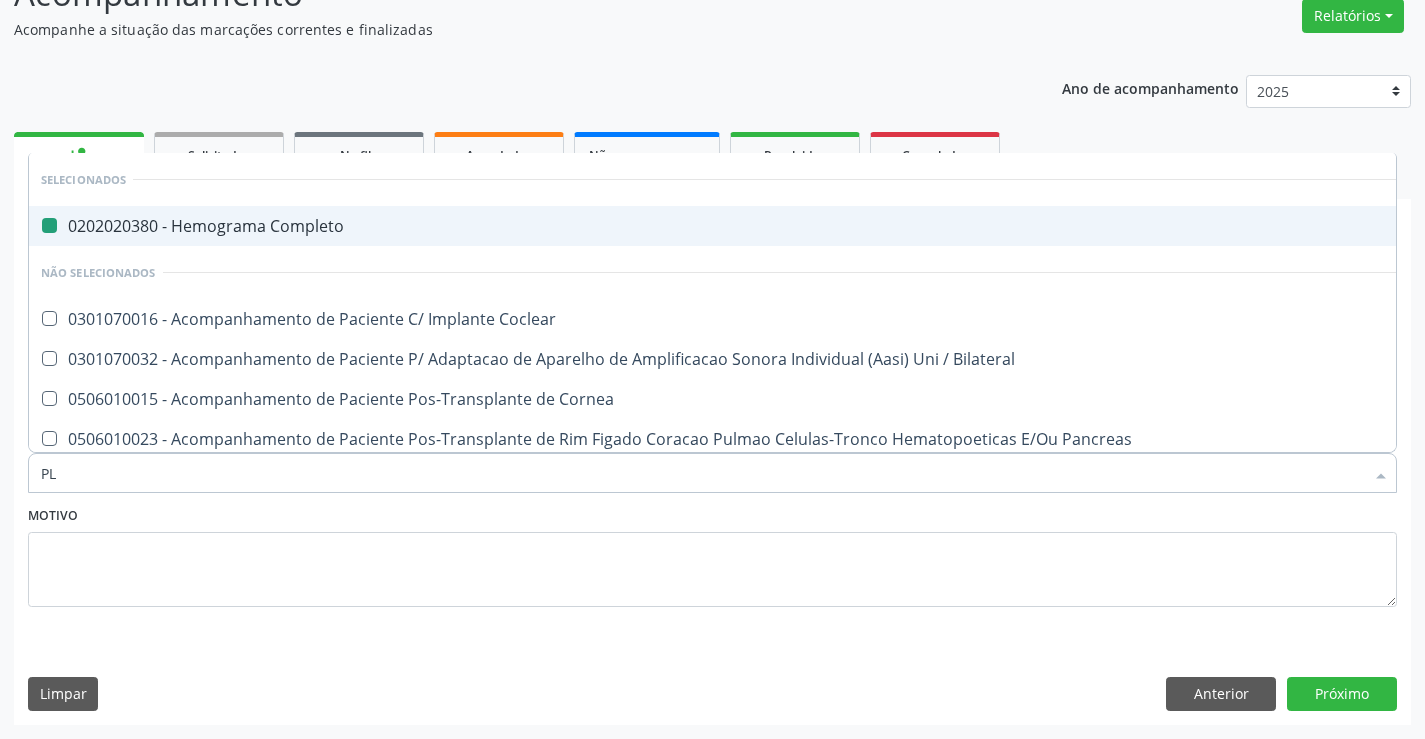 type on "PLA" 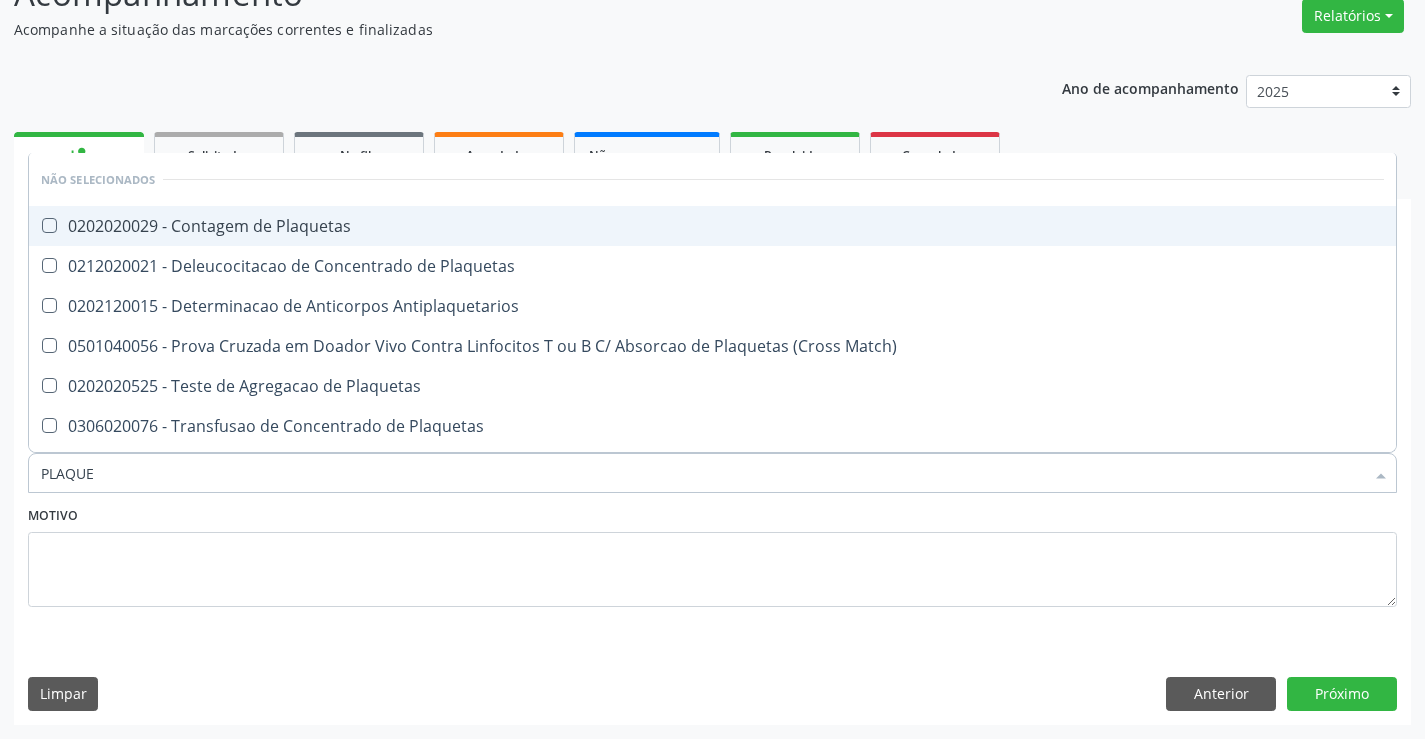 type on "PLAQUET" 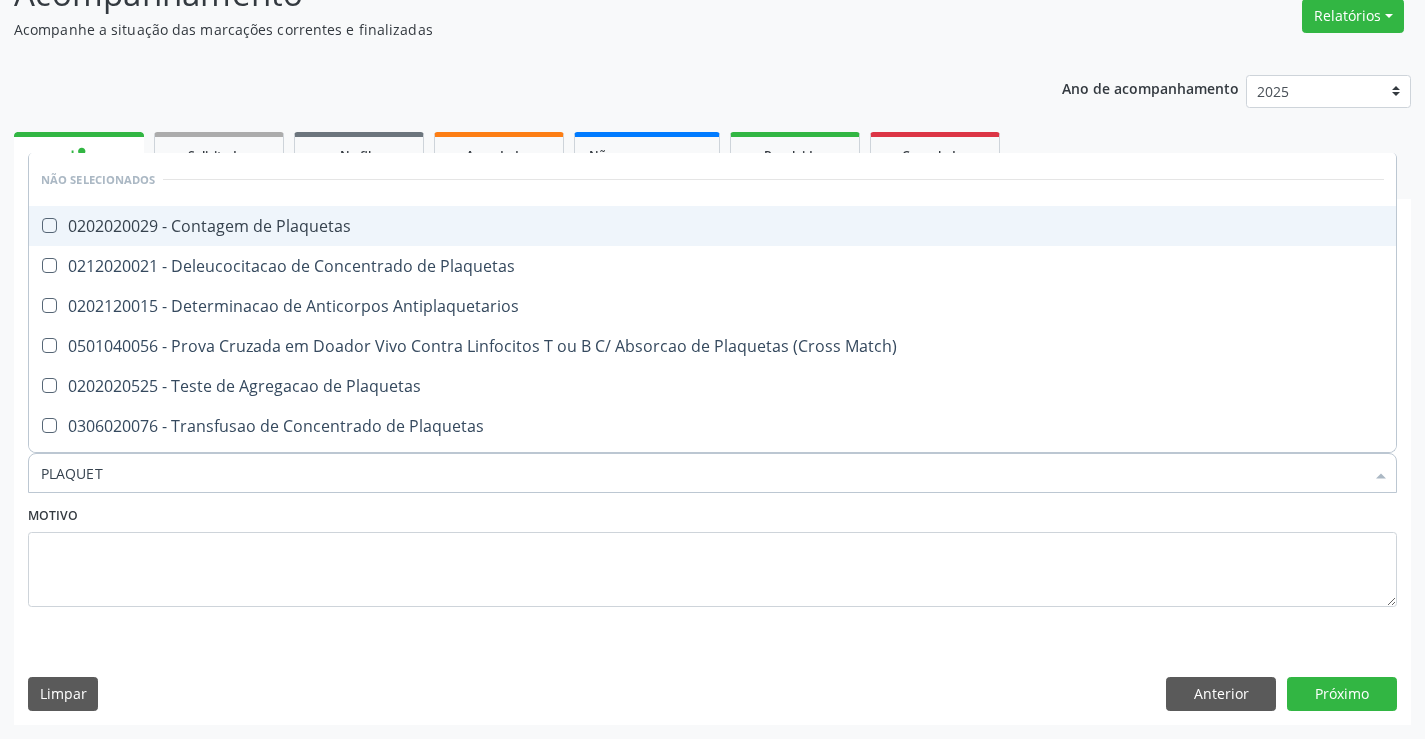 click on "0202020029 - Contagem de Plaquetas" at bounding box center (712, 226) 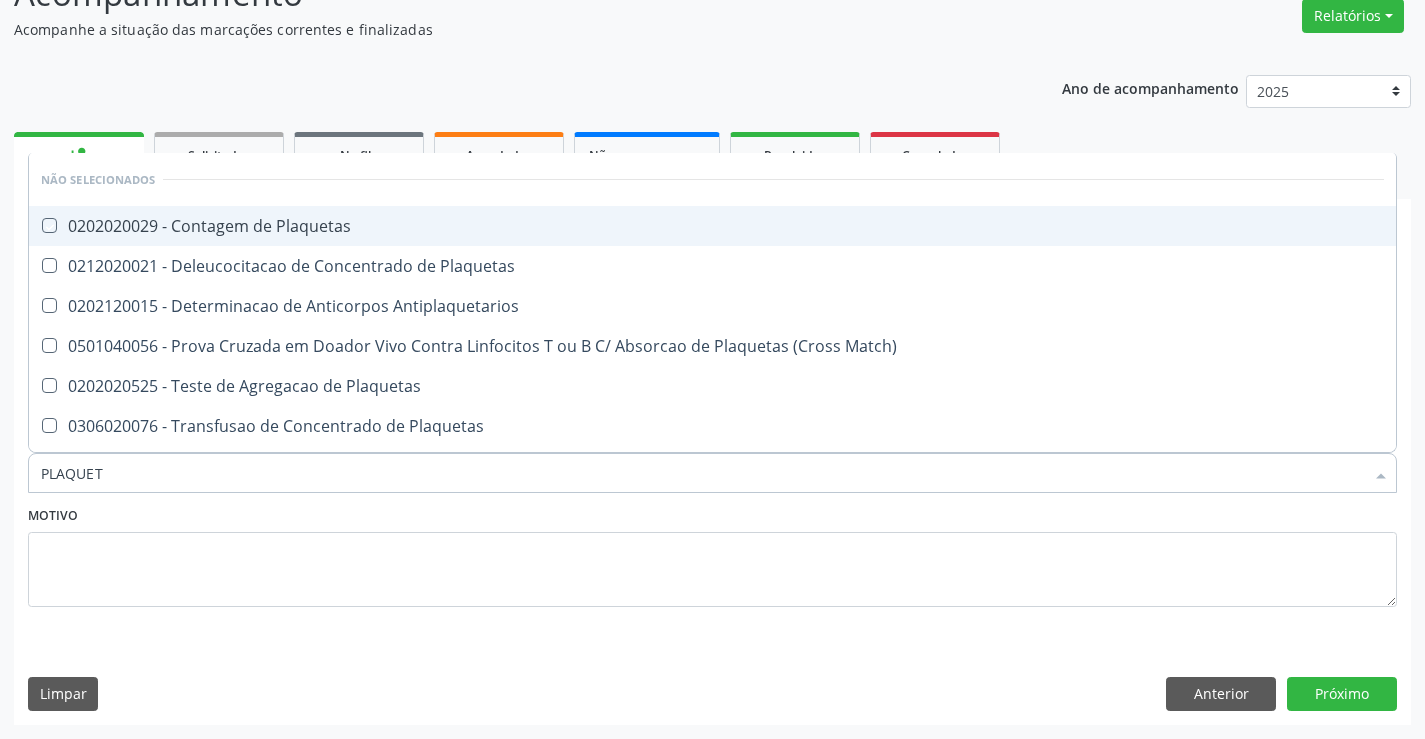 checkbox on "true" 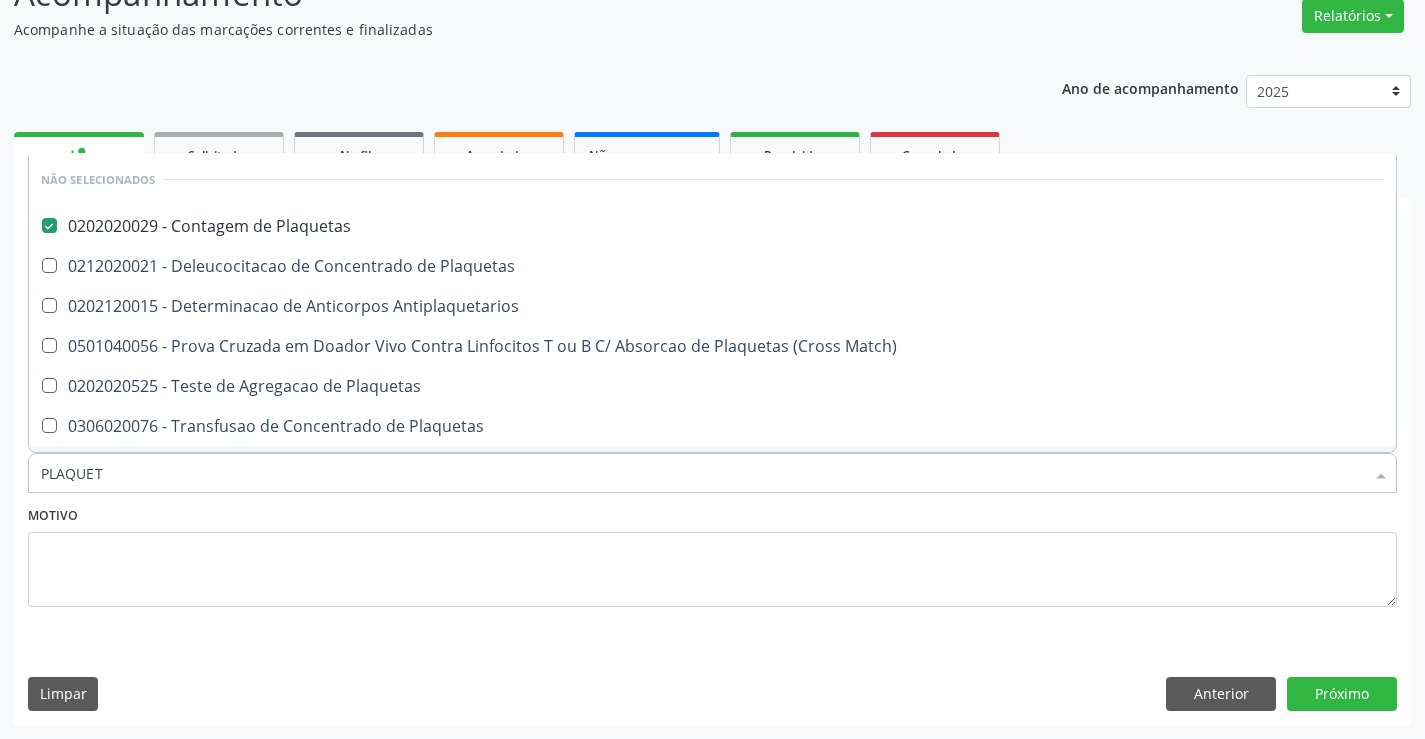 type on "PLAQUET" 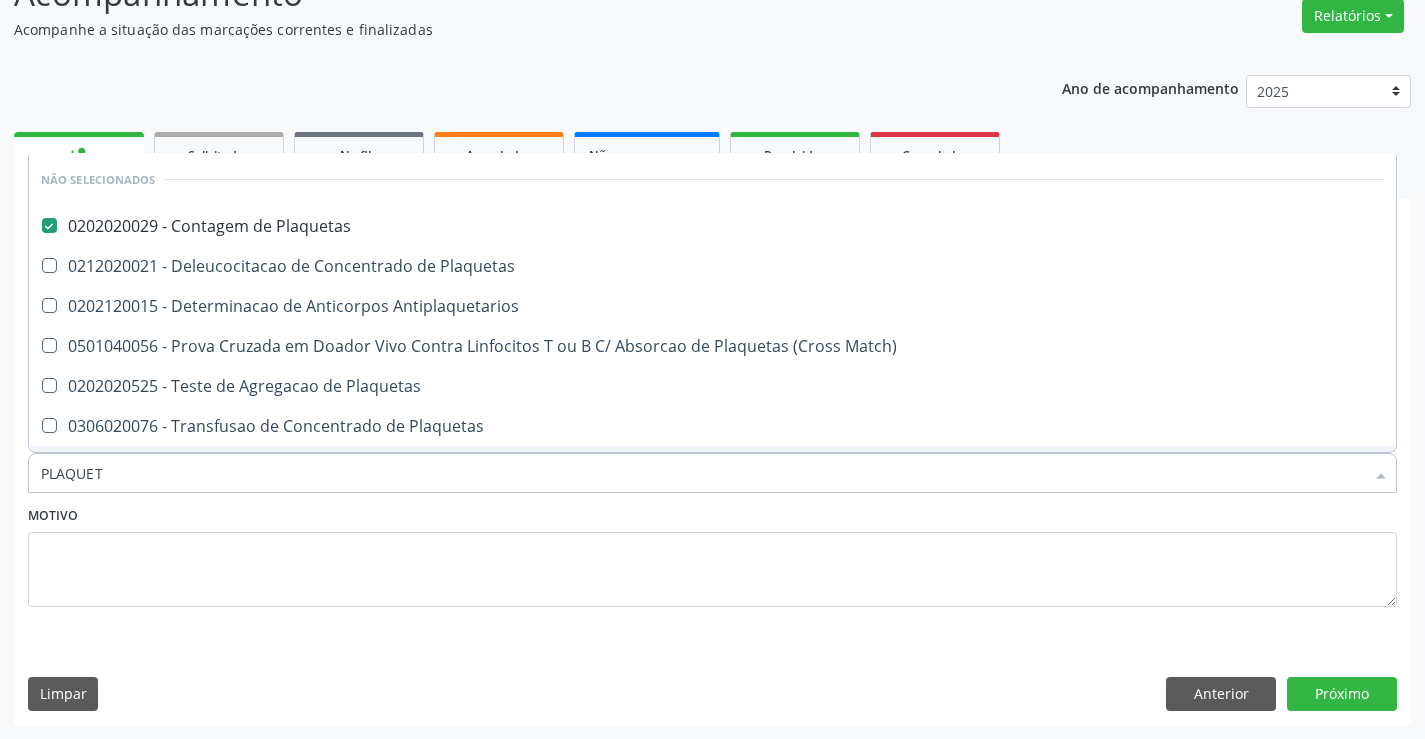 click on "Motivo" at bounding box center [712, 561] 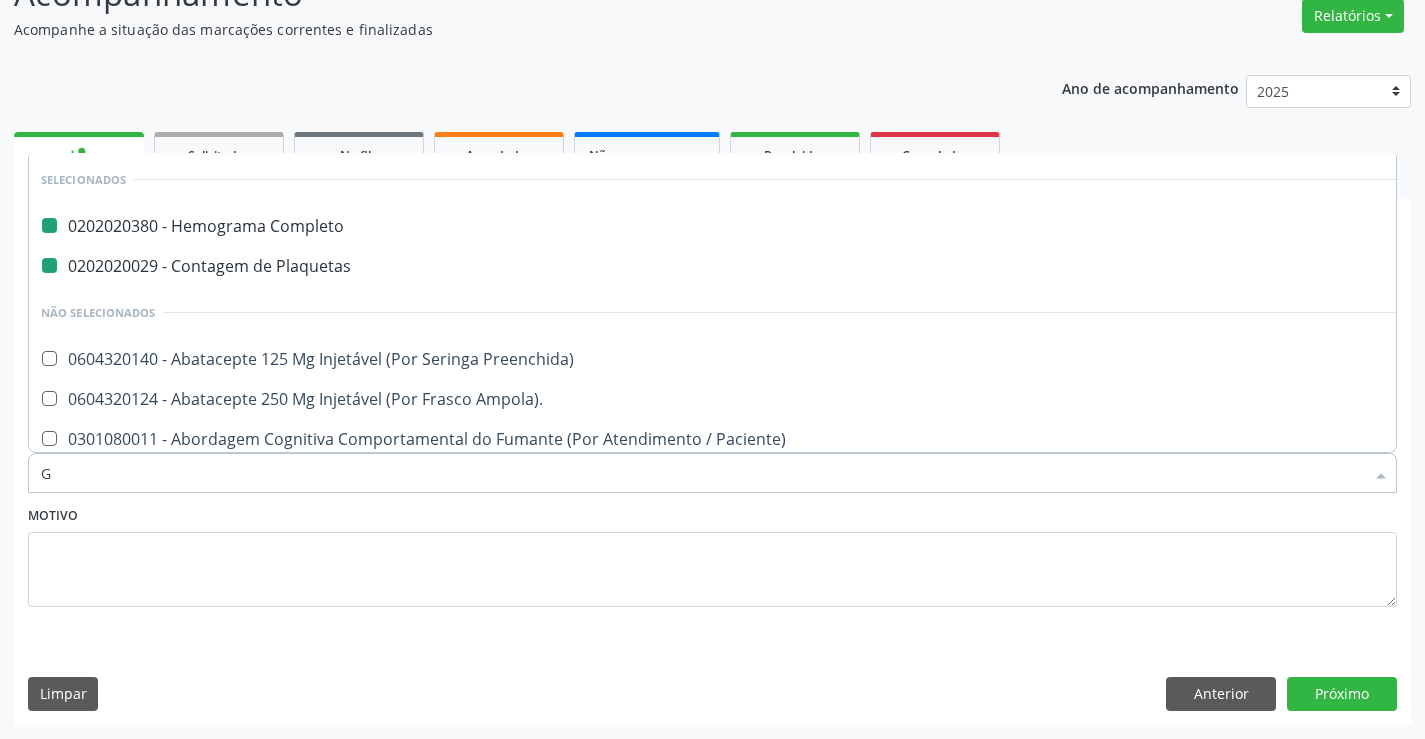 type on "GL" 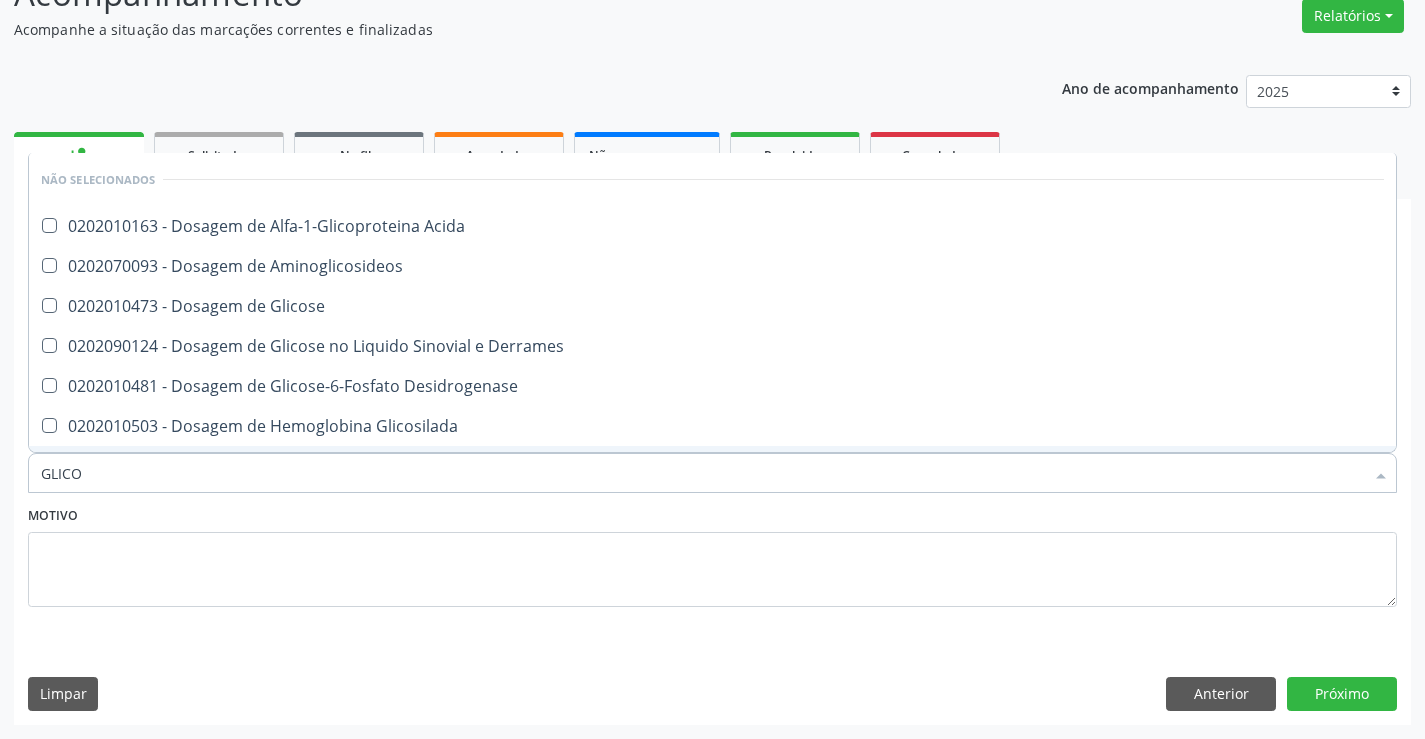 type on "GLICOS" 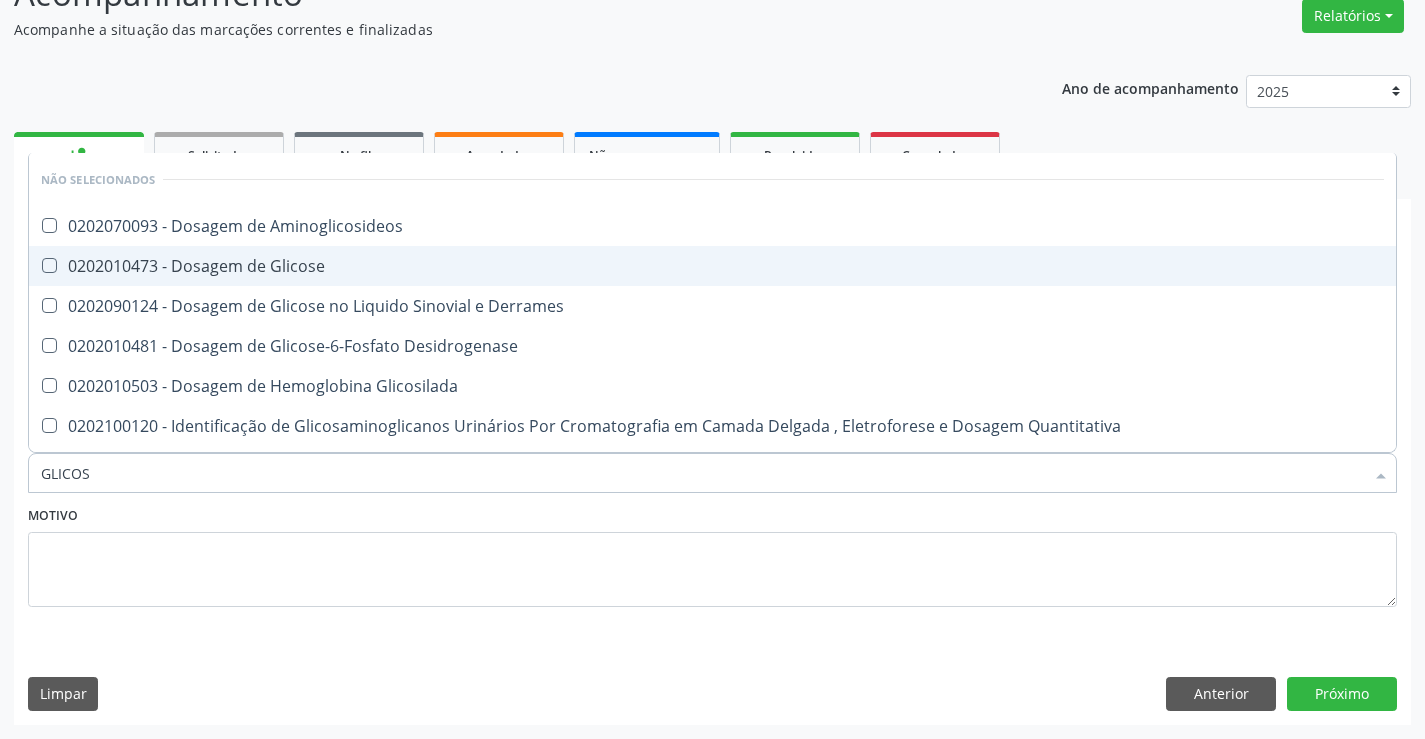 click on "0202010473 - Dosagem de Glicose" at bounding box center [712, 266] 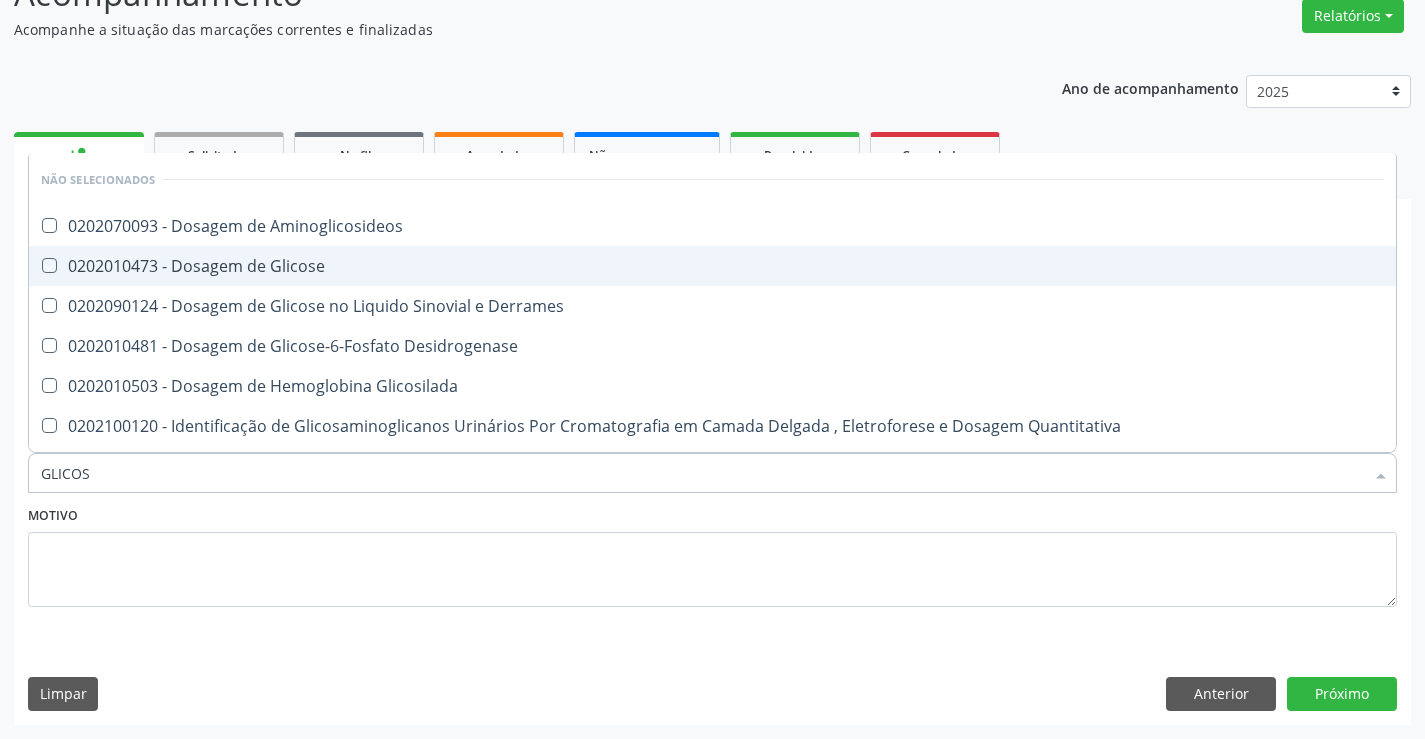 checkbox on "true" 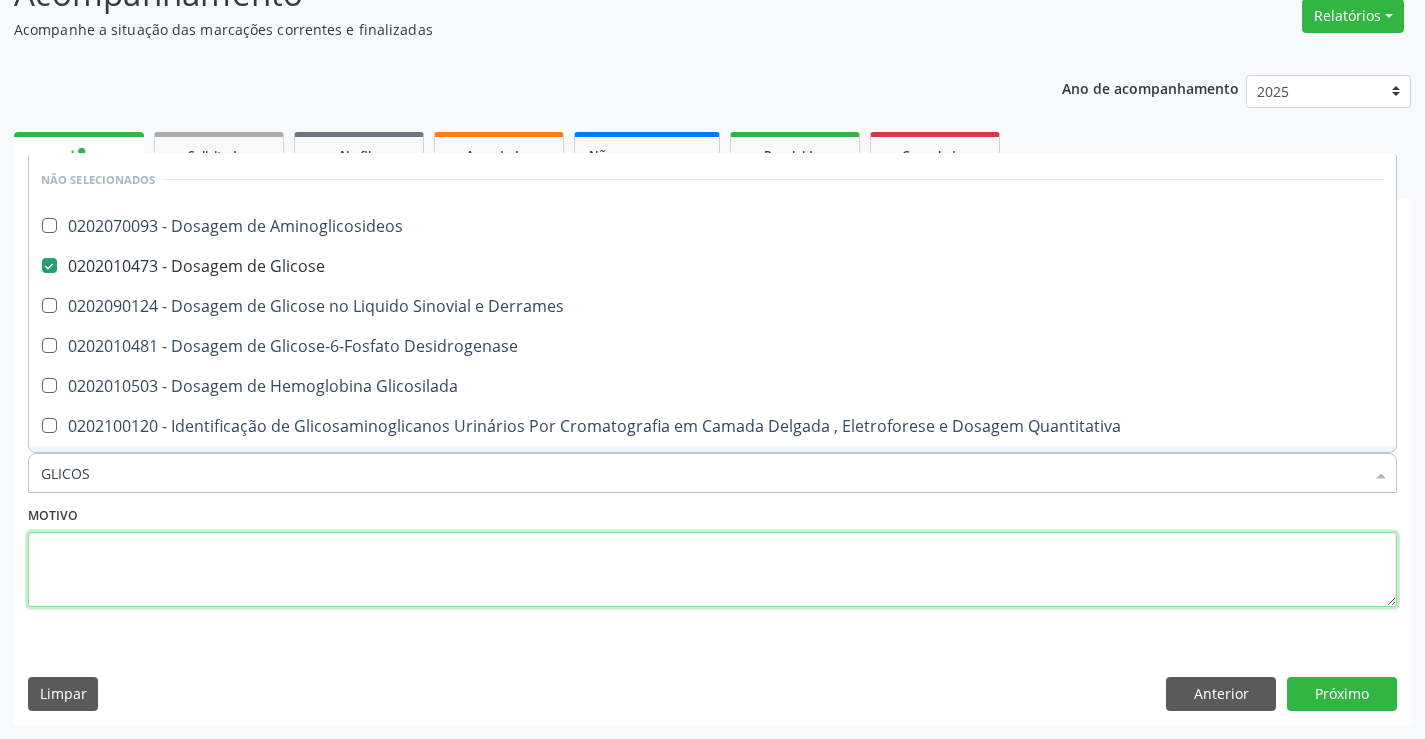 drag, startPoint x: 167, startPoint y: 566, endPoint x: 182, endPoint y: 485, distance: 82.37718 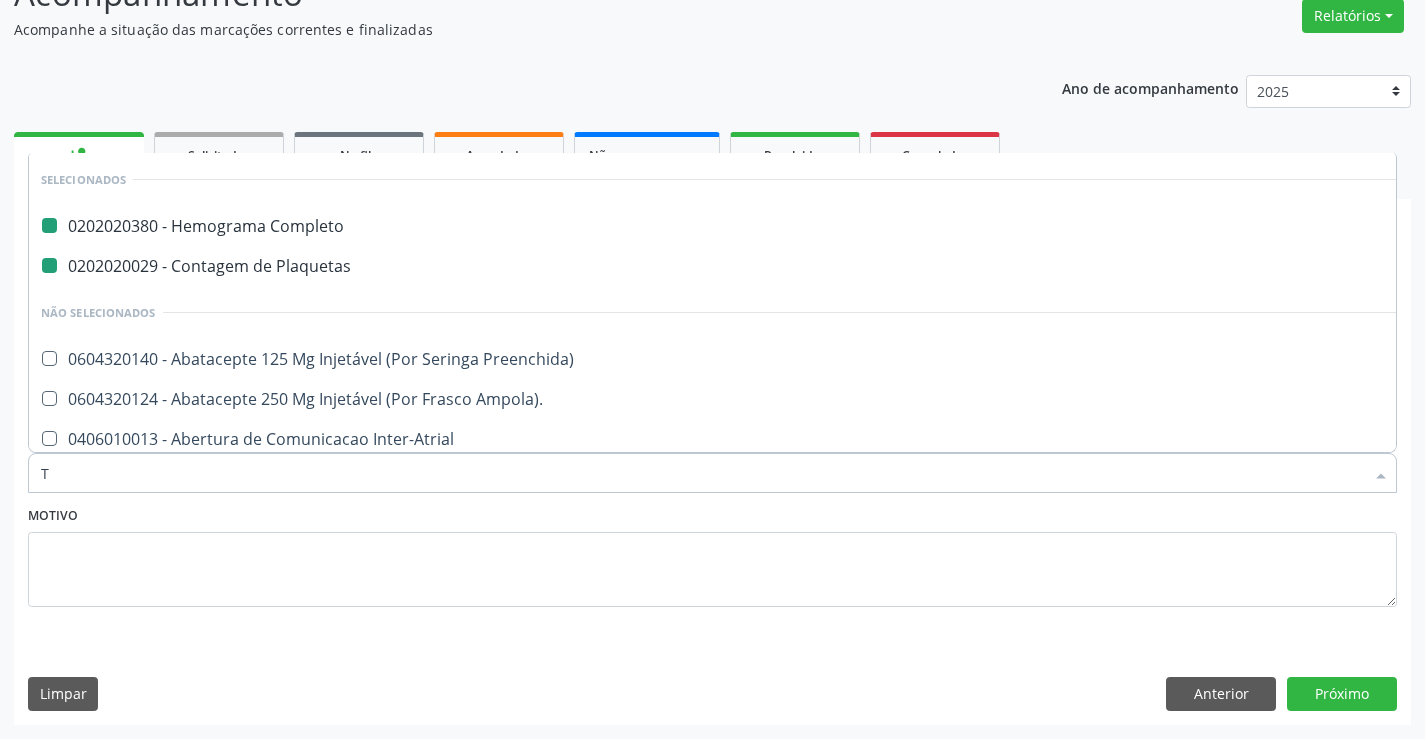 type on "TE" 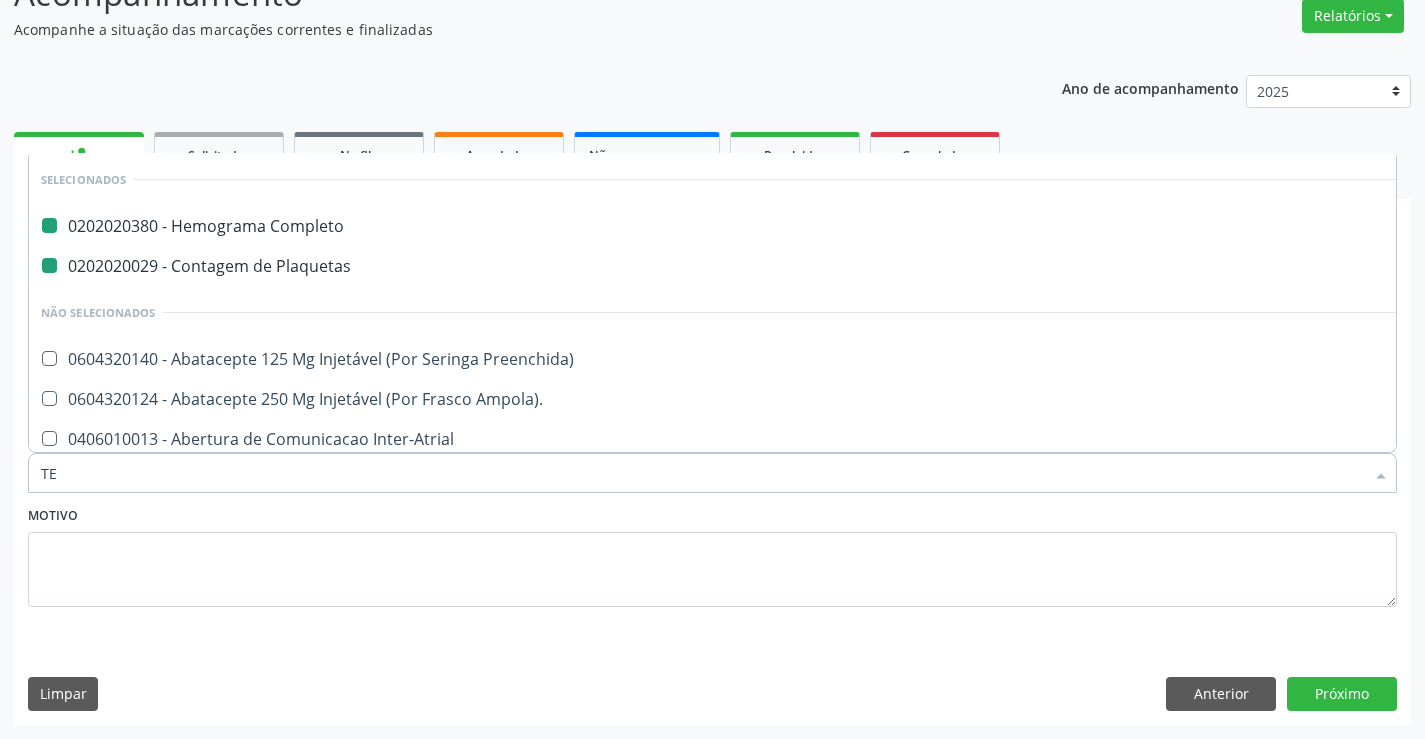 checkbox on "false" 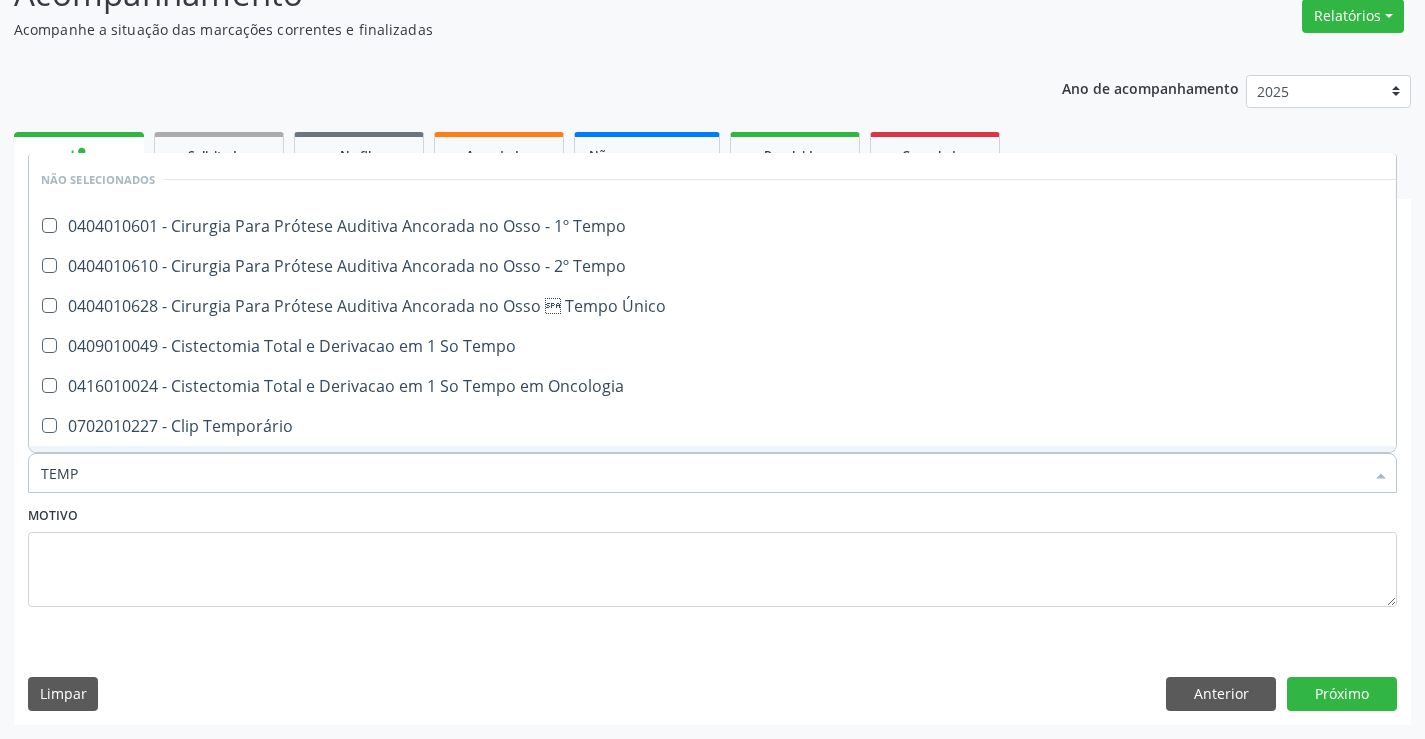 type on "TEMPO" 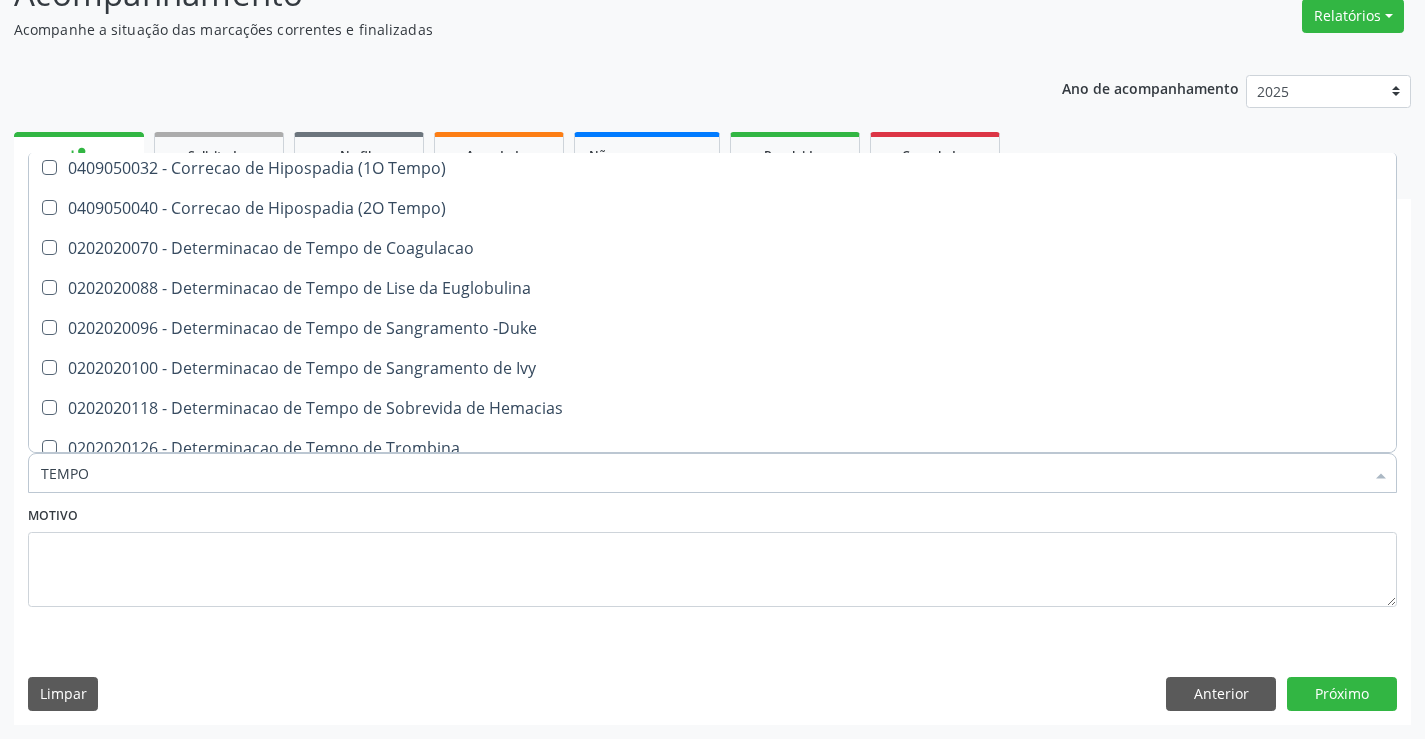 scroll, scrollTop: 300, scrollLeft: 0, axis: vertical 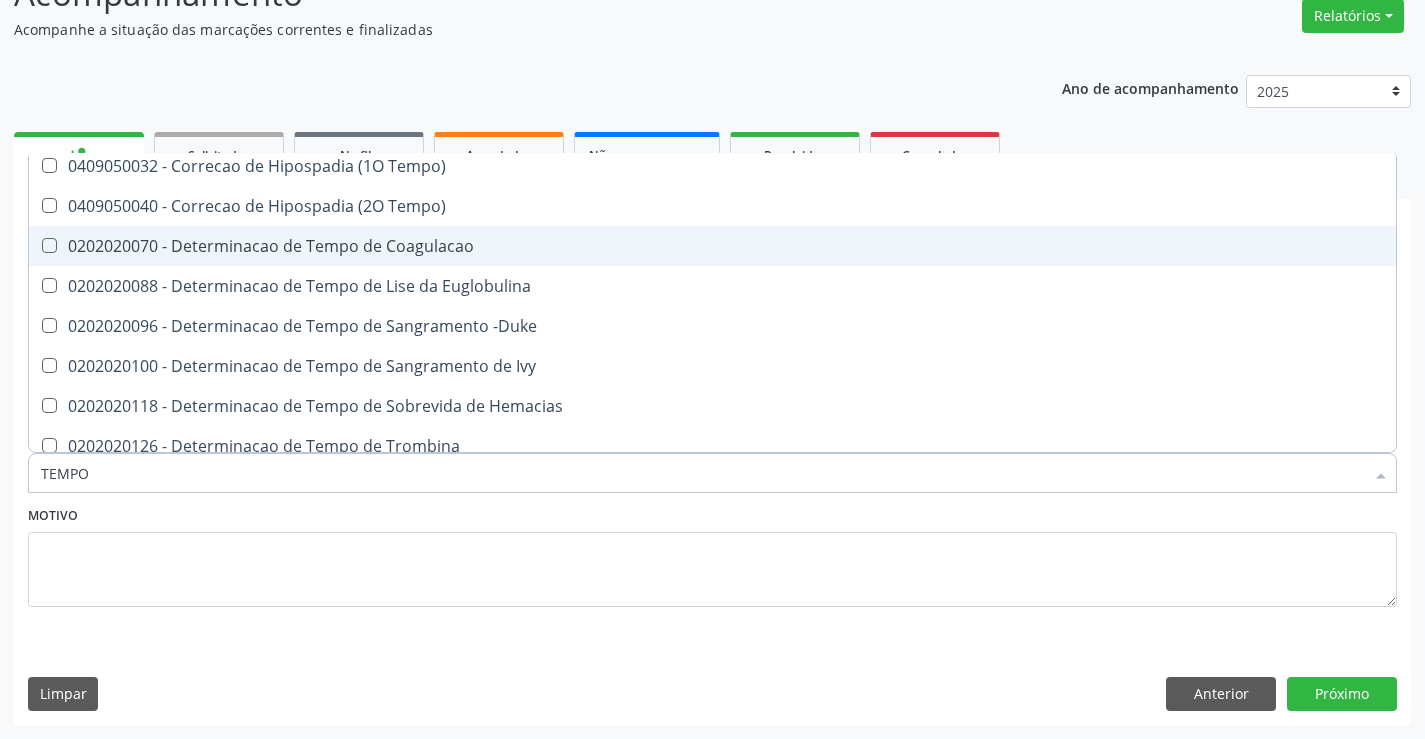 click on "0202020070 - Determinacao de Tempo de Coagulacao" at bounding box center (756, 246) 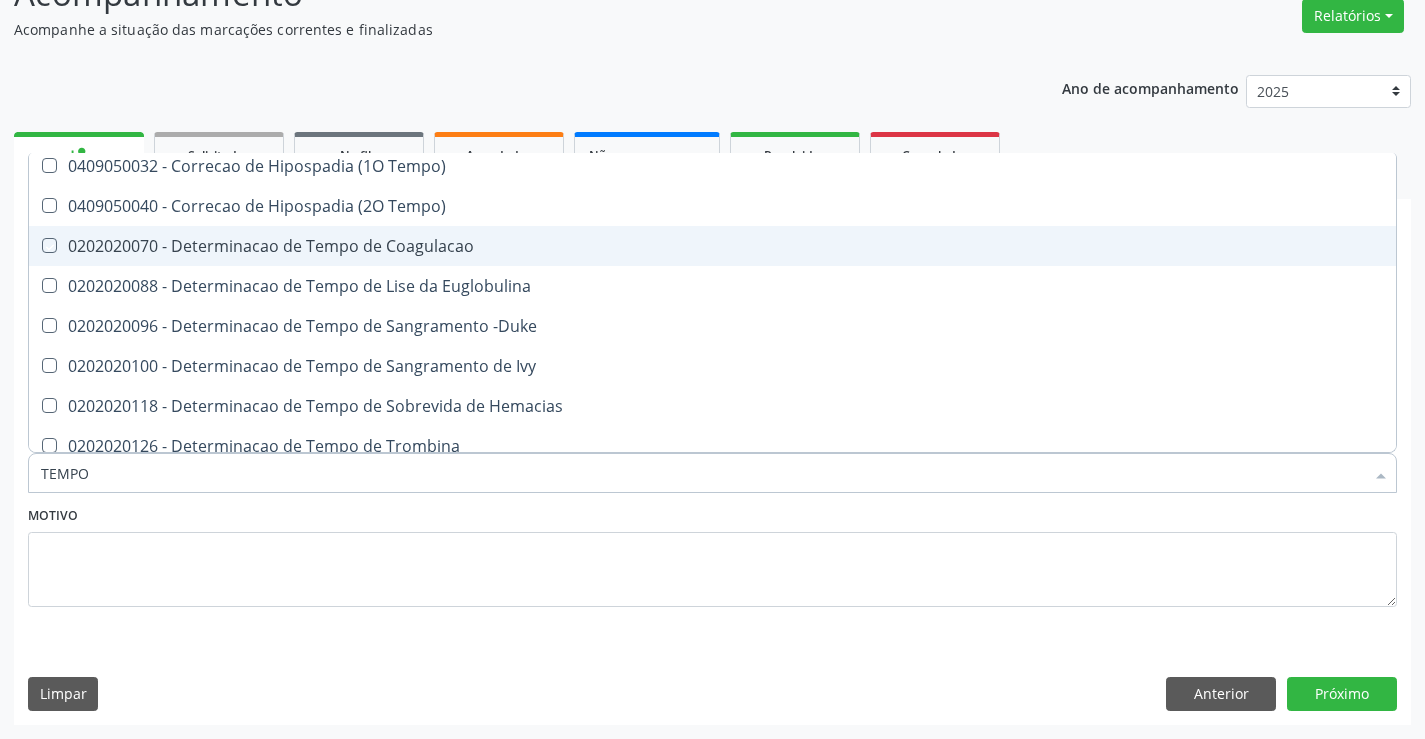 checkbox on "true" 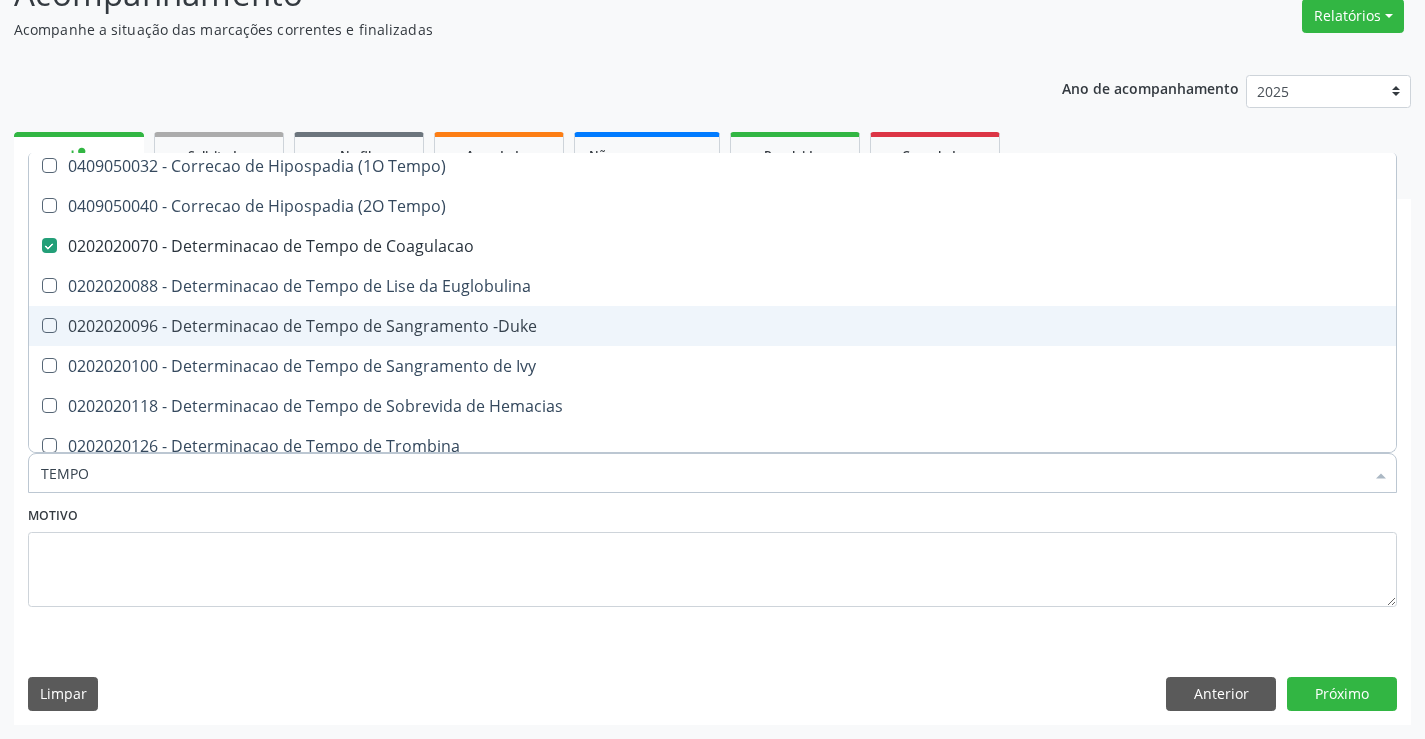 click on "0202020096 - Determinacao de Tempo de Sangramento -Duke" at bounding box center [756, 326] 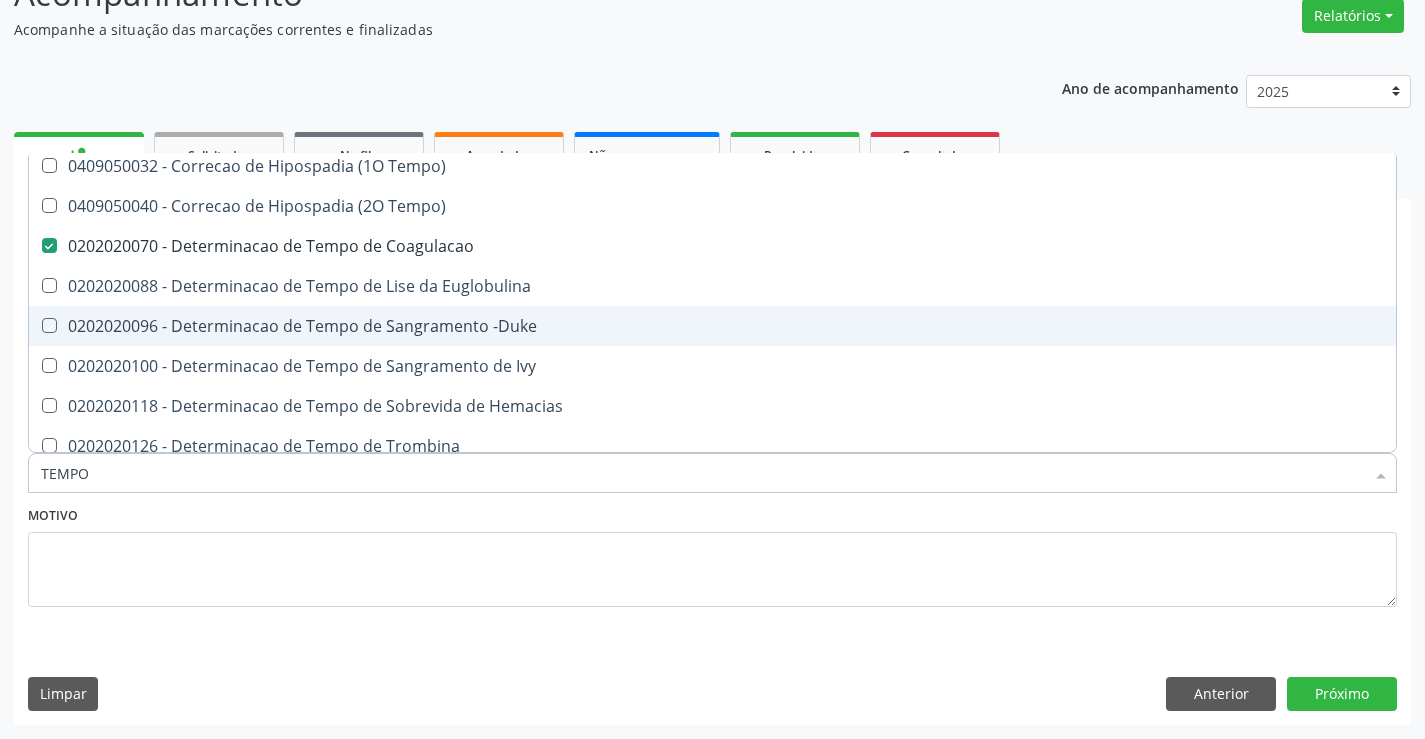 checkbox on "true" 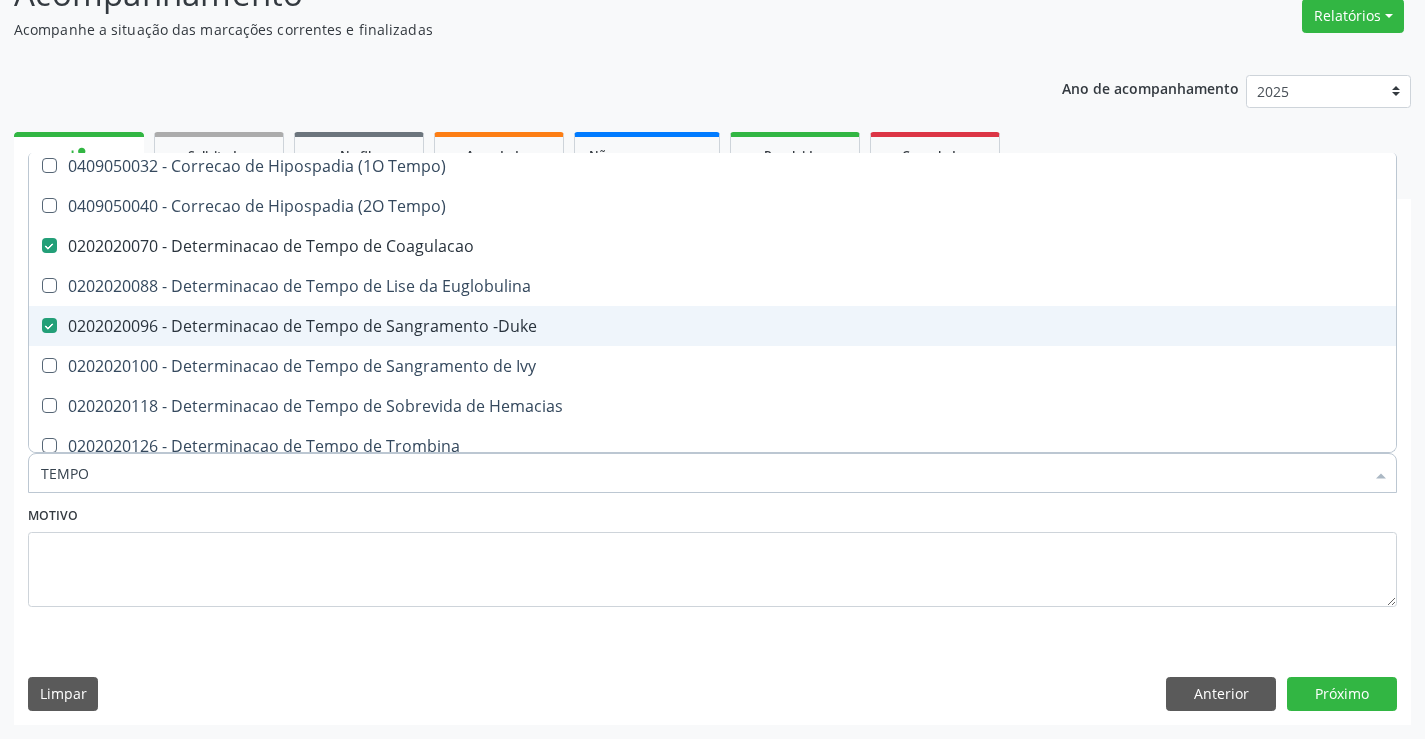 scroll, scrollTop: 500, scrollLeft: 0, axis: vertical 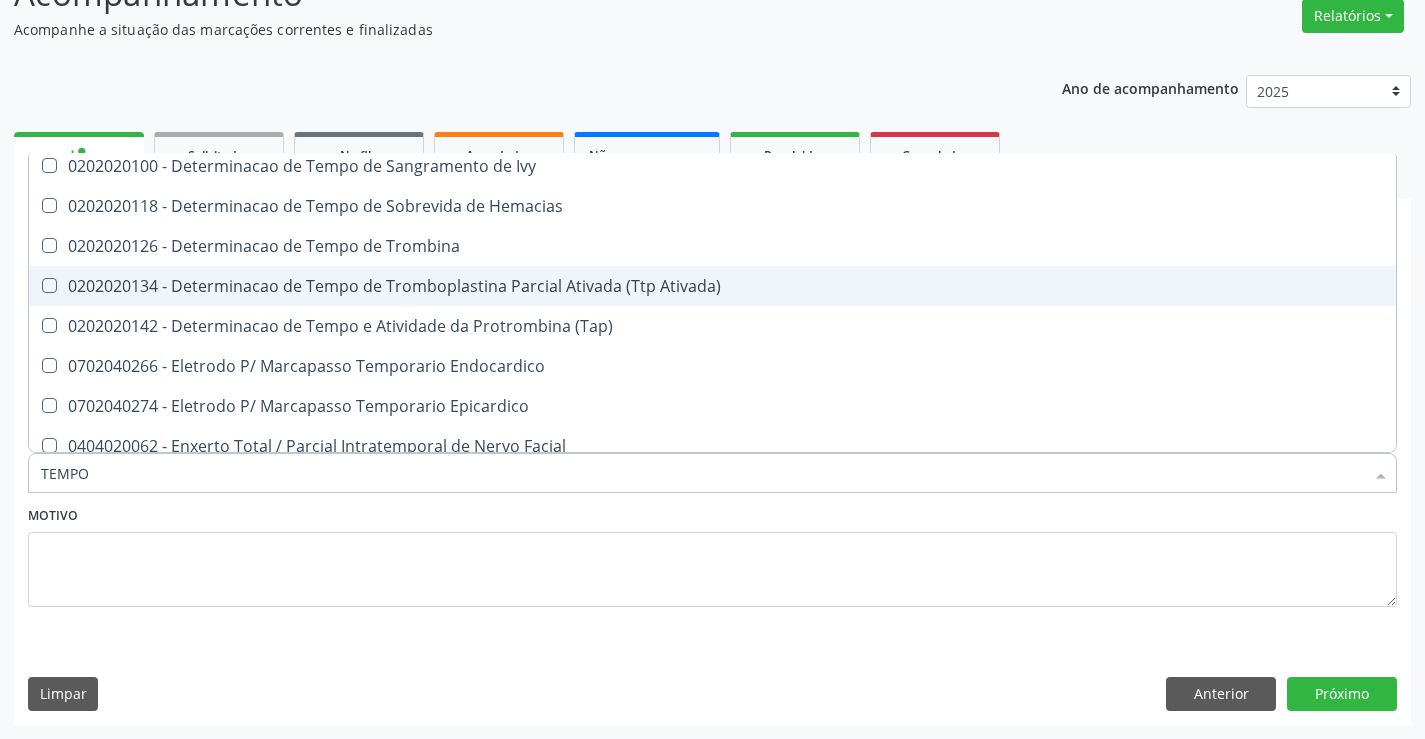 click on "0202020134 - Determinacao de Tempo de Tromboplastina Parcial Ativada (Ttp Ativada)" at bounding box center [756, 286] 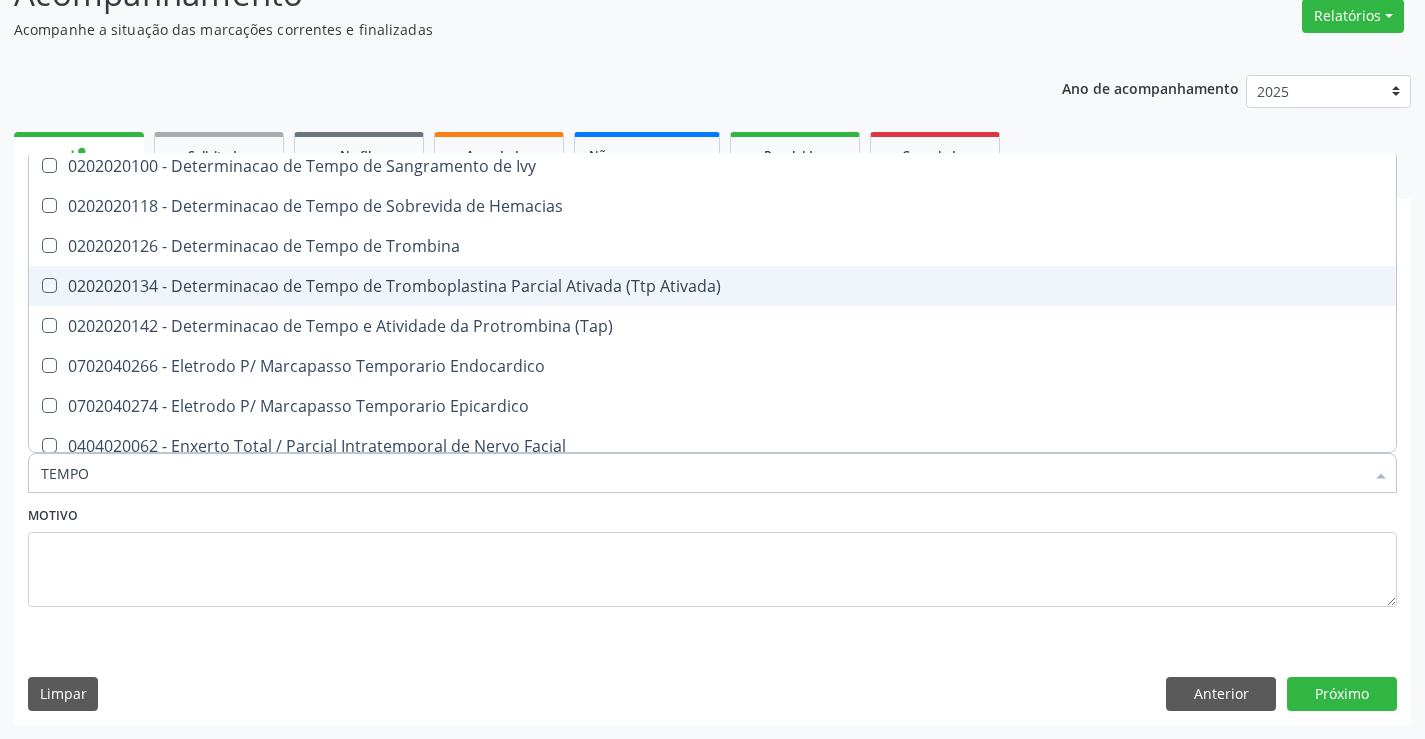 checkbox on "true" 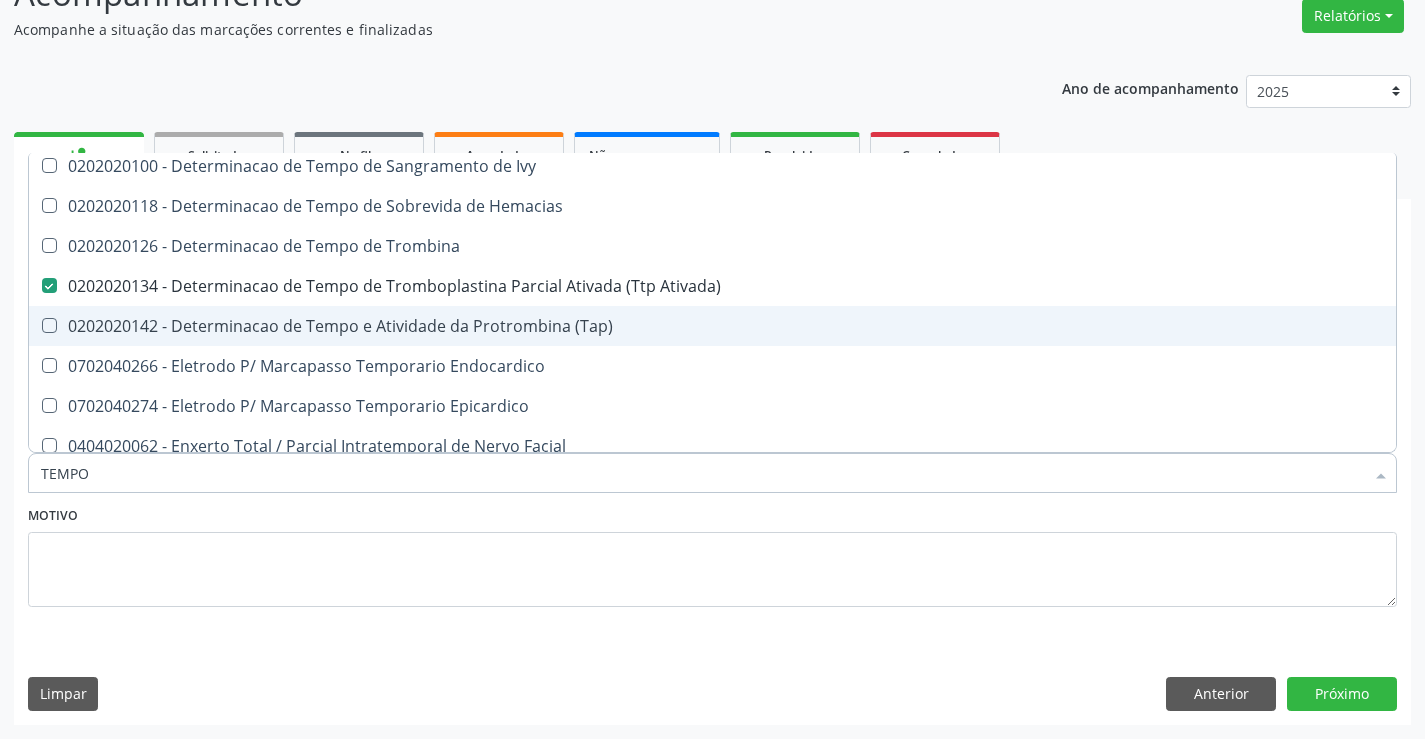 click on "0202020142 - Determinacao de Tempo e Atividade da Protrombina (Tap)" at bounding box center [756, 326] 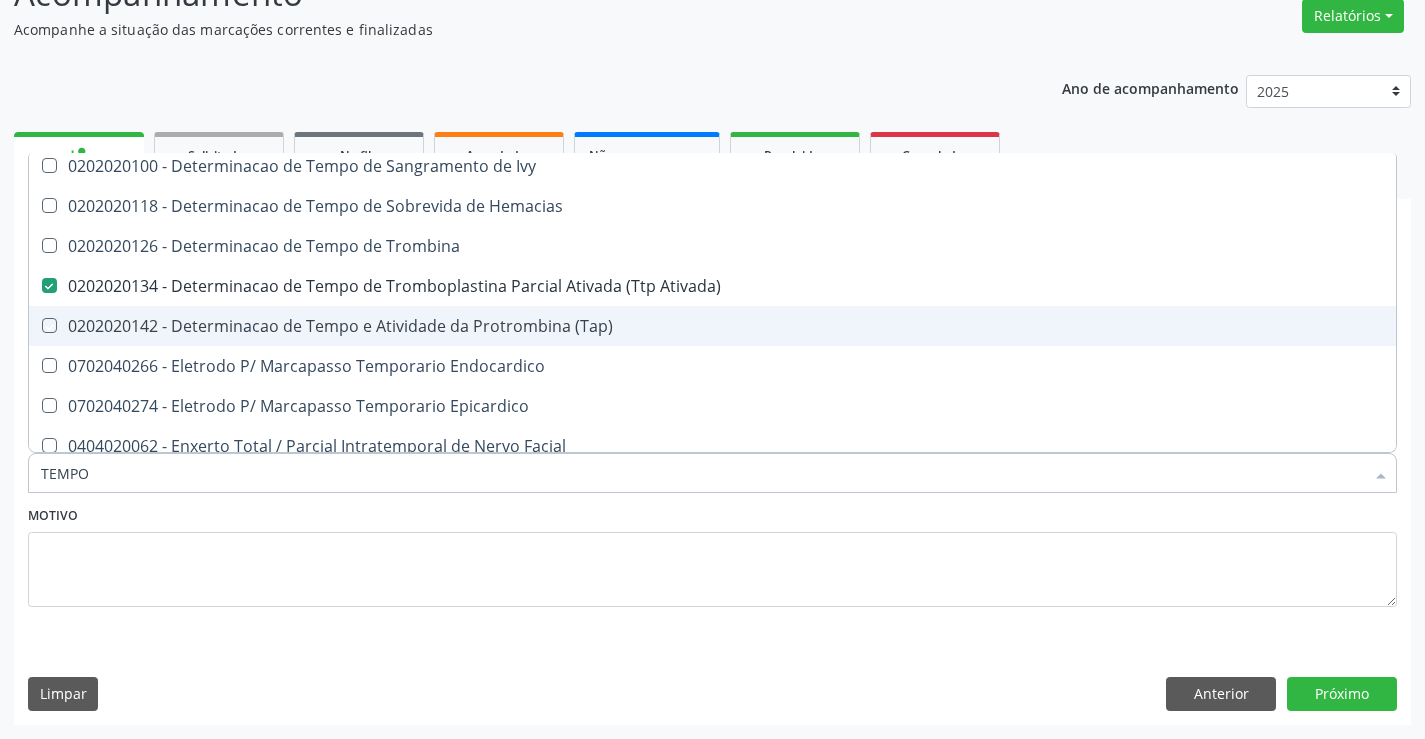 checkbox on "true" 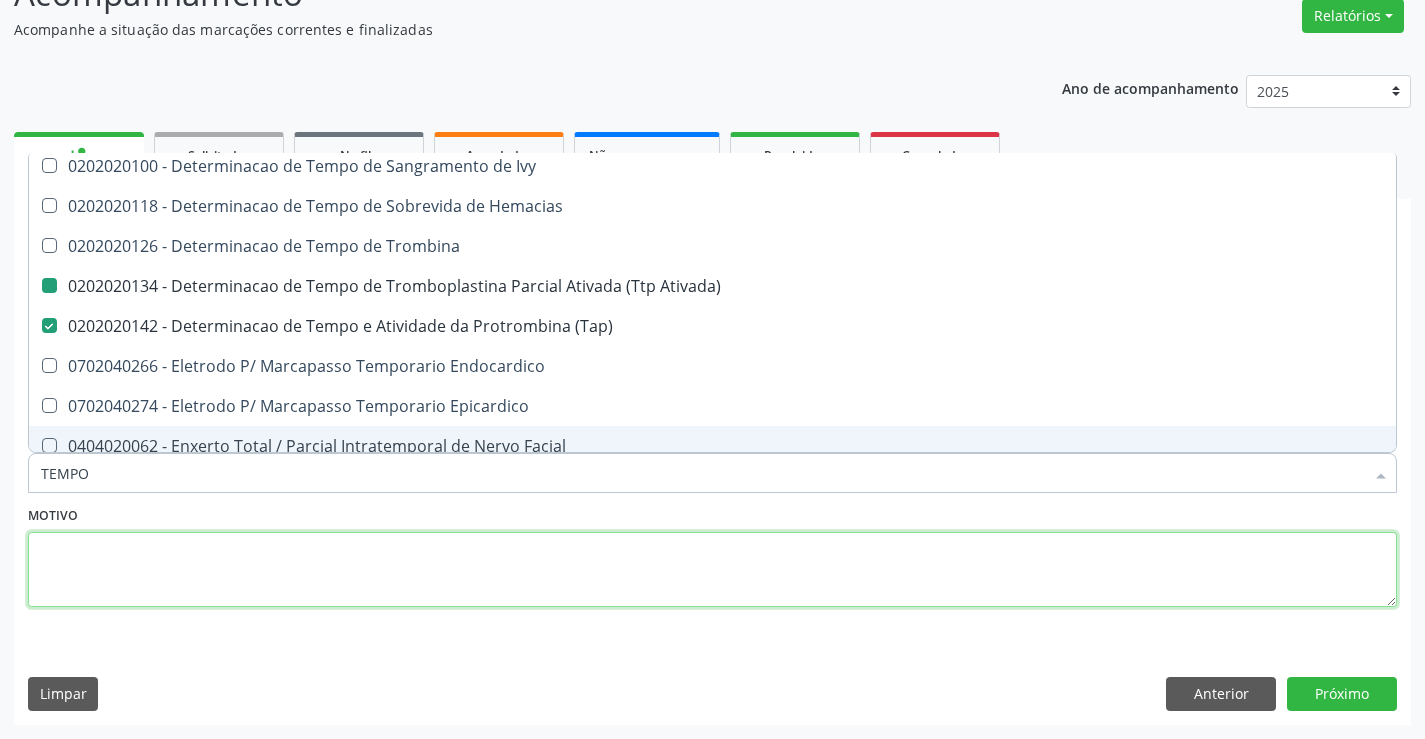 click at bounding box center (712, 570) 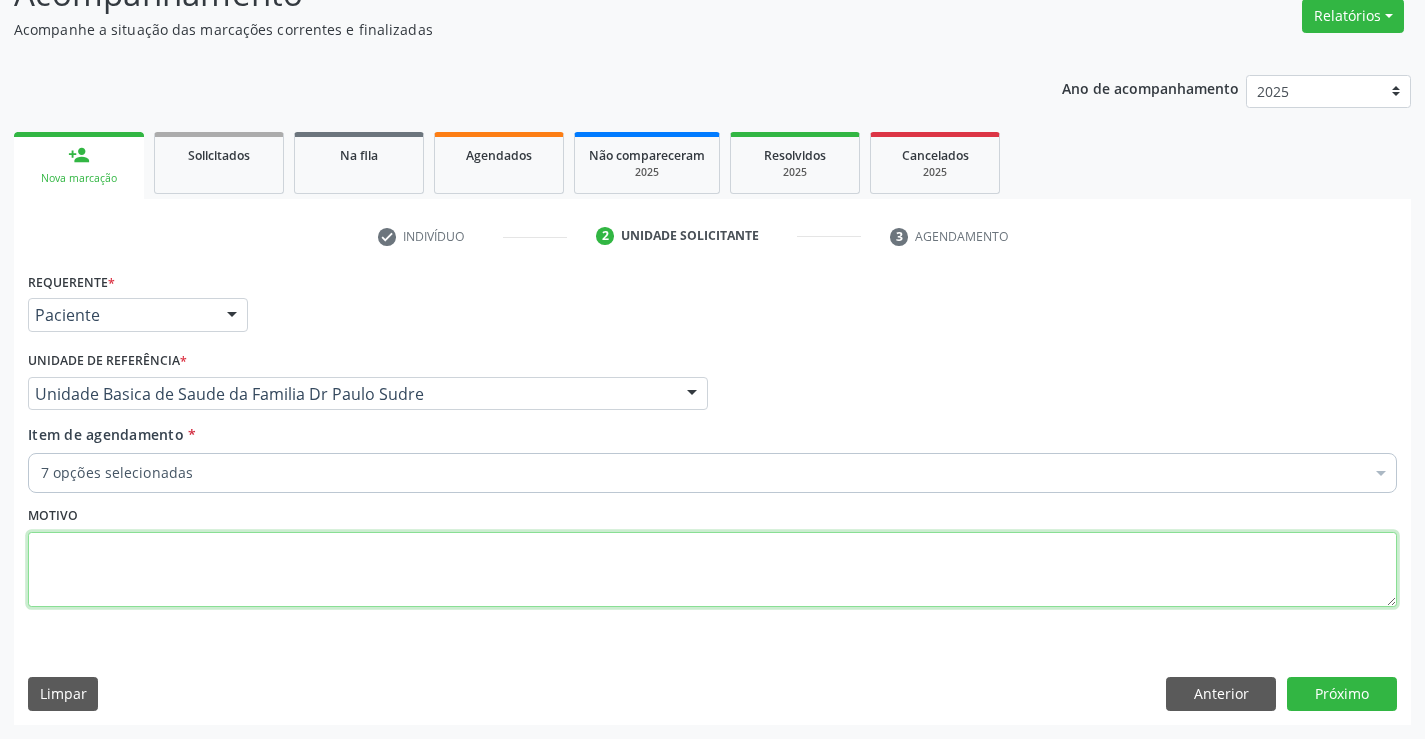 scroll, scrollTop: 0, scrollLeft: 0, axis: both 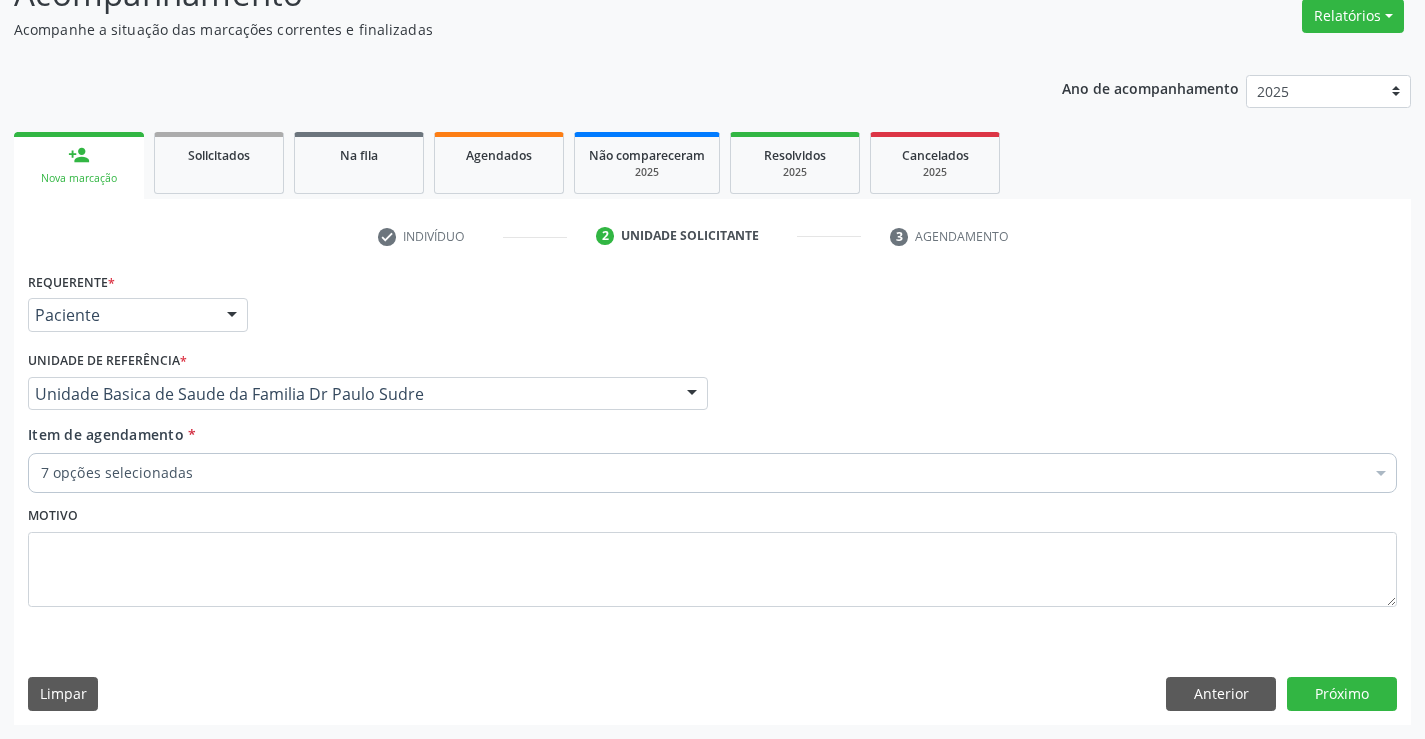 click on "7 opções selecionadas" at bounding box center (712, 473) 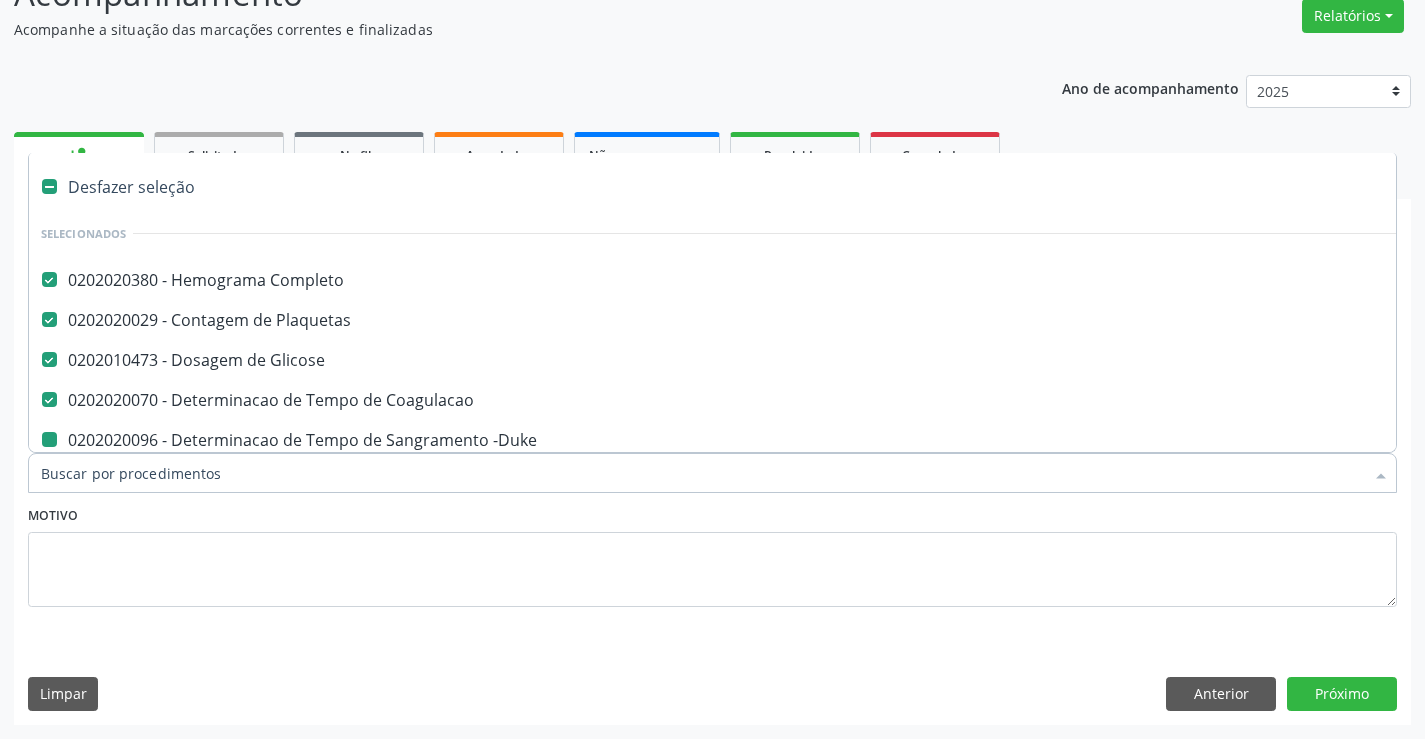type on "U" 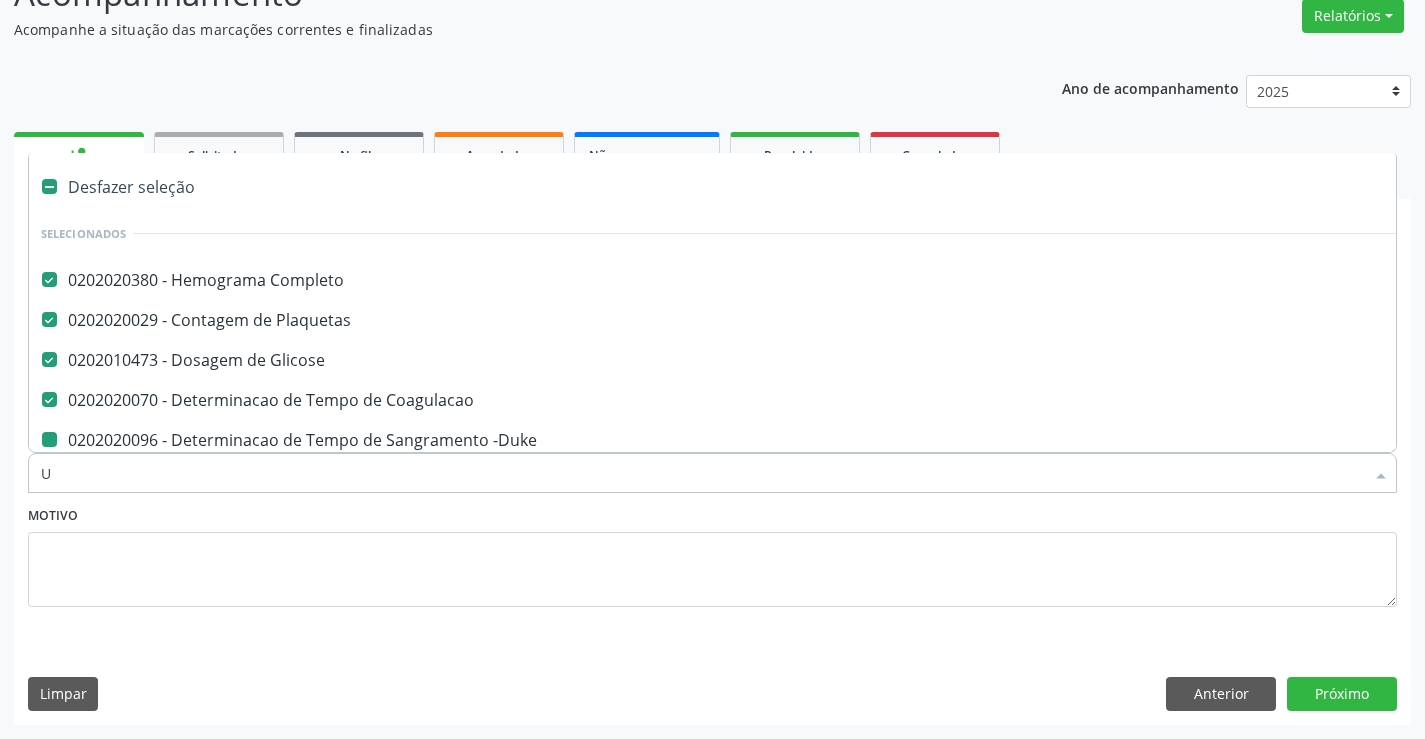 checkbox on "false" 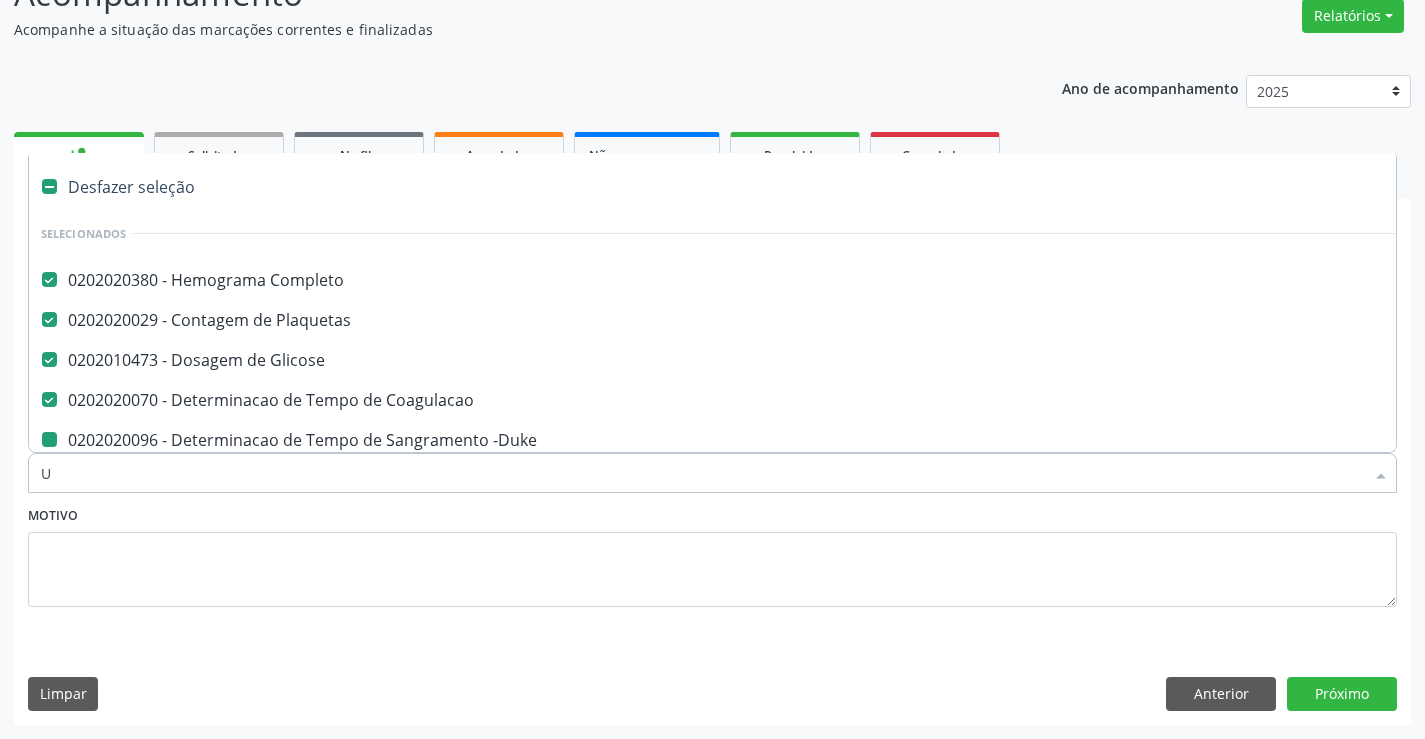 checkbox on "false" 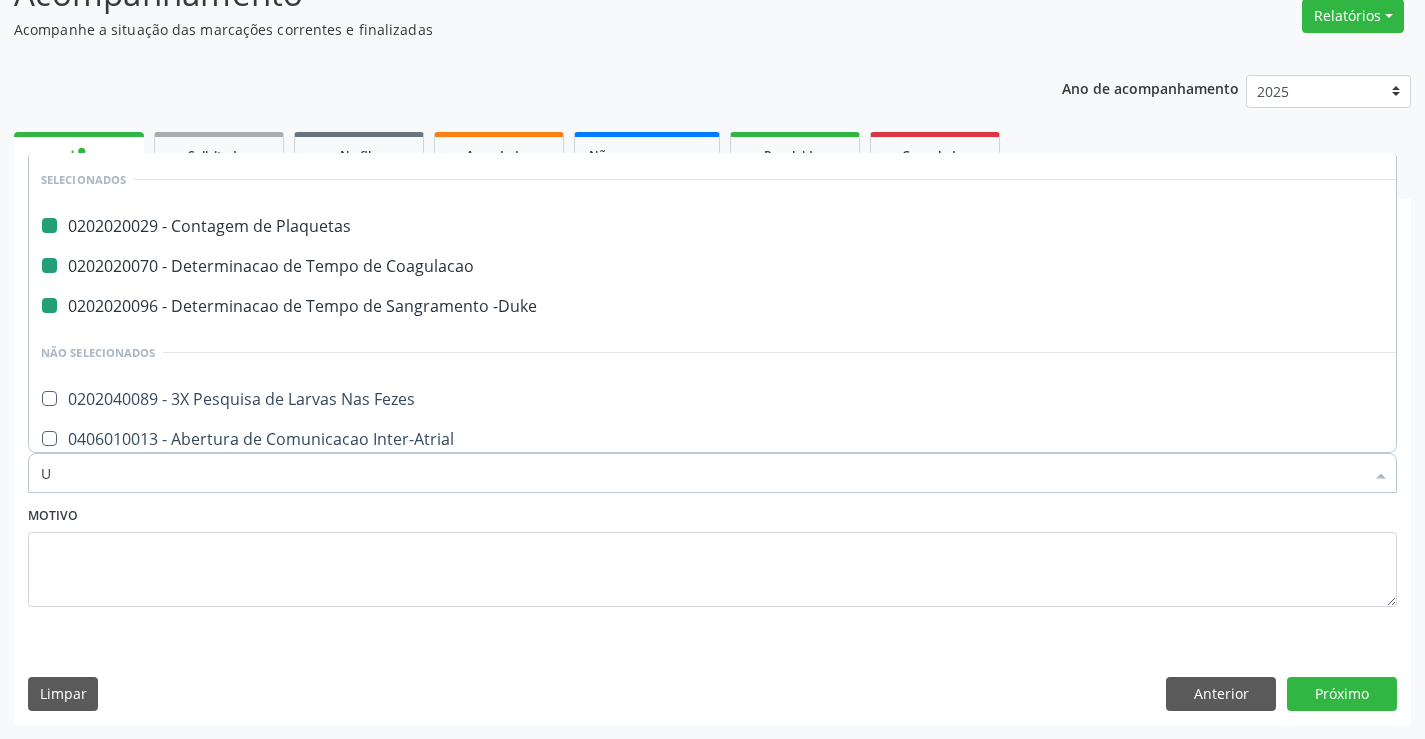 type on "UR" 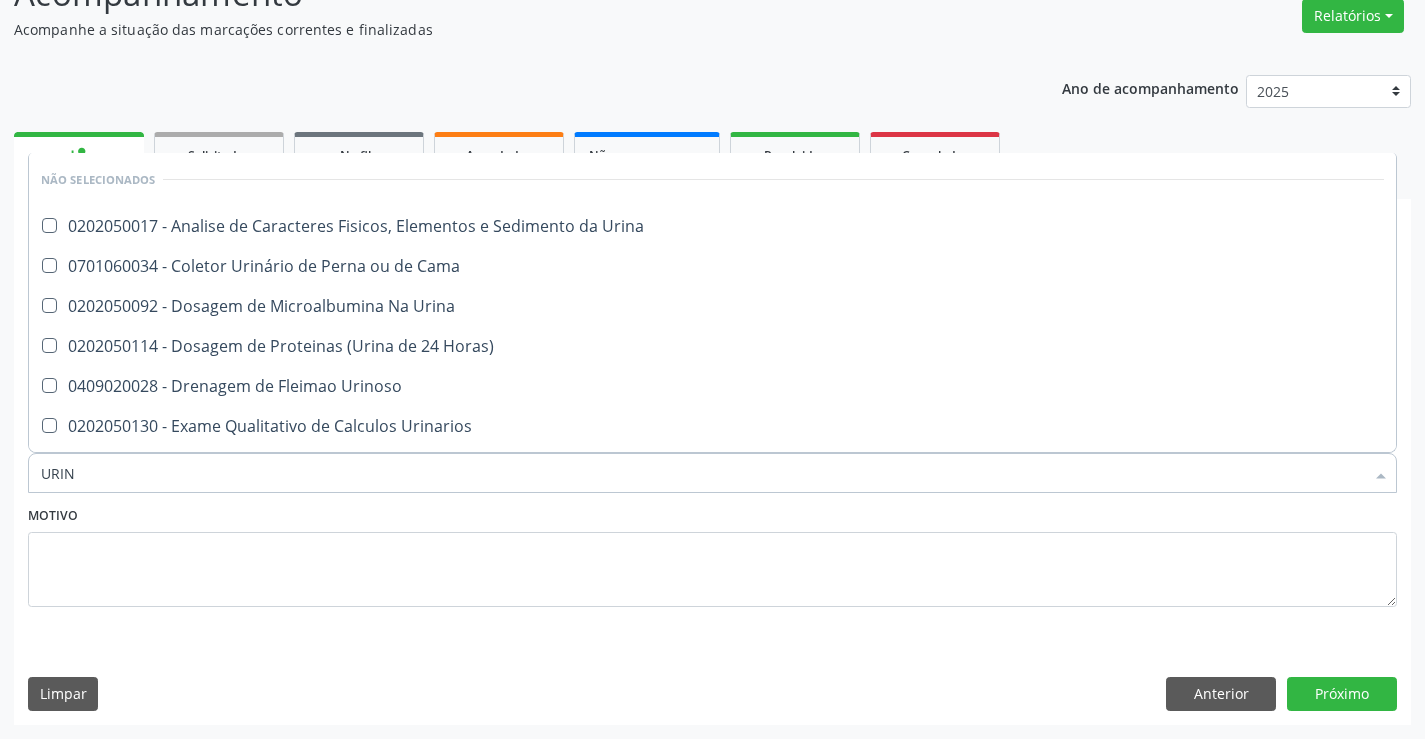 type on "URINA" 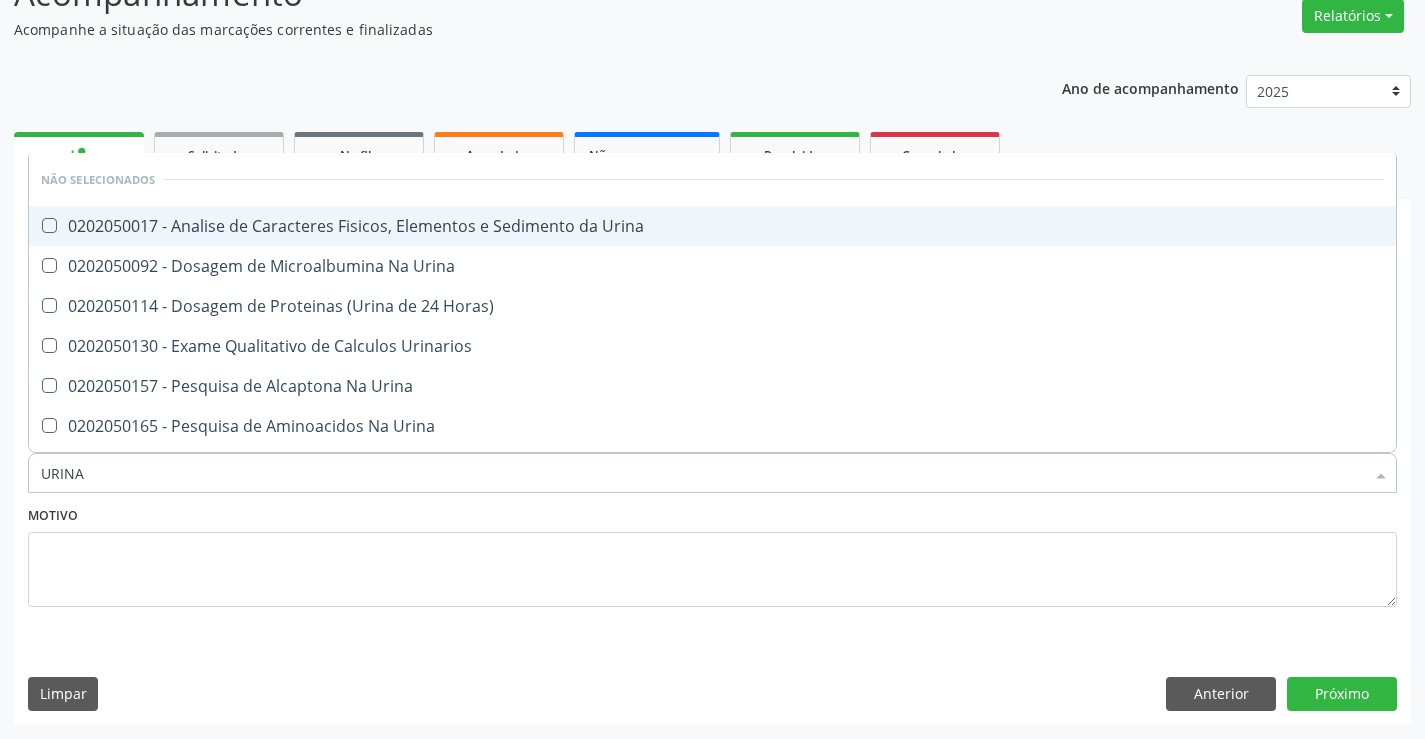click on "0202050017 - Analise de Caracteres Fisicos, Elementos e Sedimento da Urina" at bounding box center (712, 226) 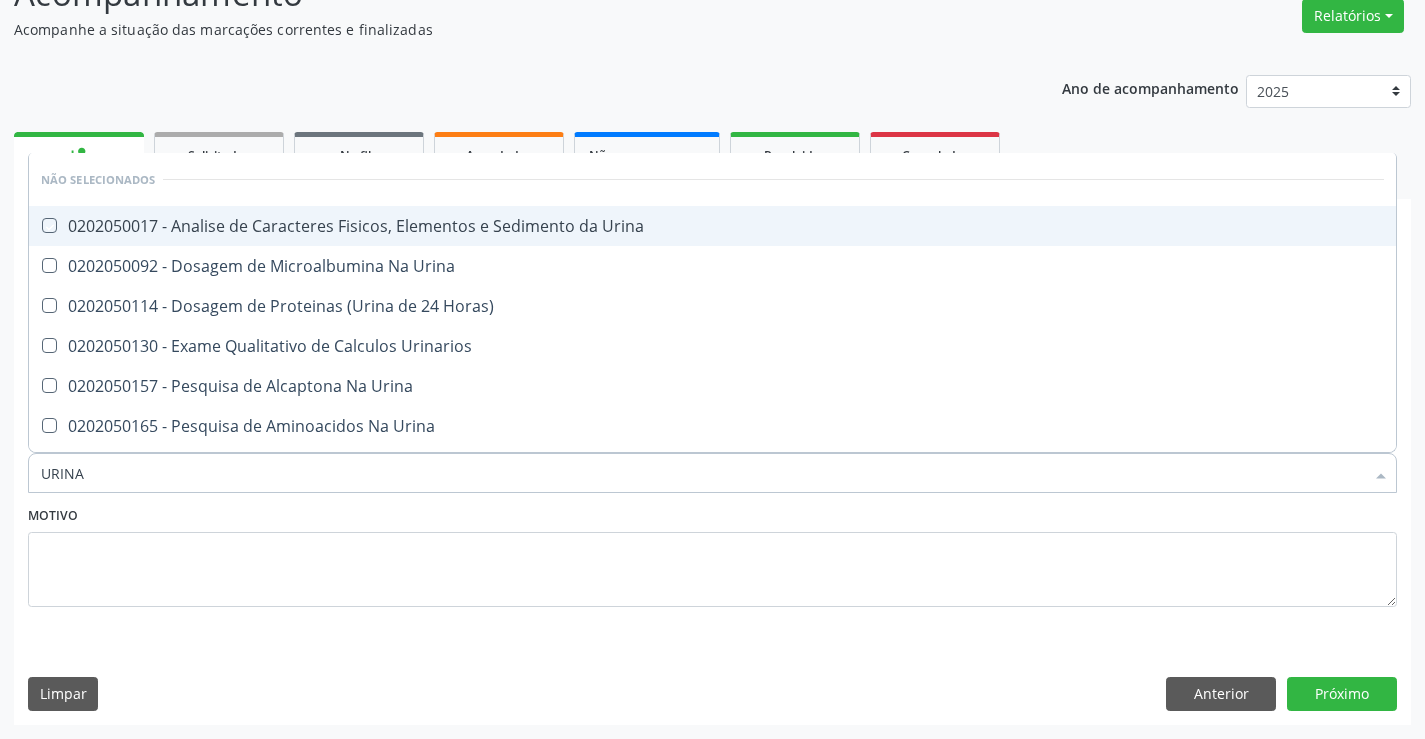 checkbox on "true" 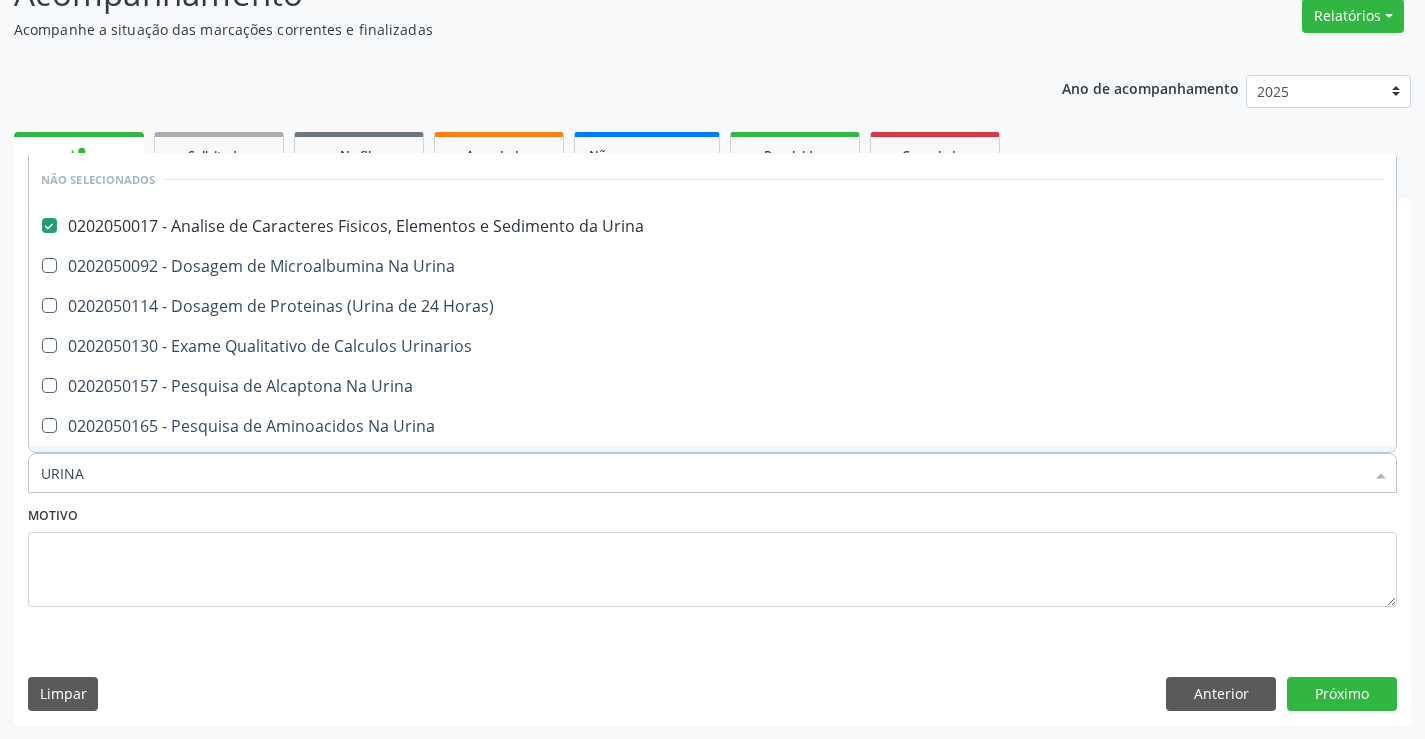 click on "Motivo" at bounding box center [712, 554] 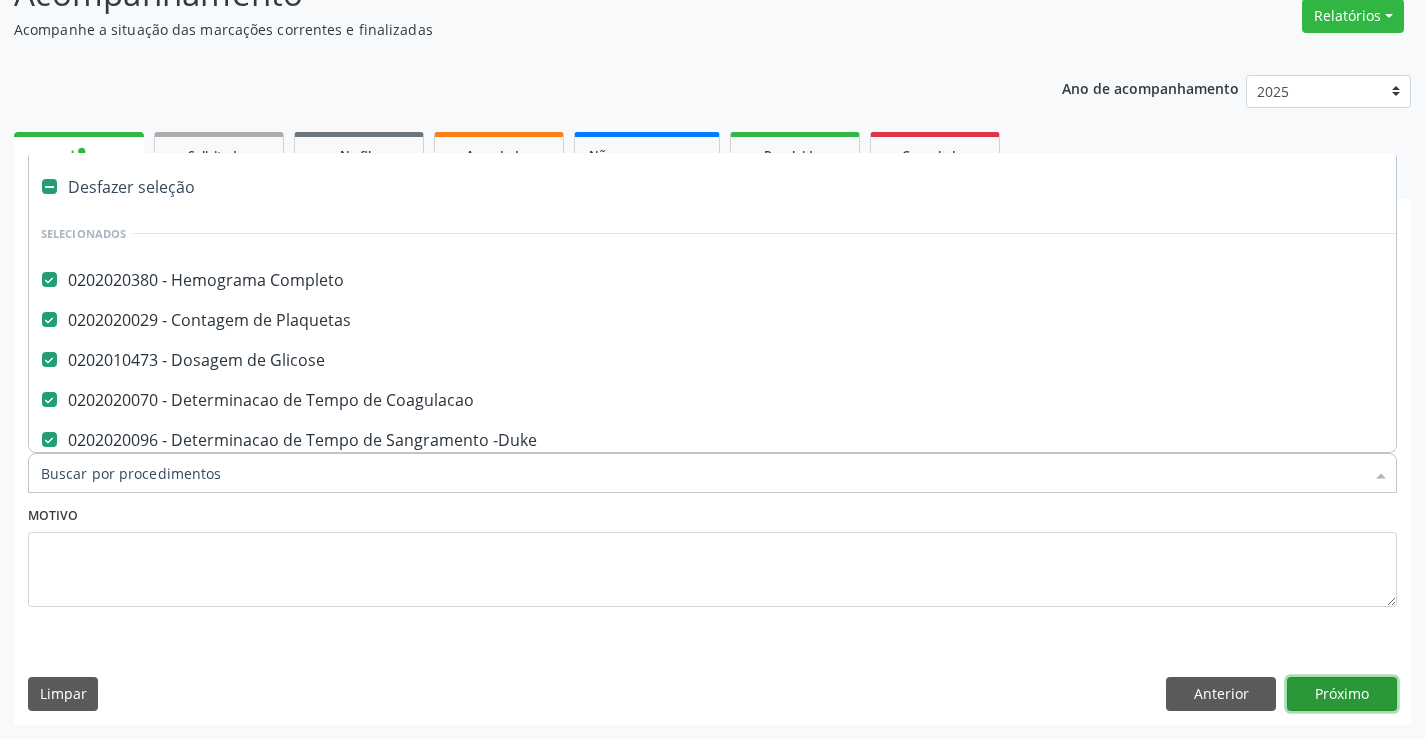 click on "Próximo" at bounding box center (1342, 694) 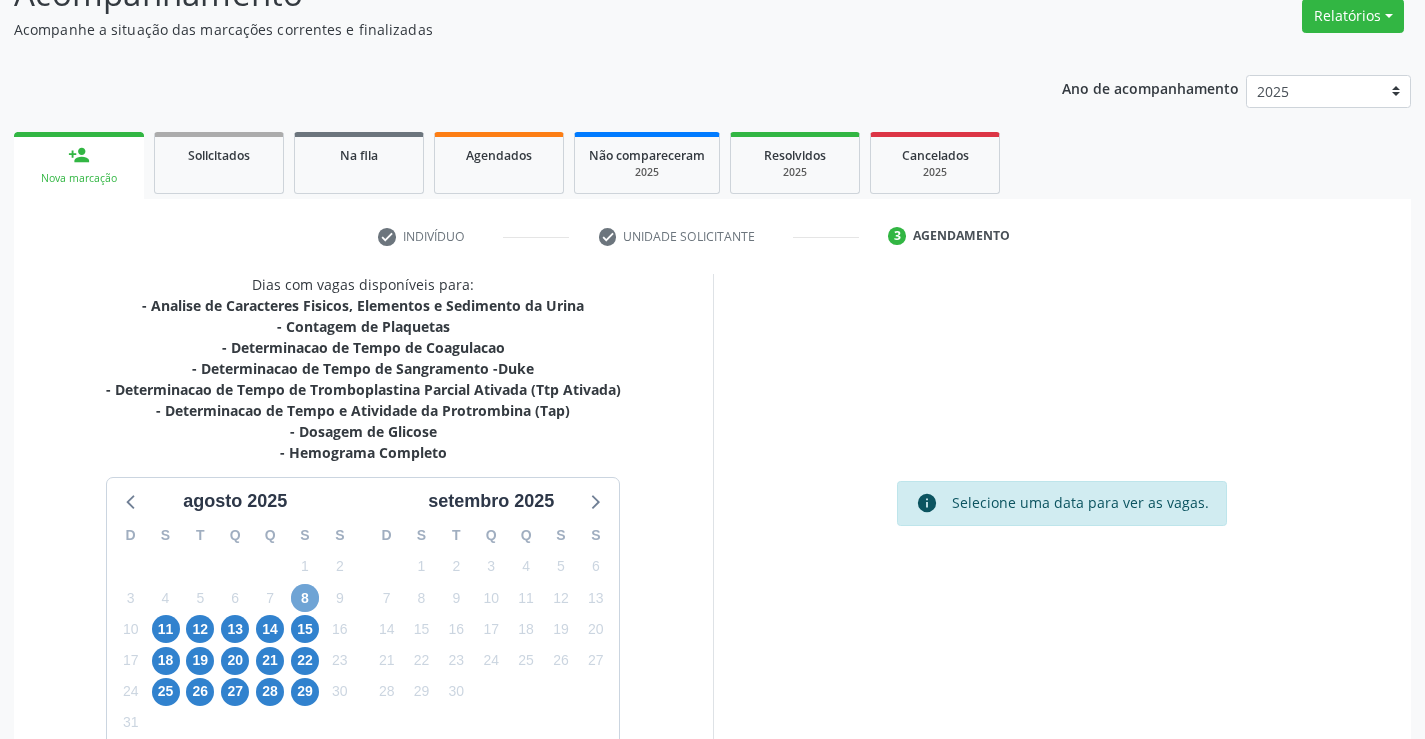 click on "8" at bounding box center (305, 598) 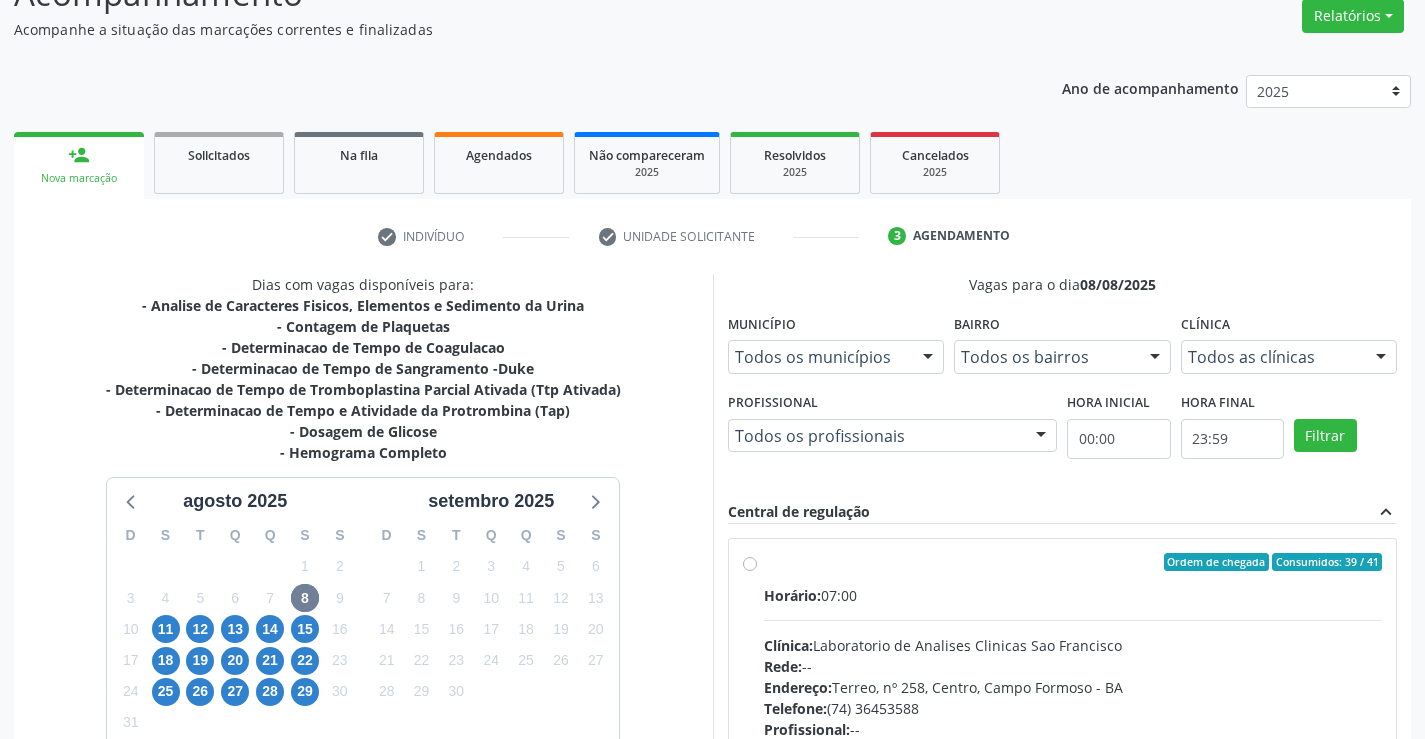 click on "Ordem de chegada
Consumidos: 39 / 41
Horário:   07:00
Clínica:  Laboratorio de Analises Clinicas Sao Francisco
Rede:
--
Endereço:   Terreo, nº 258, Centro, Campo Formoso - BA
Telefone:   (74) 36453588
Profissional:
--
Informações adicionais sobre o atendimento
Idade de atendimento:
Sem restrição
Gênero(s) atendido(s):
Sem restrição
Informações adicionais:
--" at bounding box center (1073, 706) 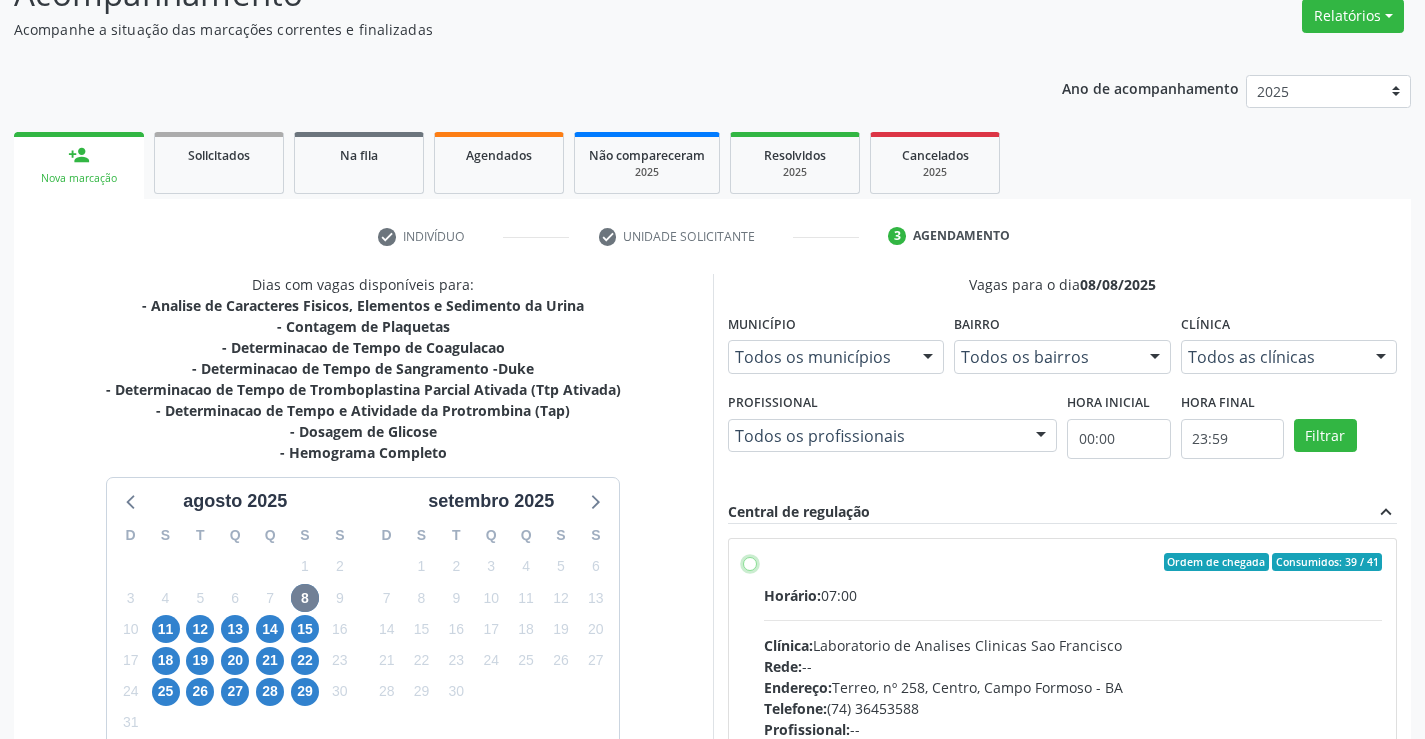 radio on "true" 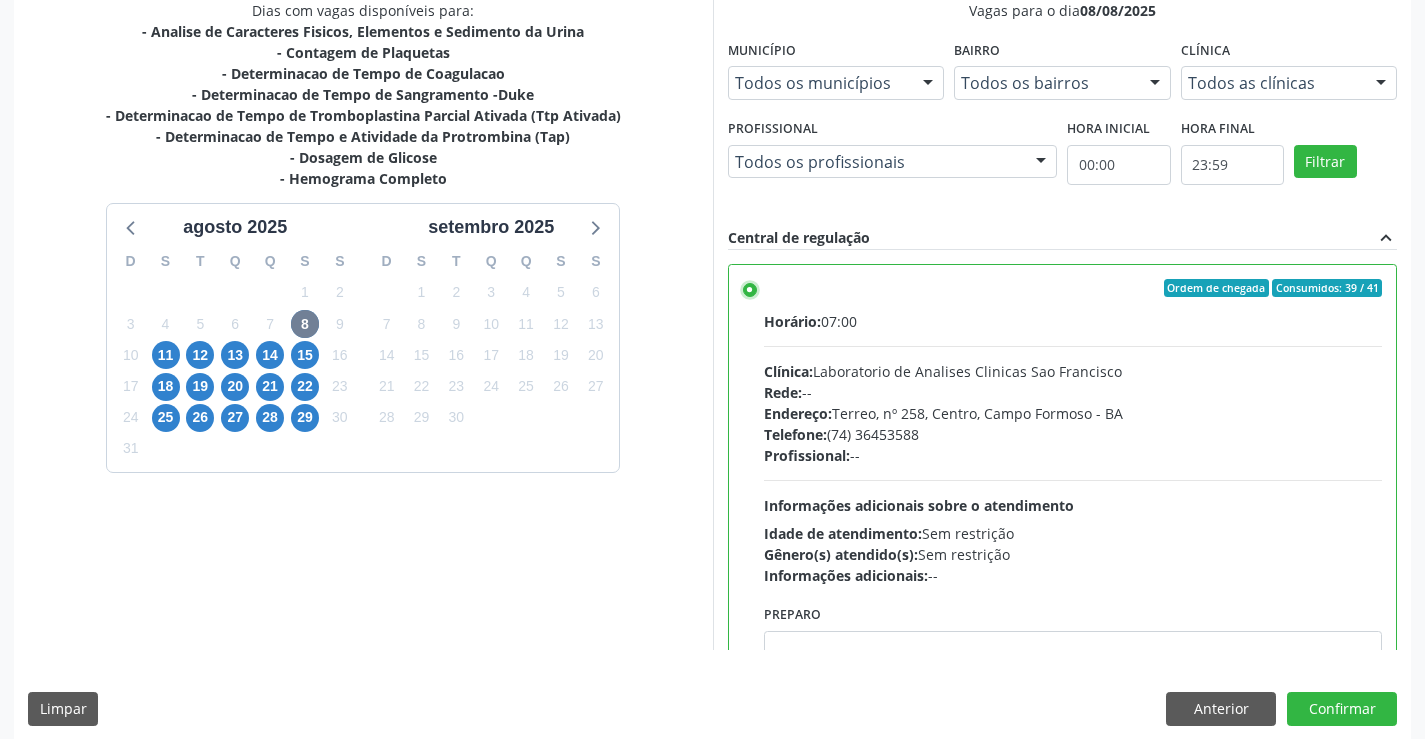 scroll, scrollTop: 456, scrollLeft: 0, axis: vertical 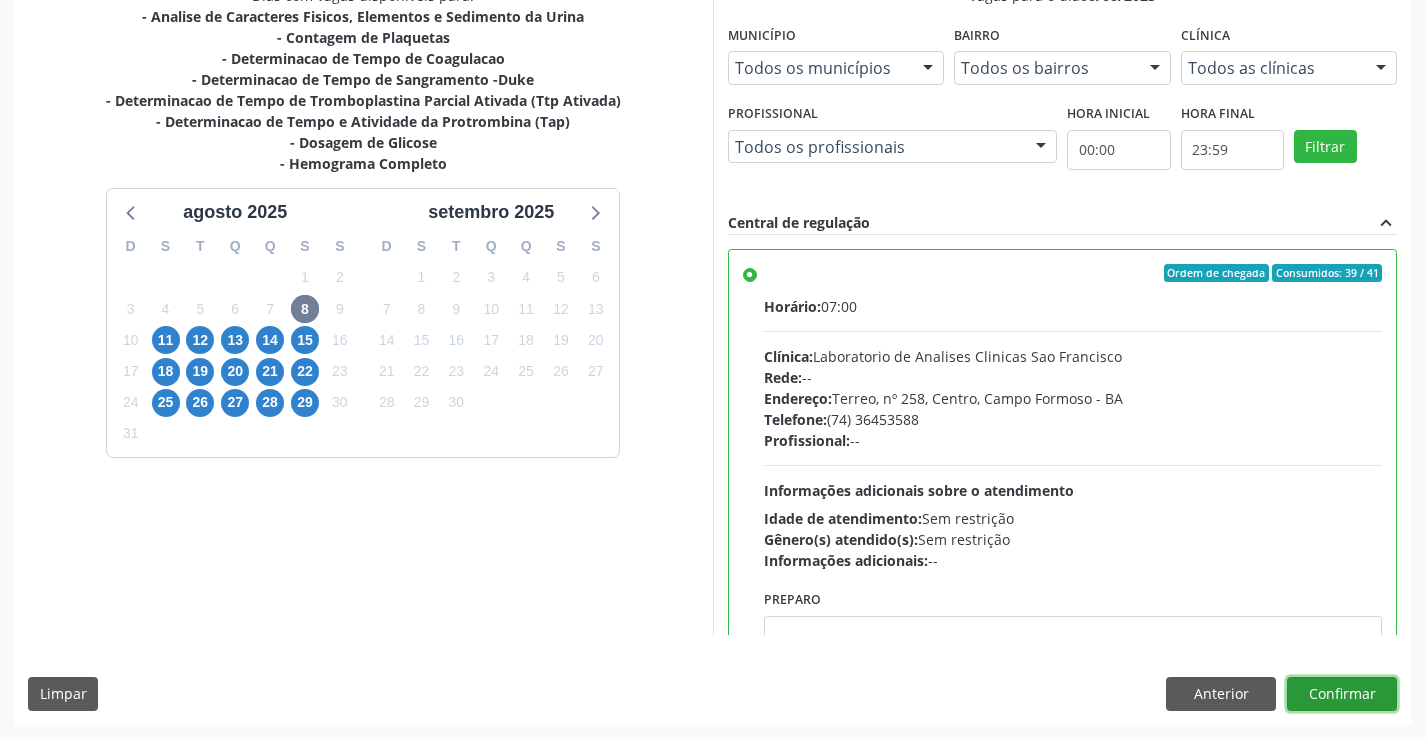 click on "Confirmar" at bounding box center [1342, 694] 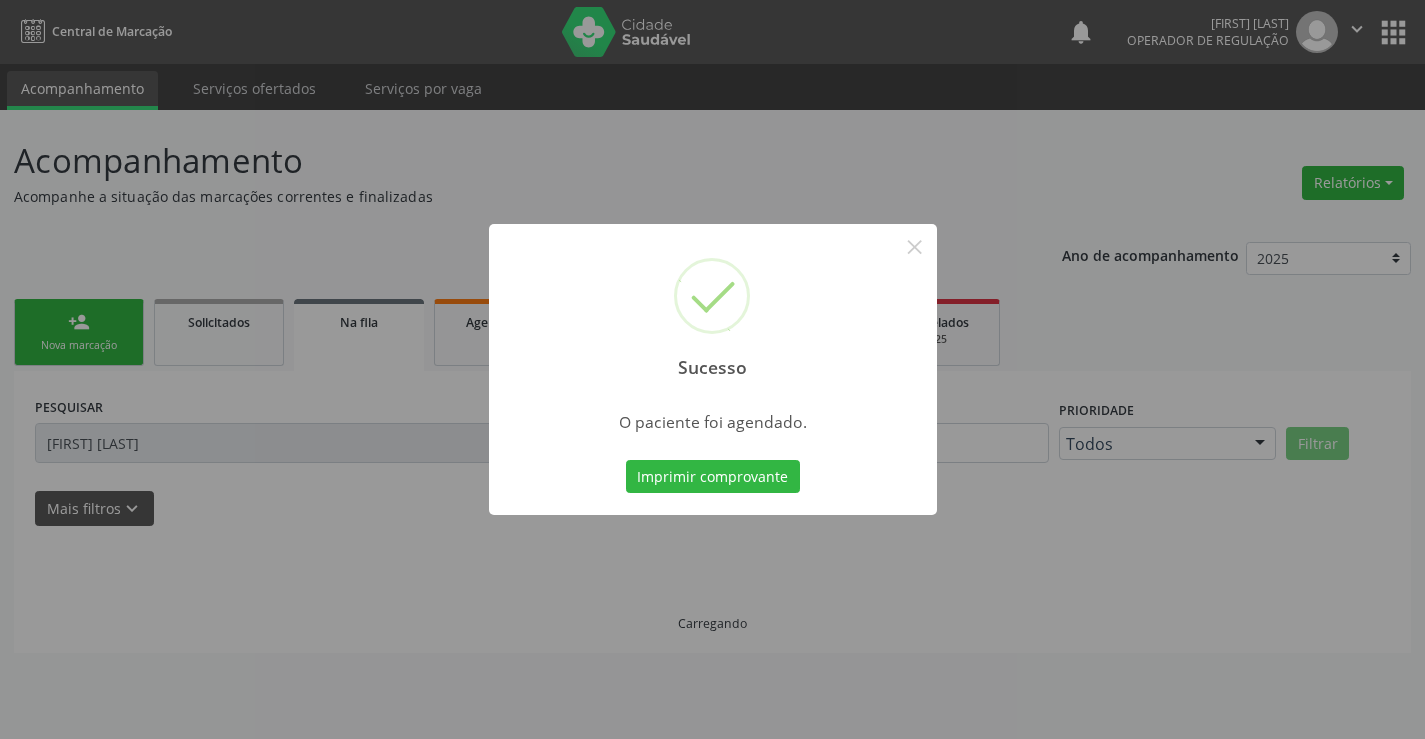 scroll, scrollTop: 0, scrollLeft: 0, axis: both 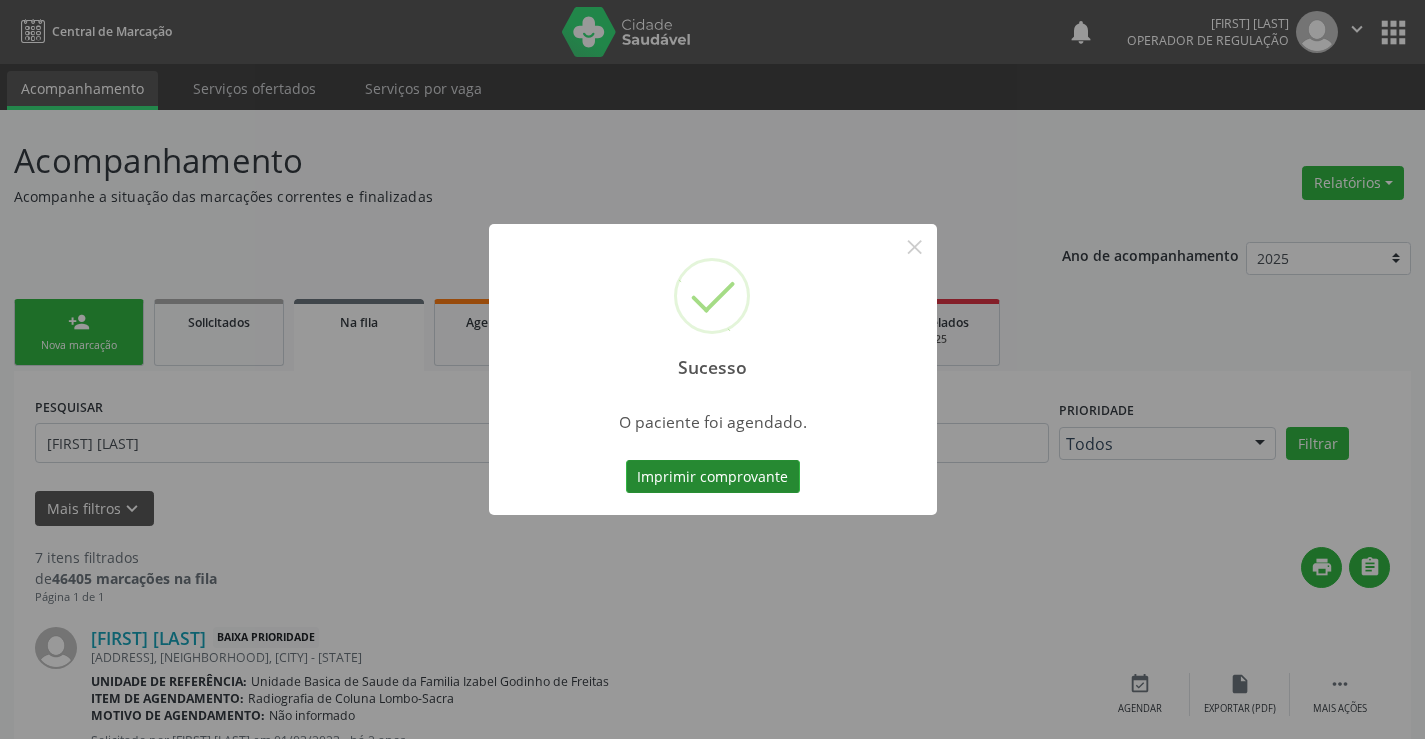 click on "Imprimir comprovante" at bounding box center [713, 477] 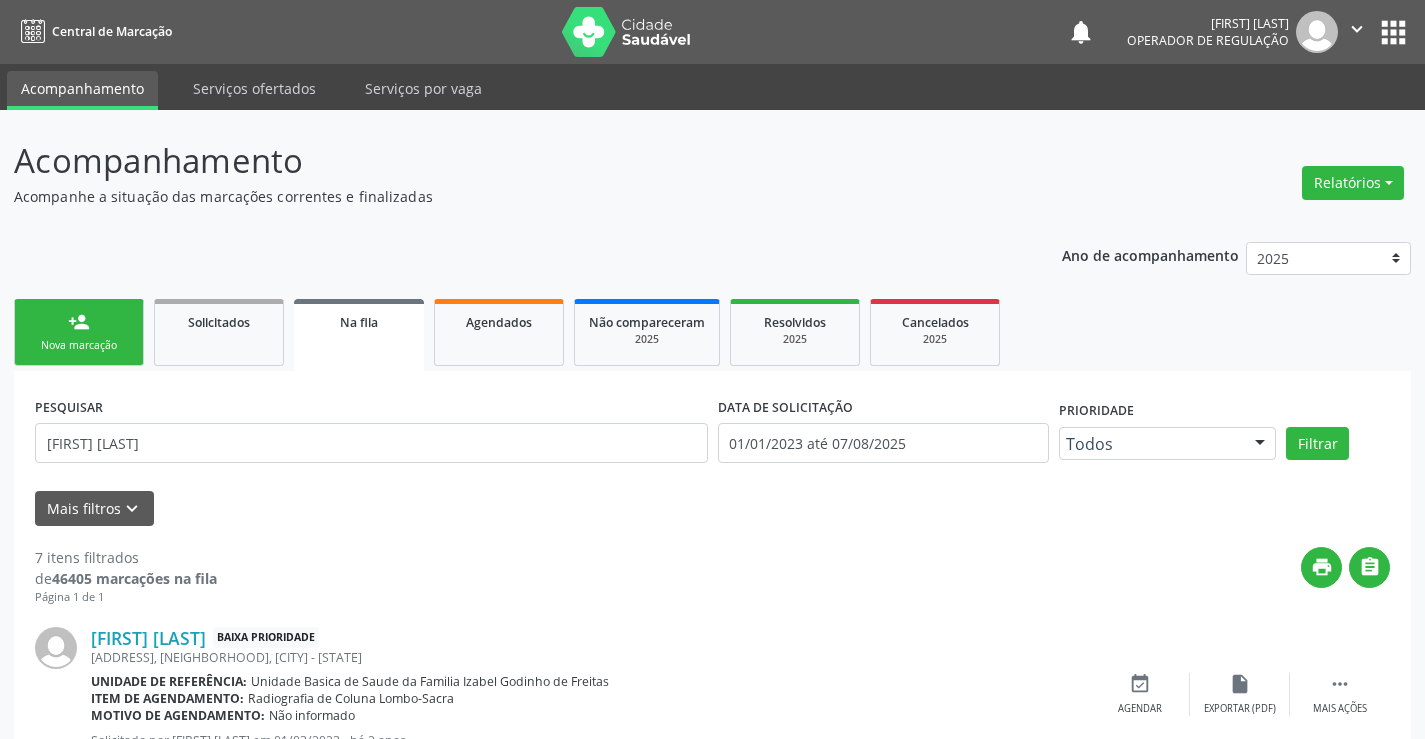 click on "person_add
Nova marcação" at bounding box center (79, 332) 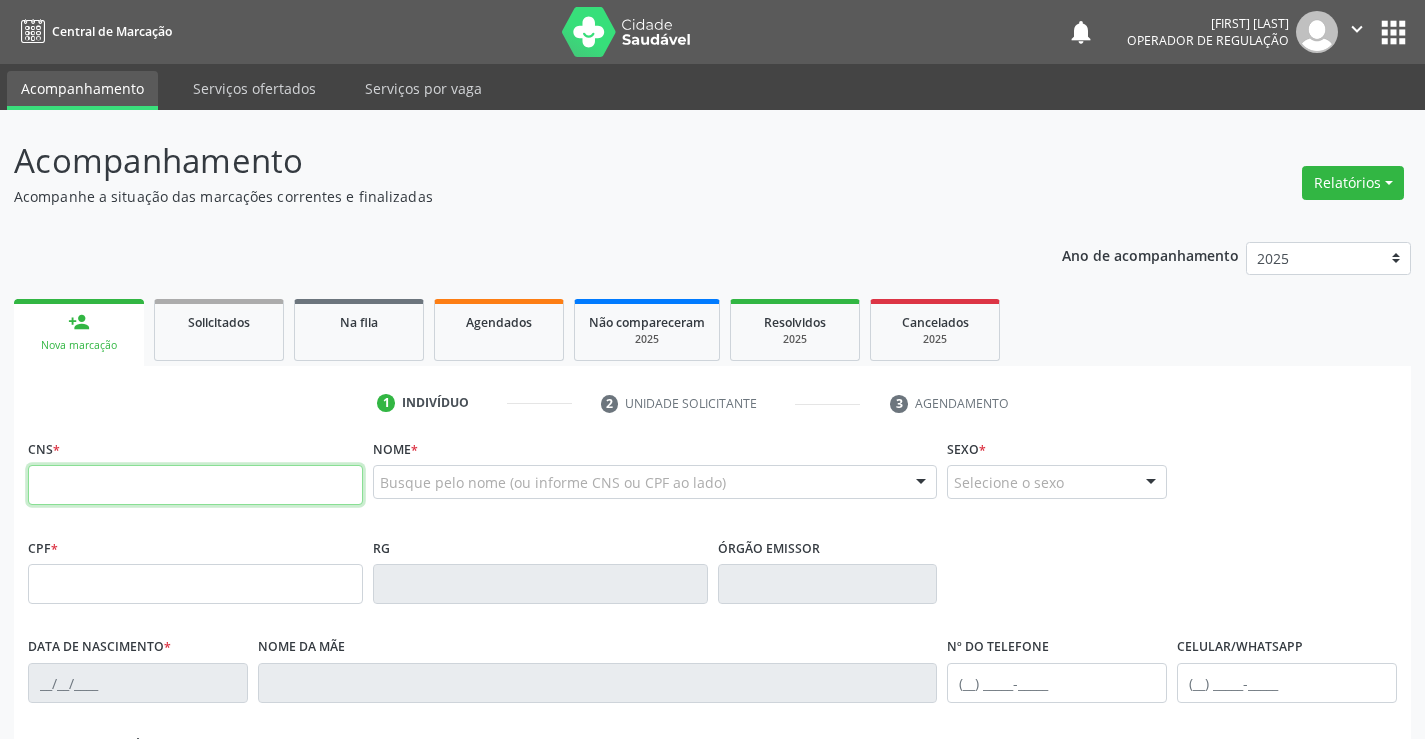 click at bounding box center (195, 485) 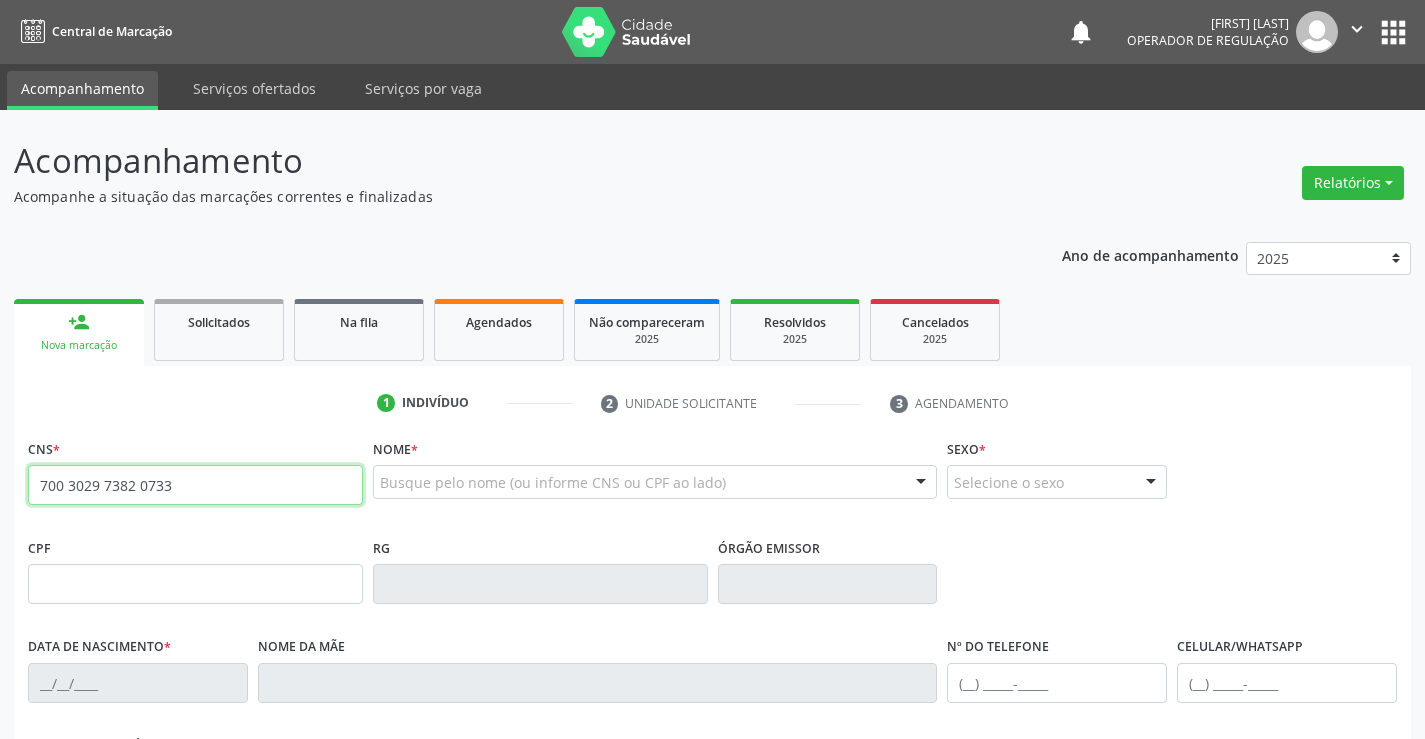 type on "700 3029 7382 0733" 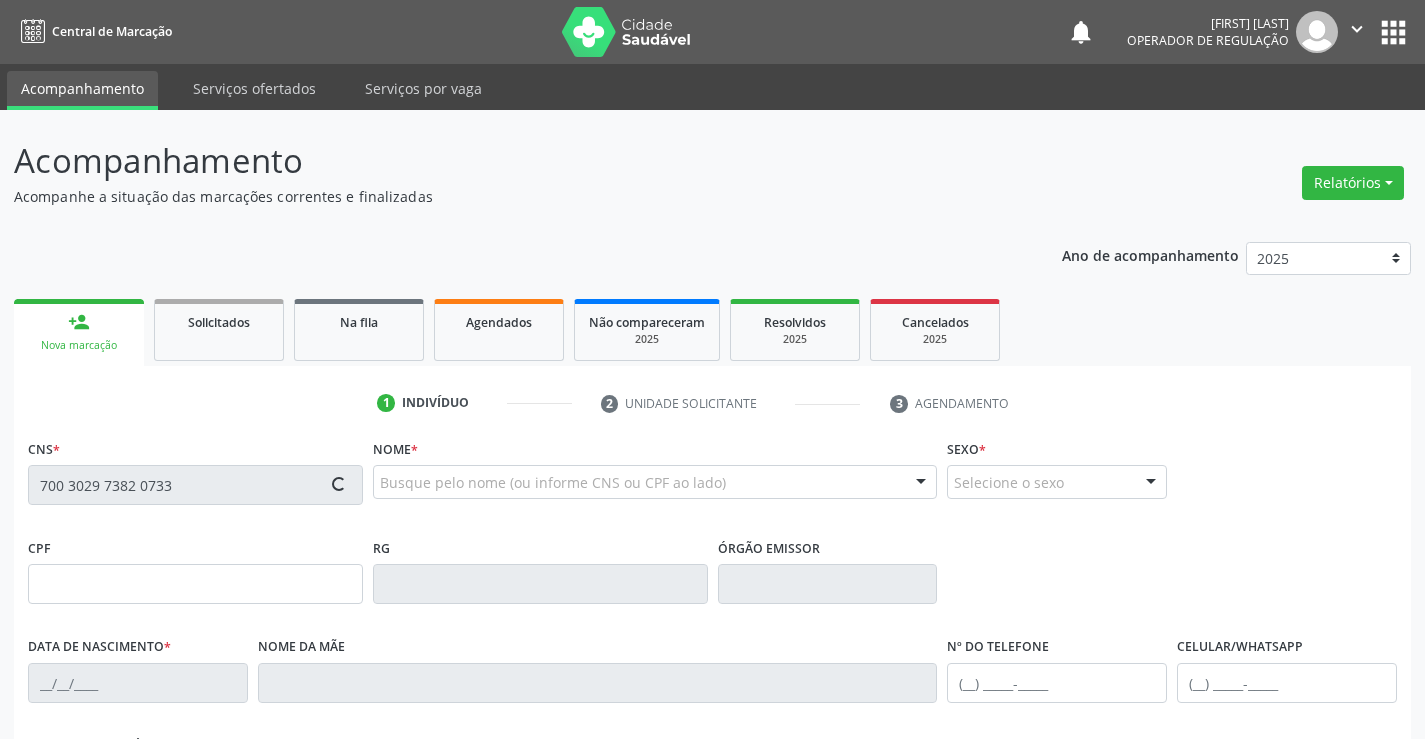 type on "105.204.325-92" 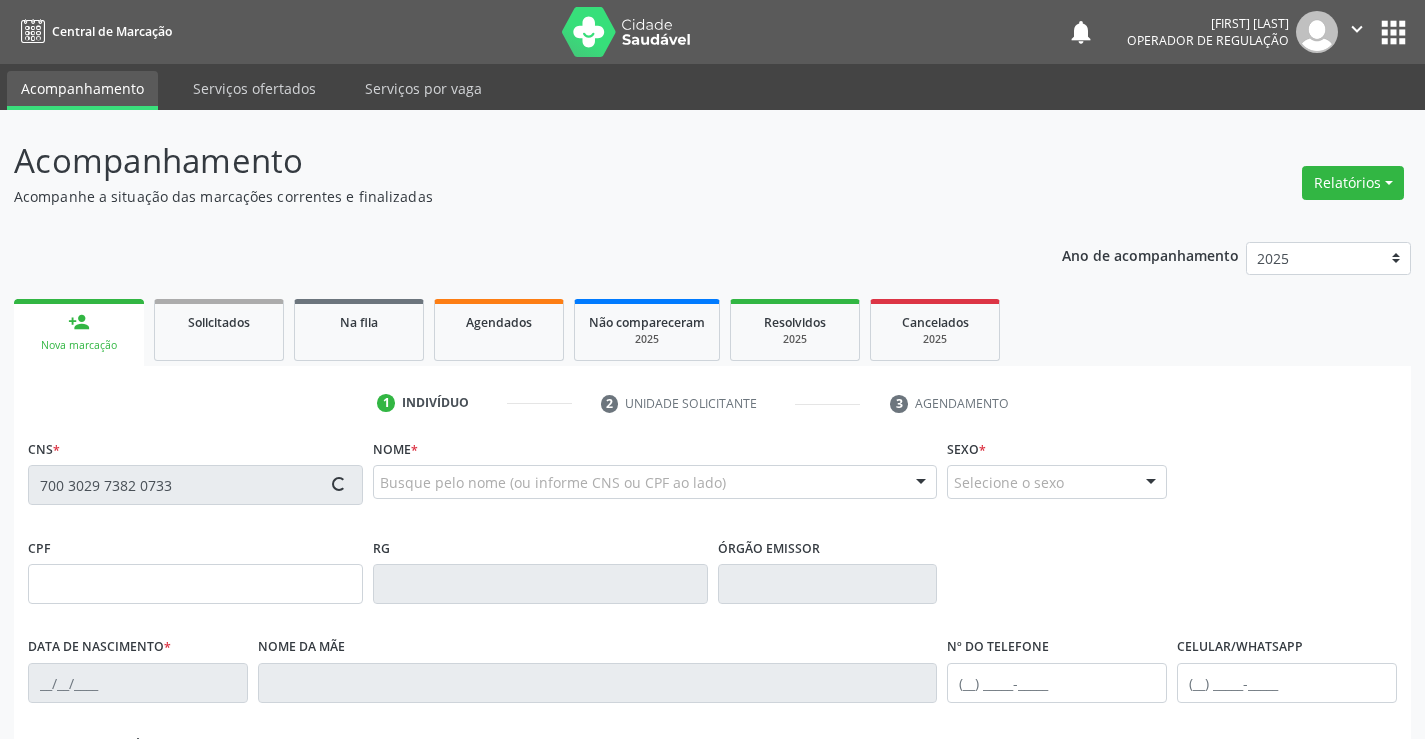 type on "04/07/2018" 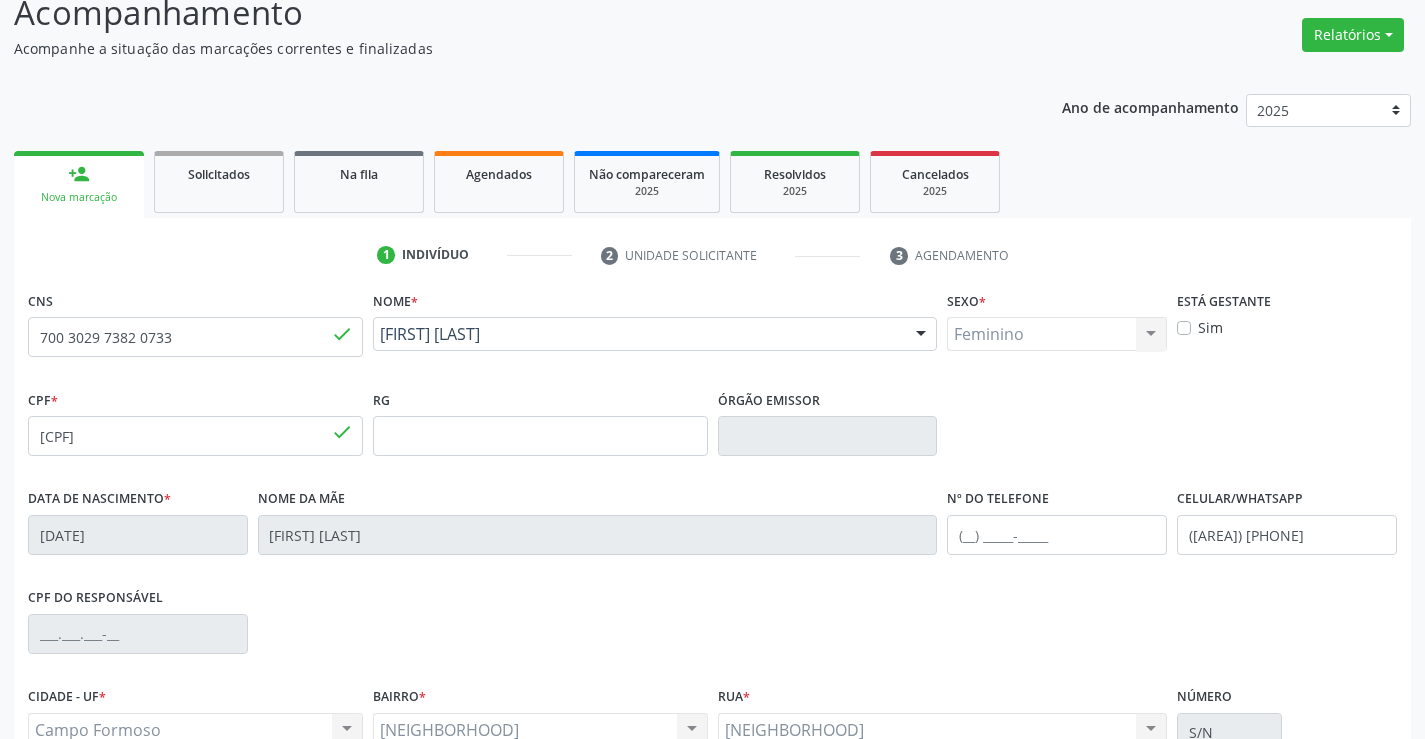 scroll, scrollTop: 345, scrollLeft: 0, axis: vertical 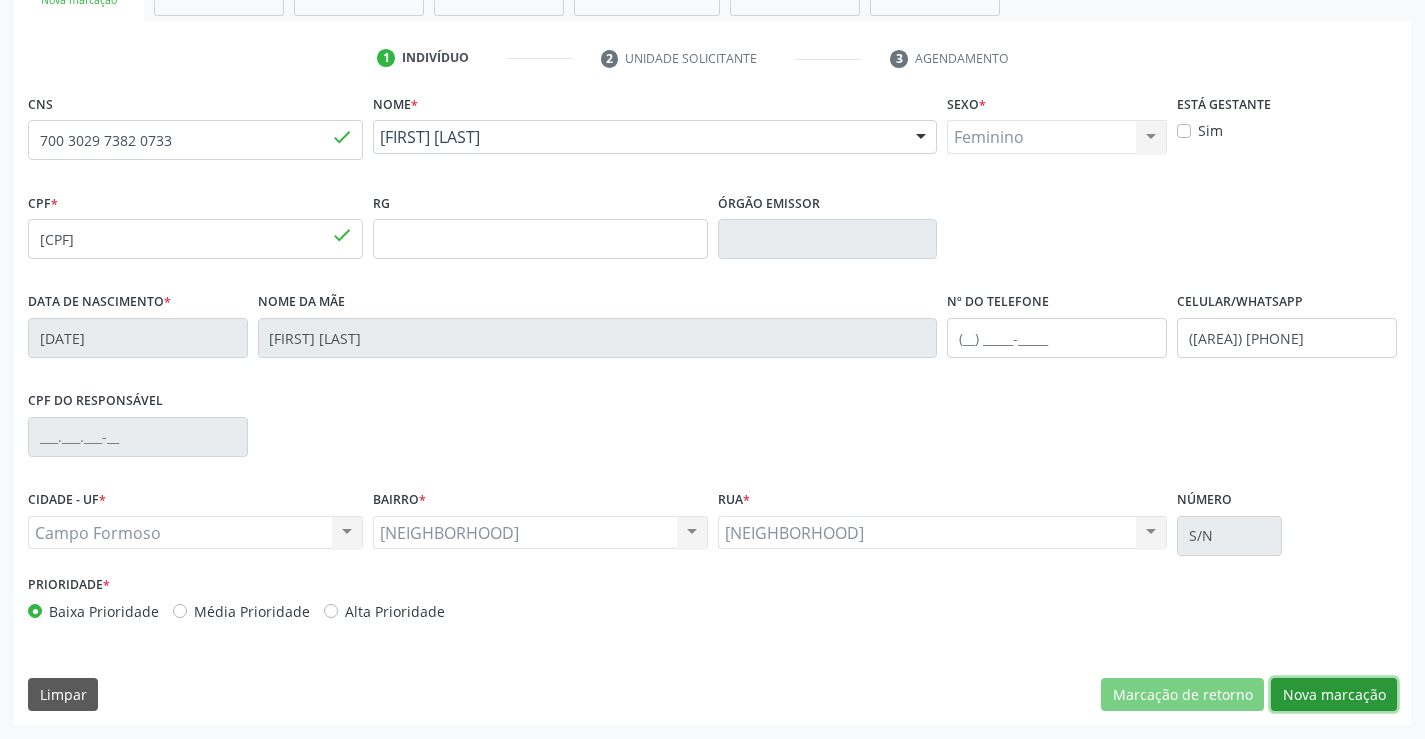 click on "Nova marcação" at bounding box center [1334, 695] 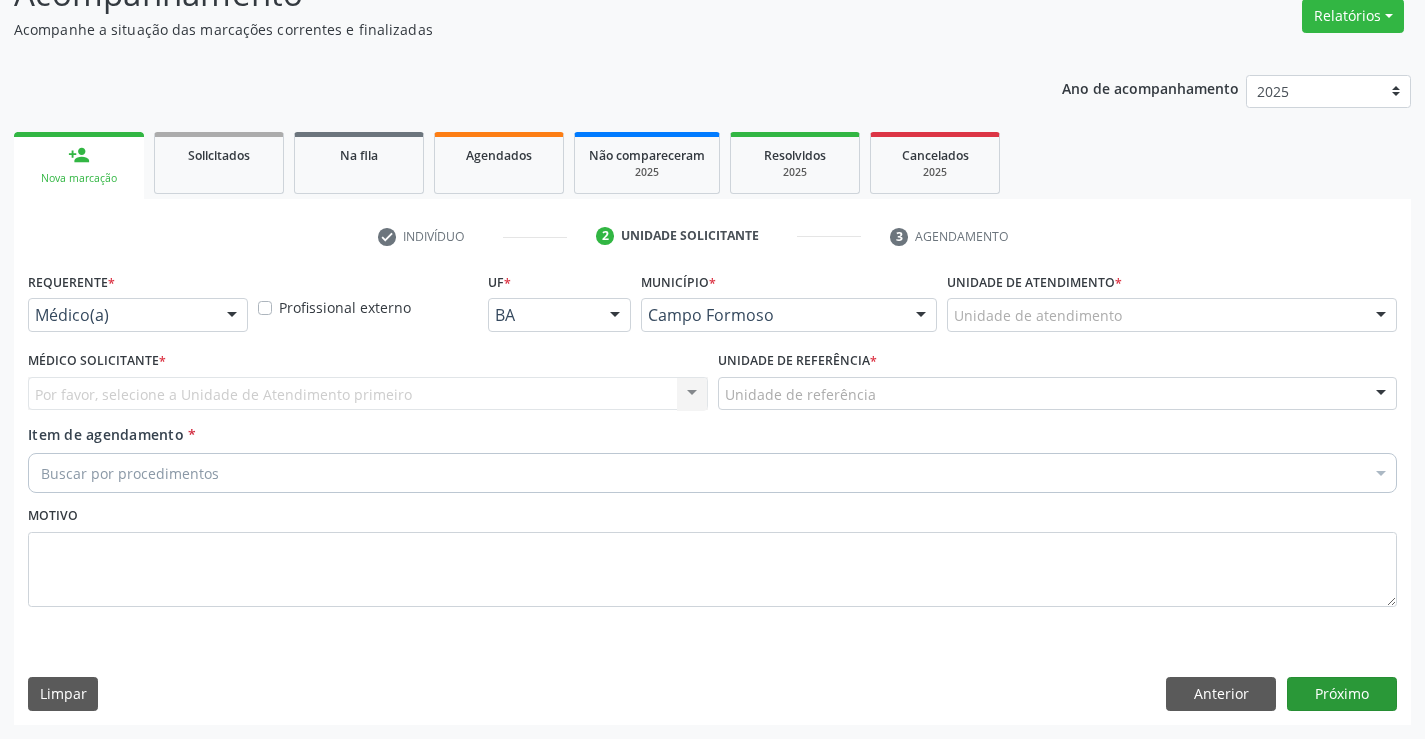 scroll, scrollTop: 167, scrollLeft: 0, axis: vertical 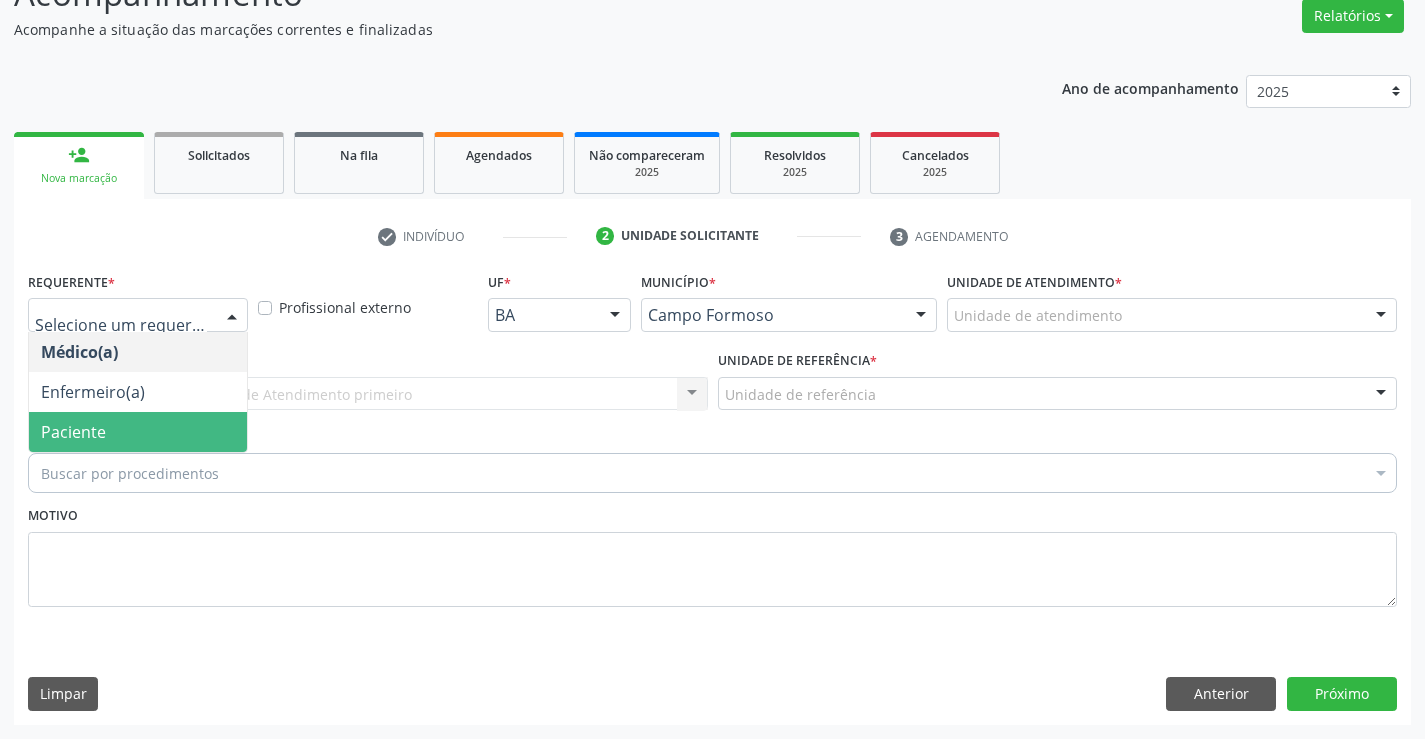 click on "Paciente" at bounding box center (138, 432) 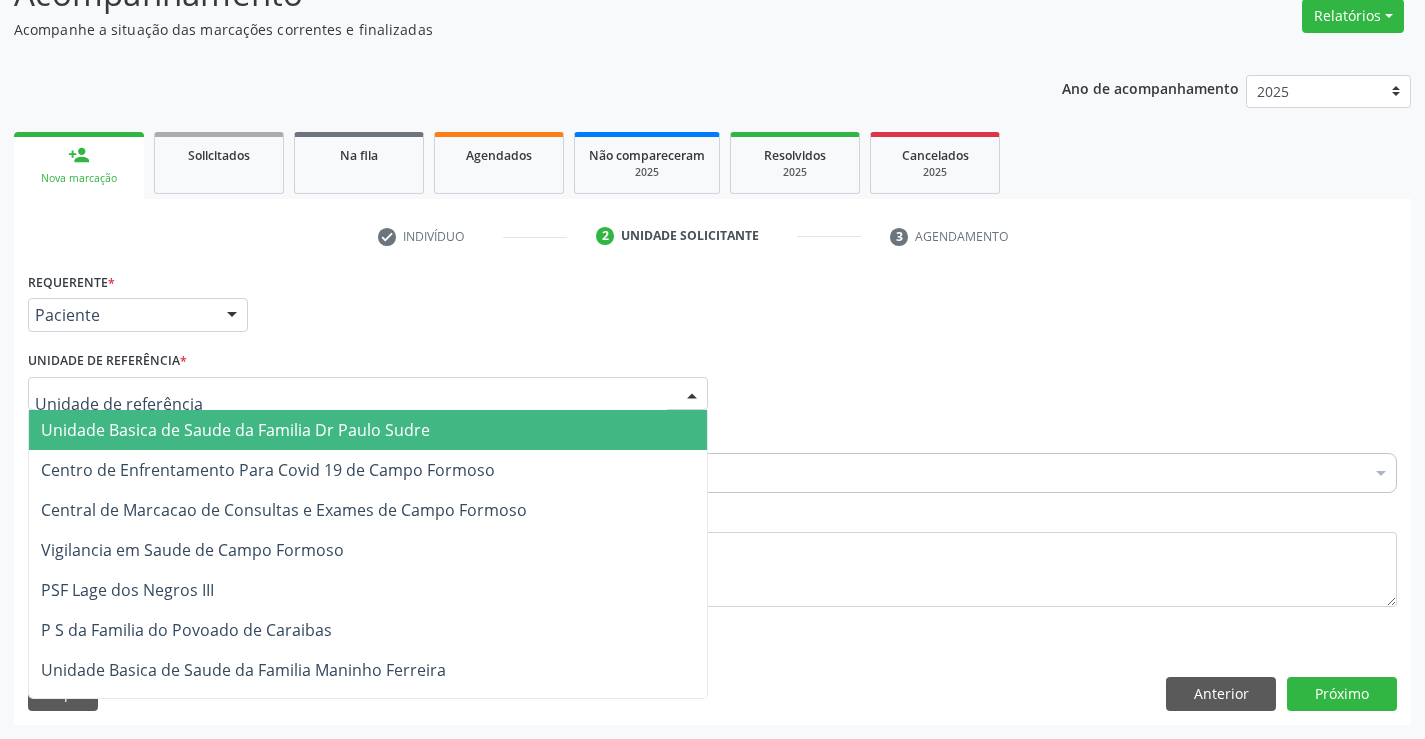click on "Unidade Basica de Saude da Familia Dr Paulo Sudre" at bounding box center [235, 430] 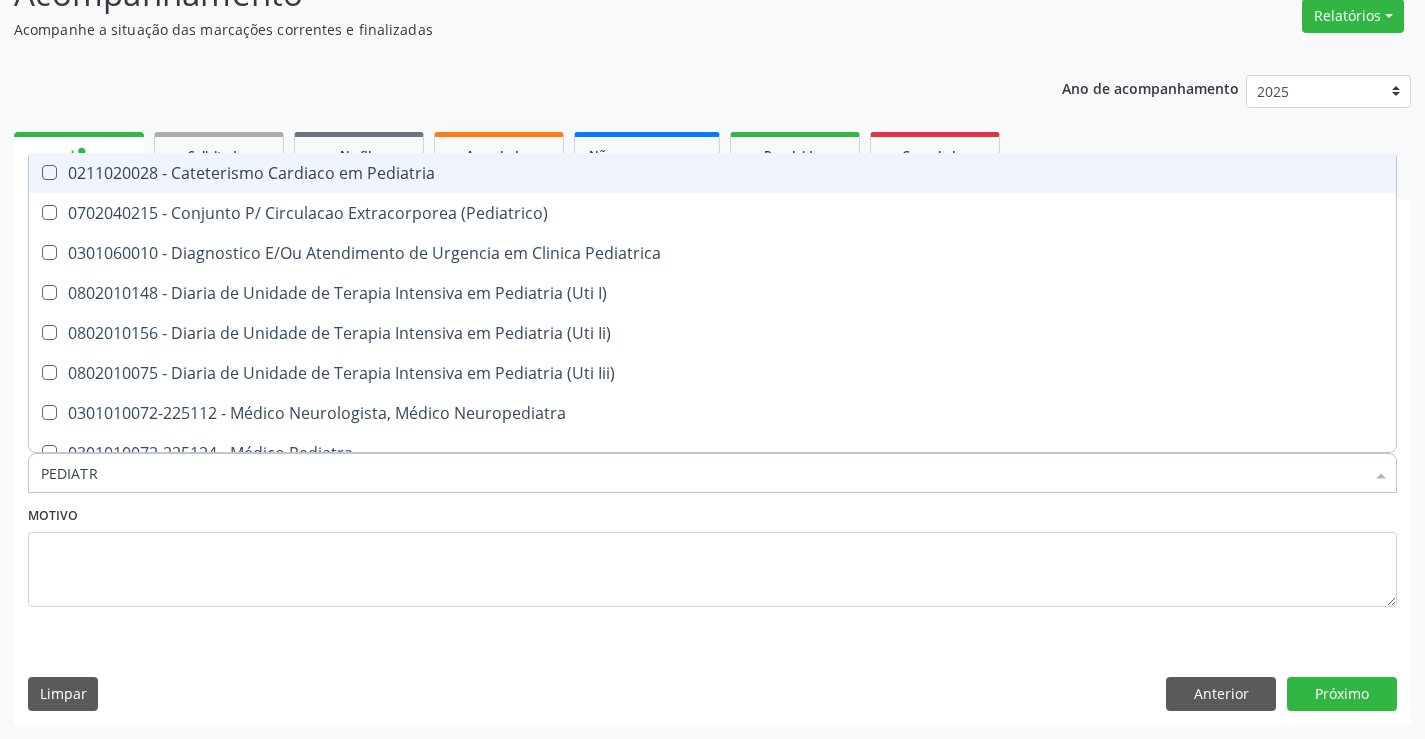type on "PEDIATRA" 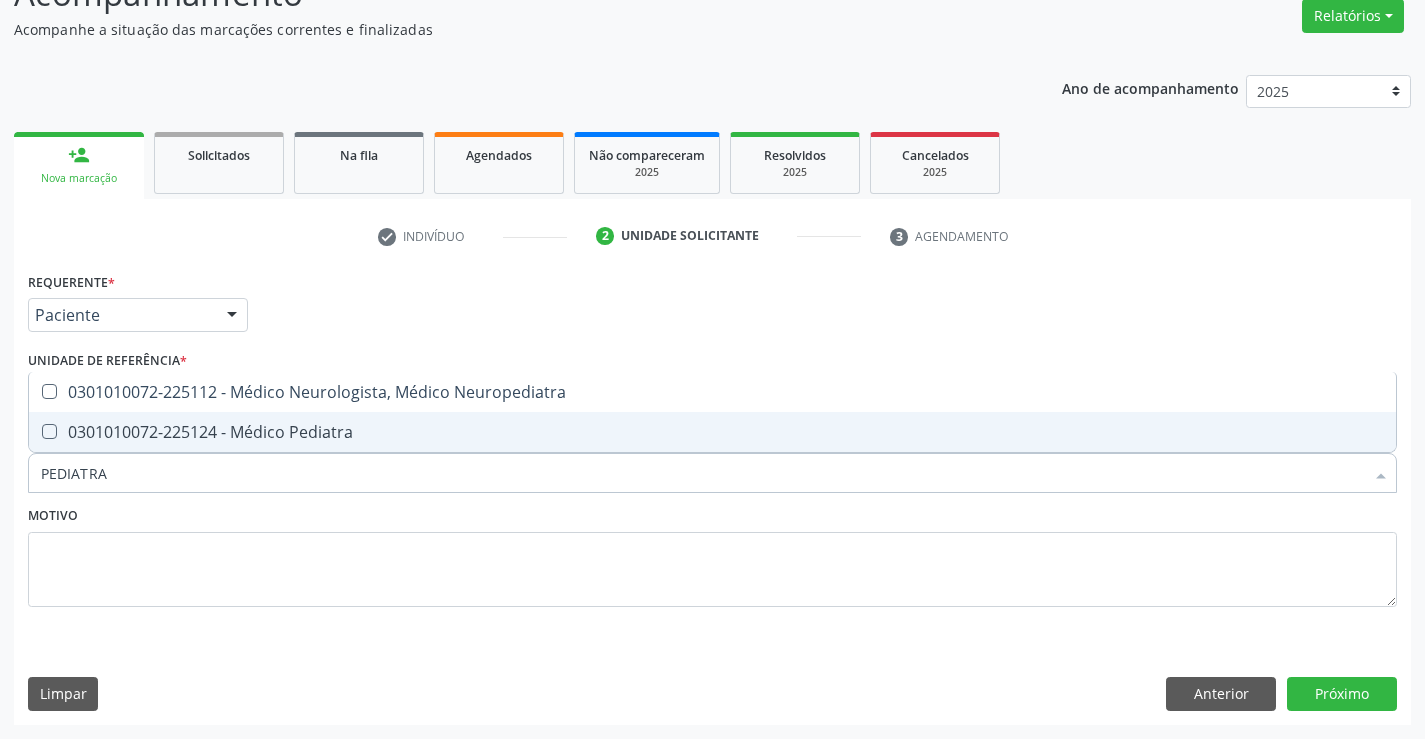 click on "0301010072-225124 - Médico Pediatra" at bounding box center [712, 432] 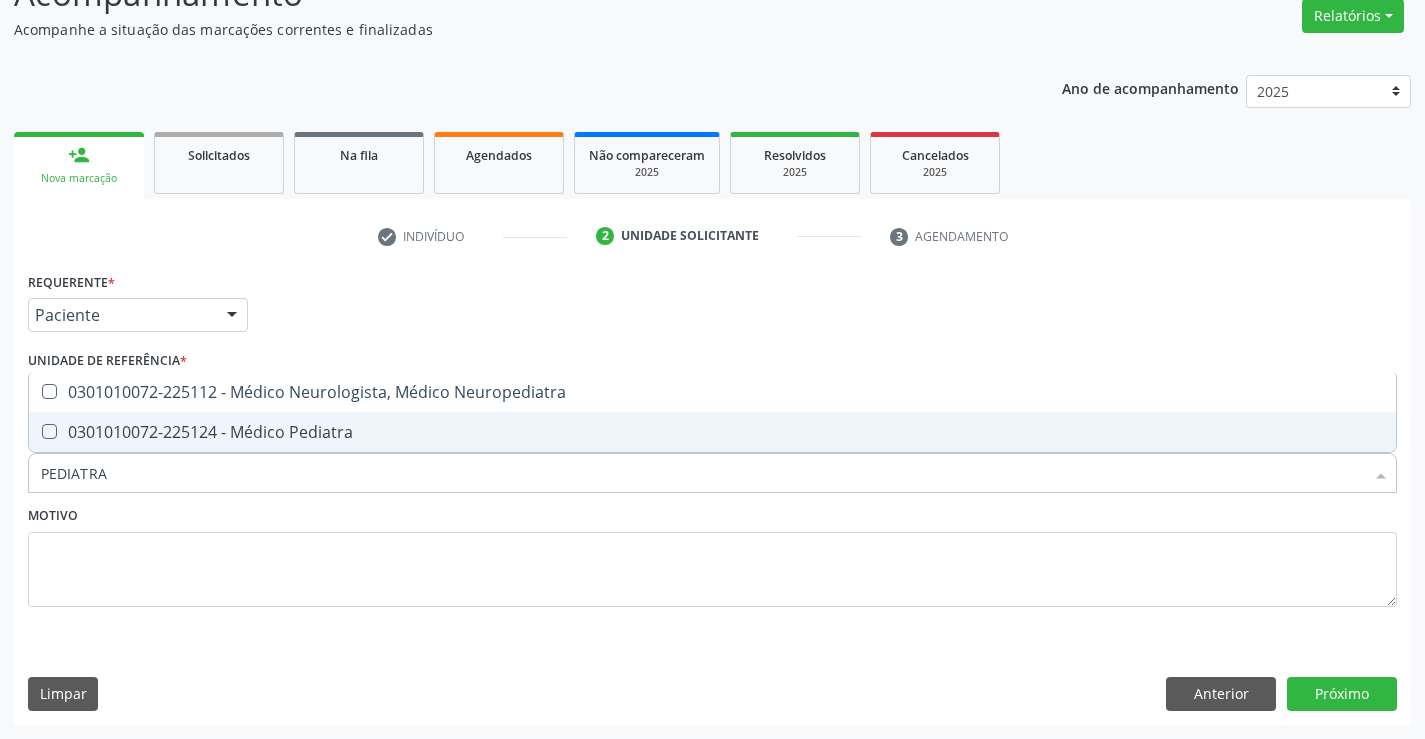 checkbox on "true" 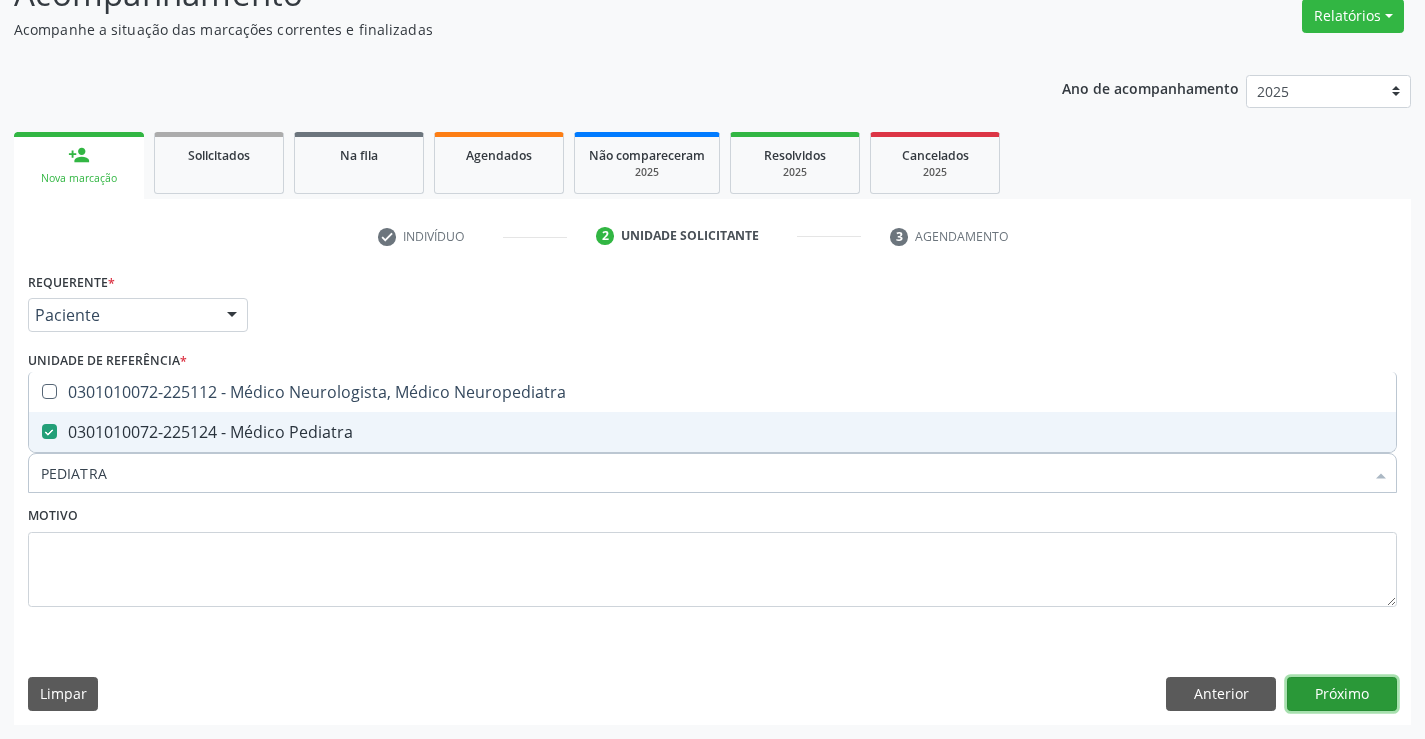 click on "Próximo" at bounding box center (1342, 694) 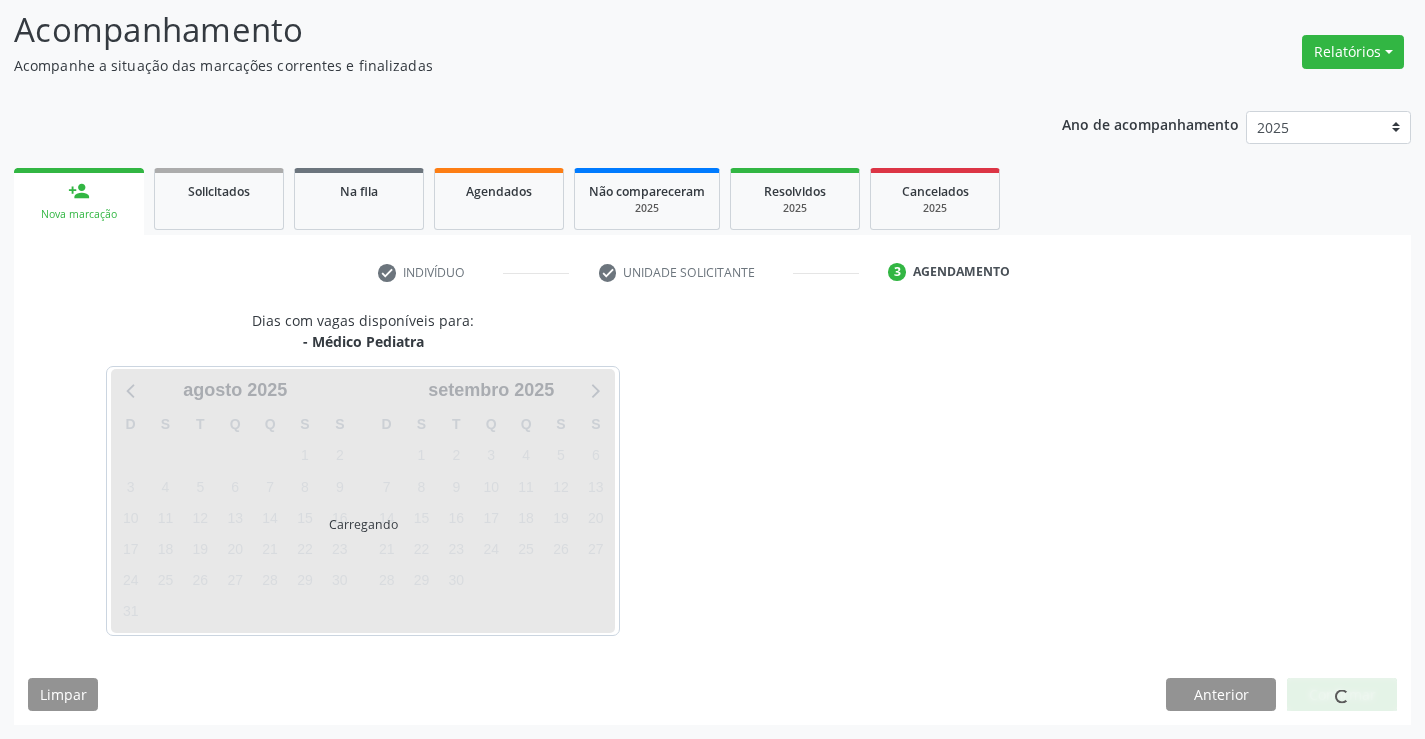 scroll, scrollTop: 131, scrollLeft: 0, axis: vertical 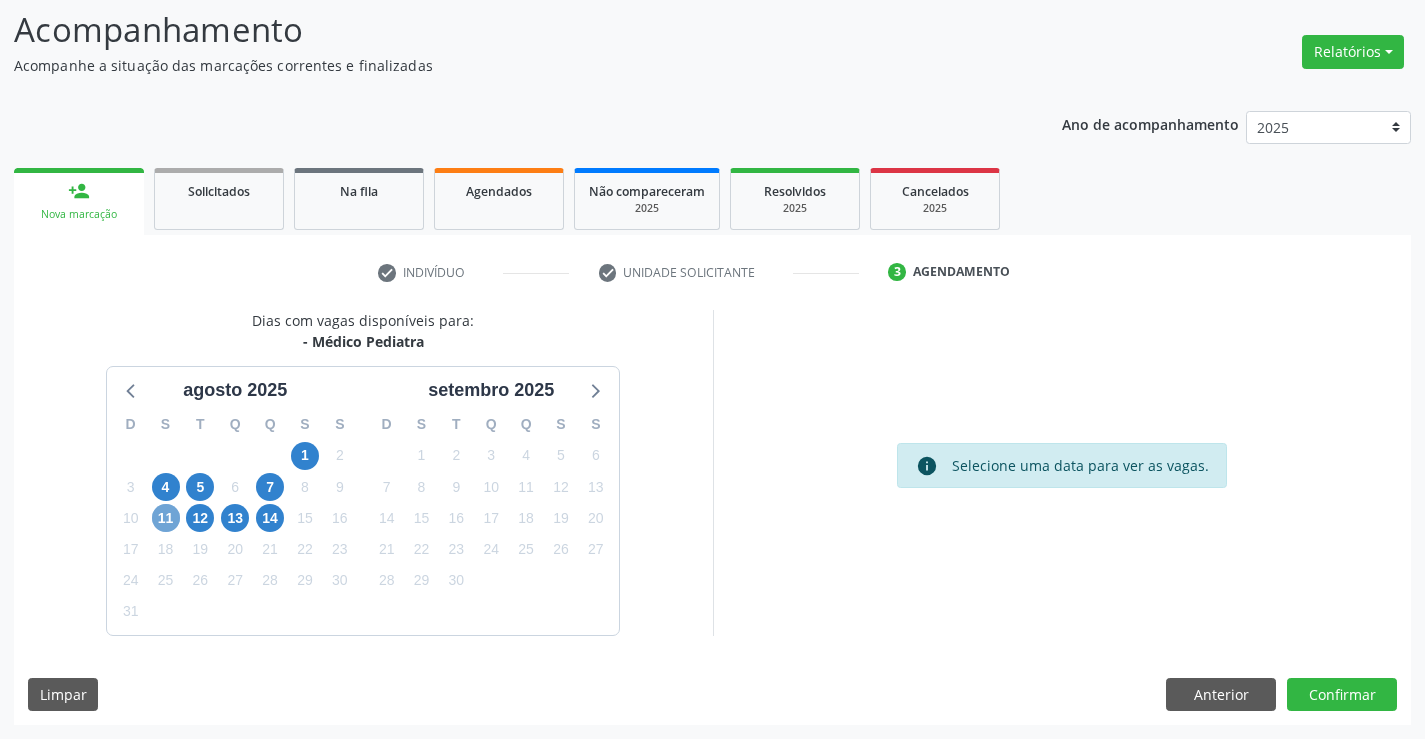 click on "11" at bounding box center [166, 518] 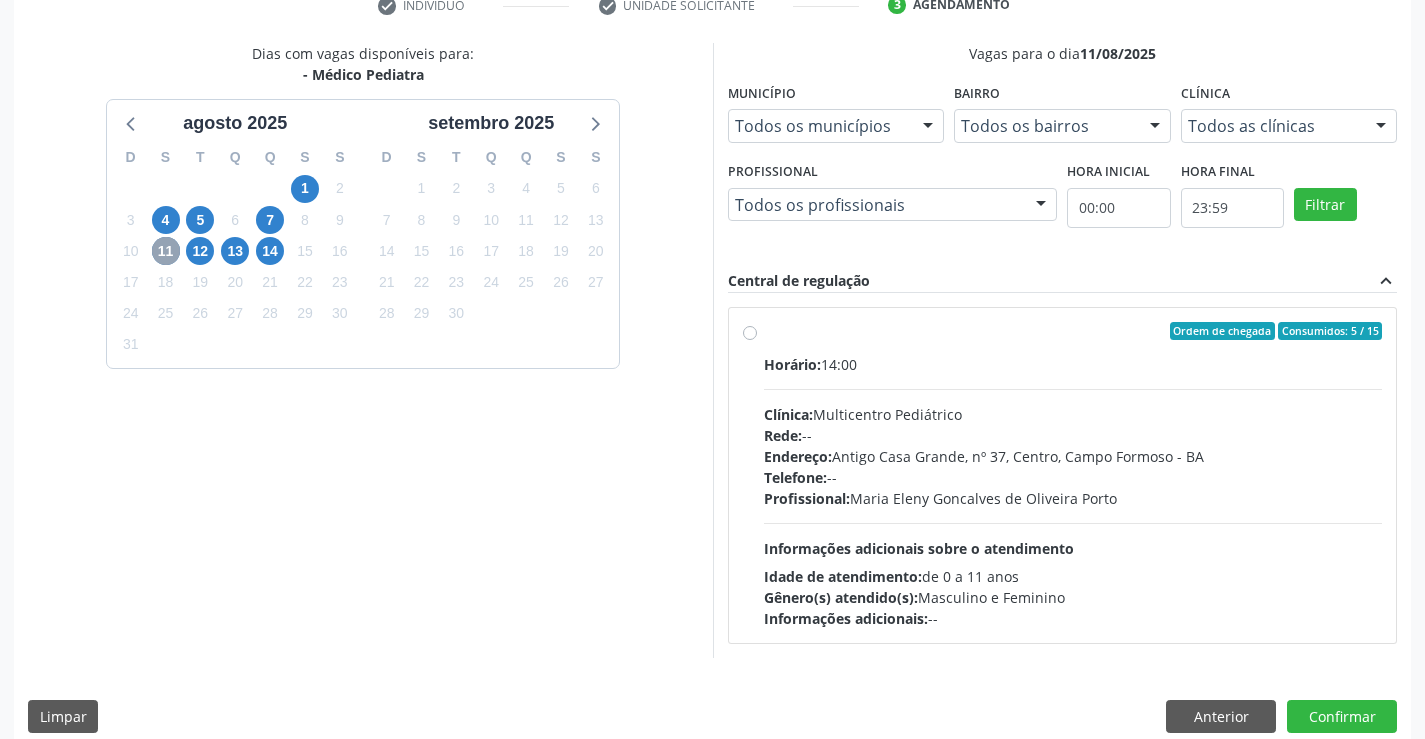 scroll, scrollTop: 409, scrollLeft: 0, axis: vertical 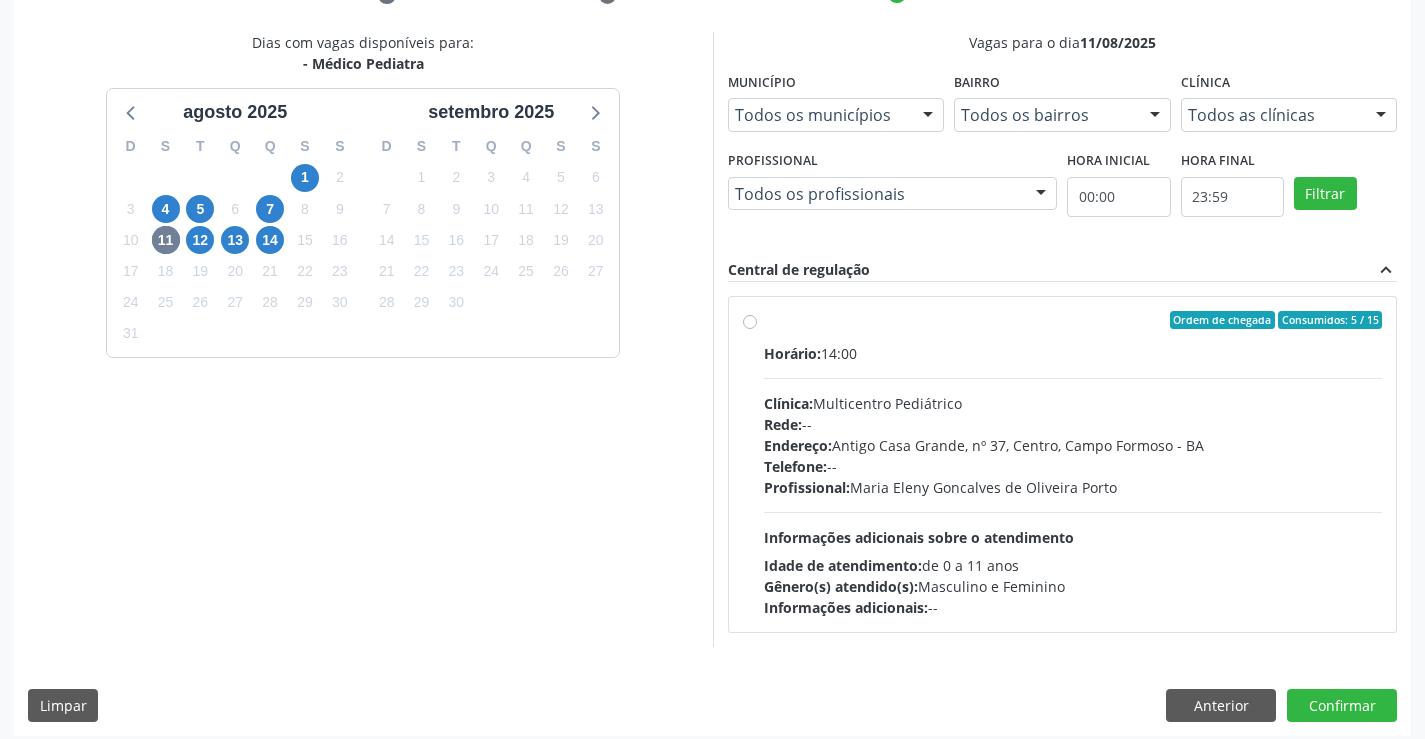 click on "Ordem de chegada
Consumidos: 5 / 15
Horário:   14:00
Clínica:  Multicentro Pediátrico
Rede:
--
Endereço:   Antigo Casa Grande, nº 37, Centro, Campo Formoso - BA
Telefone:   --
Profissional:
Maria Eleny Goncalves de Oliveira Porto
Informações adicionais sobre o atendimento
Idade de atendimento:
de 0 a 11 anos
Gênero(s) atendido(s):
Masculino e Feminino
Informações adicionais:
--" at bounding box center [1073, 464] 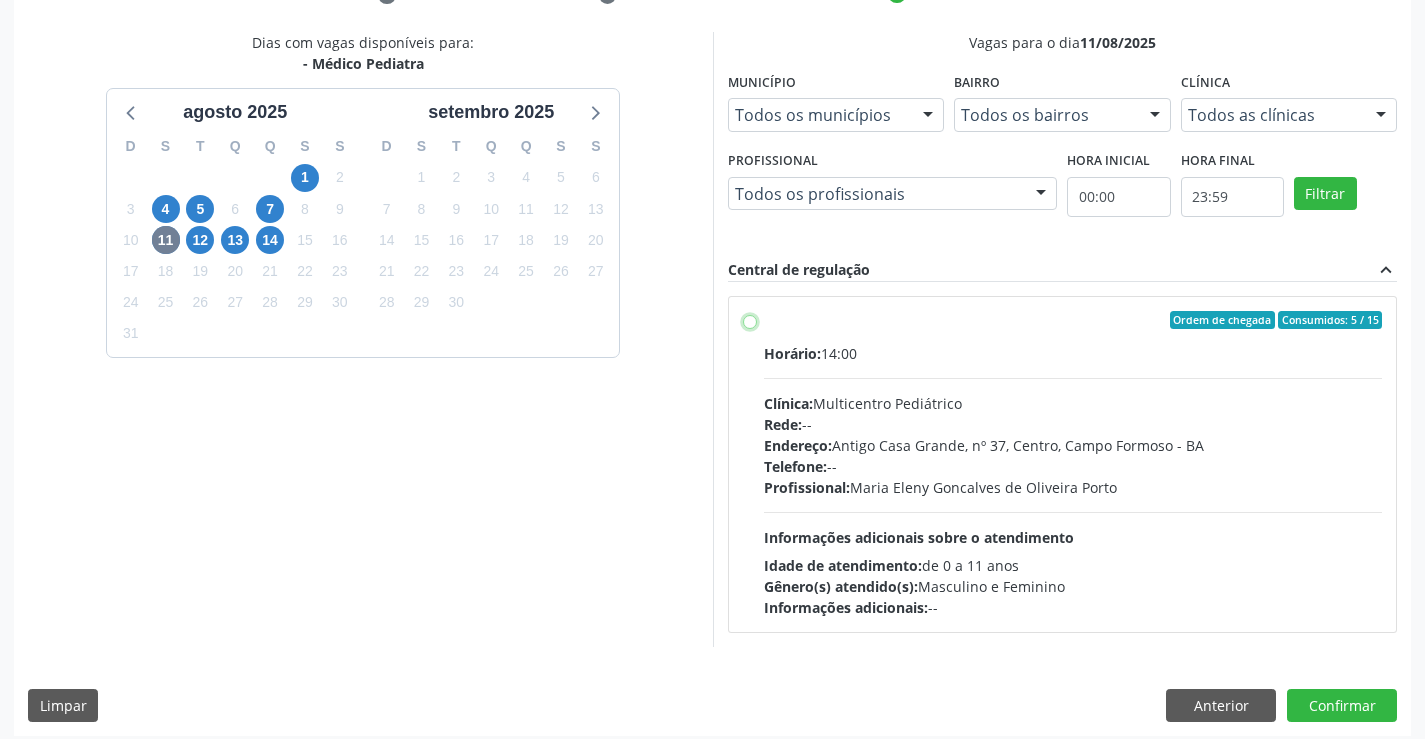 click on "Ordem de chegada
Consumidos: 5 / 15
Horário:   14:00
Clínica:  Multicentro Pediátrico
Rede:
--
Endereço:   Antigo Casa Grande, nº 37, Centro, Campo Formoso - BA
Telefone:   --
Profissional:
Maria Eleny Goncalves de Oliveira Porto
Informações adicionais sobre o atendimento
Idade de atendimento:
de 0 a 11 anos
Gênero(s) atendido(s):
Masculino e Feminino
Informações adicionais:
--" at bounding box center (750, 320) 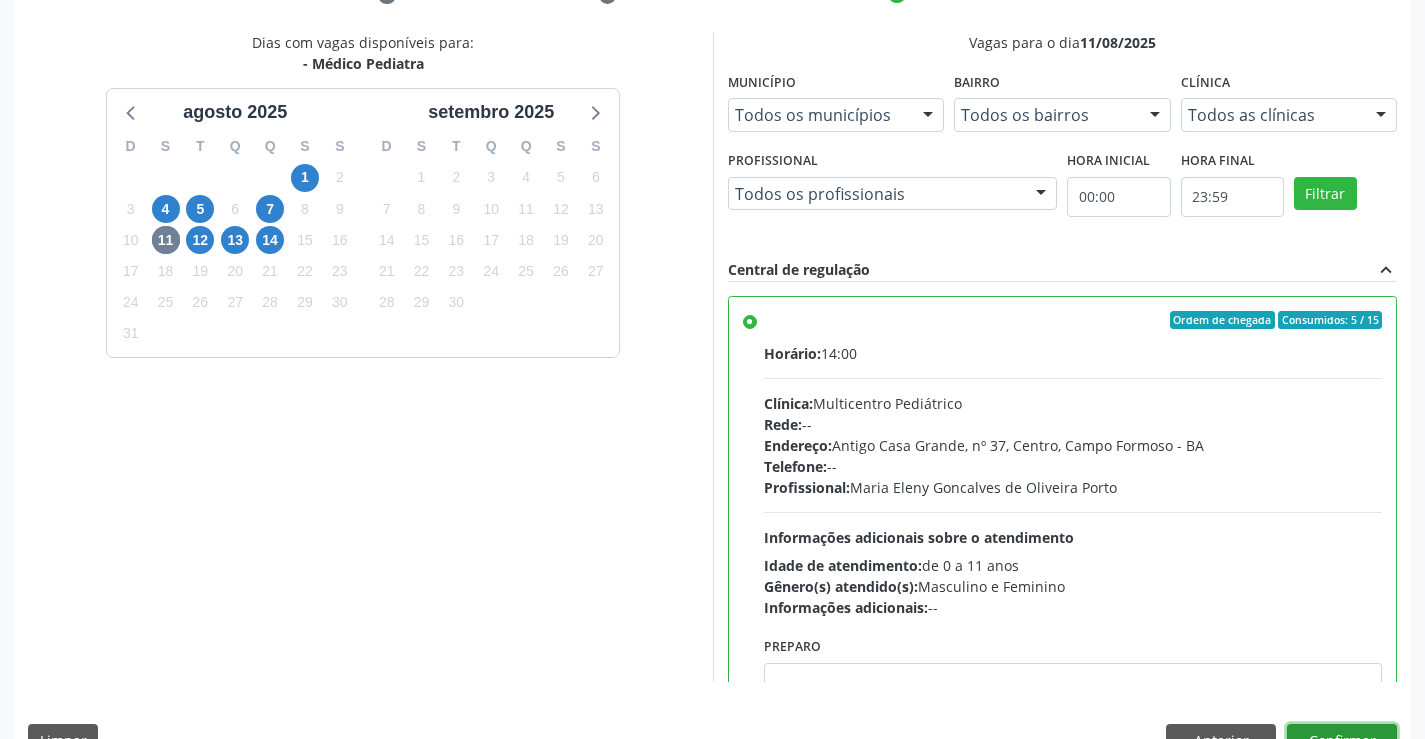 click on "Confirmar" at bounding box center [1342, 741] 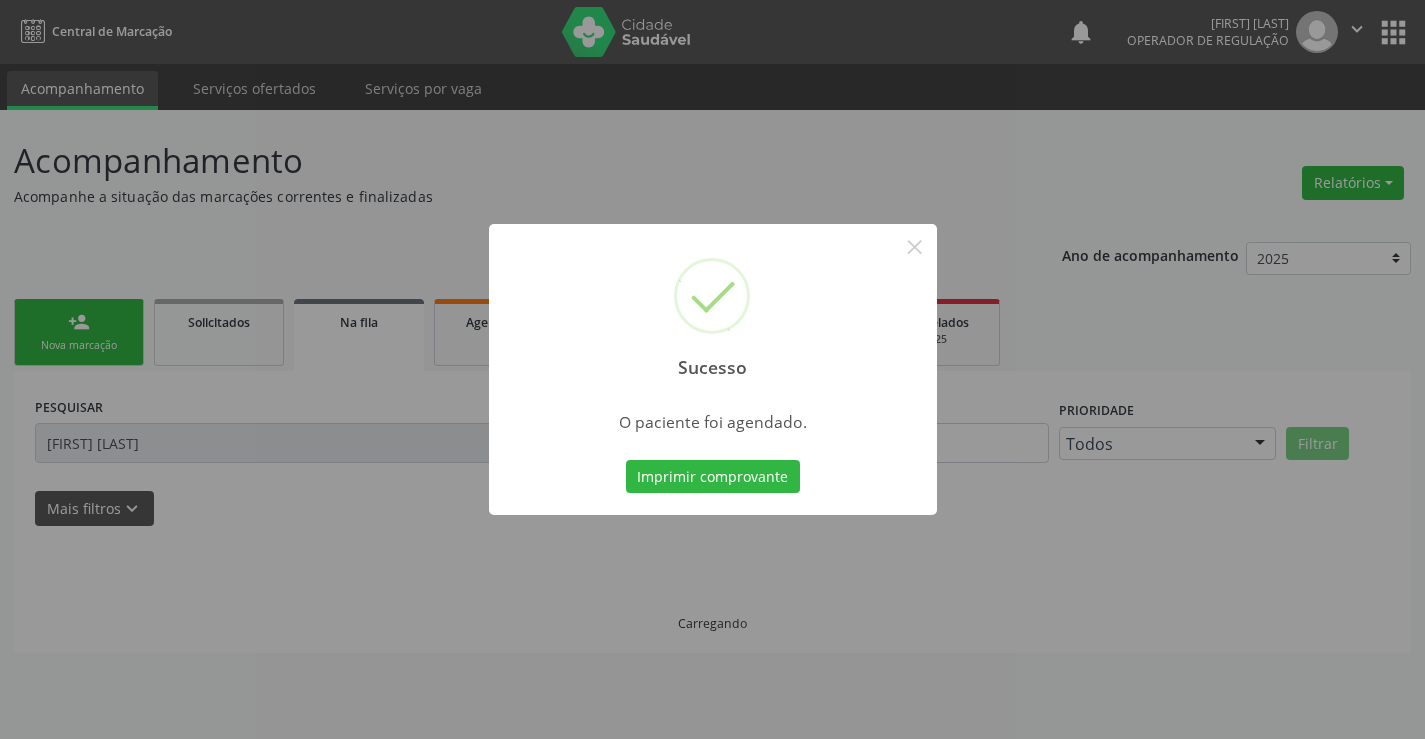 scroll, scrollTop: 0, scrollLeft: 0, axis: both 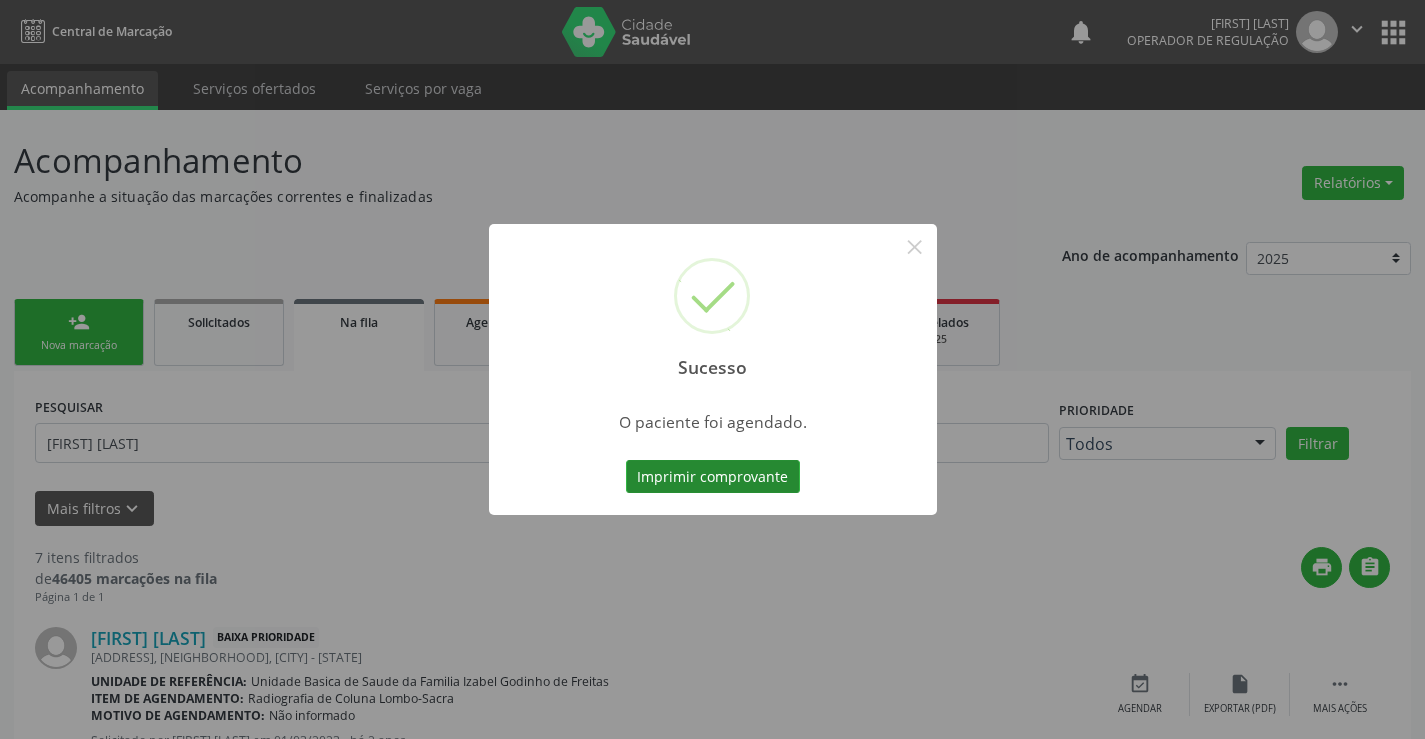 click on "Imprimir comprovante" at bounding box center [713, 477] 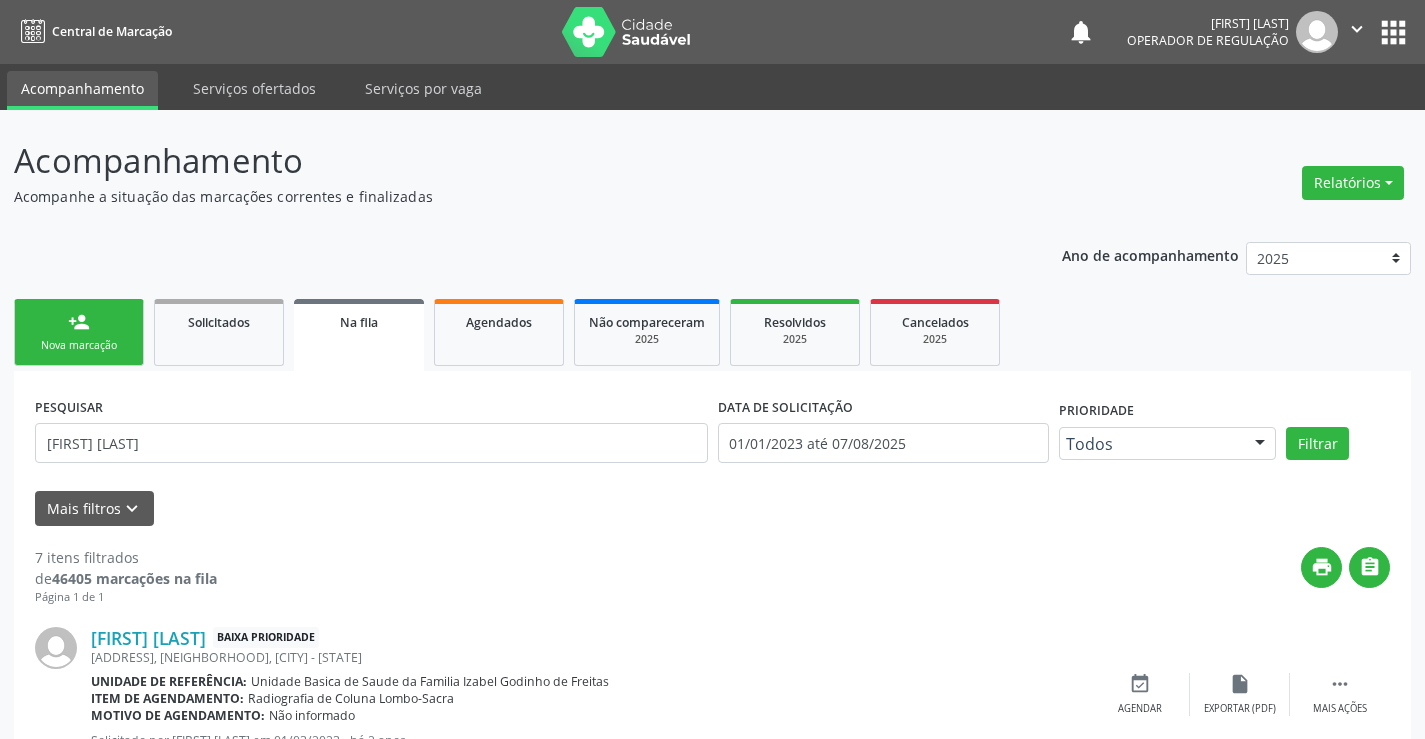 click on "person_add
Nova marcação" at bounding box center (79, 332) 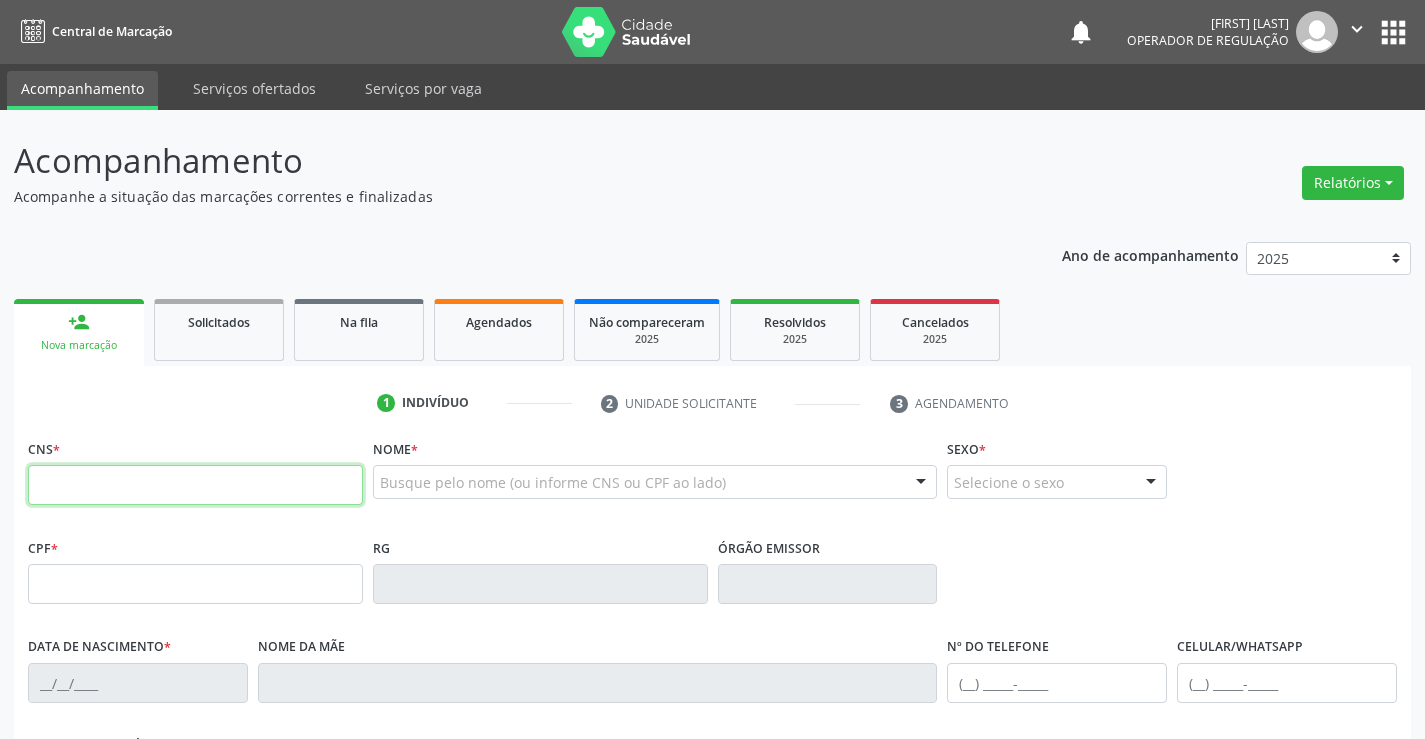 click at bounding box center [195, 485] 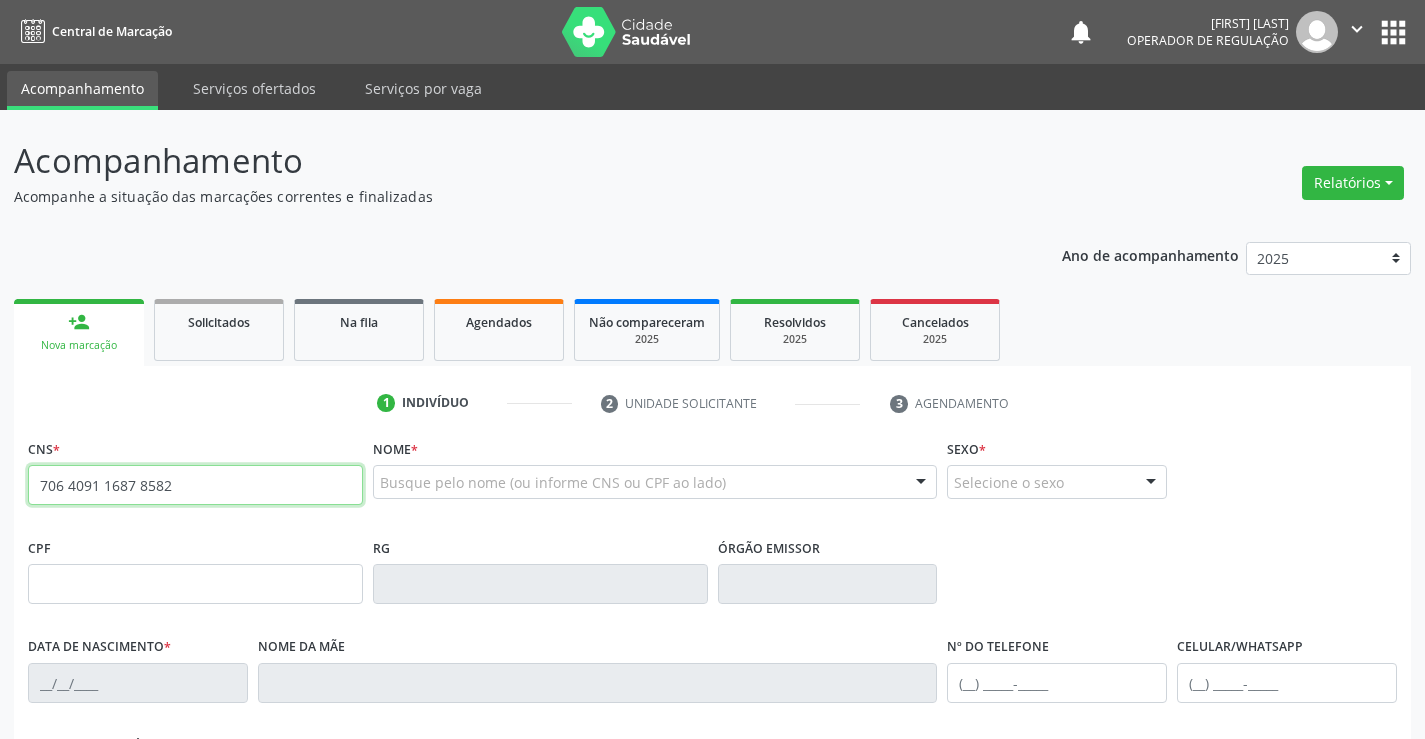type on "706 4091 1687 8582" 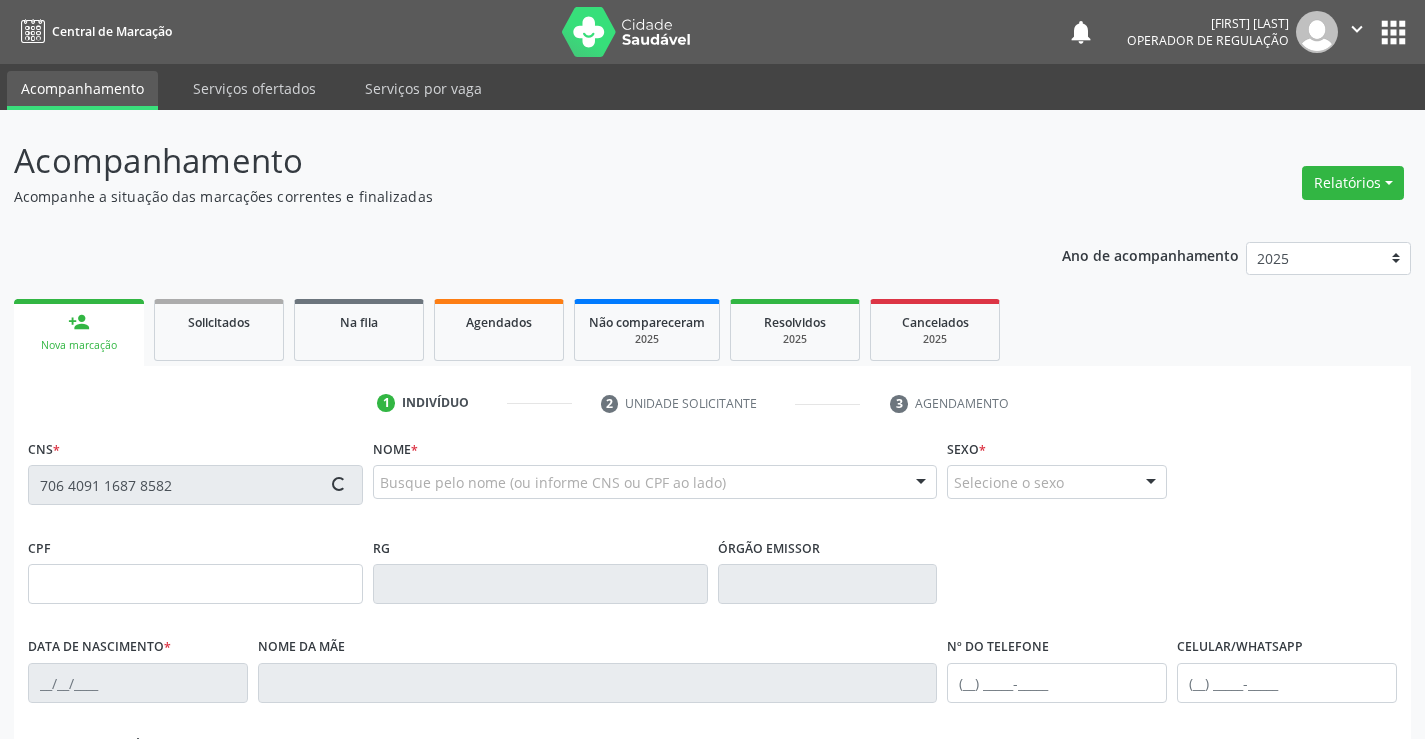 type on "638.288.805-25" 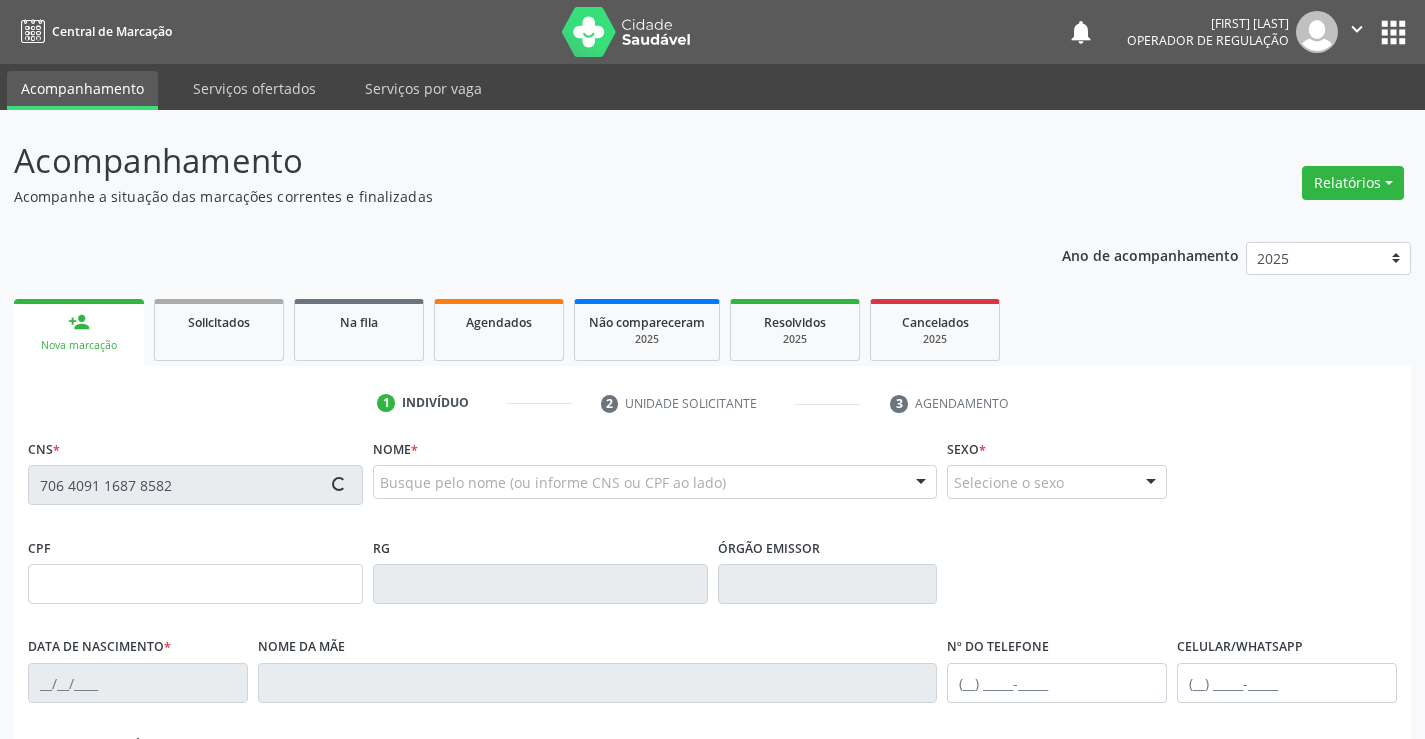 type on "01/01/1965" 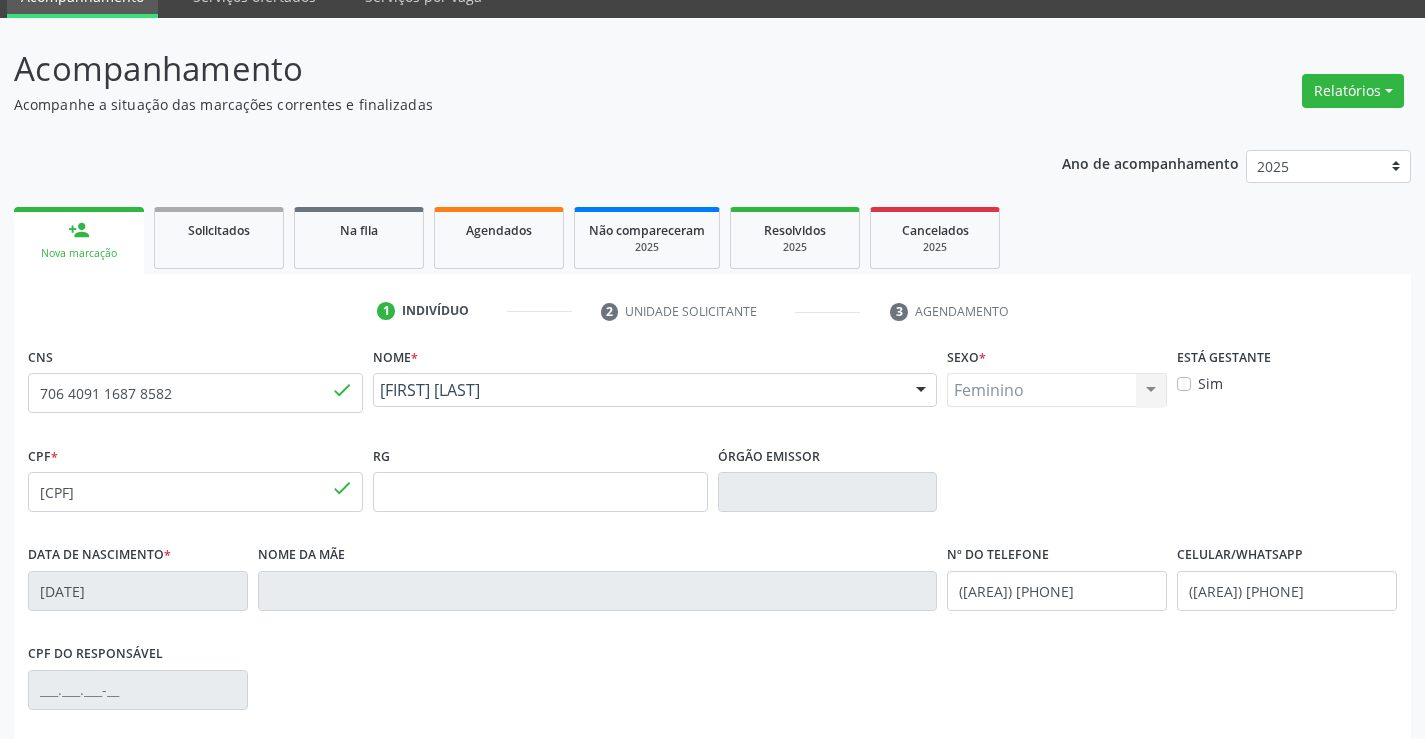 scroll, scrollTop: 300, scrollLeft: 0, axis: vertical 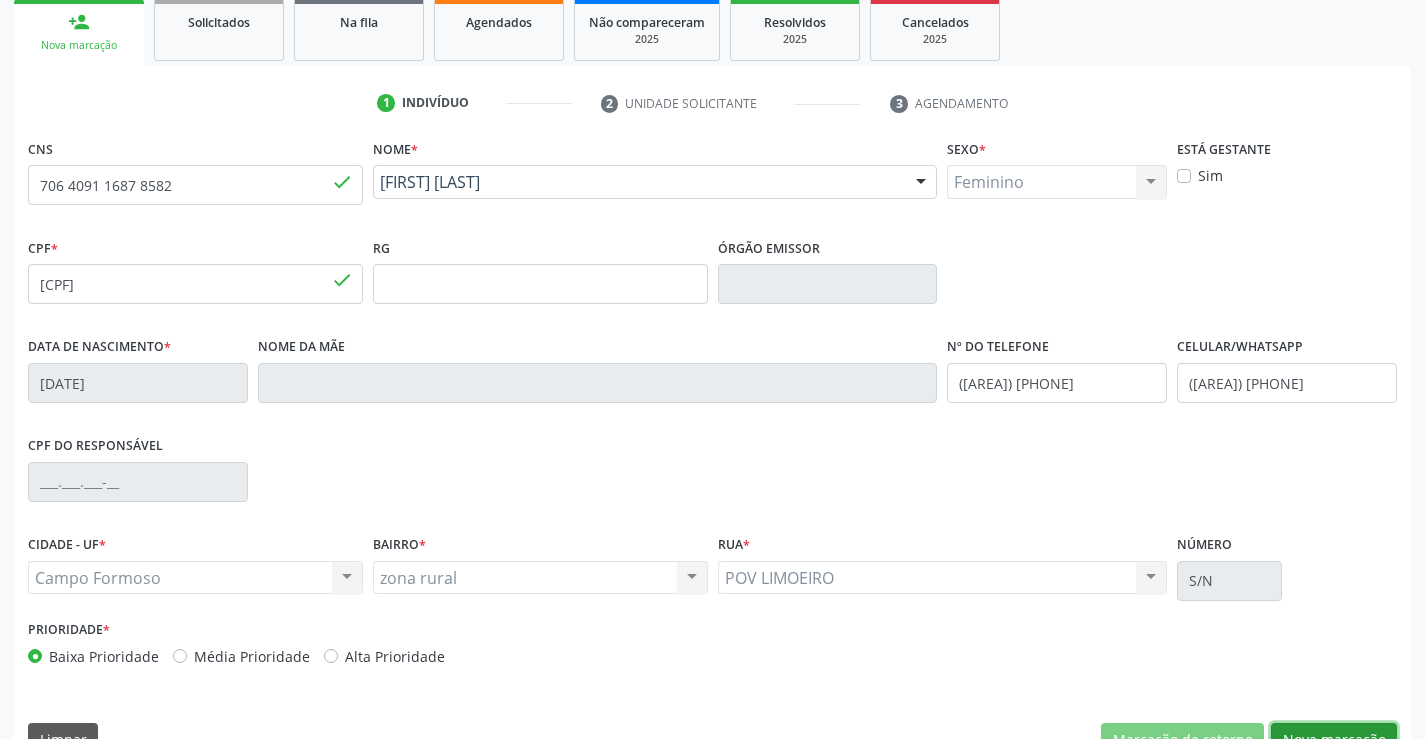 click on "Nova marcação" at bounding box center [1334, 740] 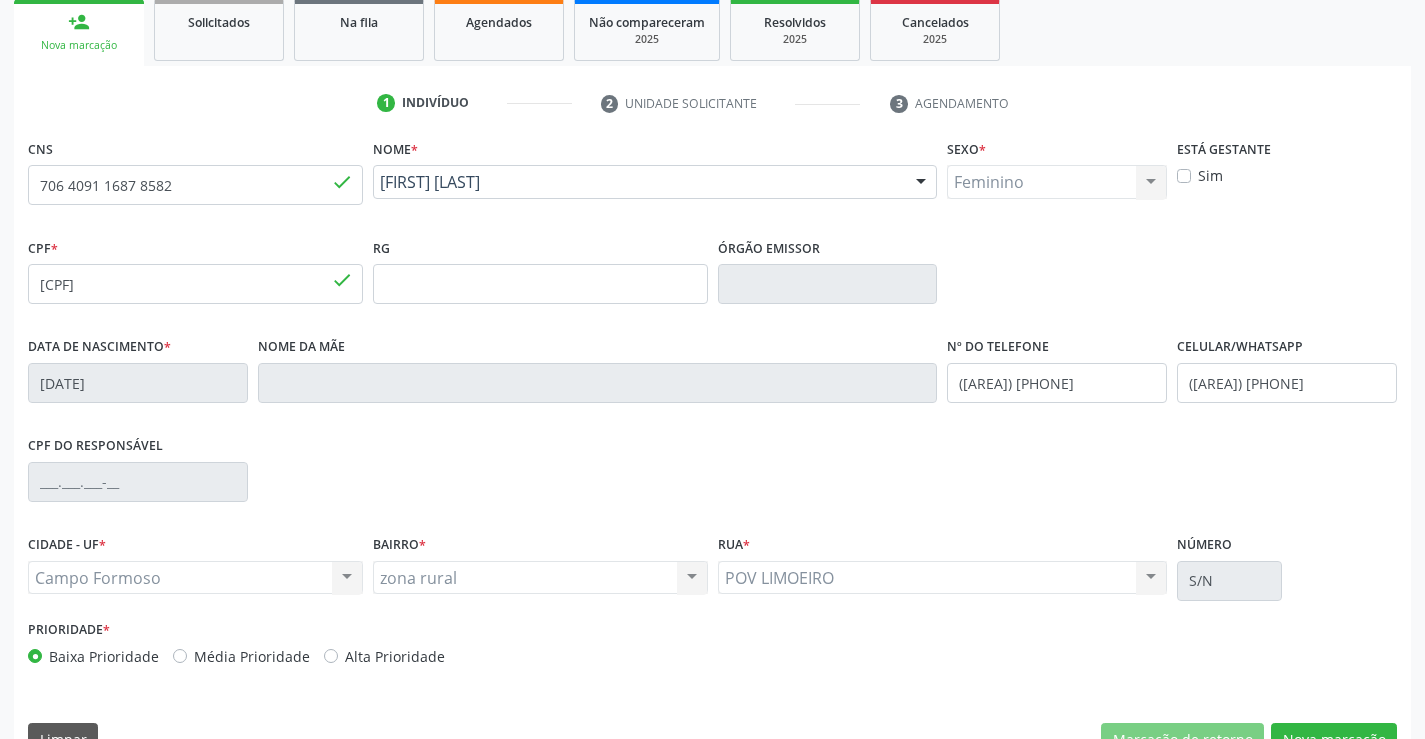 scroll, scrollTop: 167, scrollLeft: 0, axis: vertical 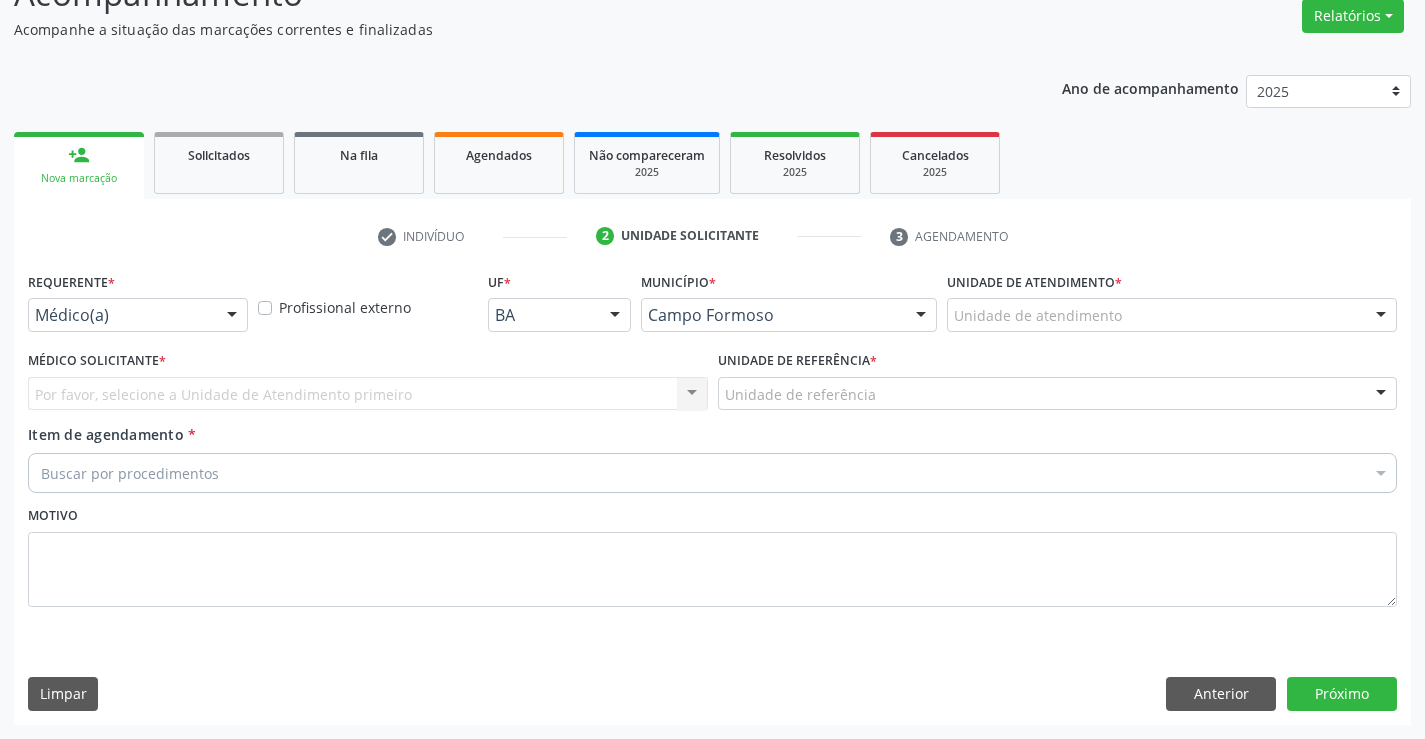 drag, startPoint x: 133, startPoint y: 307, endPoint x: 136, endPoint y: 358, distance: 51.088158 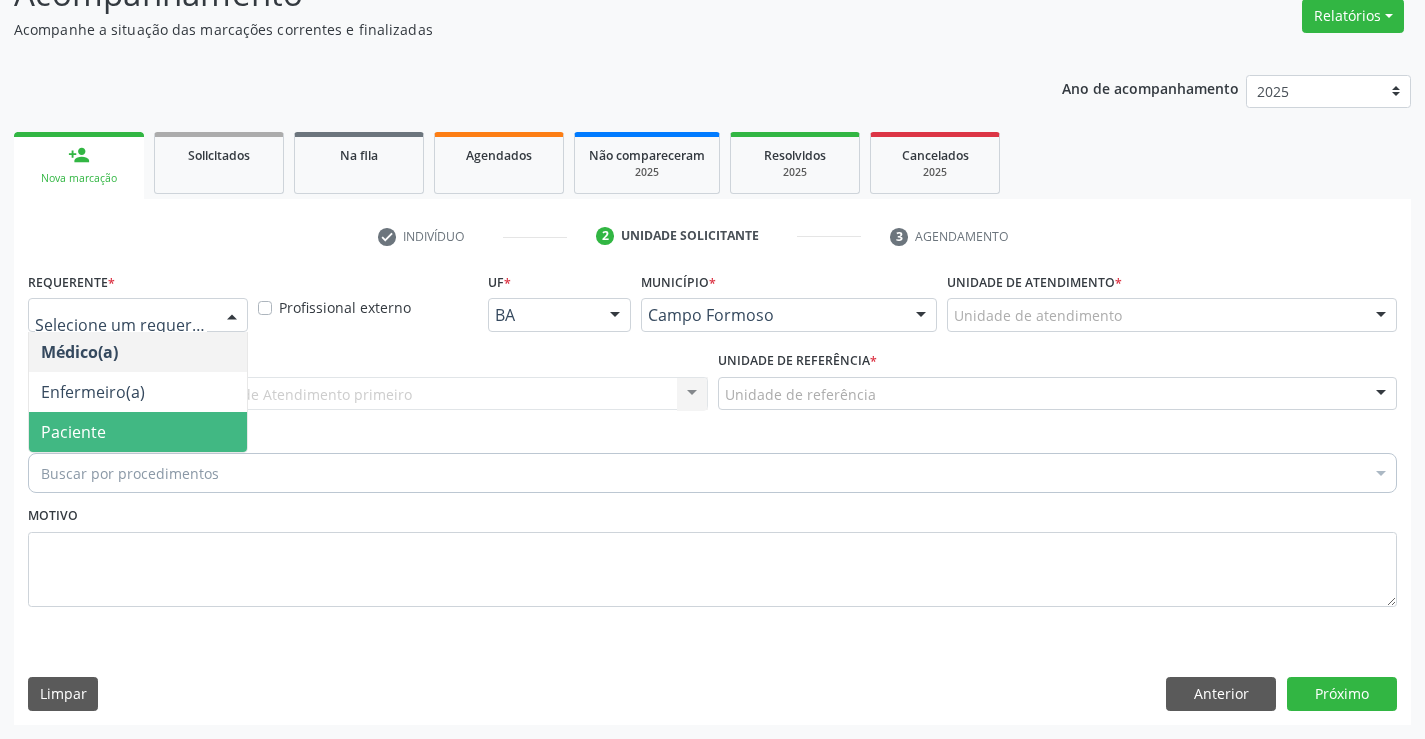 click on "Paciente" at bounding box center [138, 432] 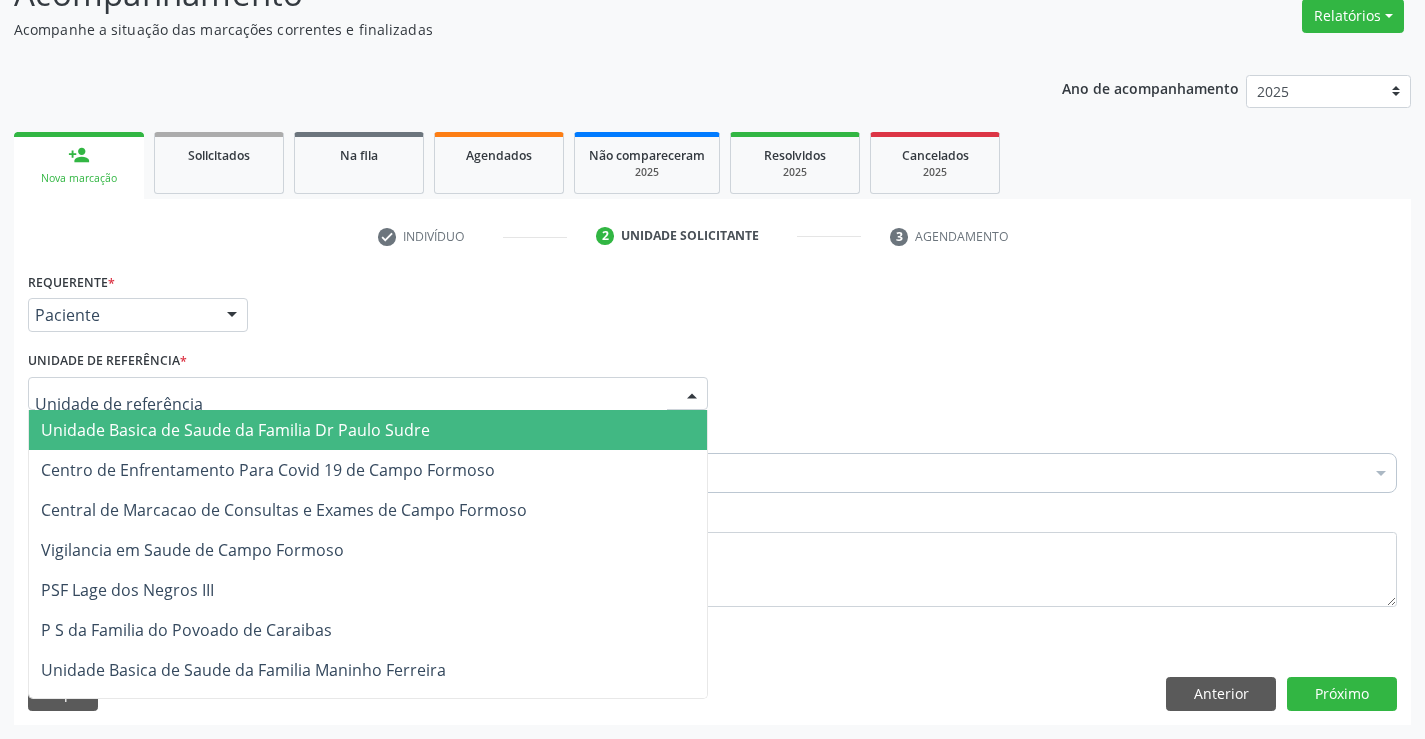 click on "Unidade Basica de Saude da Familia Dr Paulo Sudre" at bounding box center [235, 430] 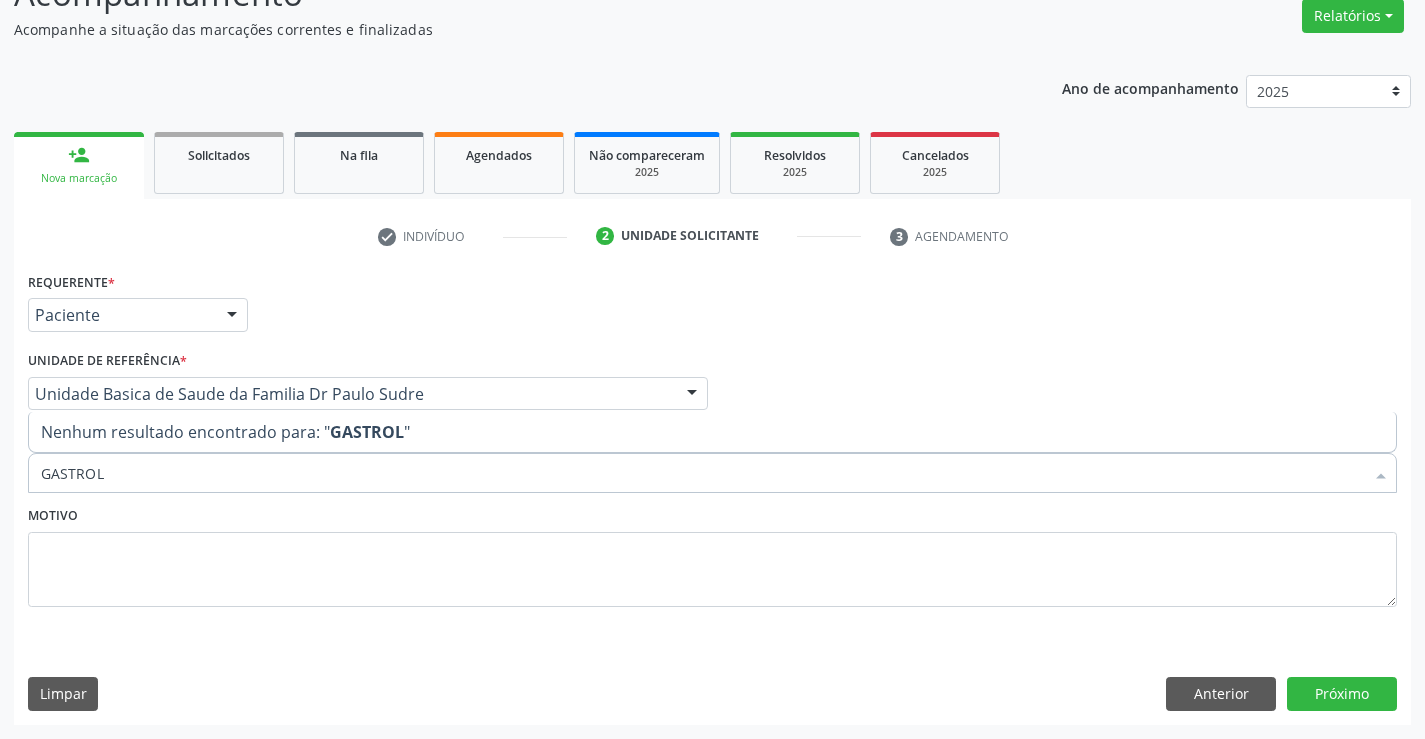 type on "GASTRO" 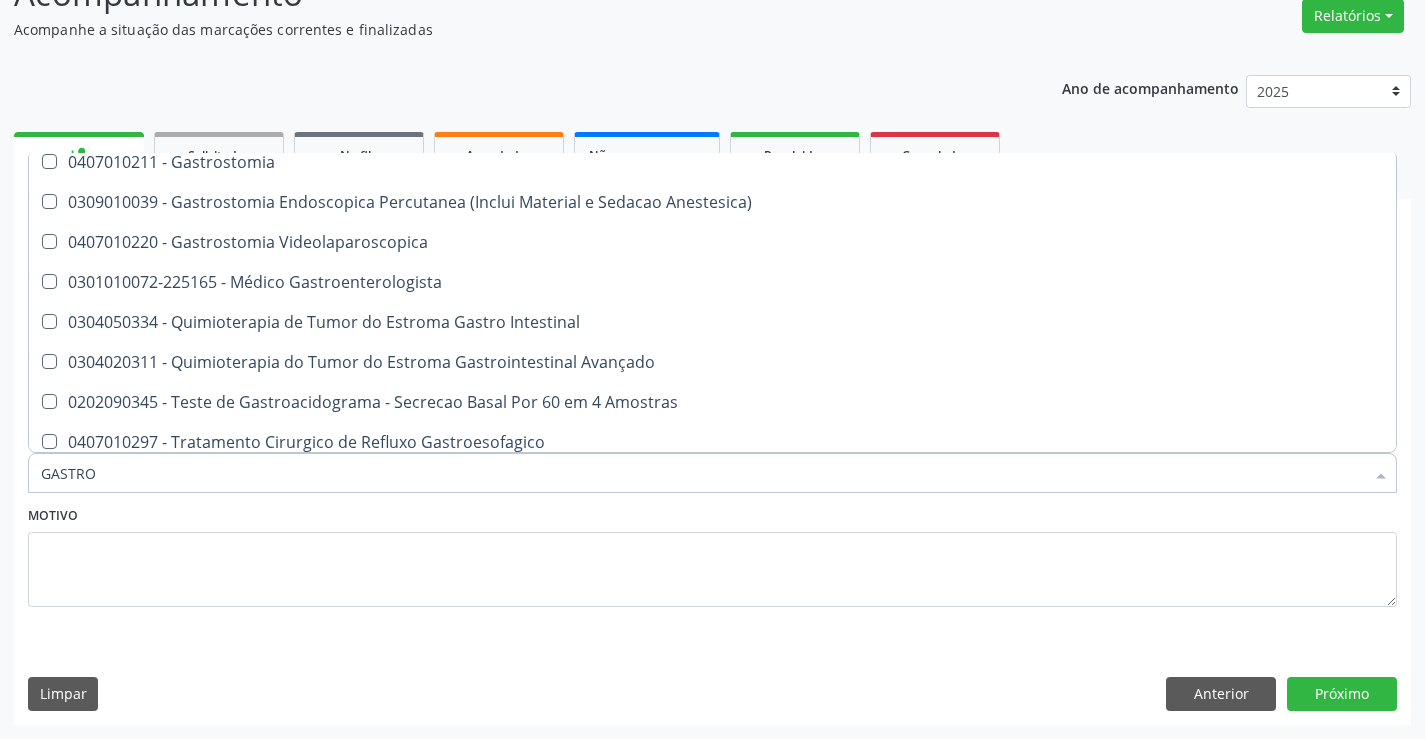 scroll, scrollTop: 421, scrollLeft: 0, axis: vertical 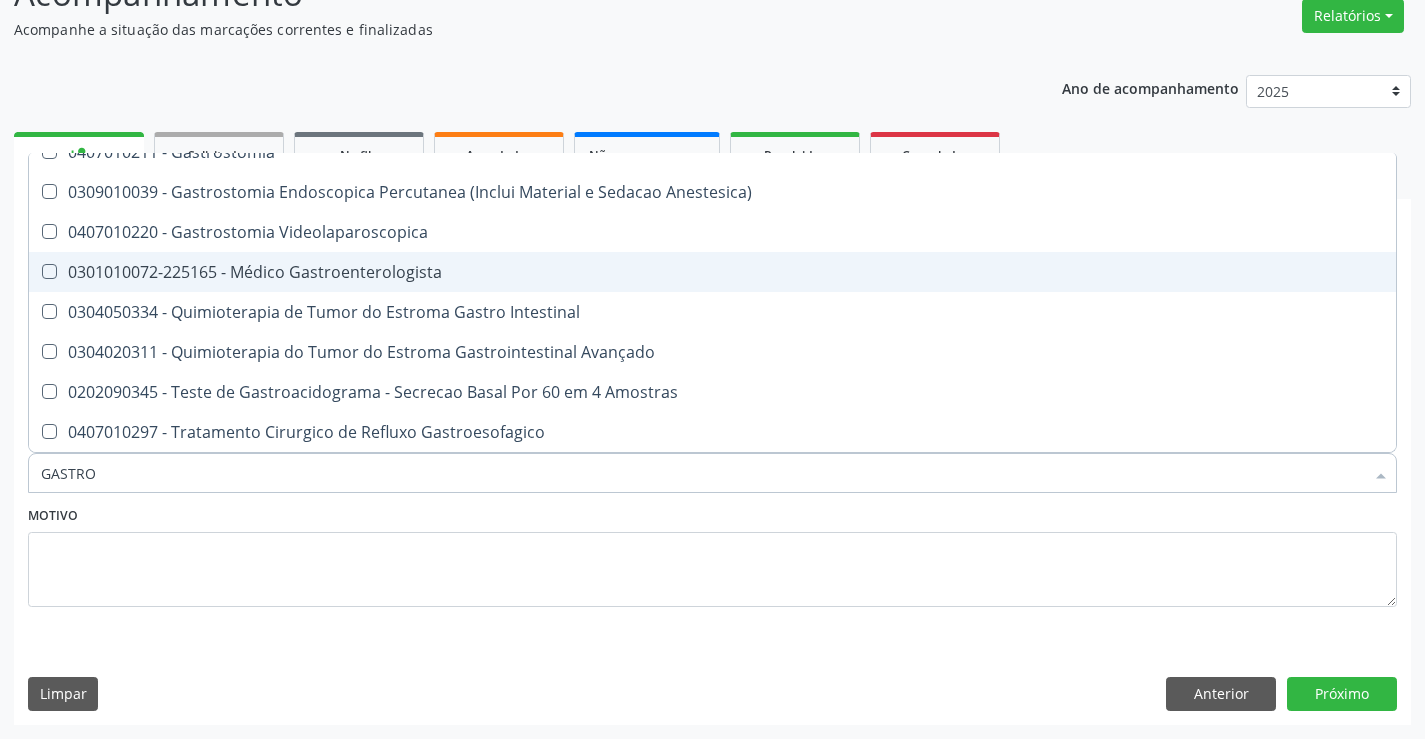 click on "0301010072-225165 - Médico Gastroenterologista" at bounding box center (712, 272) 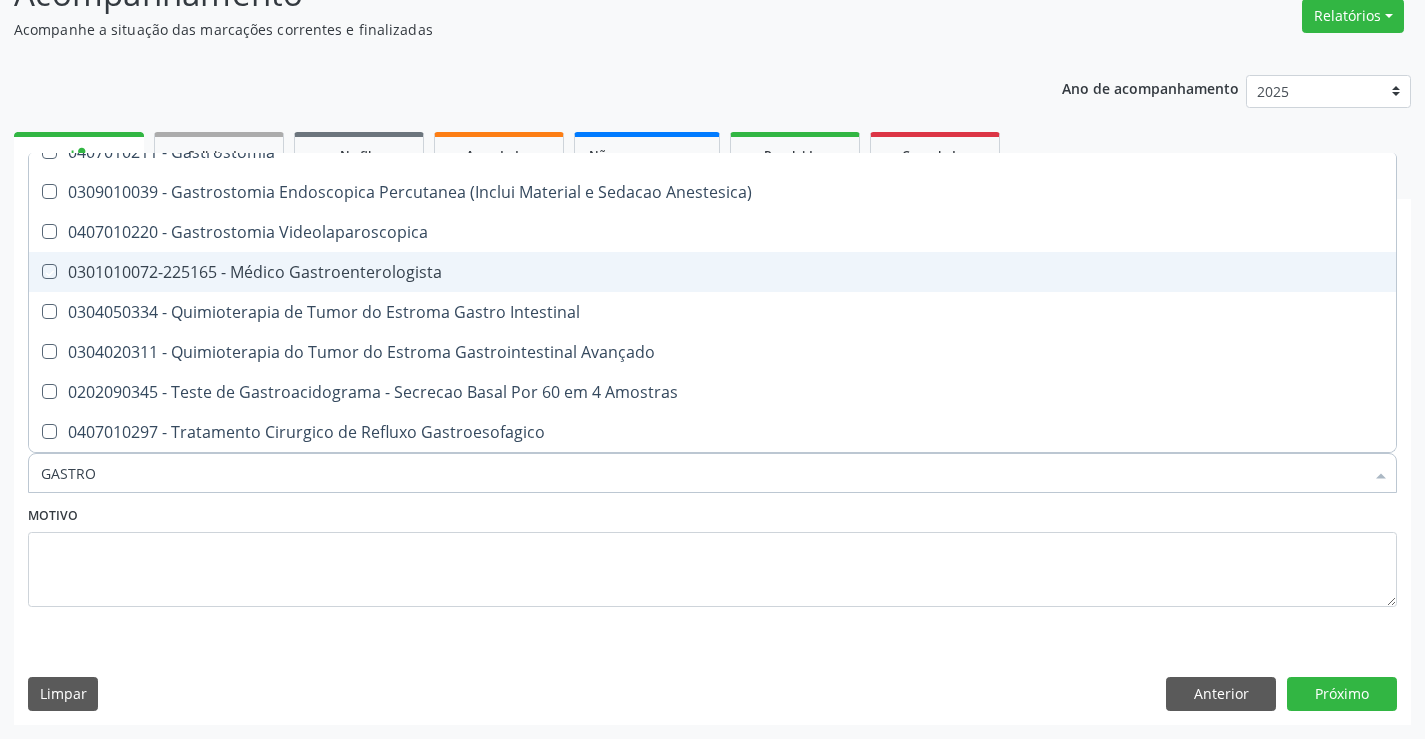 checkbox on "true" 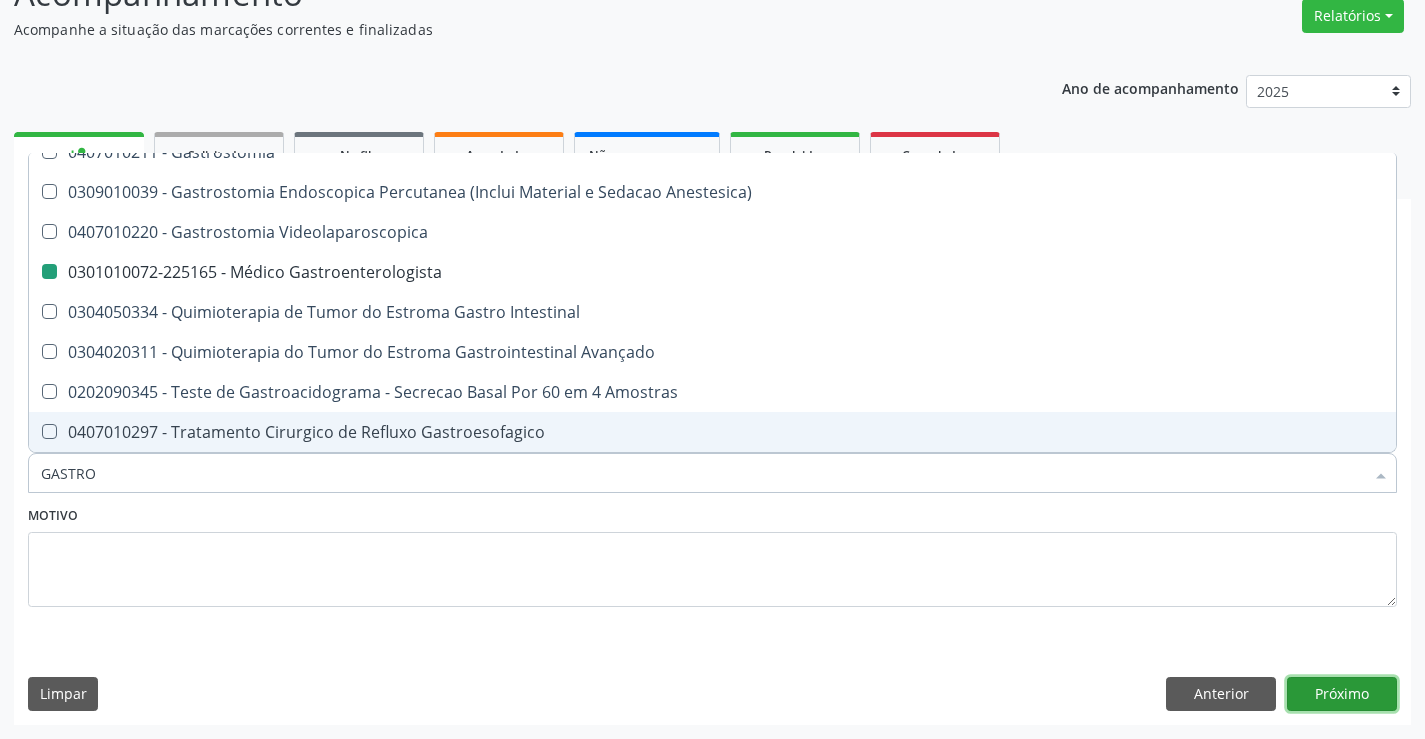 click on "Próximo" at bounding box center [1342, 694] 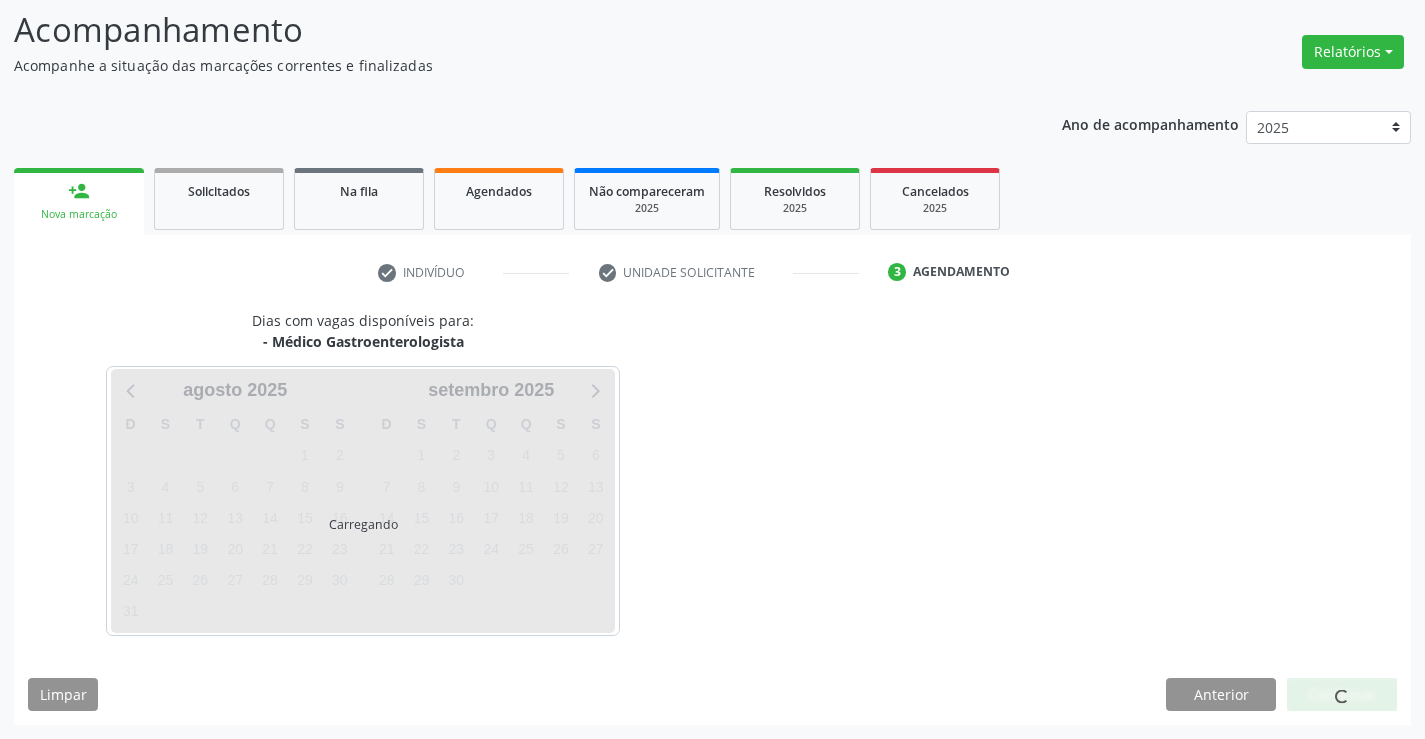scroll, scrollTop: 131, scrollLeft: 0, axis: vertical 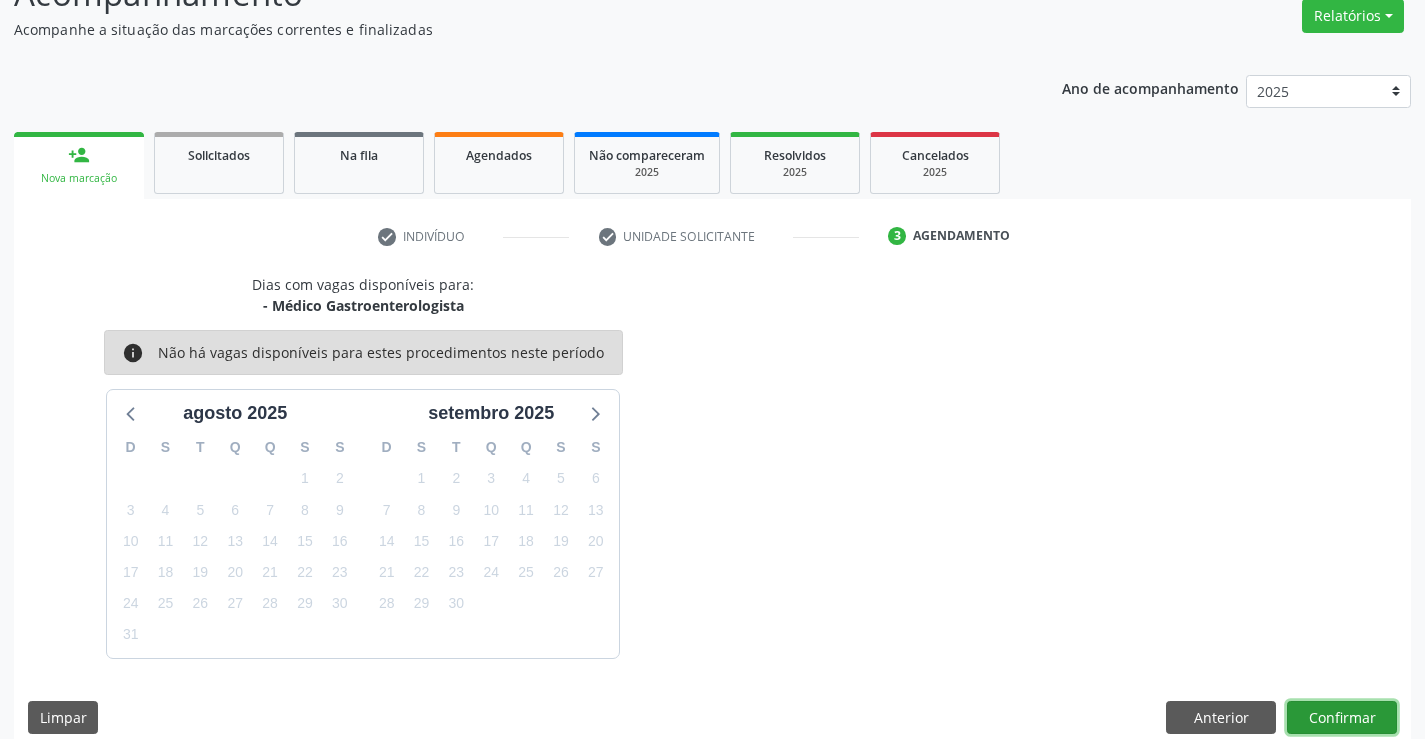 click on "Confirmar" at bounding box center (1342, 718) 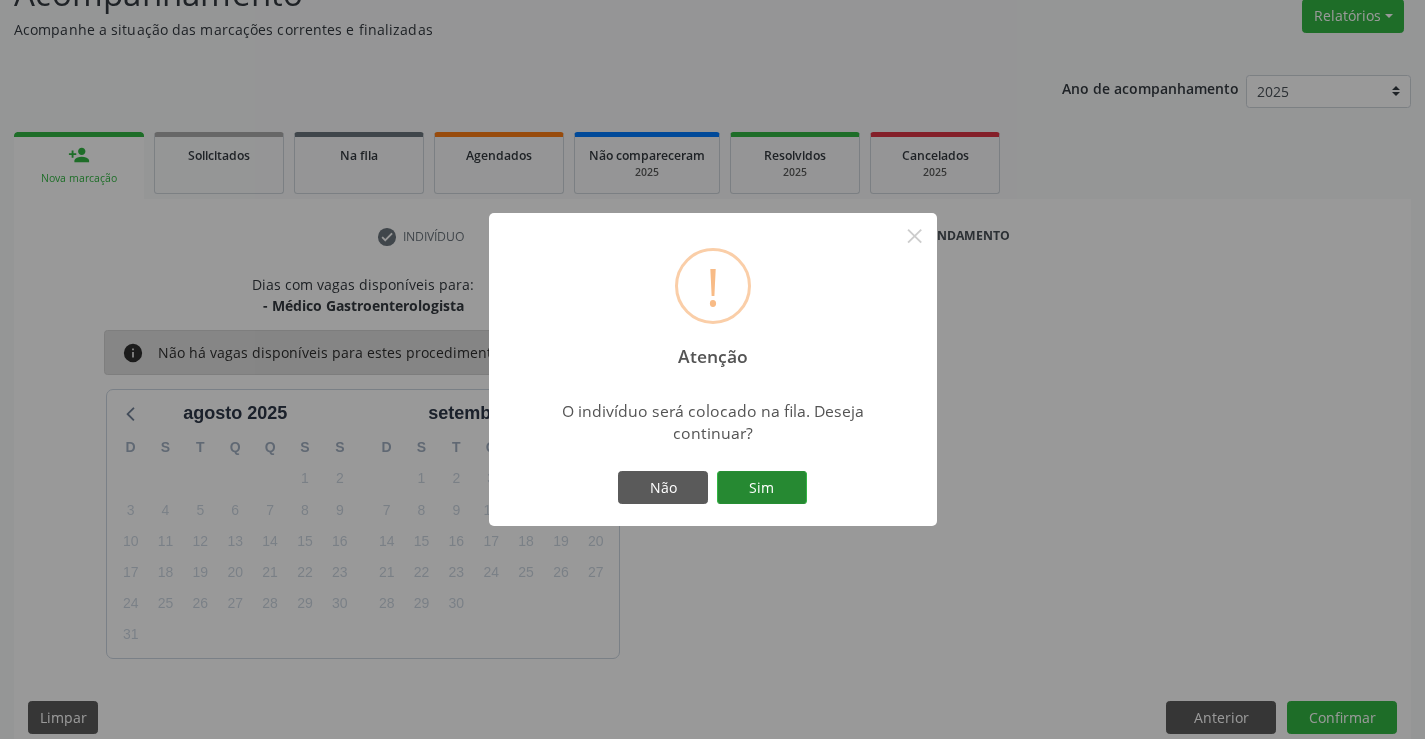 click on "Sim" at bounding box center [762, 488] 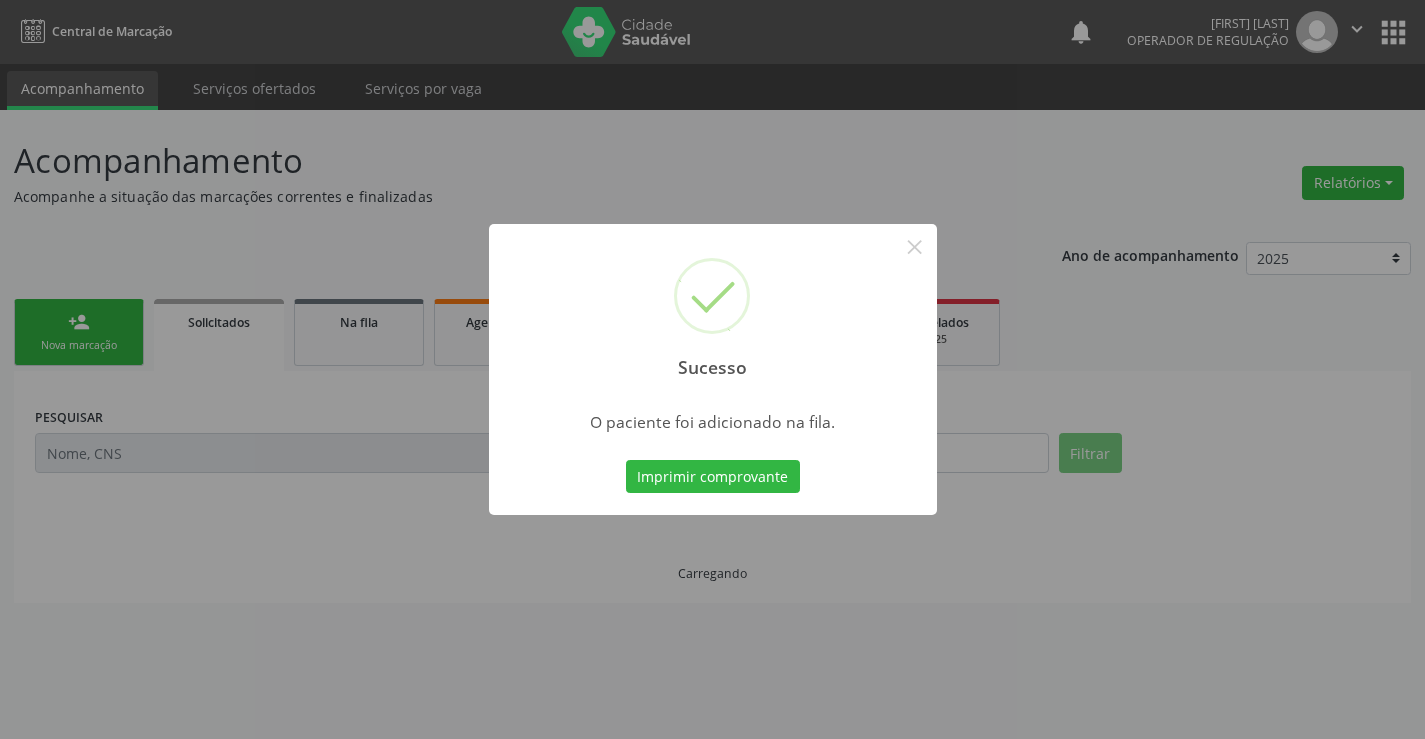 scroll, scrollTop: 0, scrollLeft: 0, axis: both 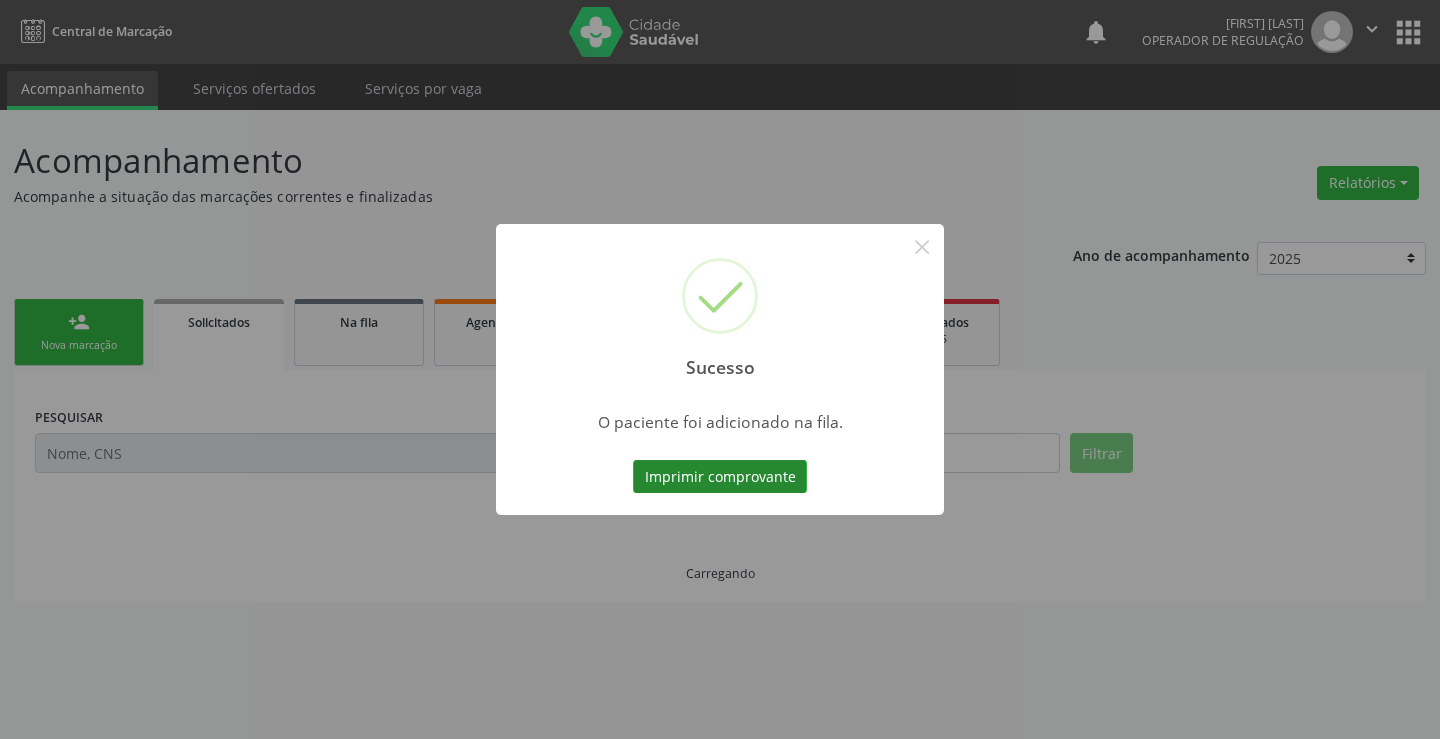 click on "Imprimir comprovante" at bounding box center [720, 477] 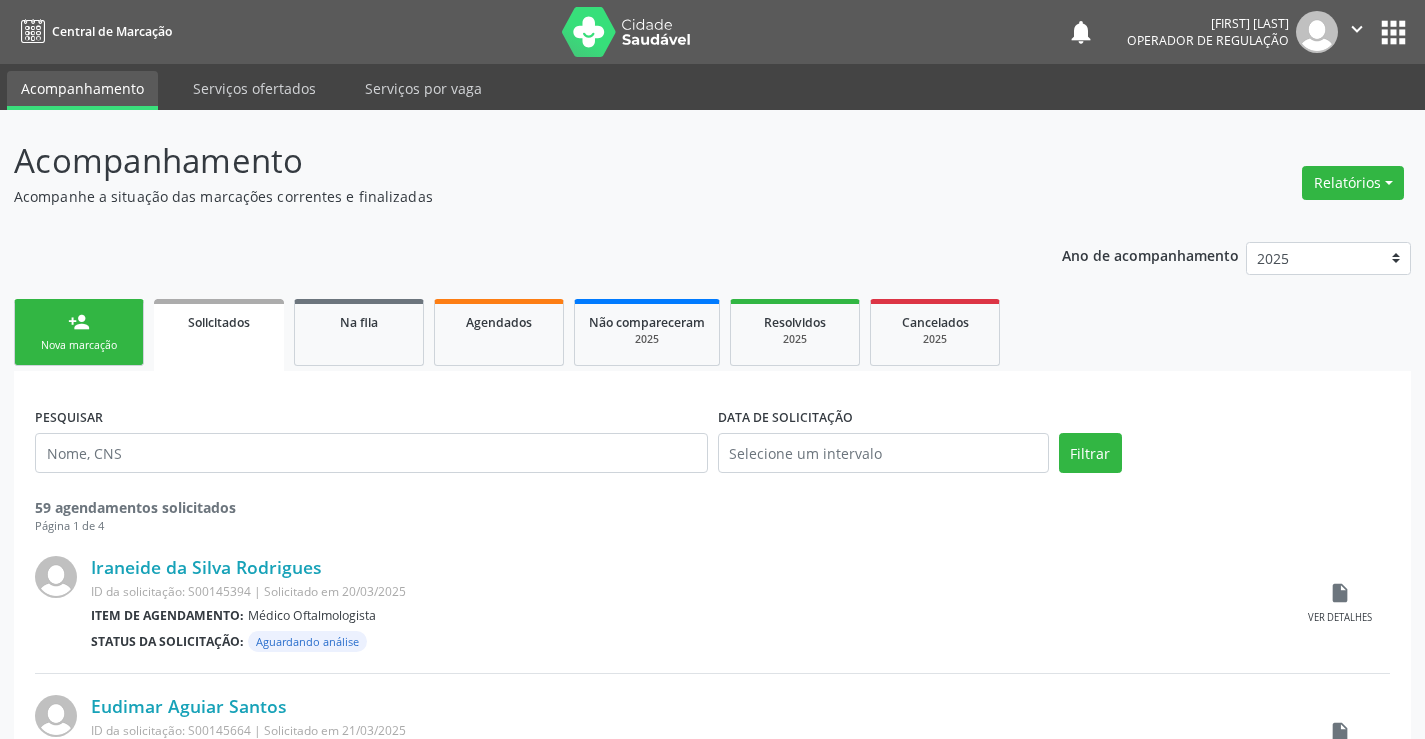 click on "Nova marcação" at bounding box center [79, 345] 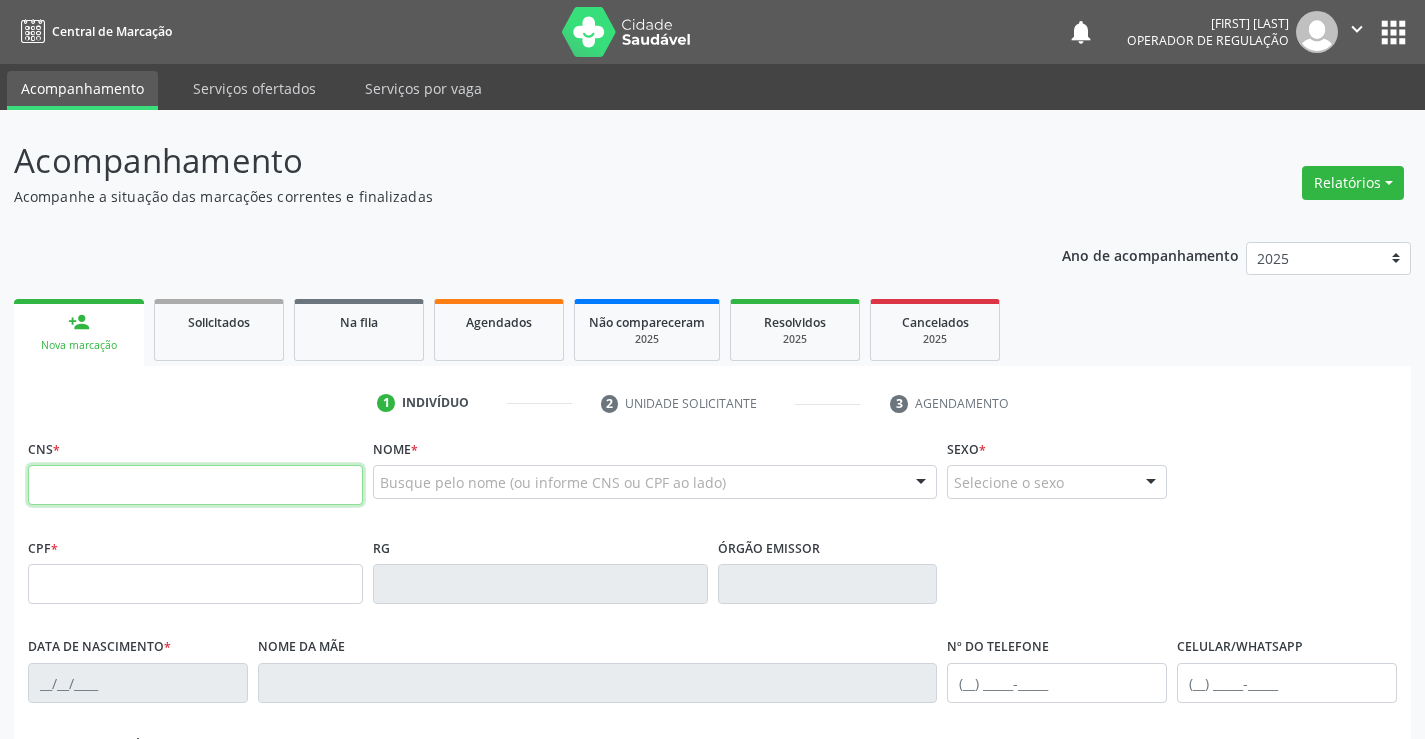click at bounding box center [195, 485] 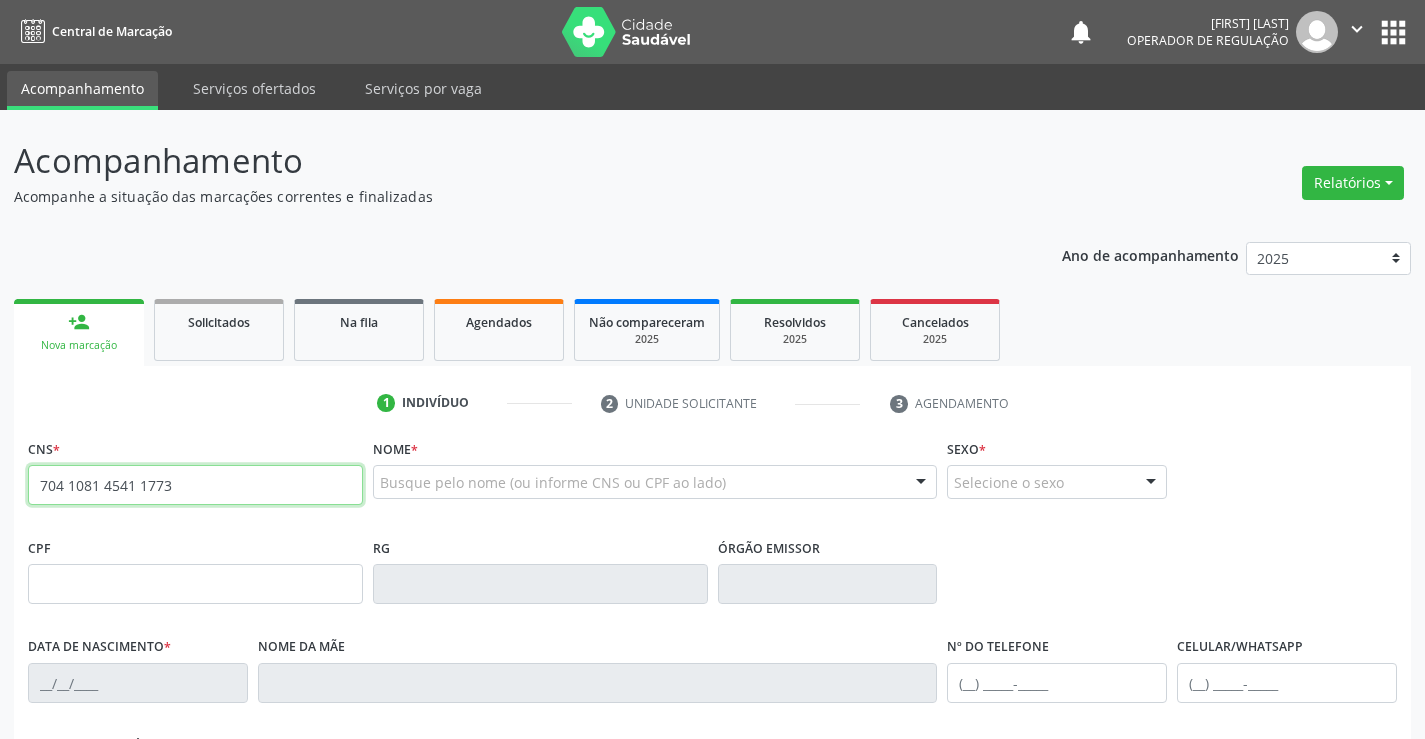 type on "[PHONE]" 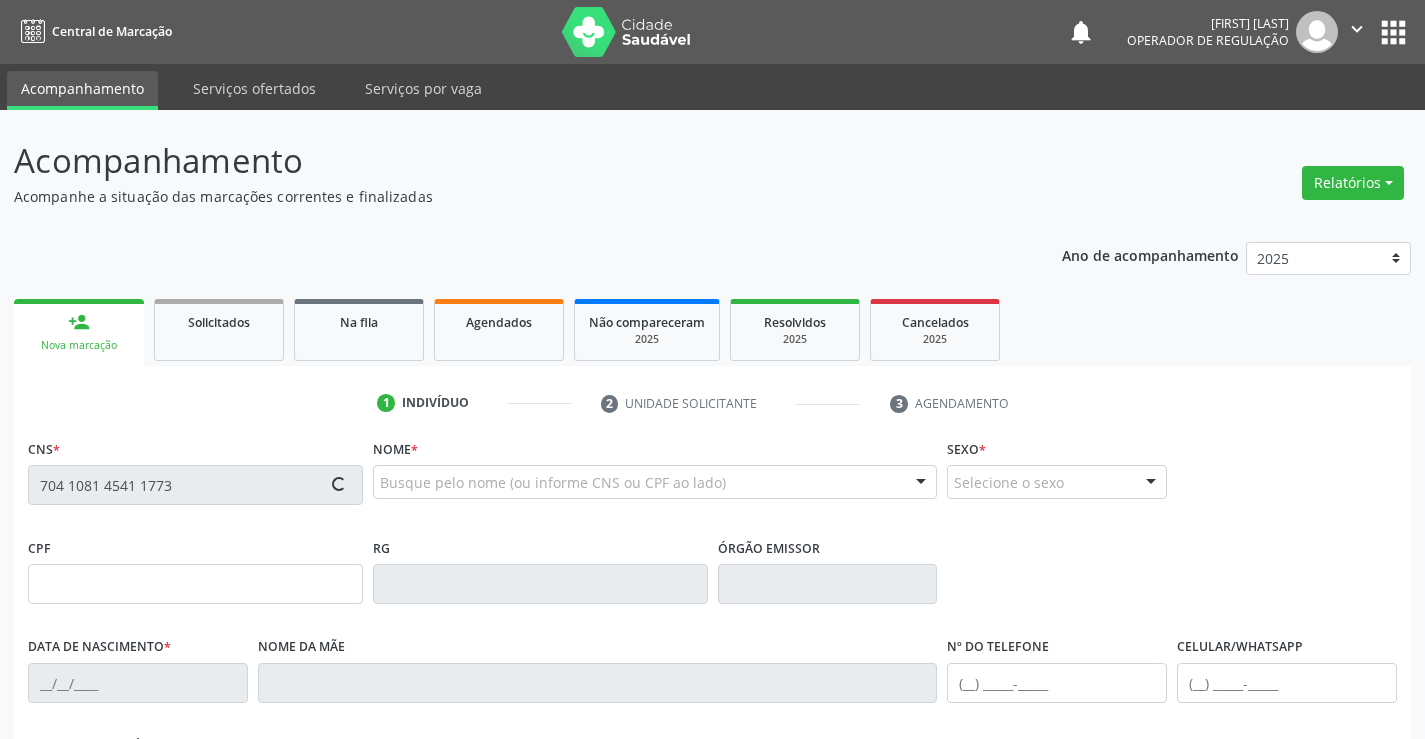 type on "[DATE]" 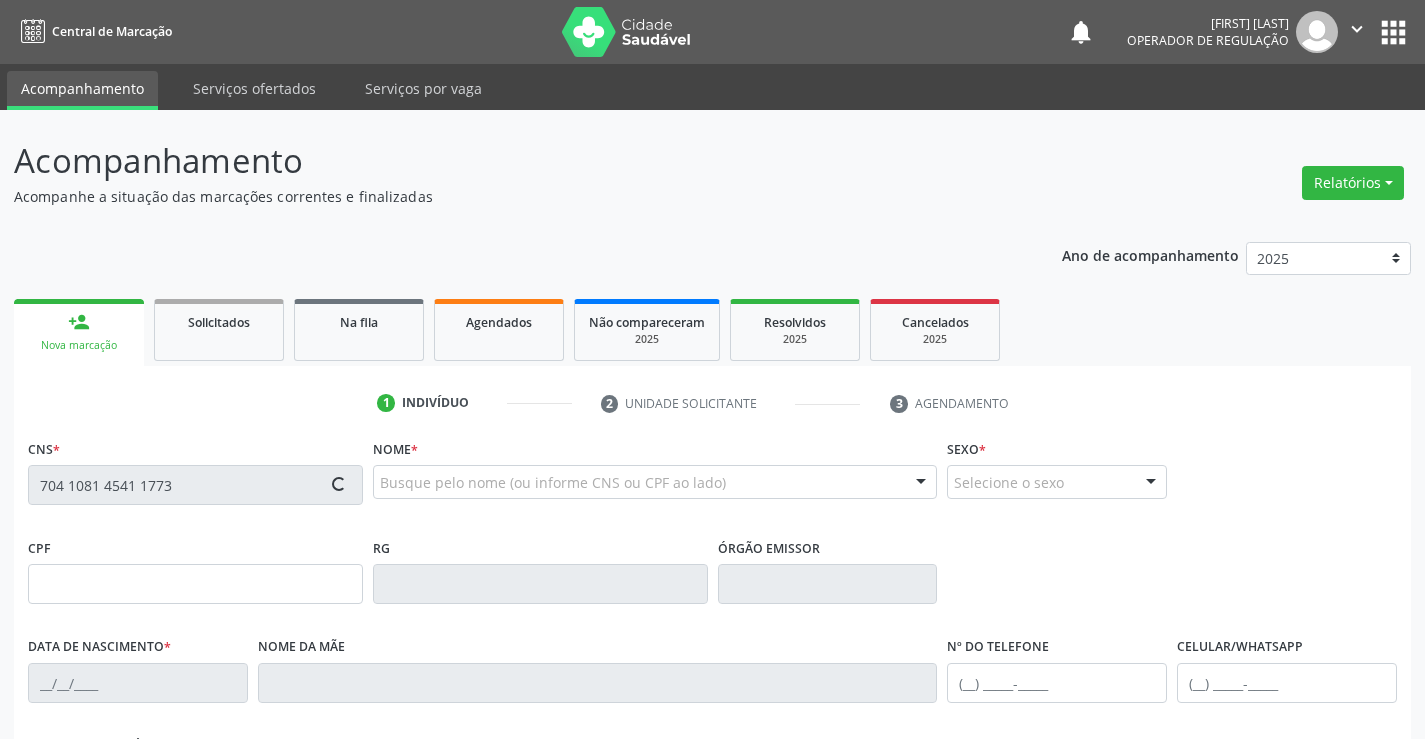 type on "([AREA]) [PHONE]" 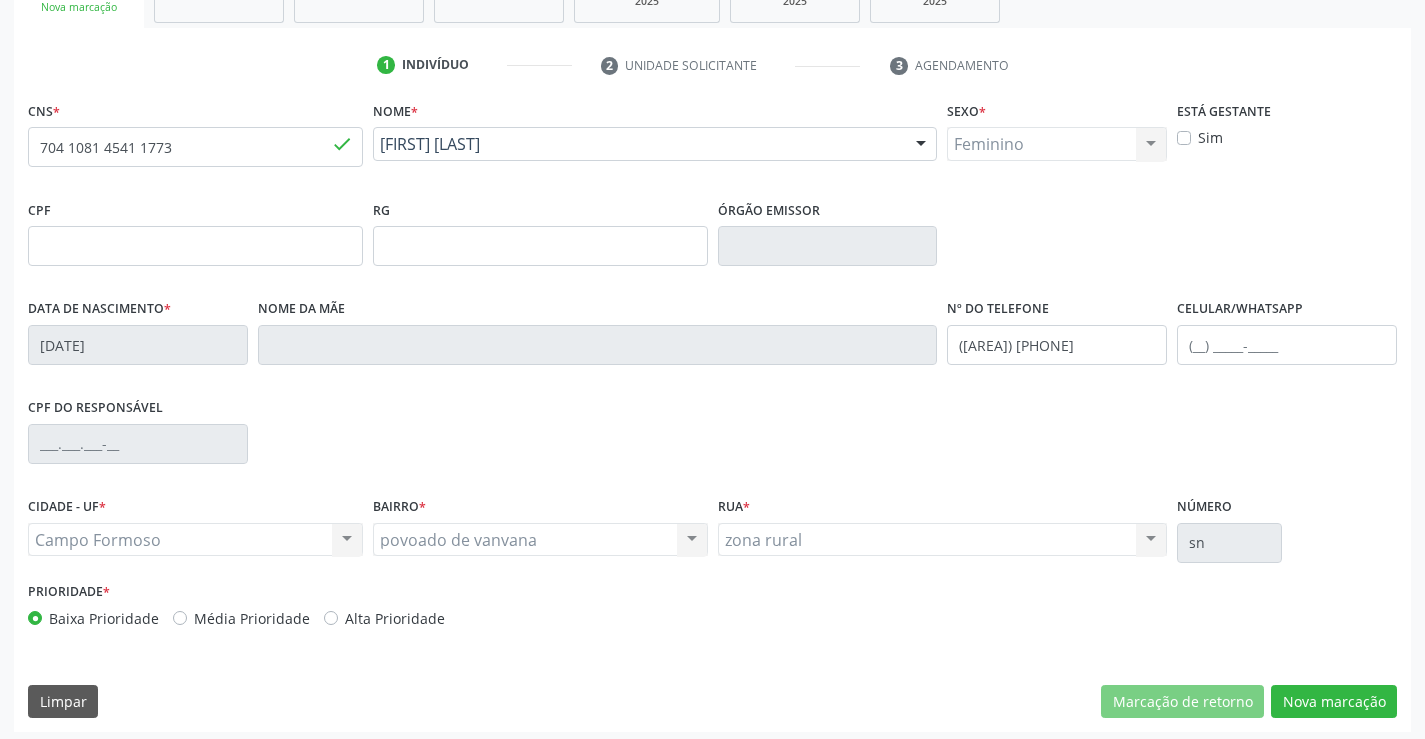 scroll, scrollTop: 345, scrollLeft: 0, axis: vertical 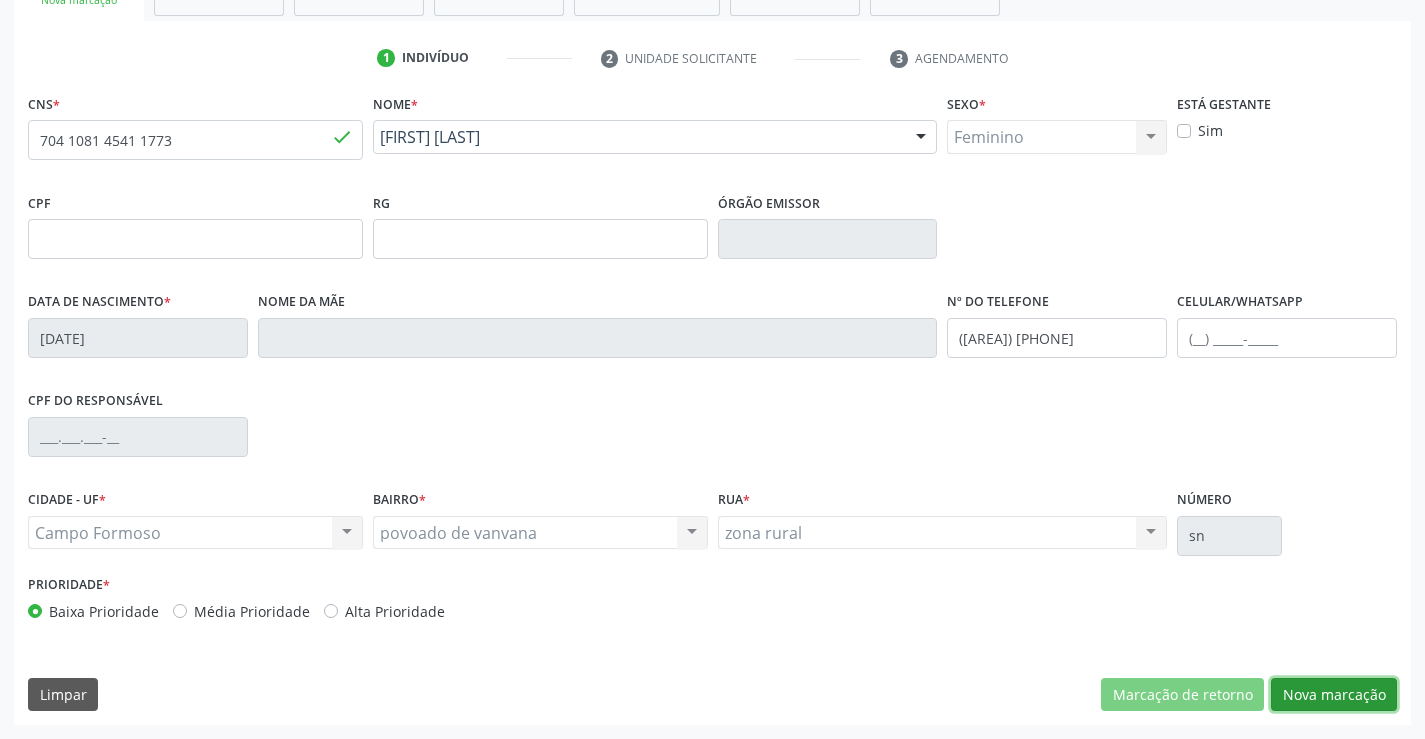 click on "Nova marcação" at bounding box center [1334, 695] 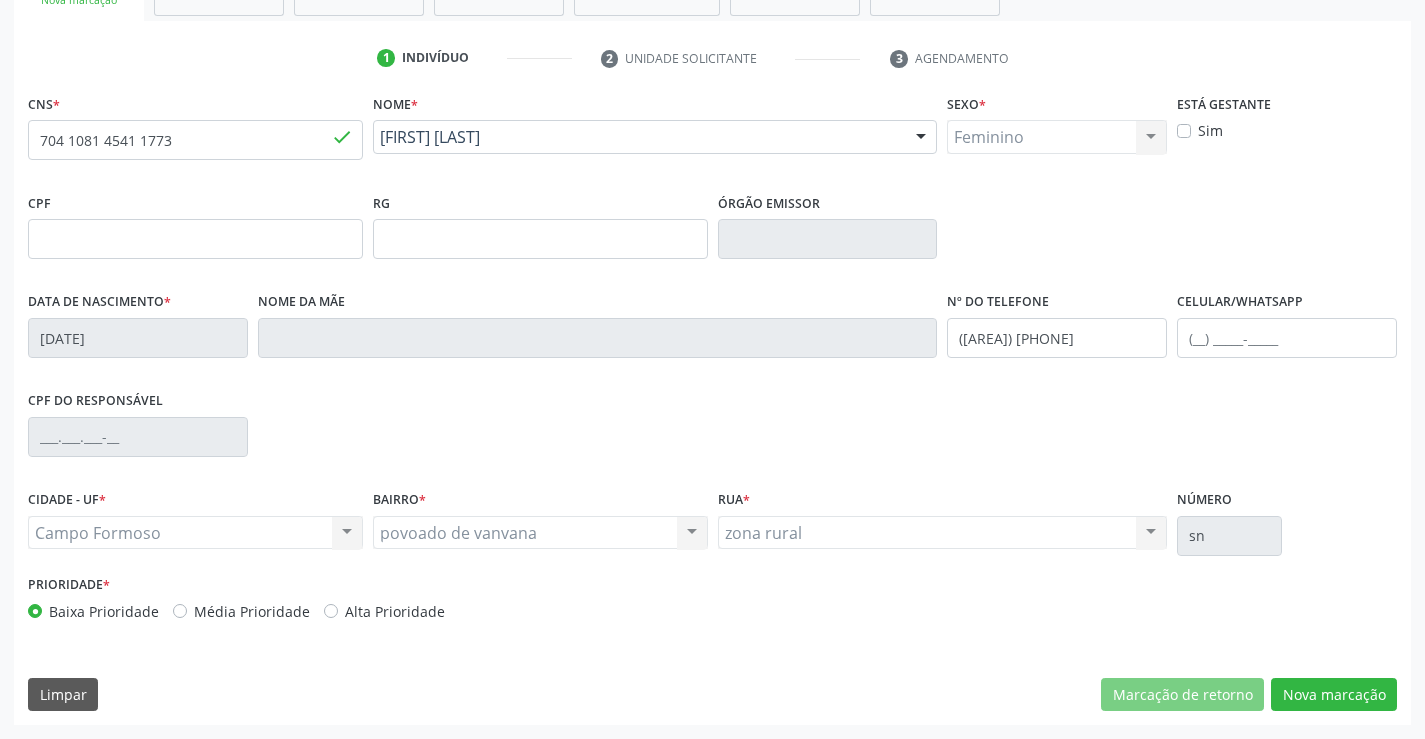 scroll, scrollTop: 167, scrollLeft: 0, axis: vertical 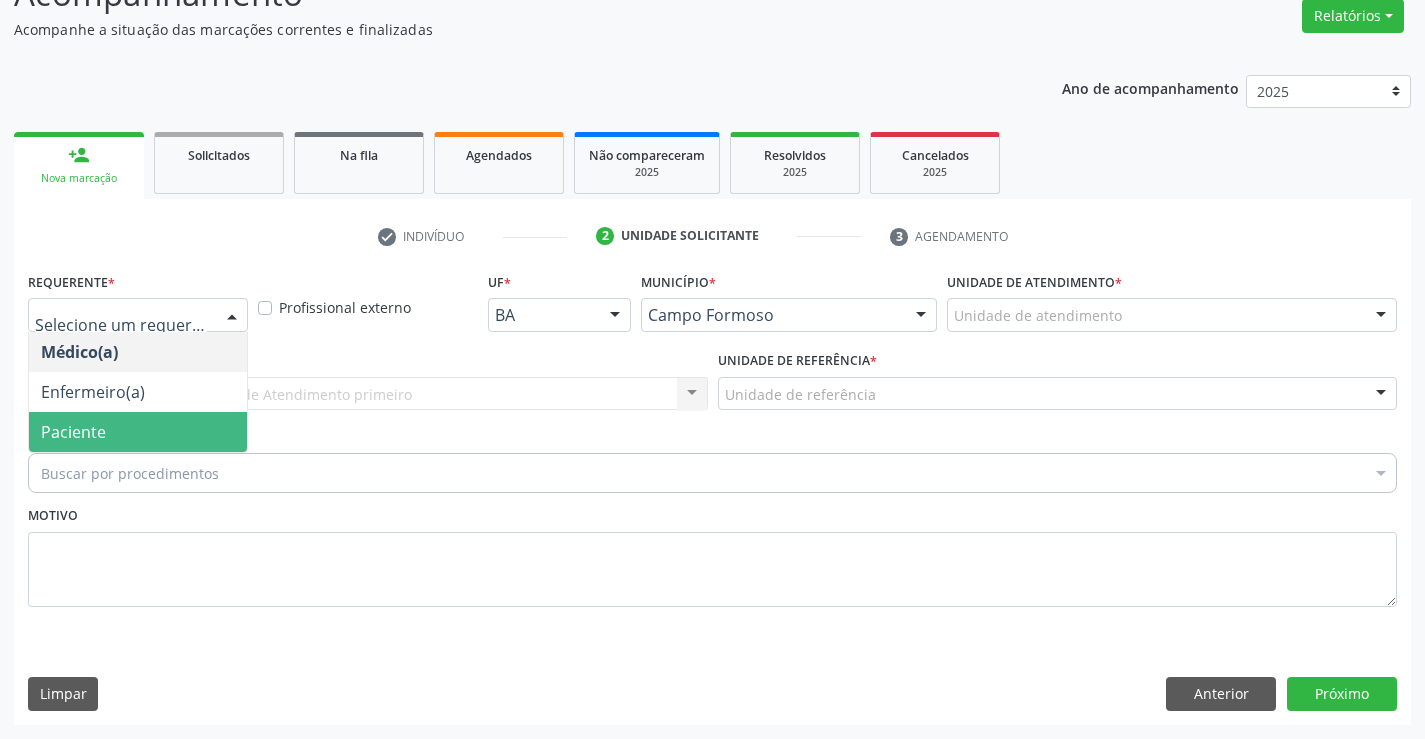 click on "Paciente" at bounding box center (138, 432) 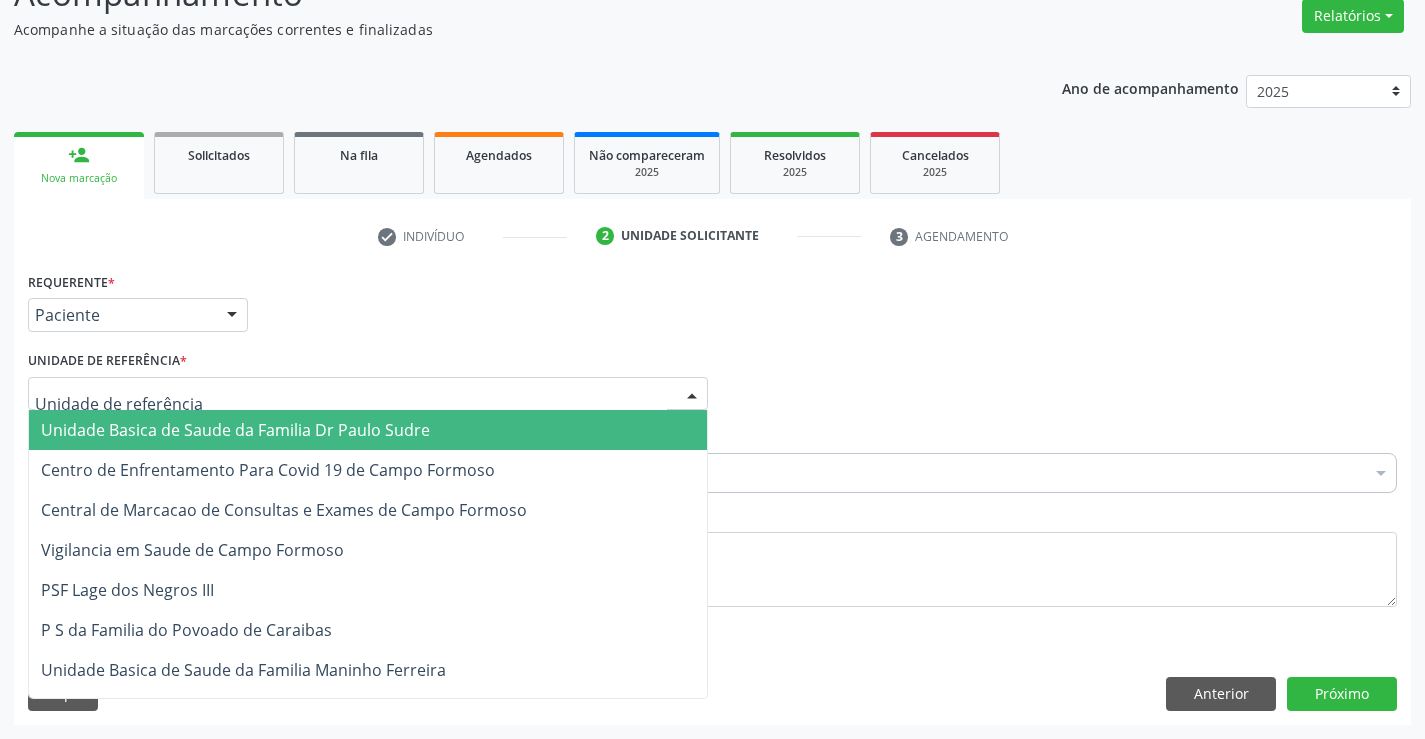 click on "Unidade Basica de Saude da Familia Dr Paulo Sudre" at bounding box center (235, 430) 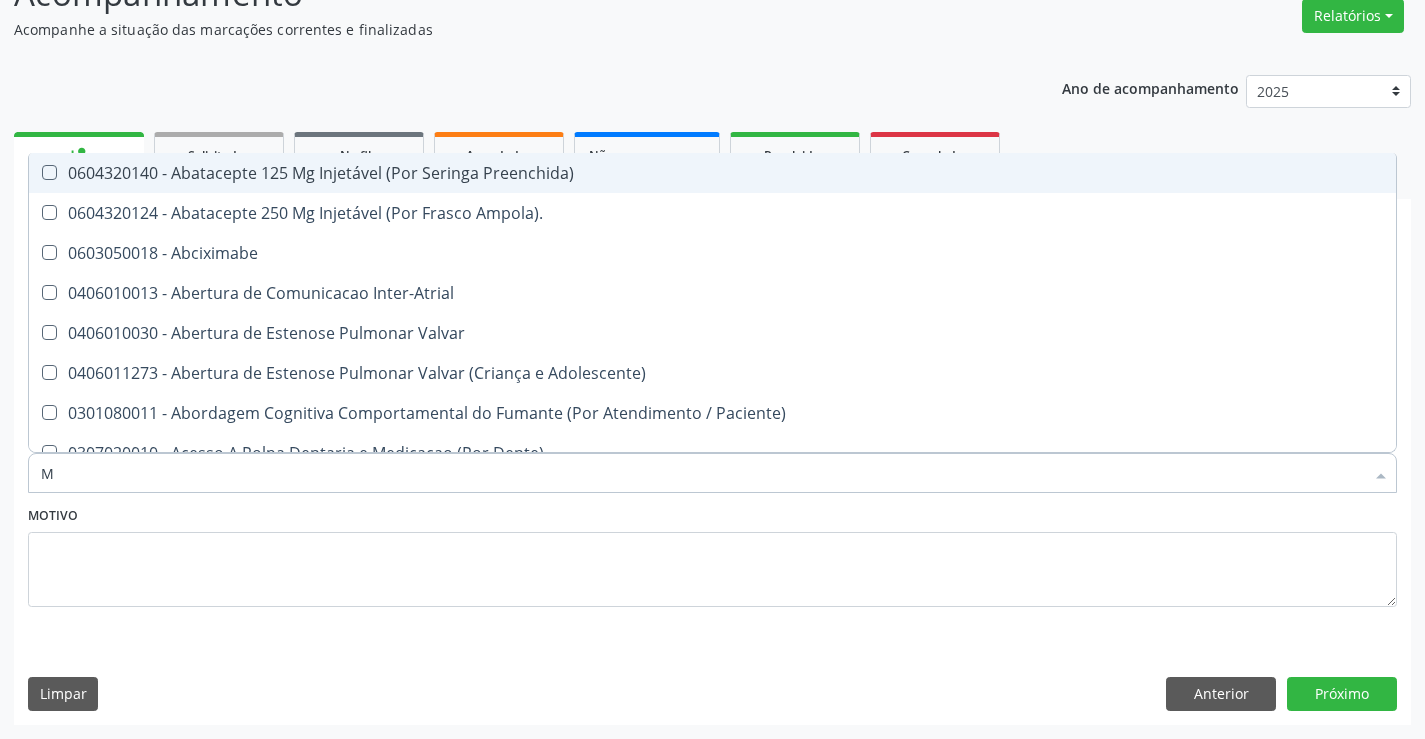 type on "MA" 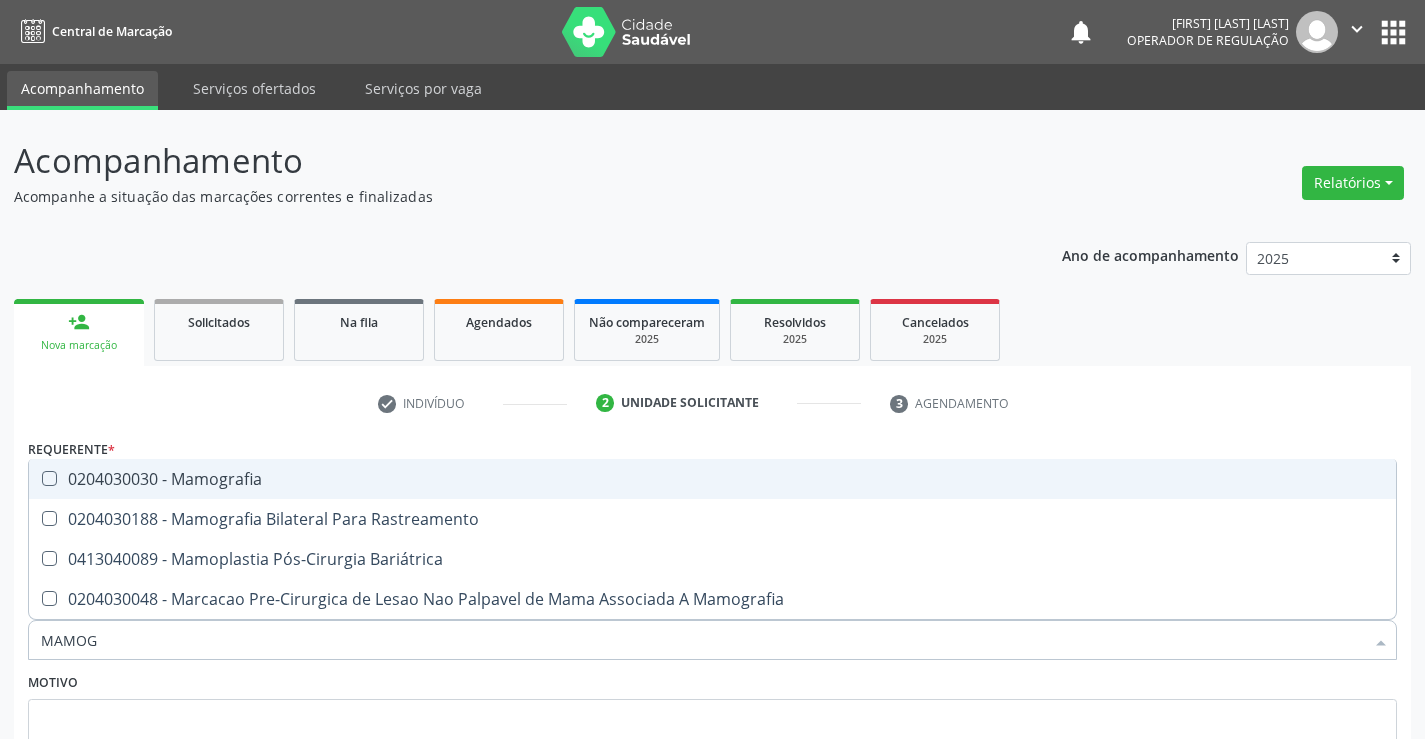 scroll, scrollTop: 167, scrollLeft: 0, axis: vertical 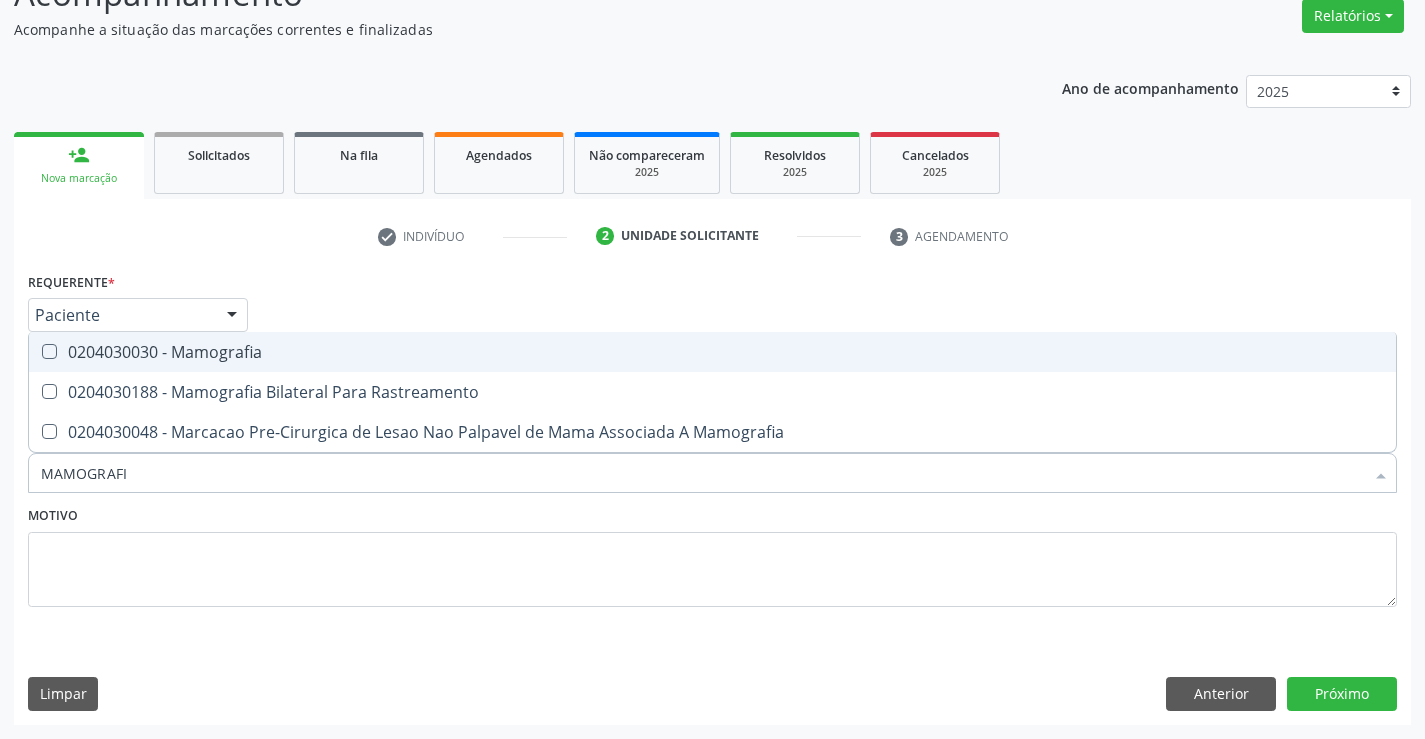 type on "MAMOGRAFIA" 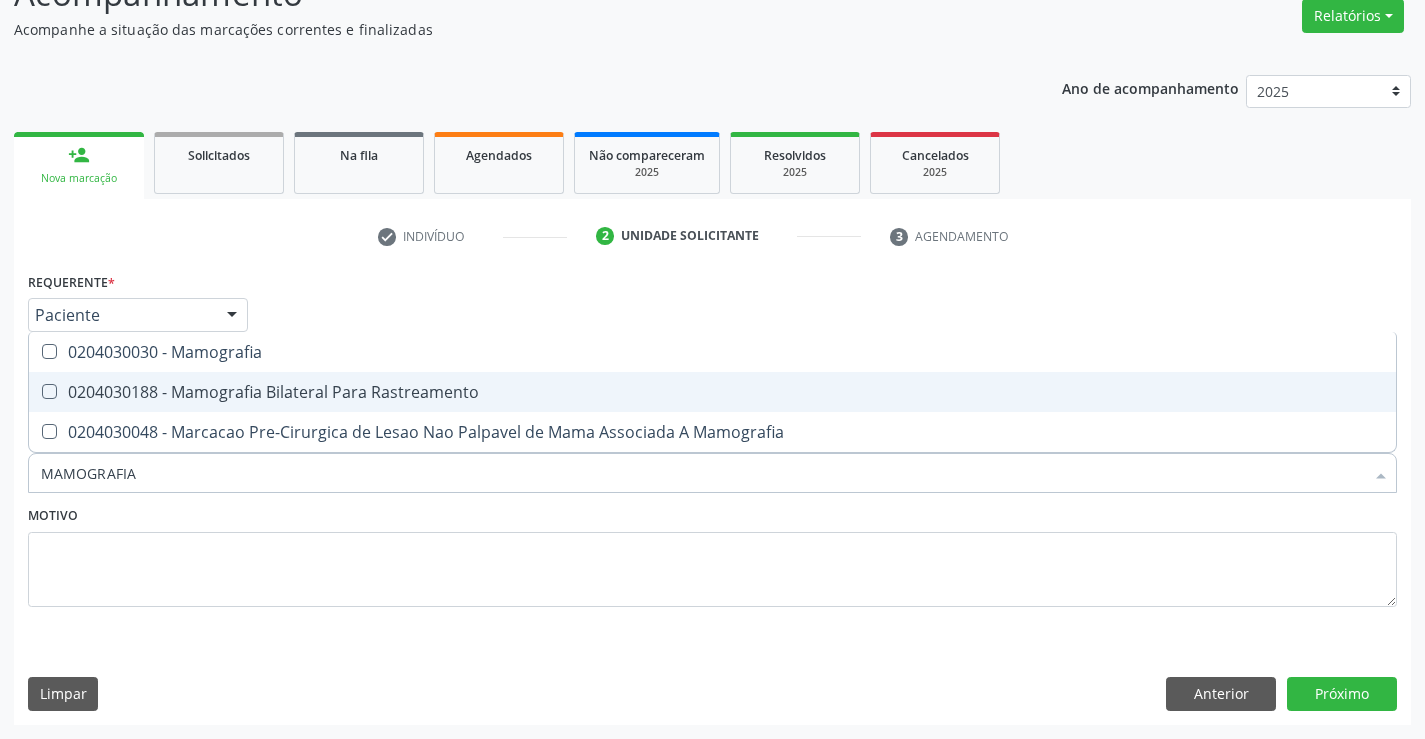 click on "0204030188 - Mamografia Bilateral Para Rastreamento" at bounding box center [712, 392] 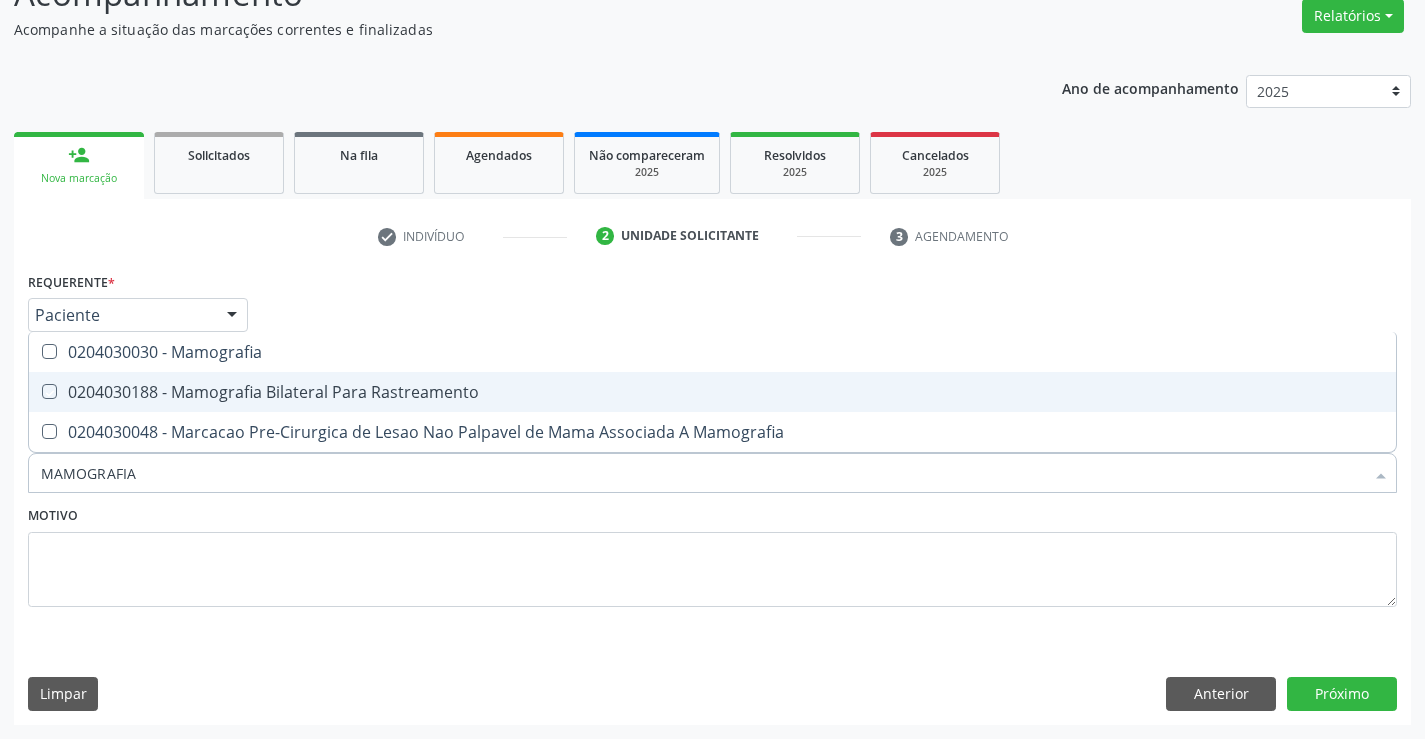 checkbox on "true" 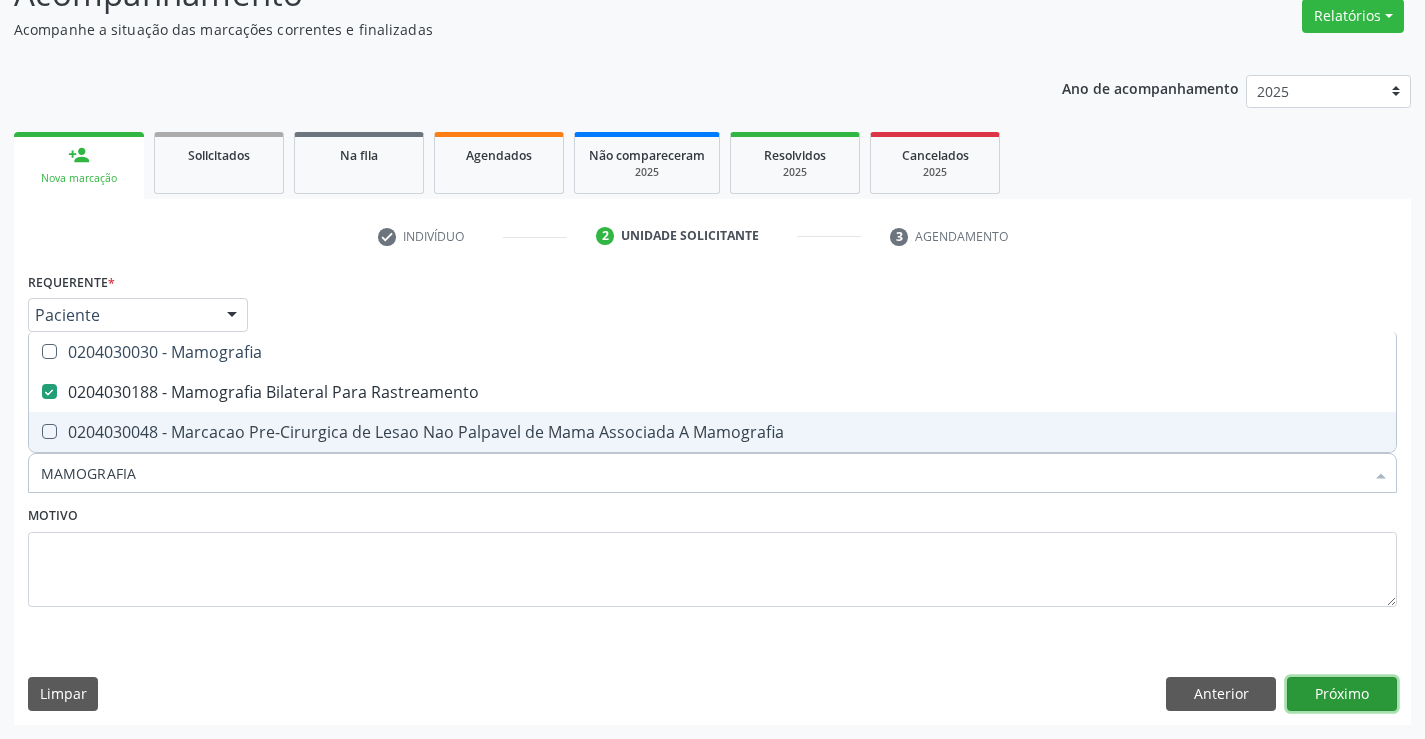 click on "Próximo" at bounding box center [1342, 694] 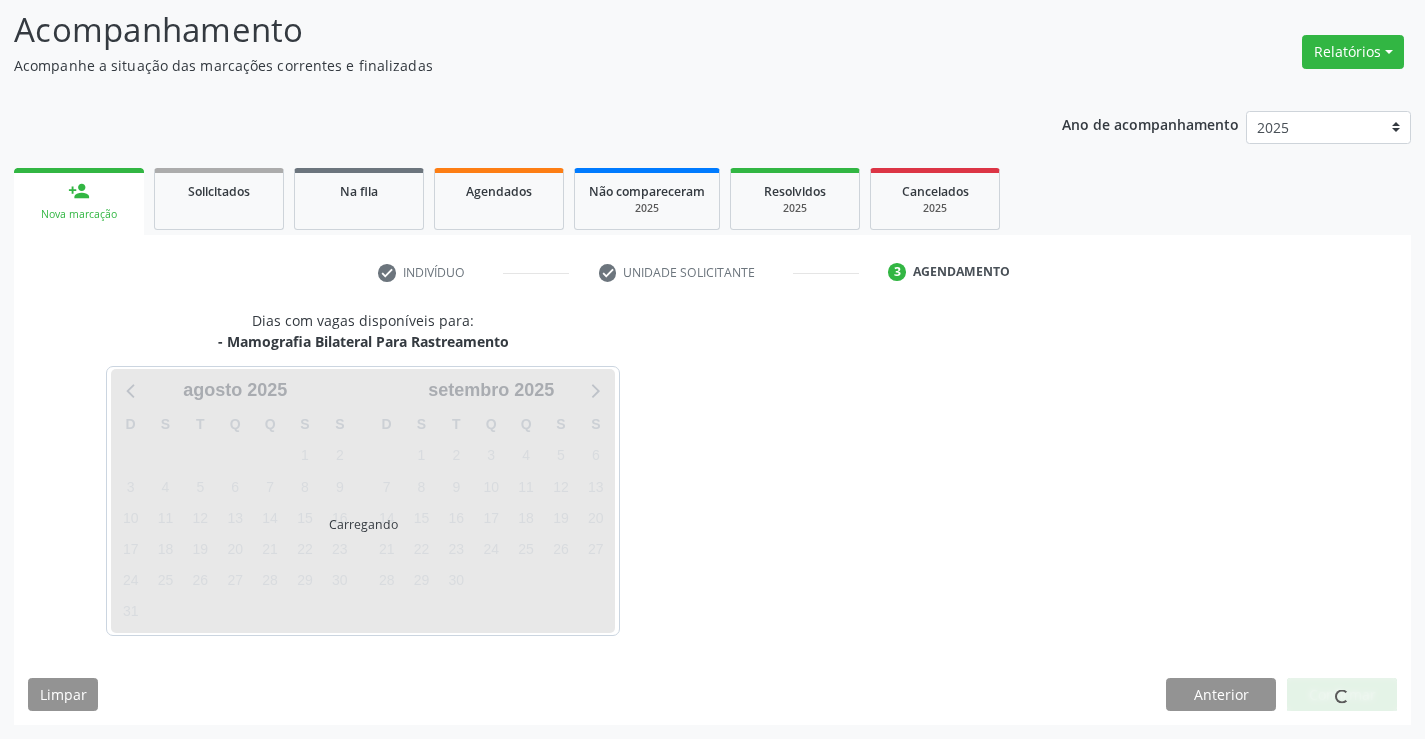 scroll, scrollTop: 131, scrollLeft: 0, axis: vertical 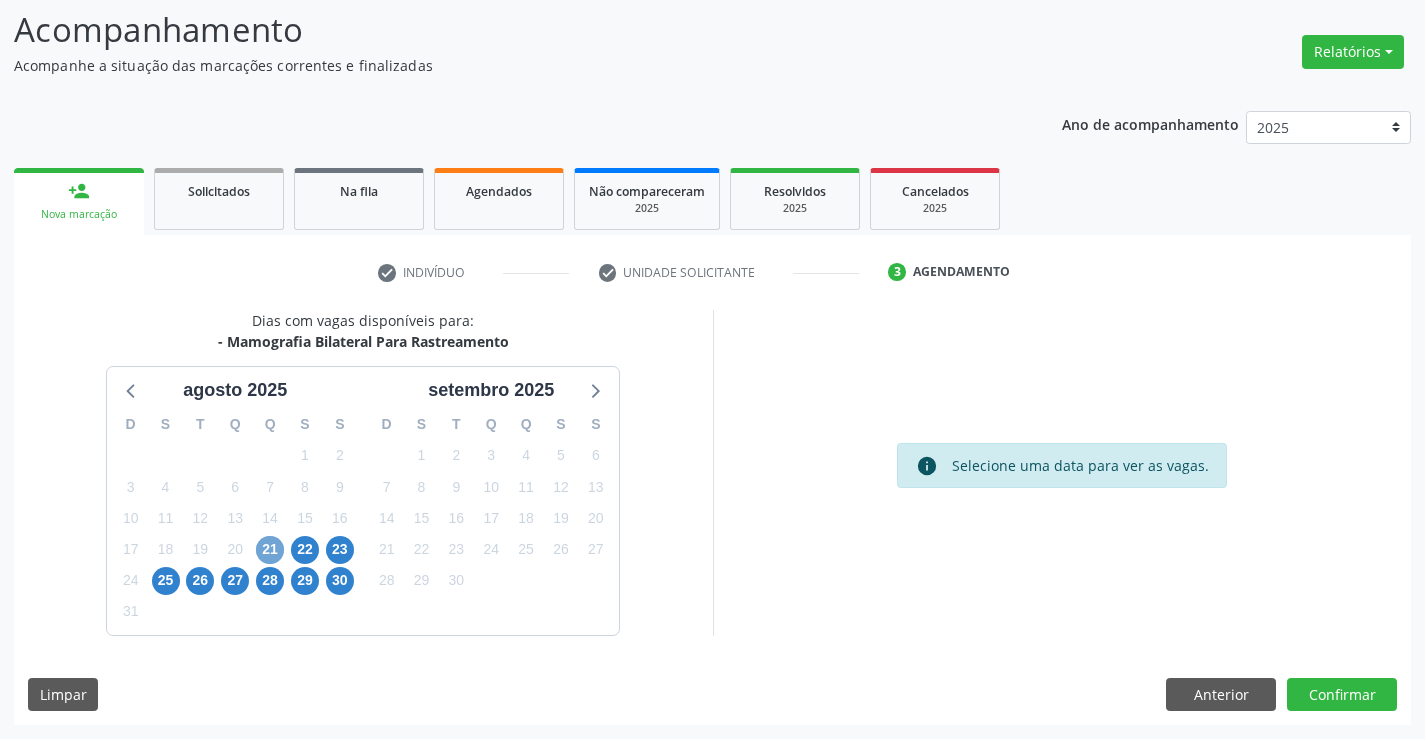 click on "21" at bounding box center [270, 550] 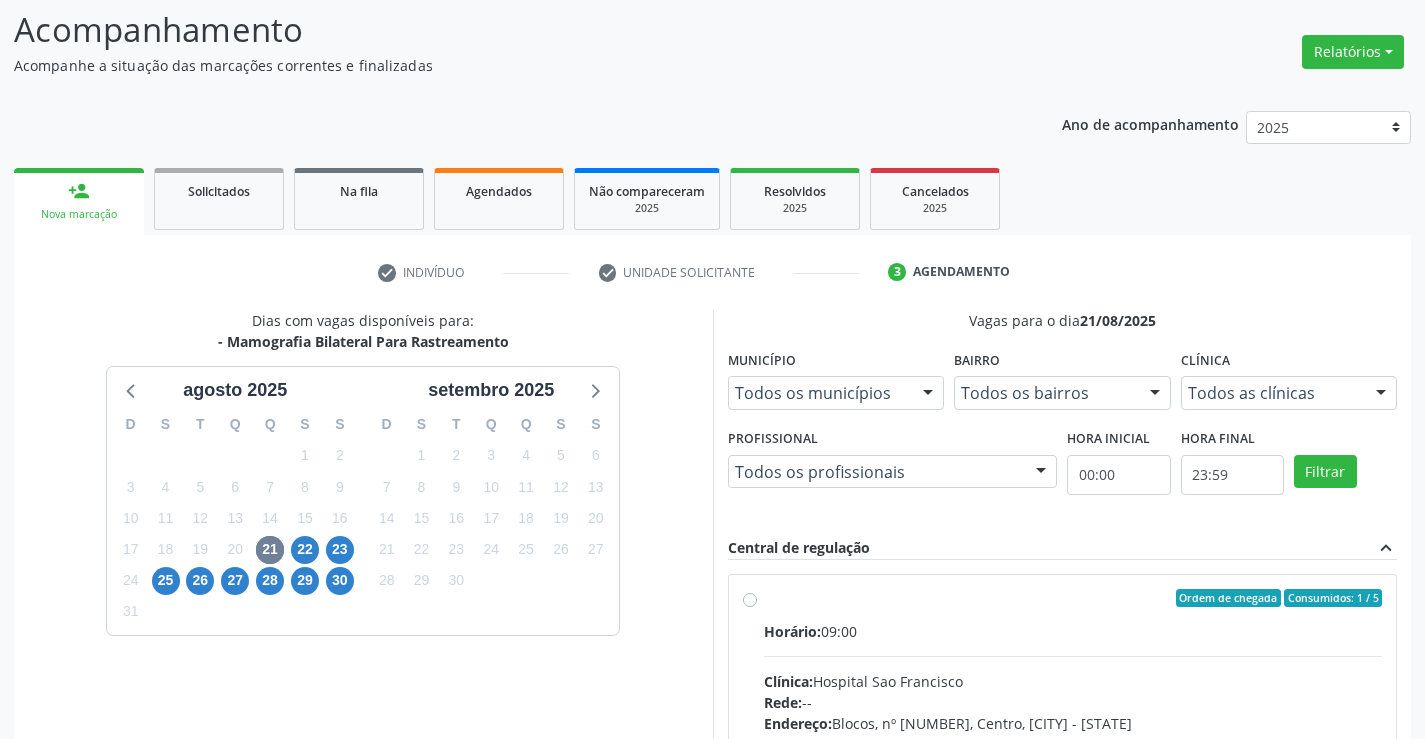 click on "Ordem de chegada
Consumidos: 1 / 5
Horário:   09:00
Clínica:  Hospital Sao Francisco
Rede:
--
Endereço:   Blocos, nº [NUMBER], Centro, [CITY] - [STATE]
Telefone:   ([AREA]) [PHONE]
Profissional:
[FIRST] [LAST] [LAST]
Informações adicionais sobre o atendimento
Idade de atendimento:
de 0 a 120 anos
Gênero(s) atendido(s):
Masculino e Feminino
Informações adicionais:
--" at bounding box center (1073, 742) 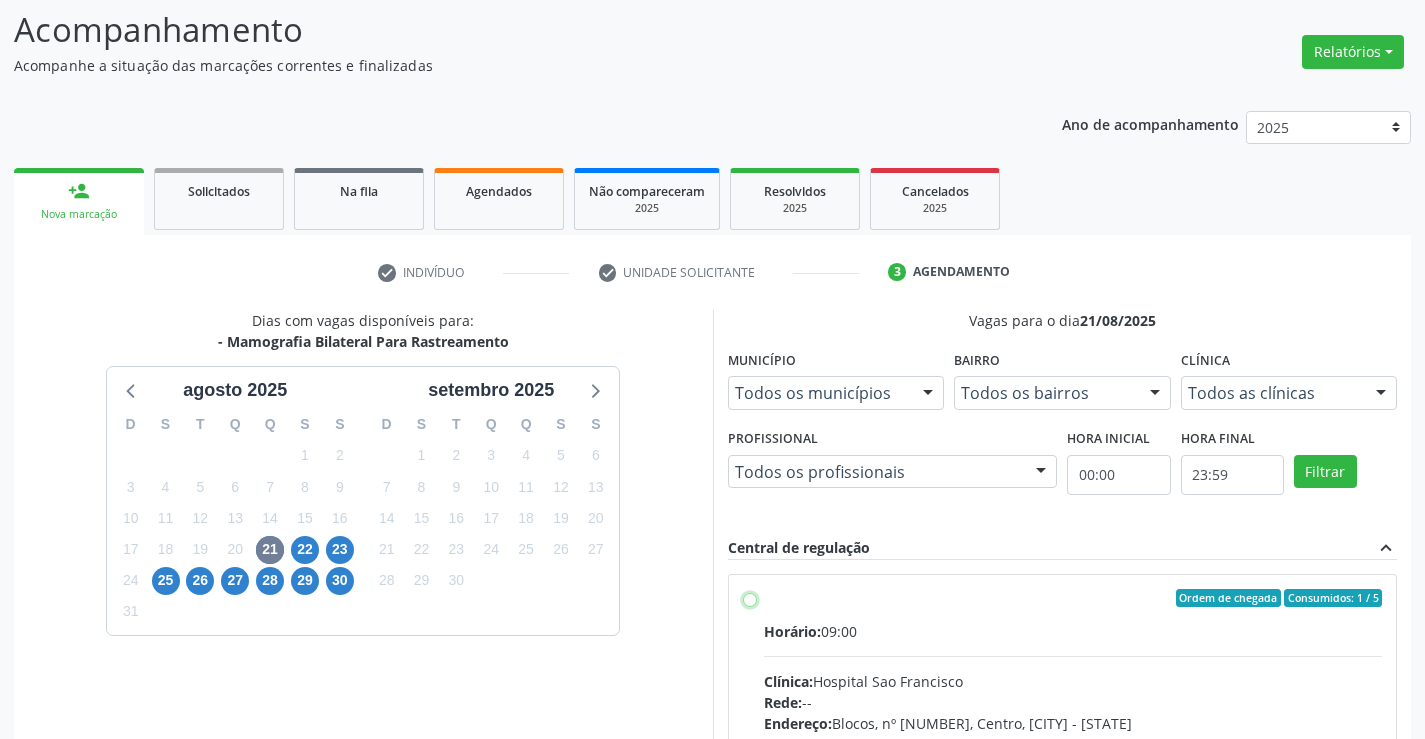 click on "Ordem de chegada
Consumidos: 1 / 5
Horário:   09:00
Clínica:  Hospital Sao Francisco
Rede:
--
Endereço:   Blocos, nº [NUMBER], Centro, [CITY] - [STATE]
Telefone:   ([AREA]) [PHONE]
Profissional:
[FIRST] [LAST] [LAST]
Informações adicionais sobre o atendimento
Idade de atendimento:
de 0 a 120 anos
Gênero(s) atendido(s):
Masculino e Feminino
Informações adicionais:
--" at bounding box center (750, 598) 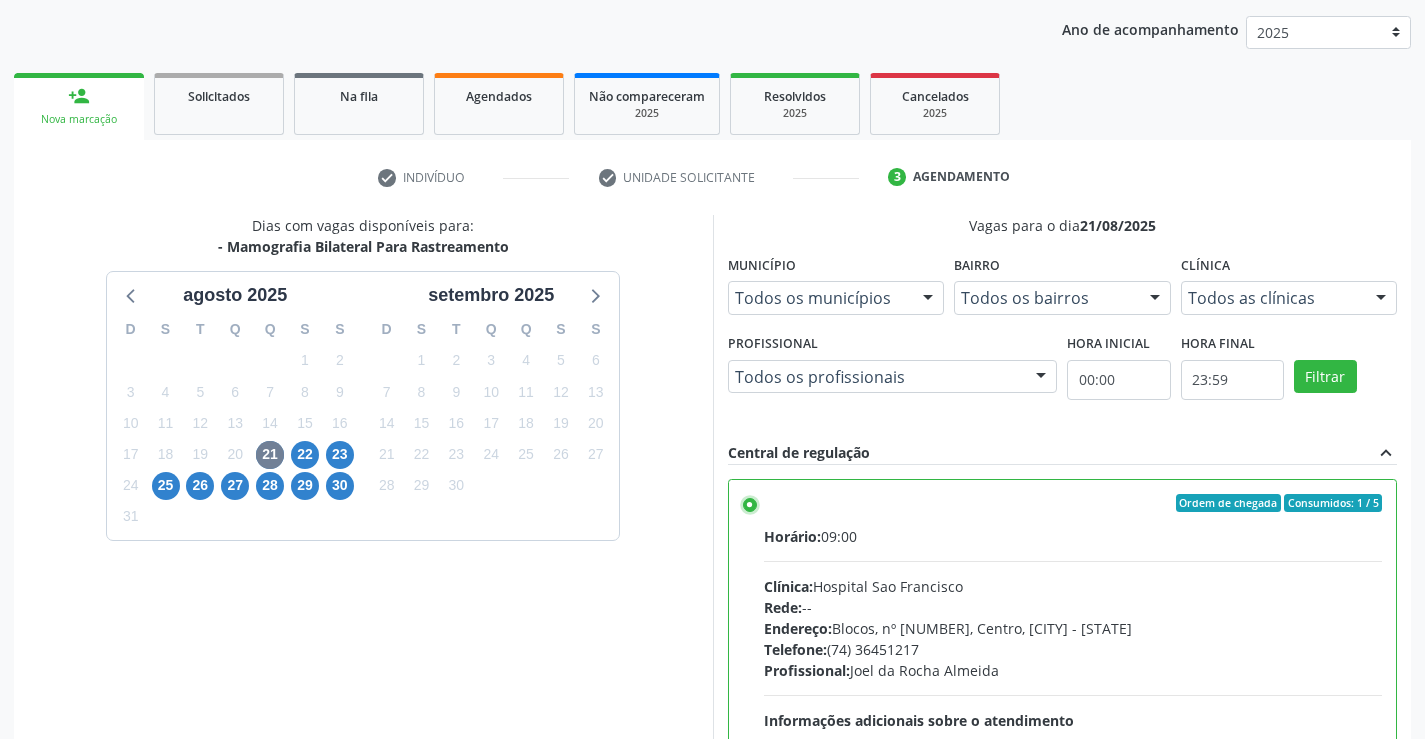 scroll, scrollTop: 456, scrollLeft: 0, axis: vertical 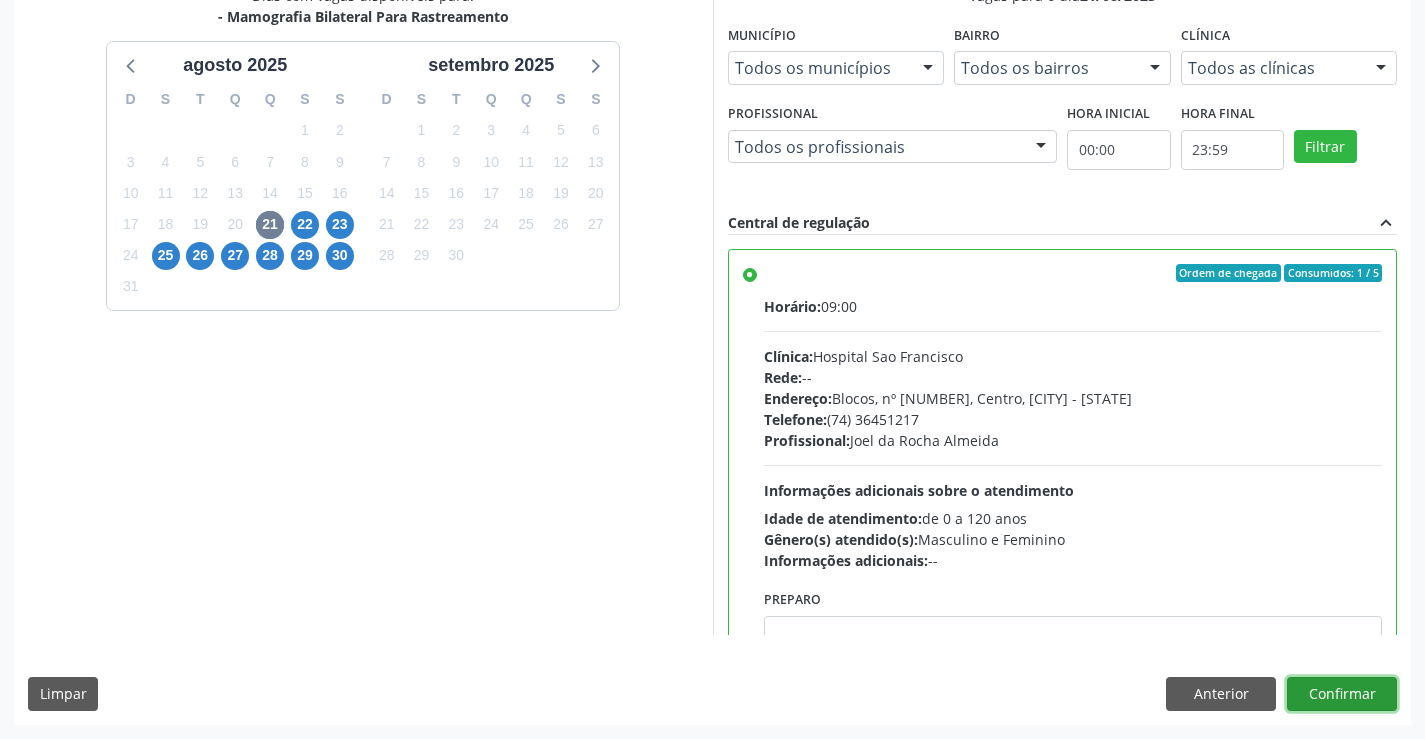 click on "Confirmar" at bounding box center (1342, 694) 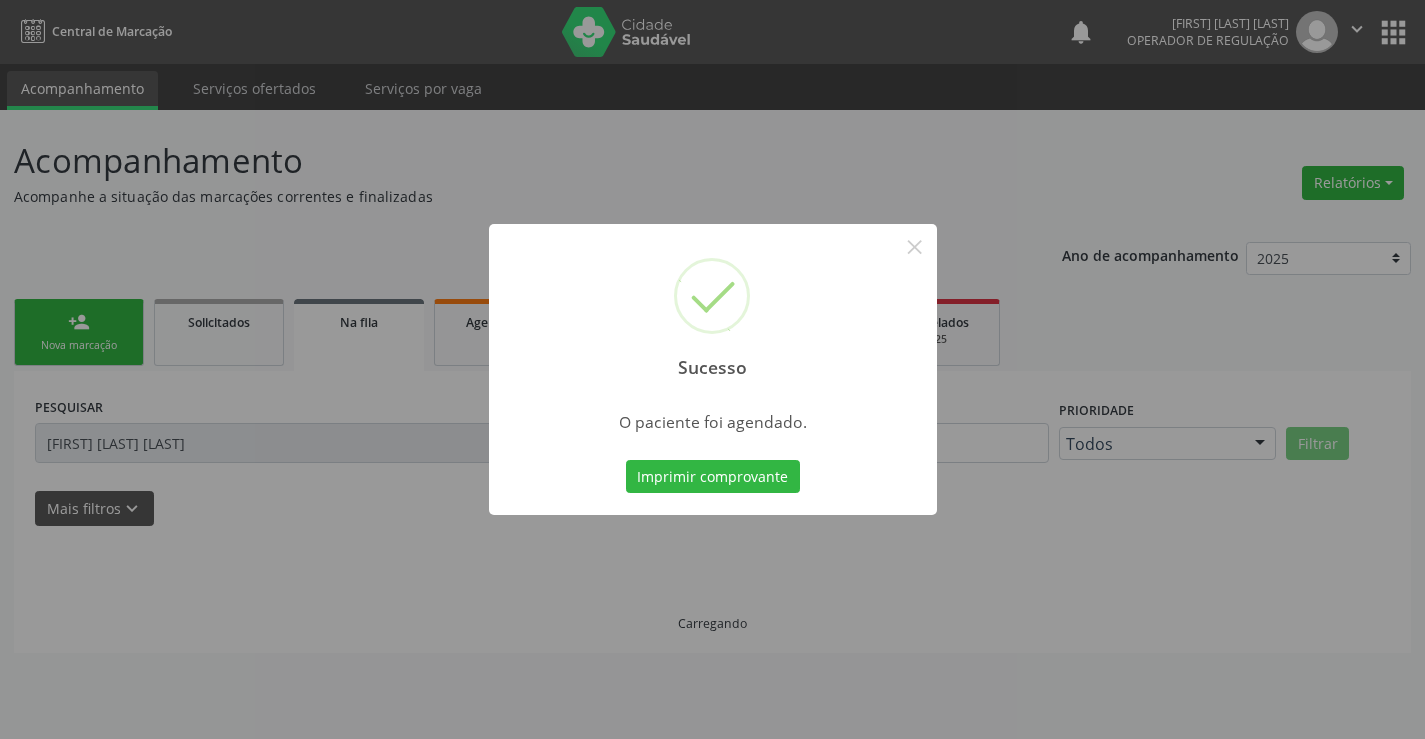 scroll, scrollTop: 0, scrollLeft: 0, axis: both 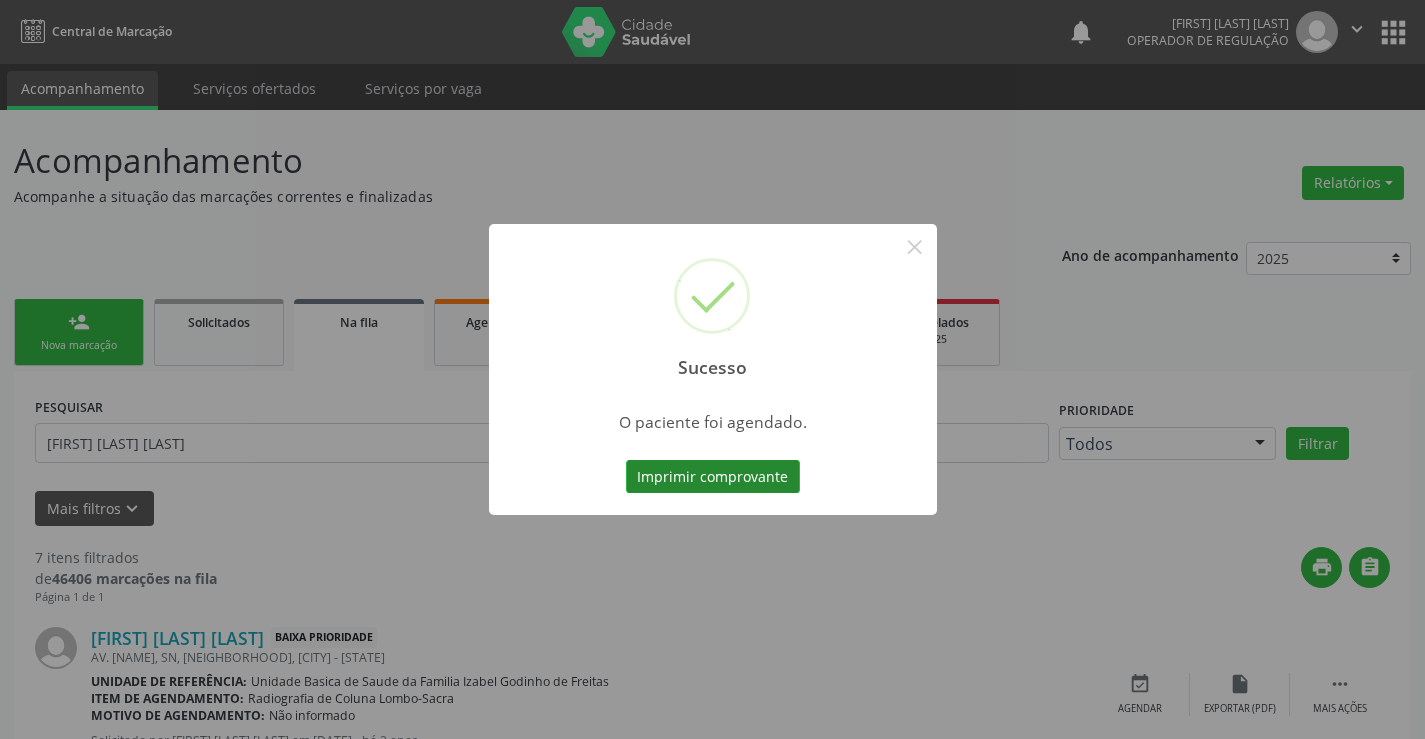 click on "Imprimir comprovante" at bounding box center [713, 477] 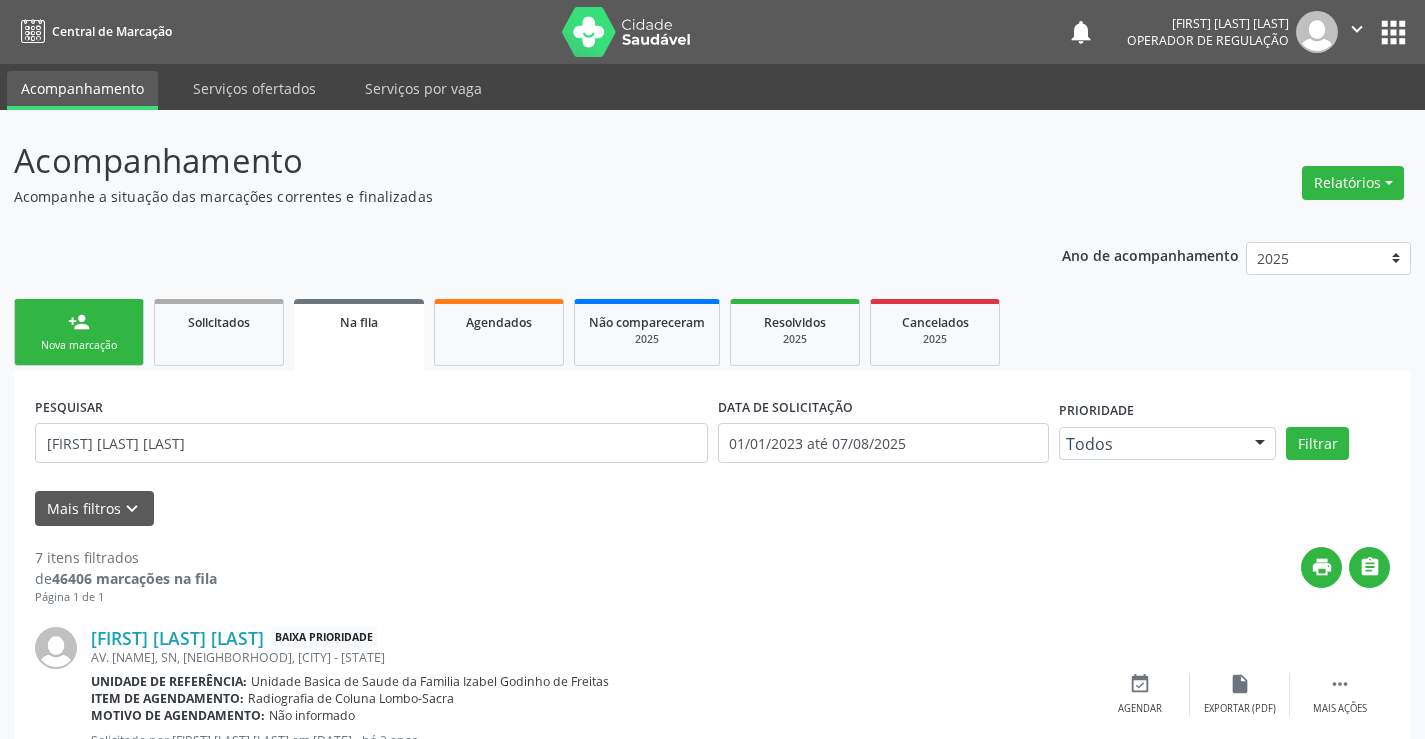 click on "person_add
Nova marcação" at bounding box center (79, 332) 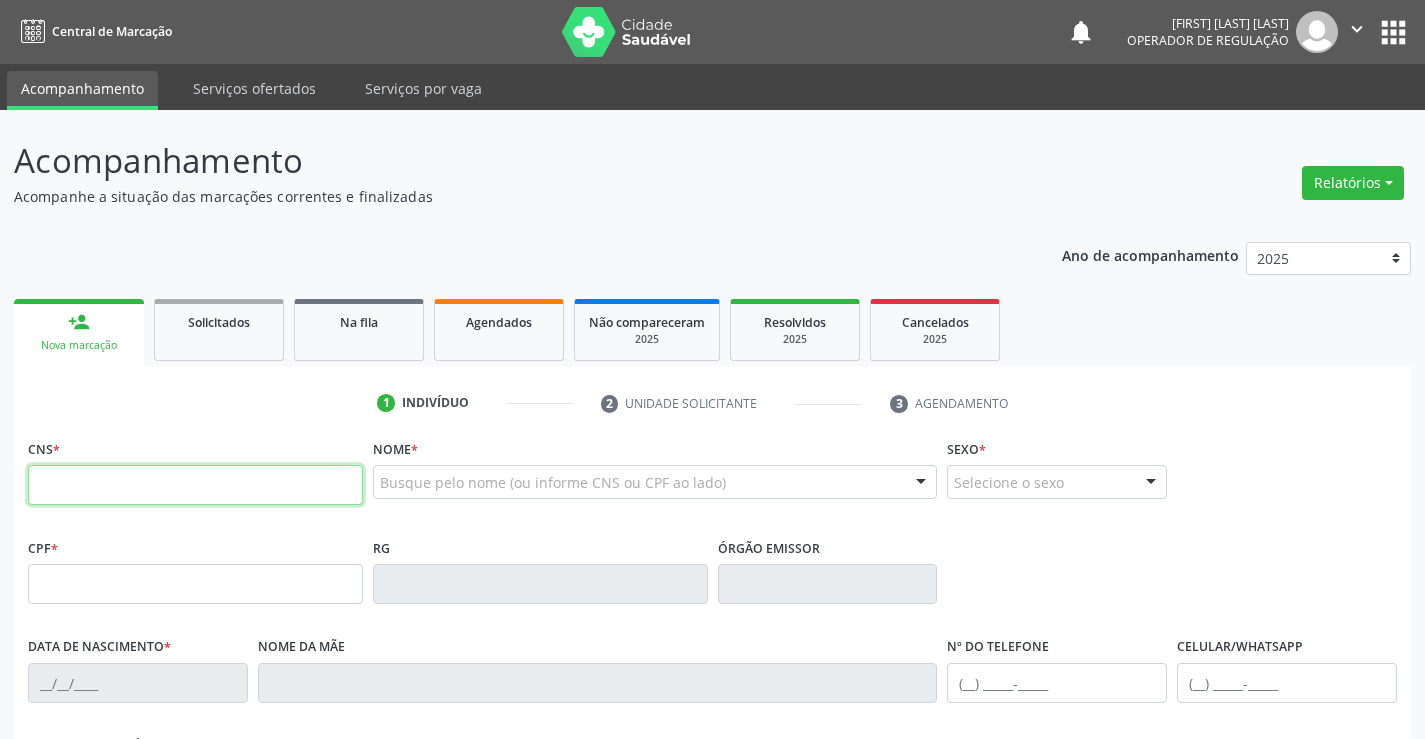 click at bounding box center (195, 485) 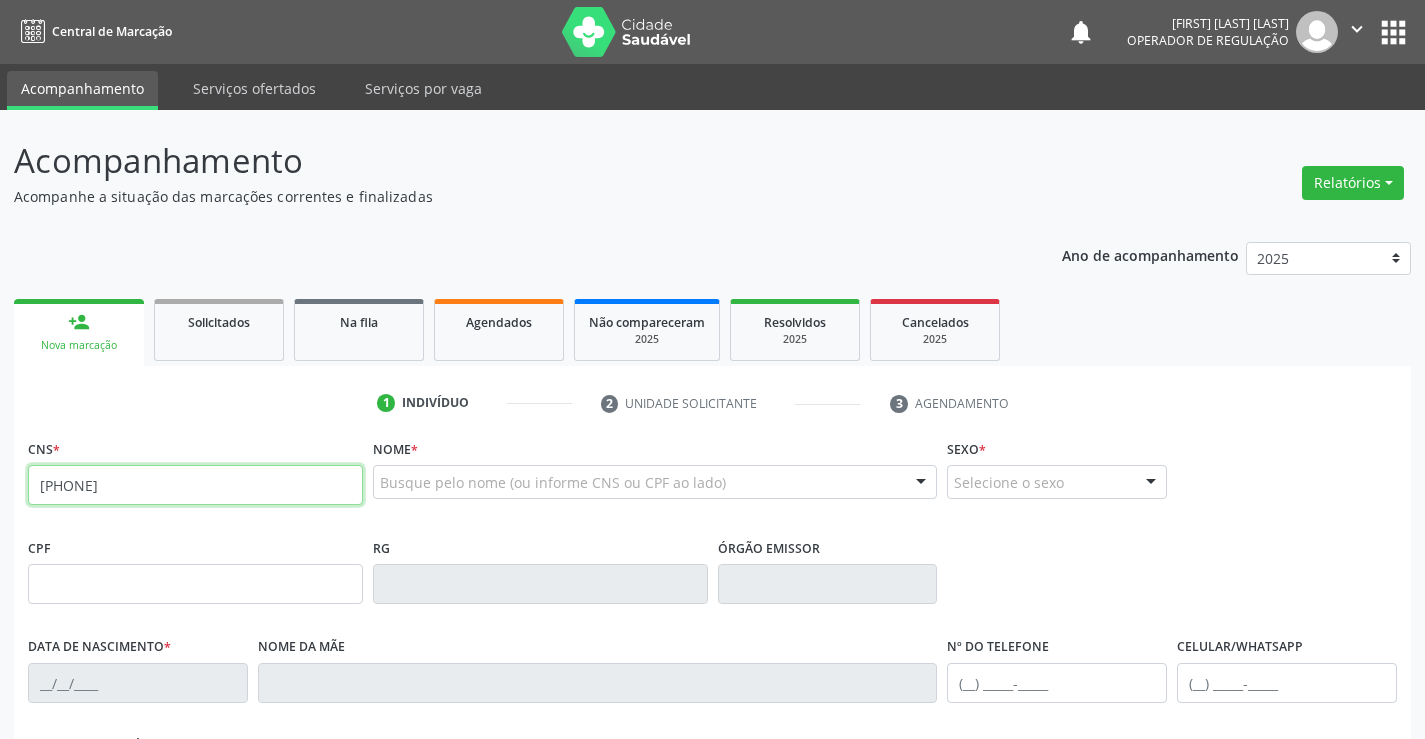 type on "[PHONE]" 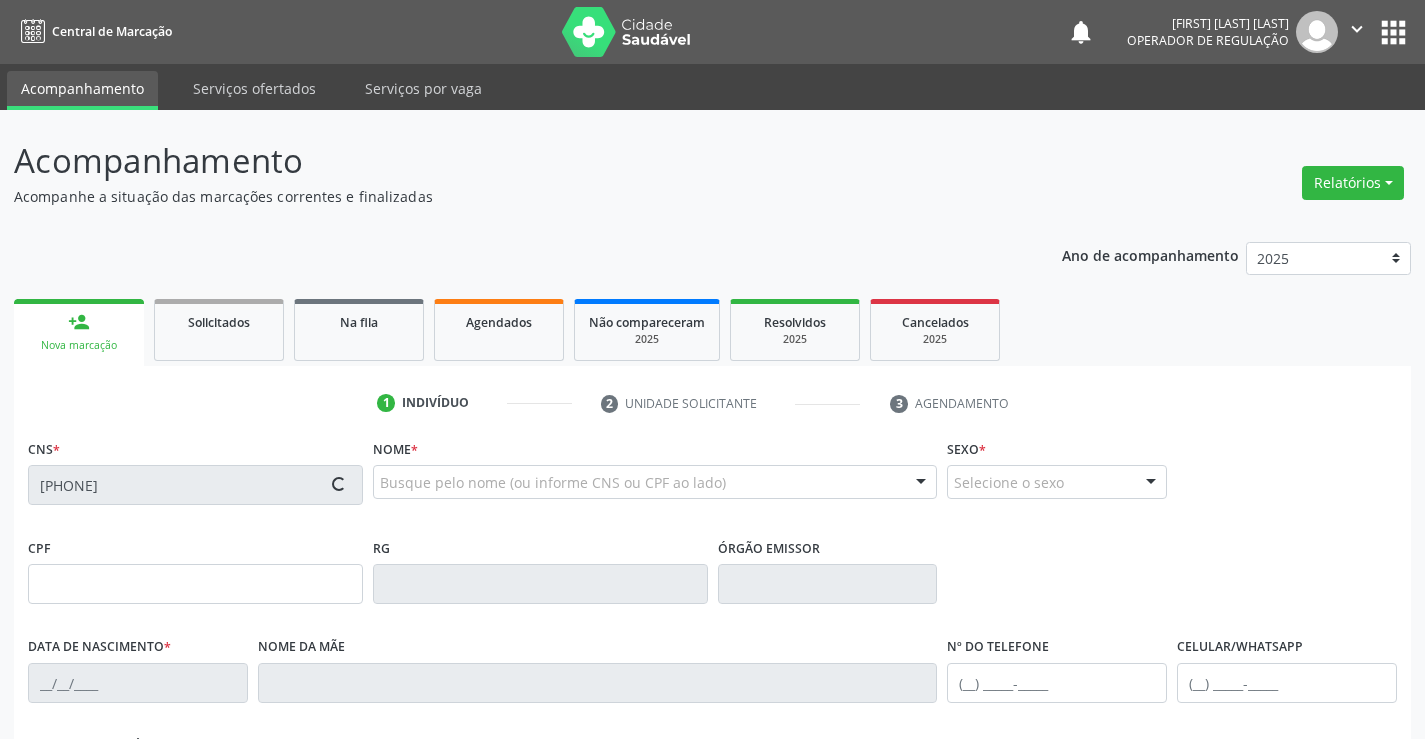 type on "[CPF]" 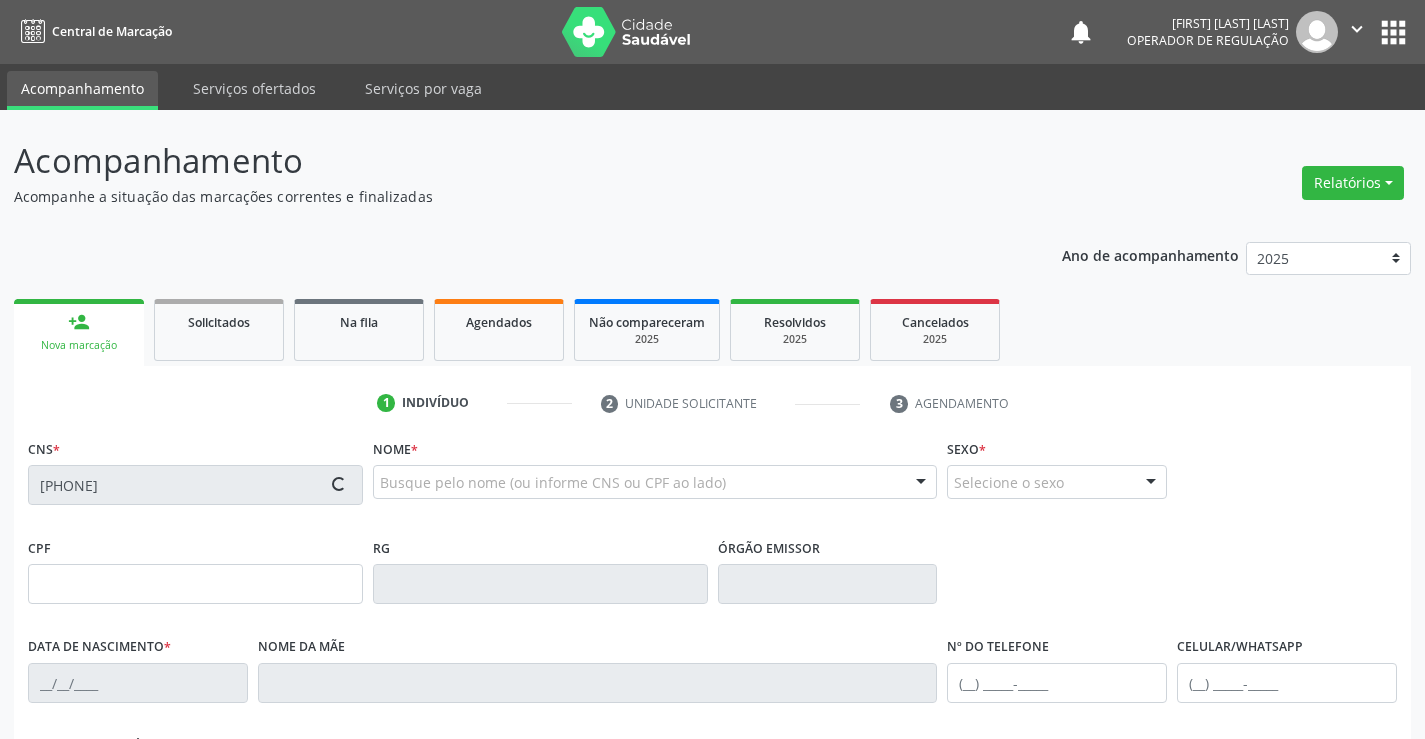 type on "[DATE]" 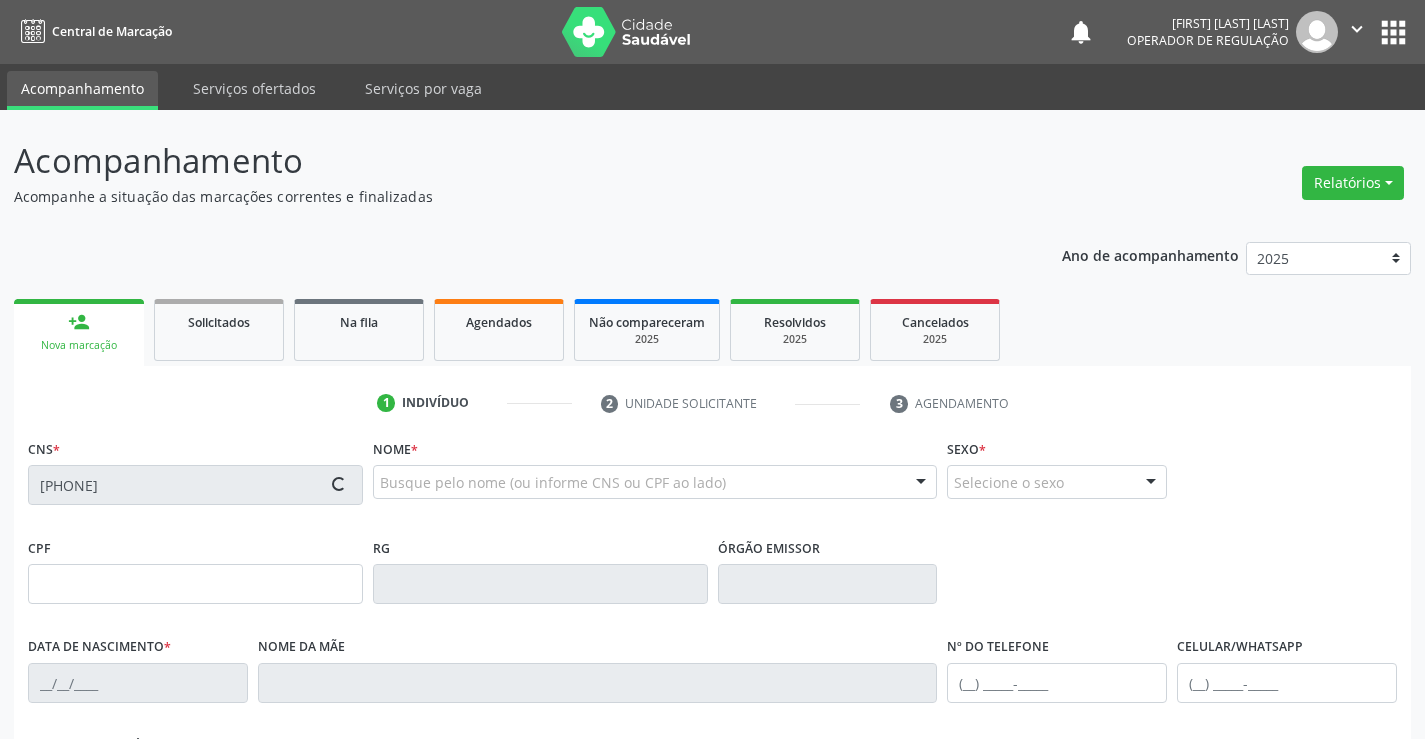 type on "[CPF]" 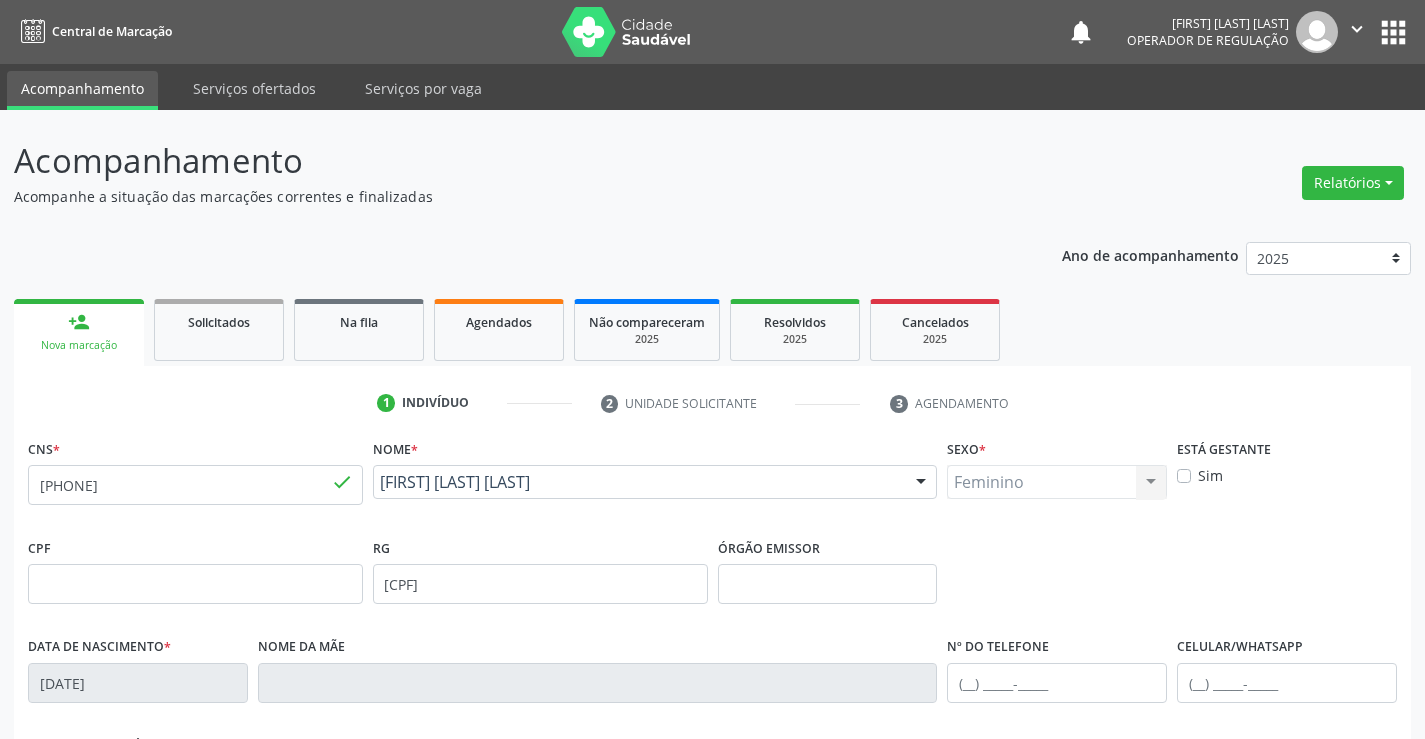scroll, scrollTop: 345, scrollLeft: 0, axis: vertical 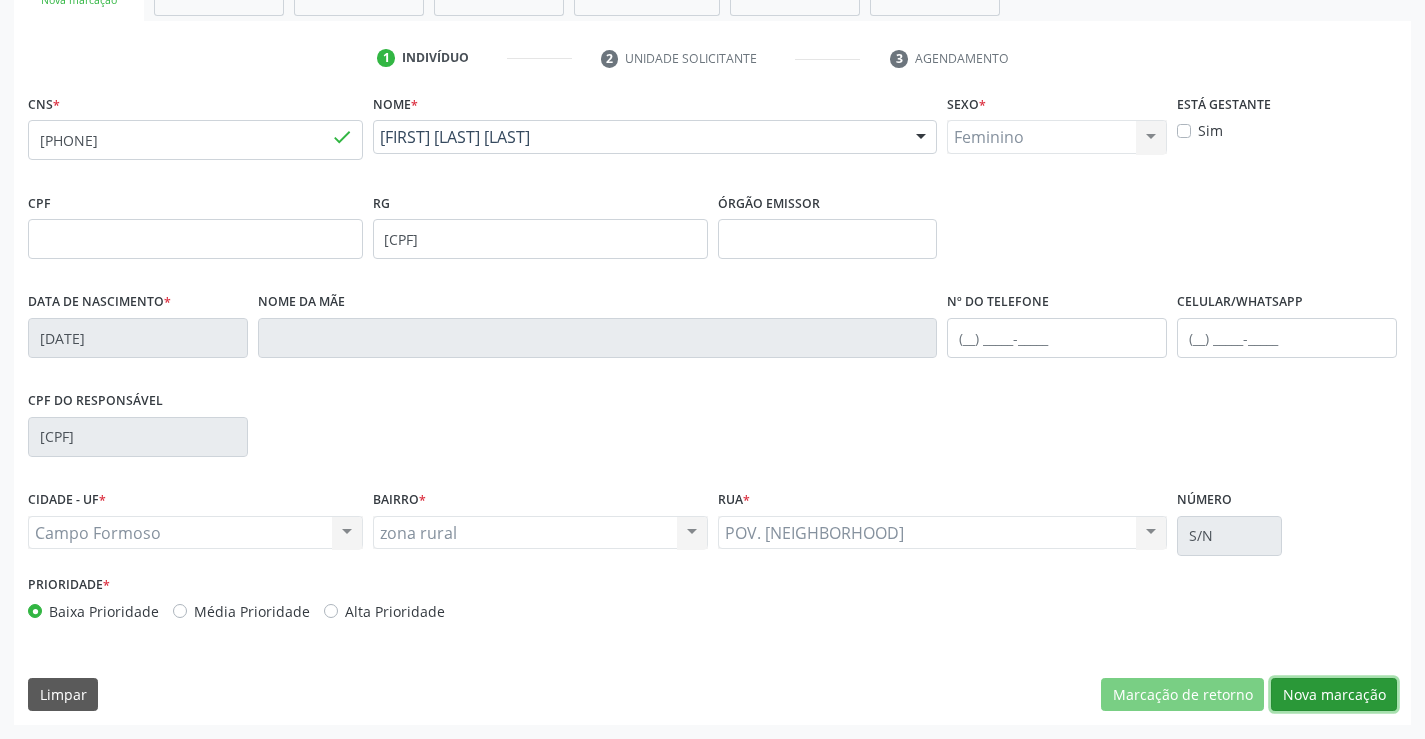 click on "Nova marcação" at bounding box center (1334, 695) 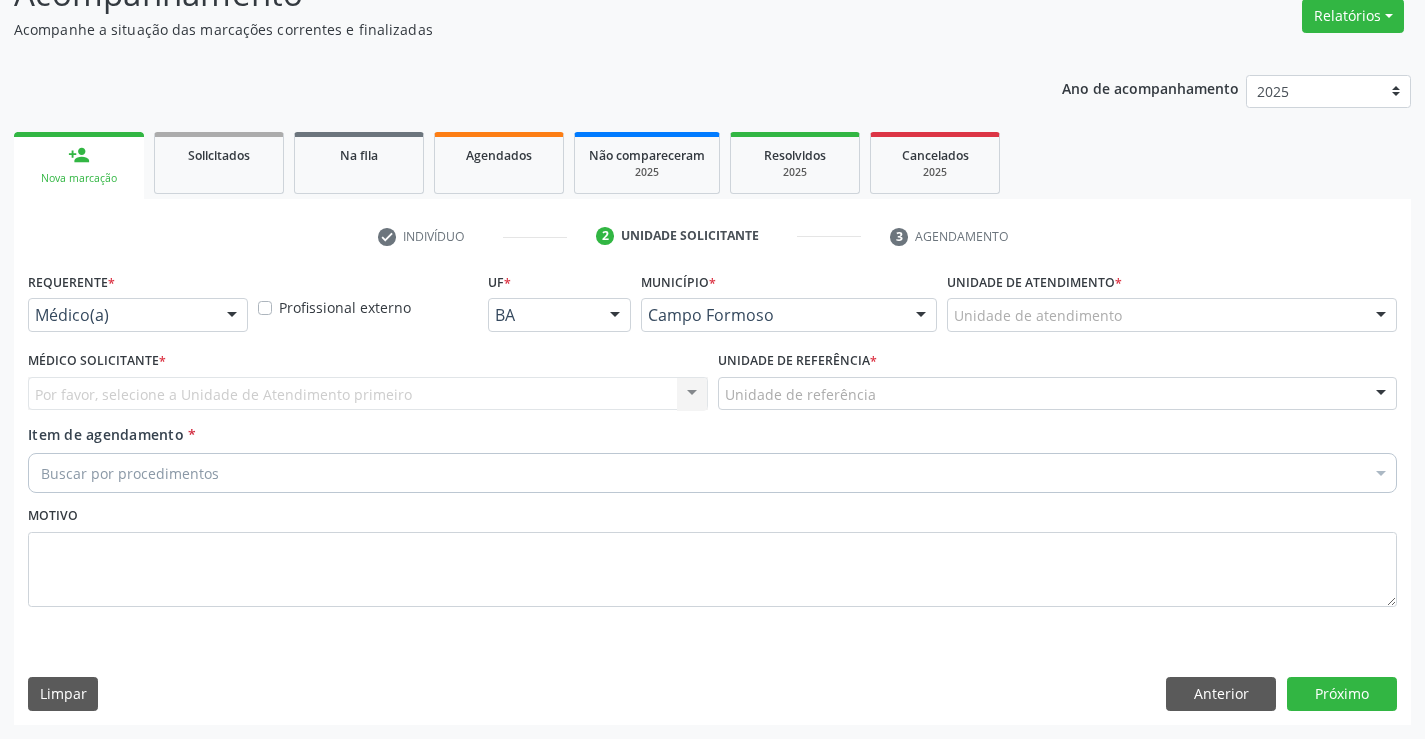 scroll, scrollTop: 167, scrollLeft: 0, axis: vertical 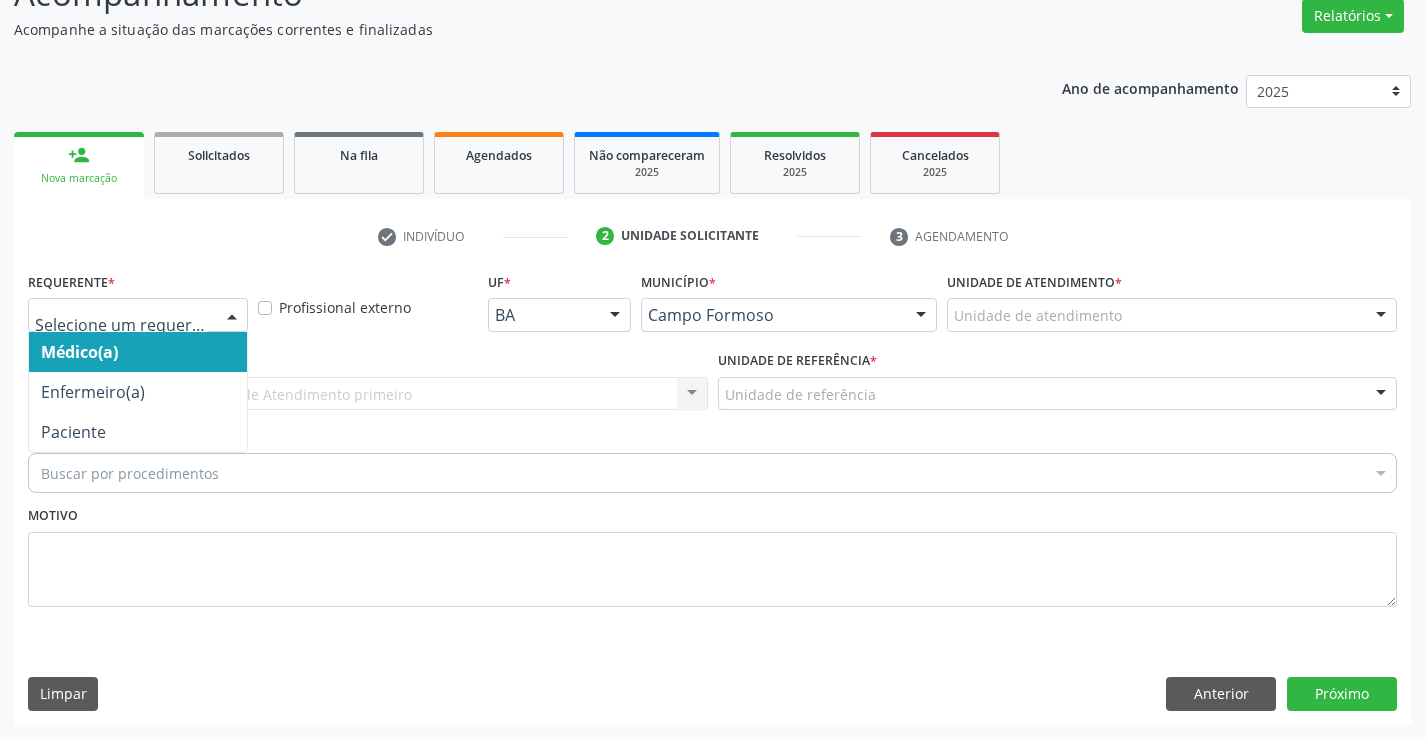 click at bounding box center (138, 315) 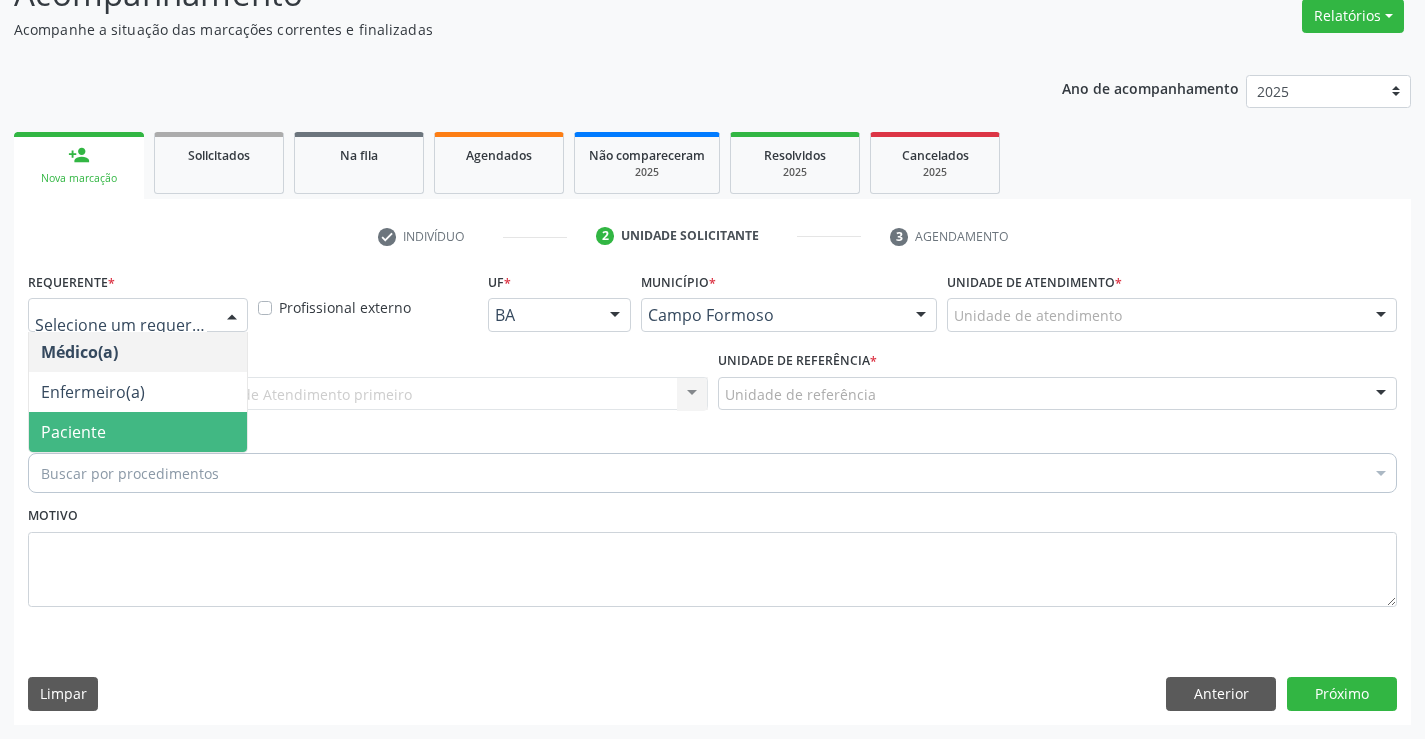 click on "Paciente" at bounding box center (73, 432) 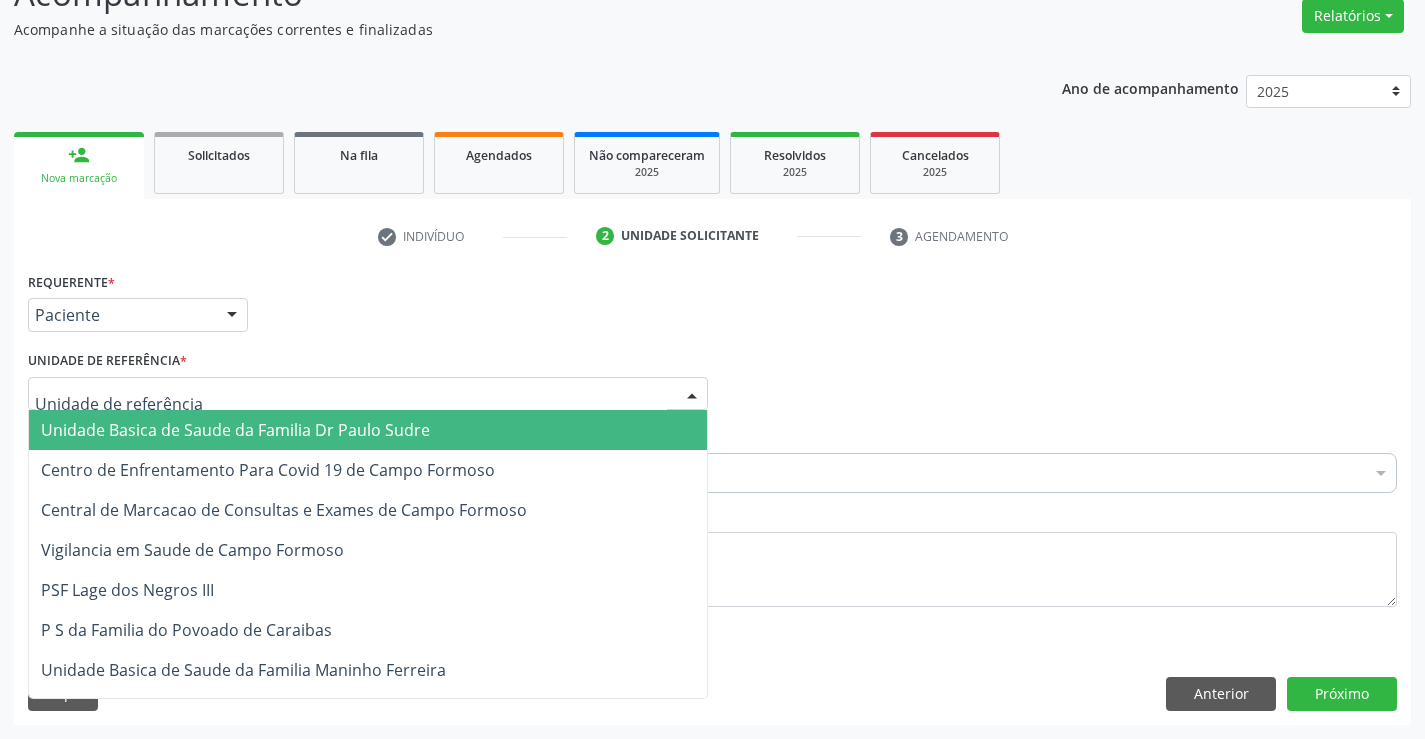 click on "Unidade Basica de Saude da Familia Dr Paulo Sudre" at bounding box center (235, 430) 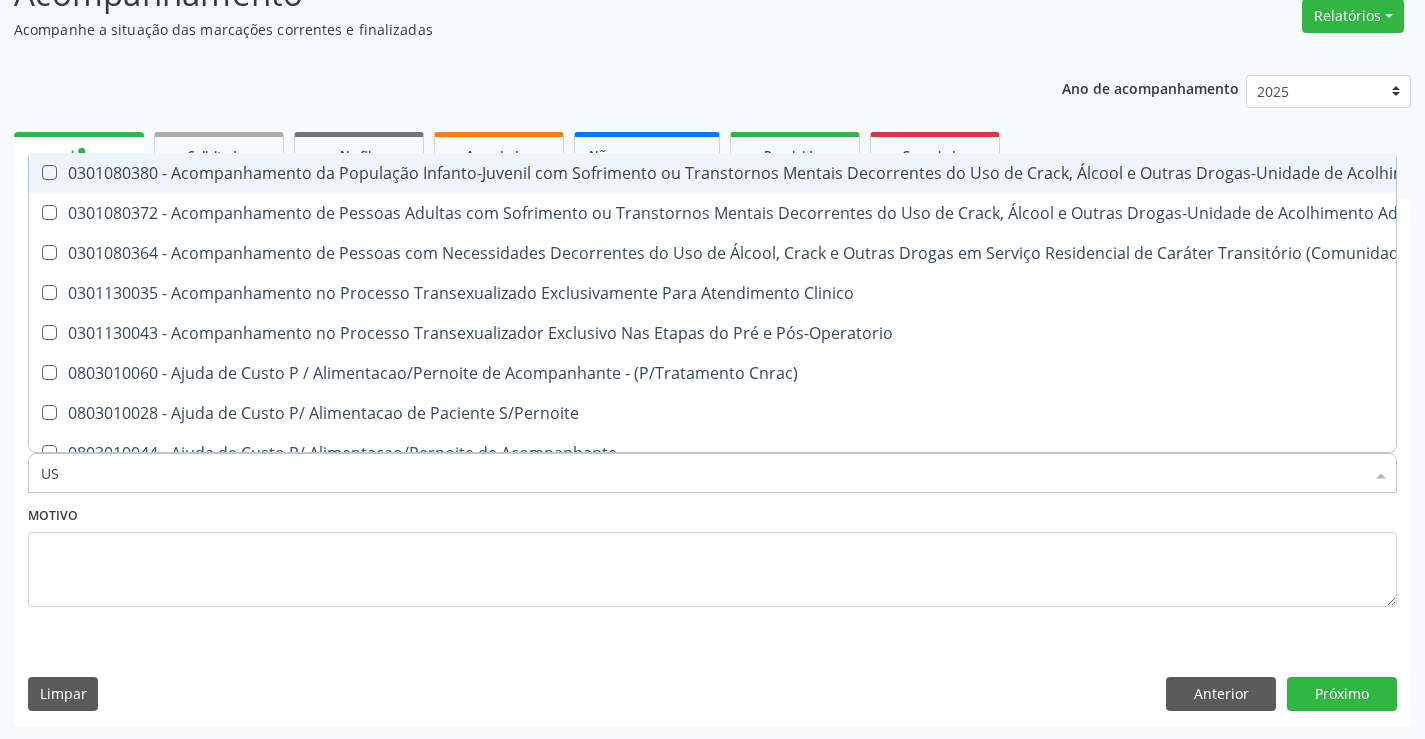 type on "USG" 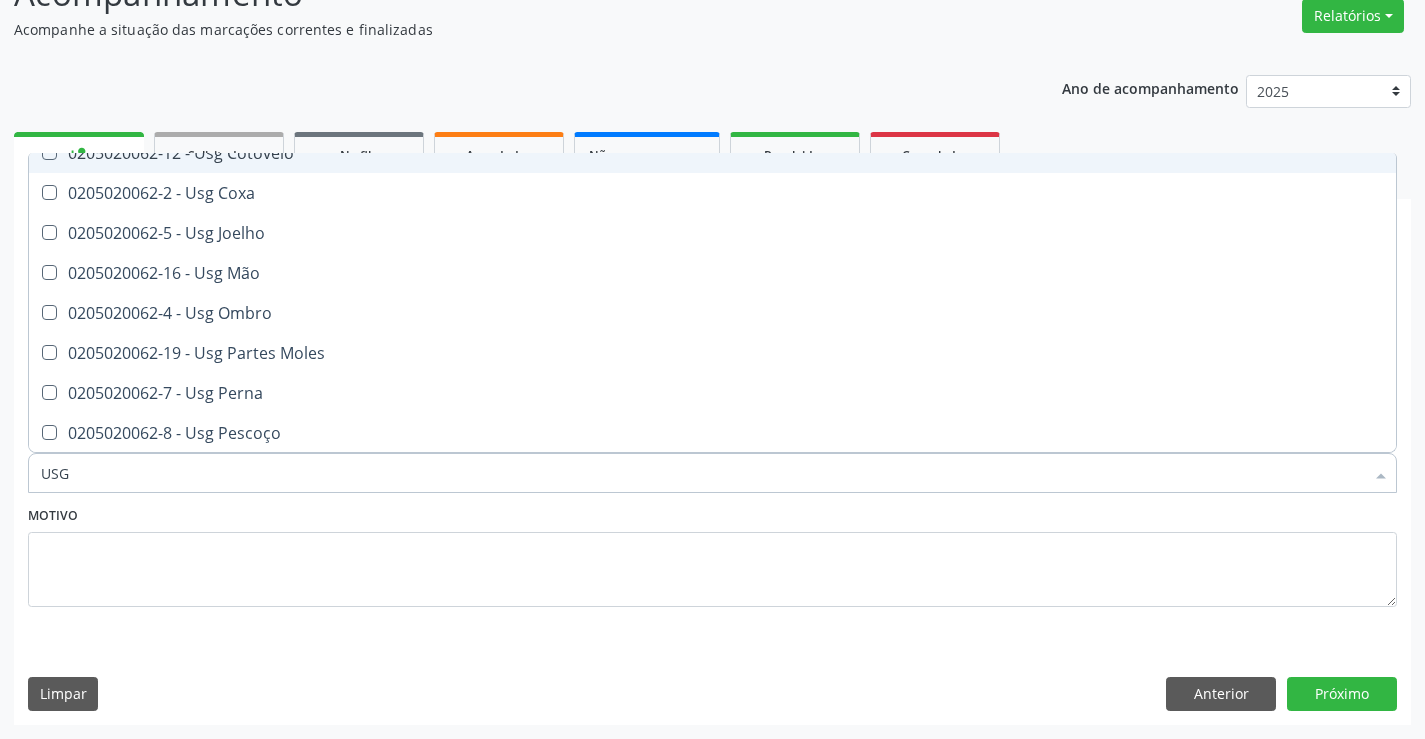 scroll, scrollTop: 300, scrollLeft: 0, axis: vertical 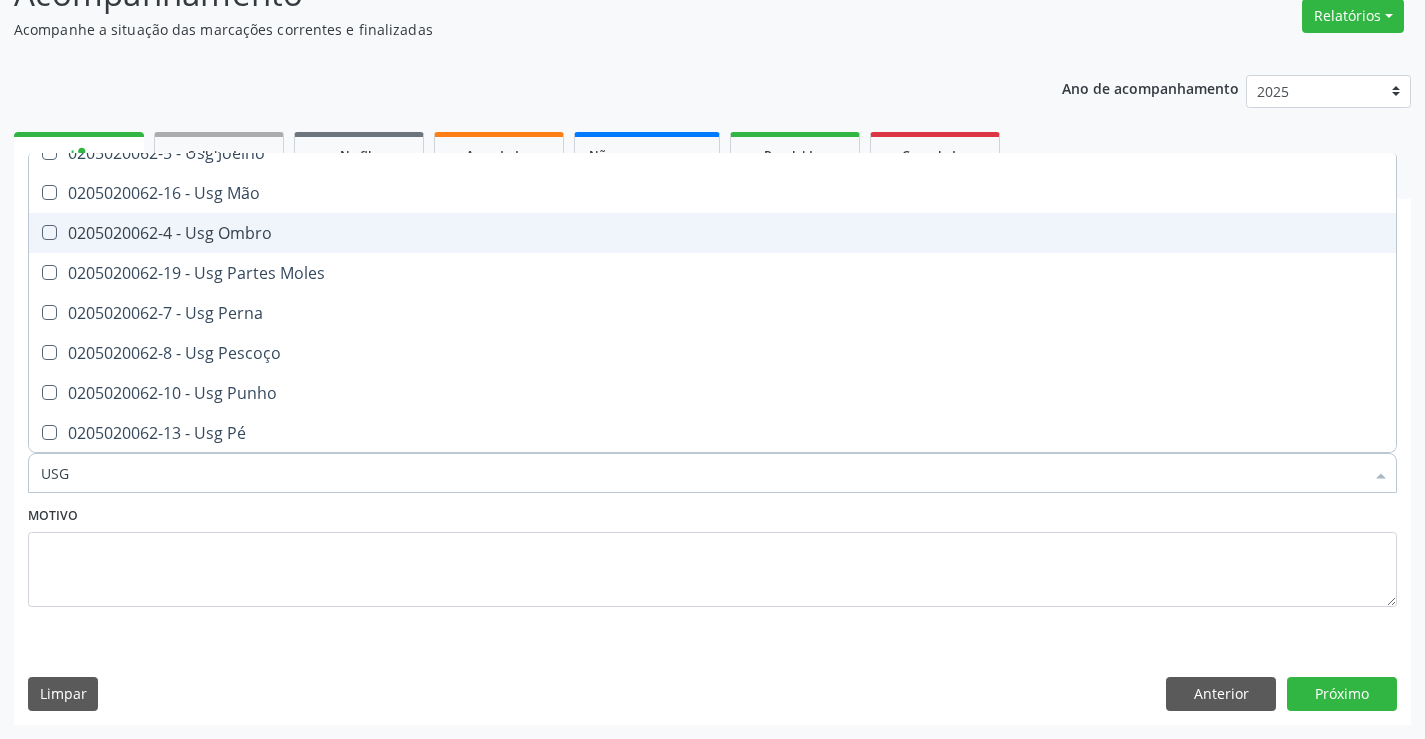 click on "0205020062-4 - Usg Ombro" at bounding box center (712, 233) 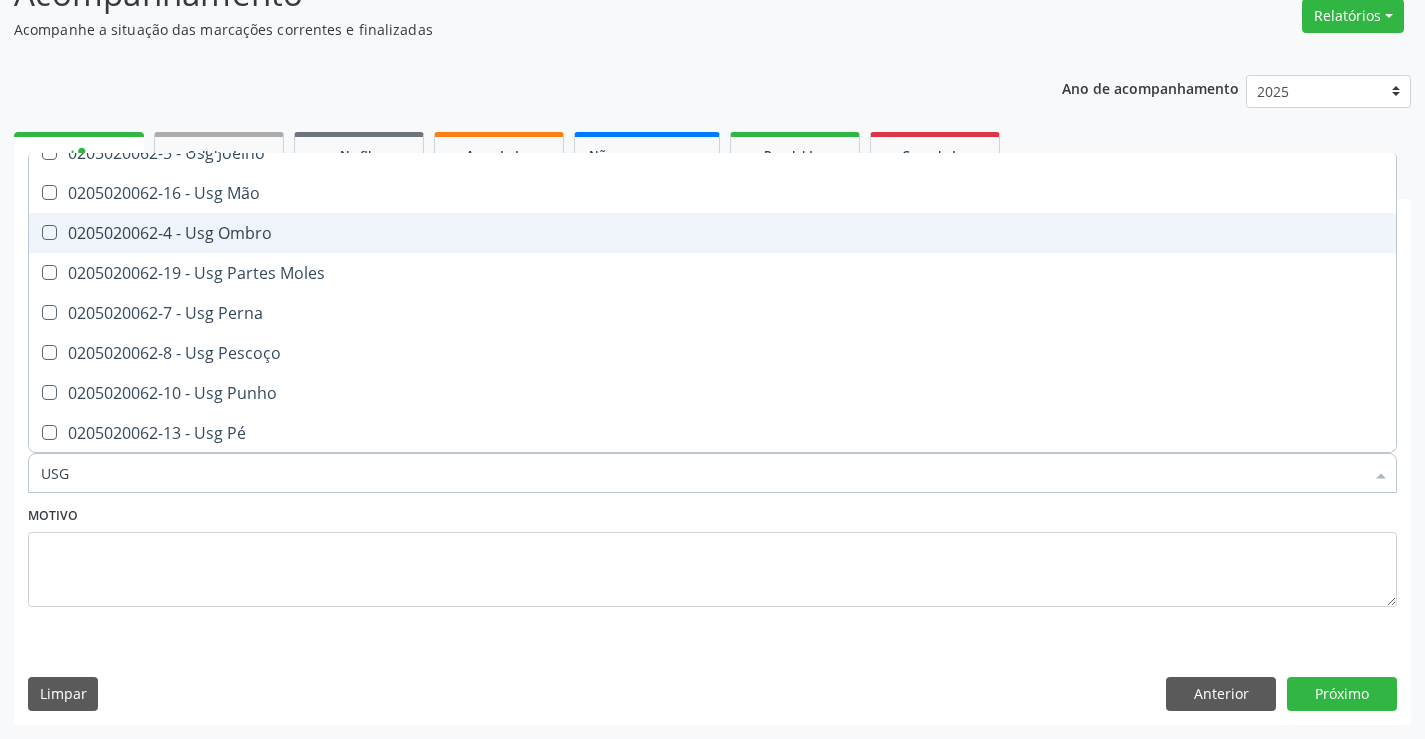 checkbox on "true" 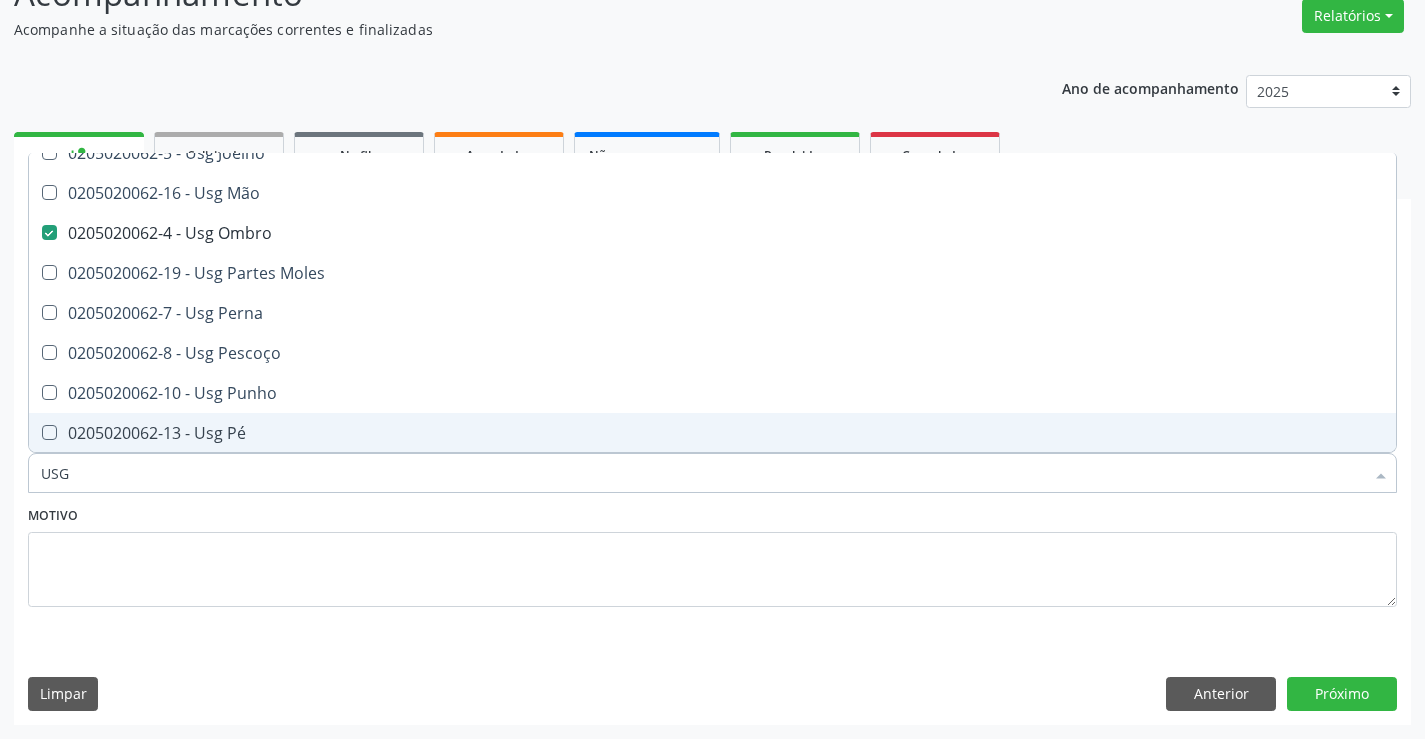 click on "USG" at bounding box center (702, 473) 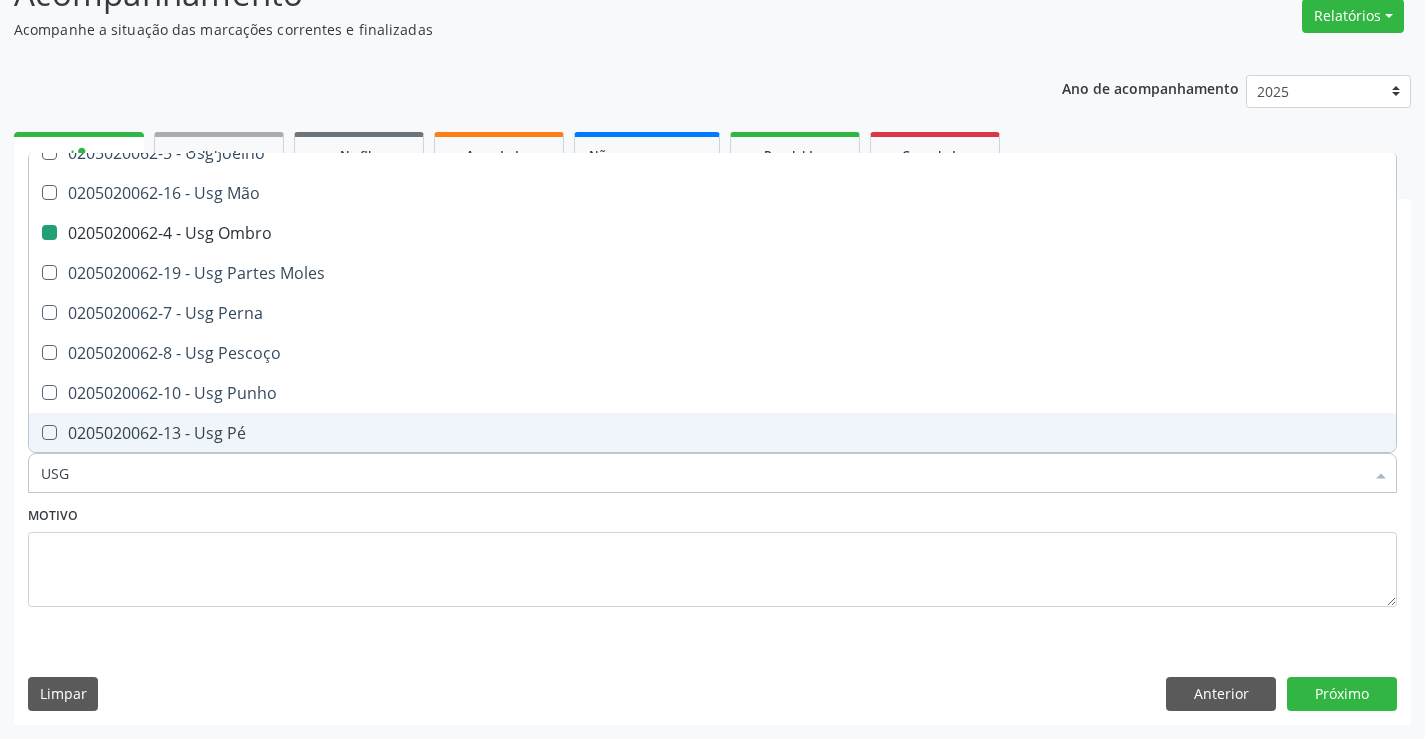 type on "US" 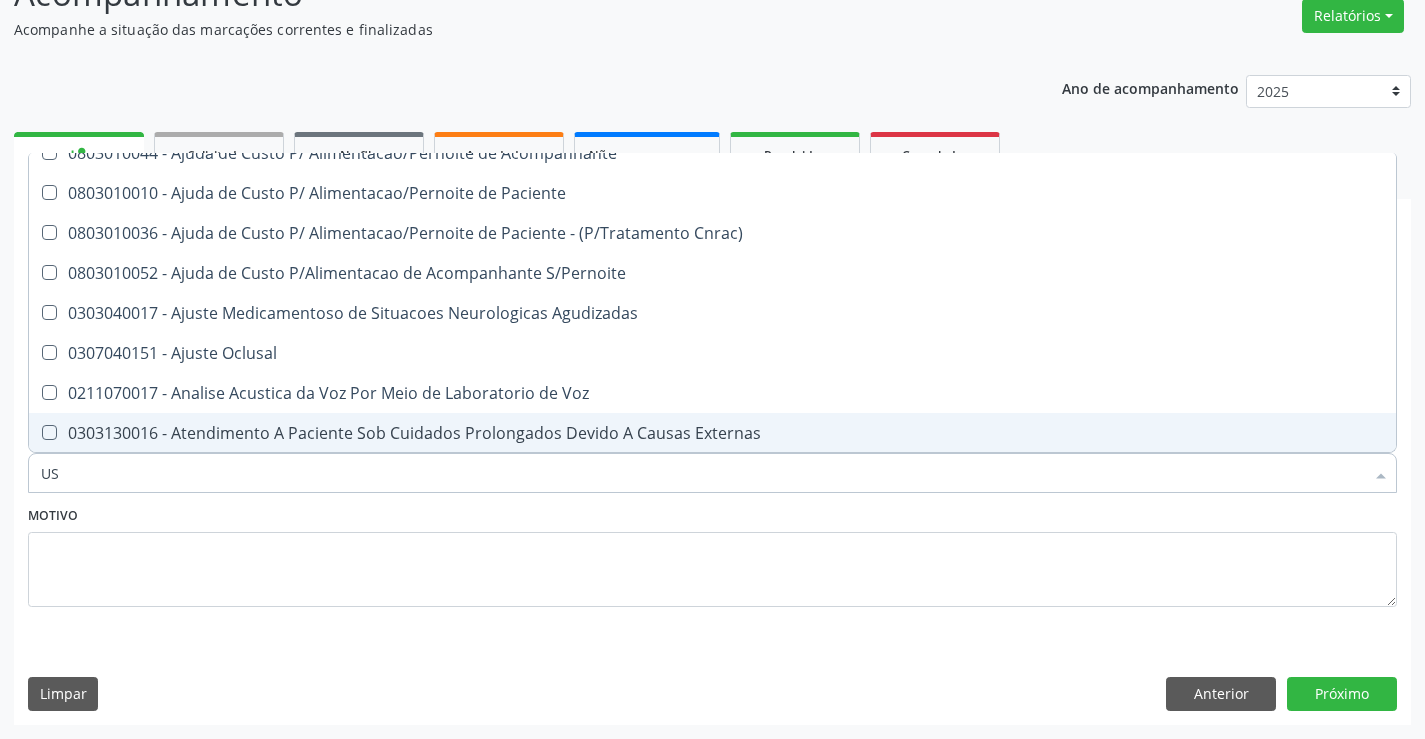 type on "U" 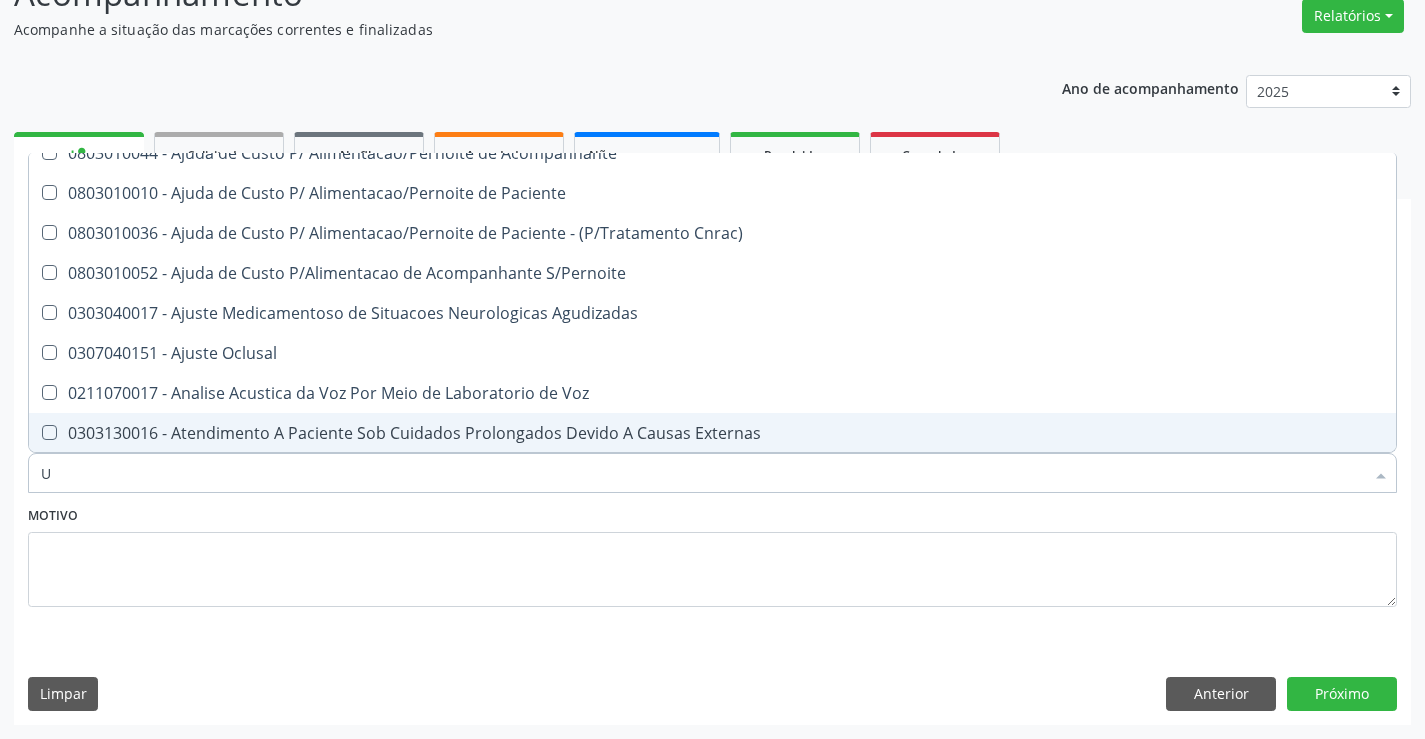 type 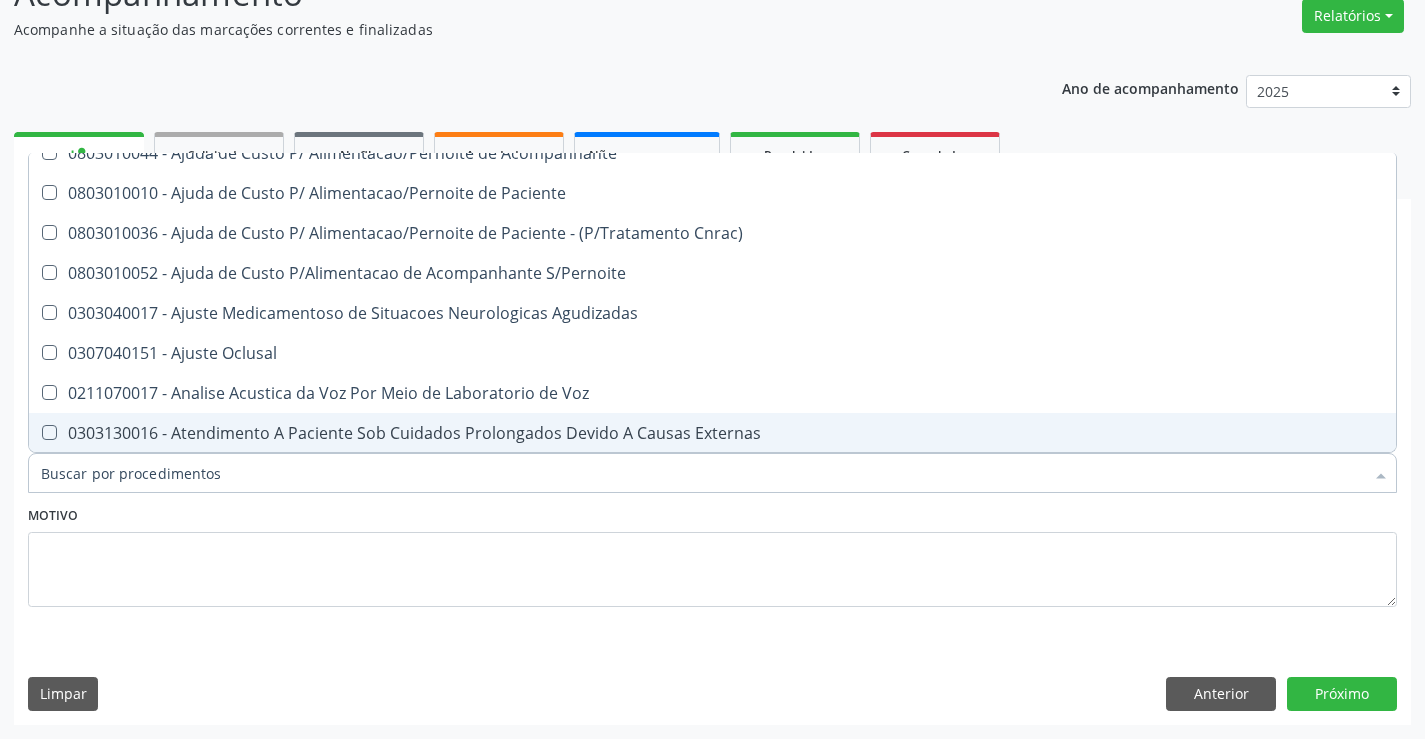 checkbox on "false" 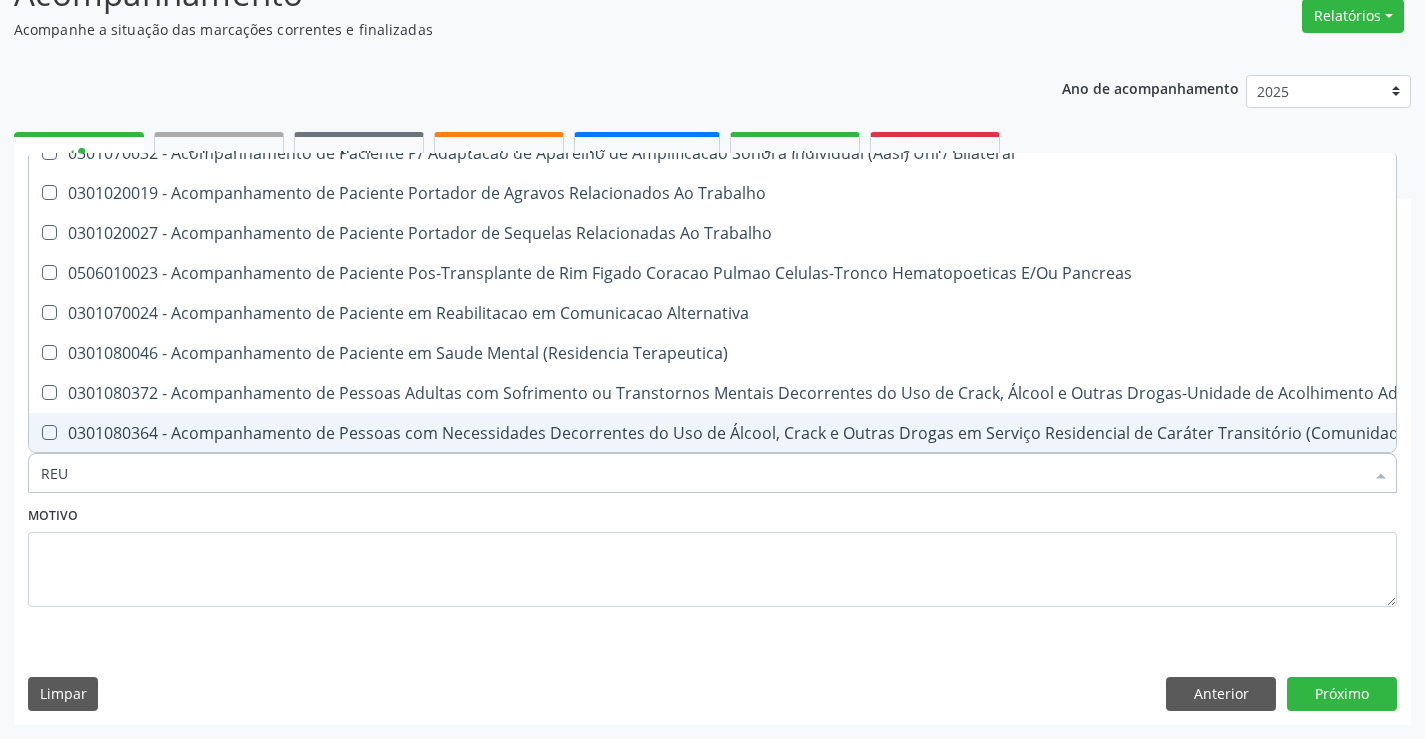 scroll, scrollTop: 0, scrollLeft: 0, axis: both 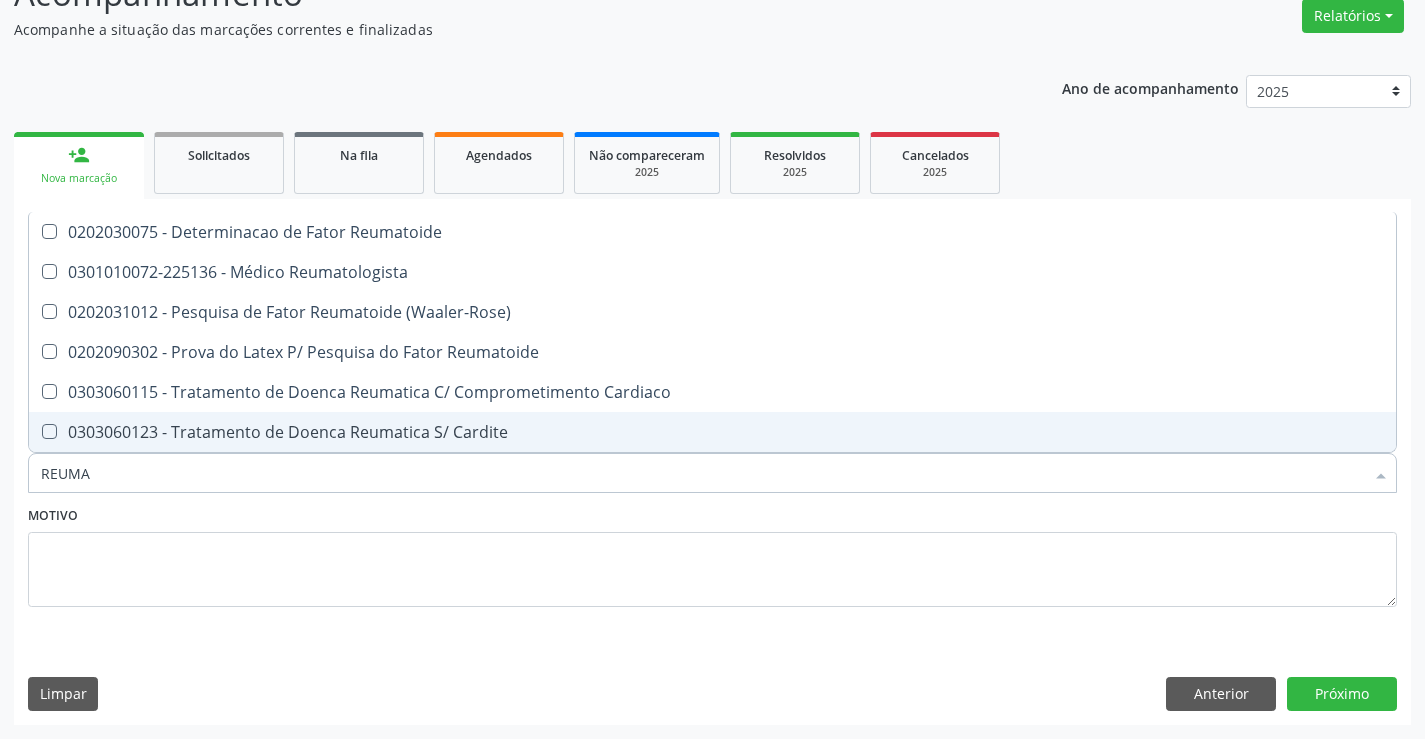 type on "REUMAT" 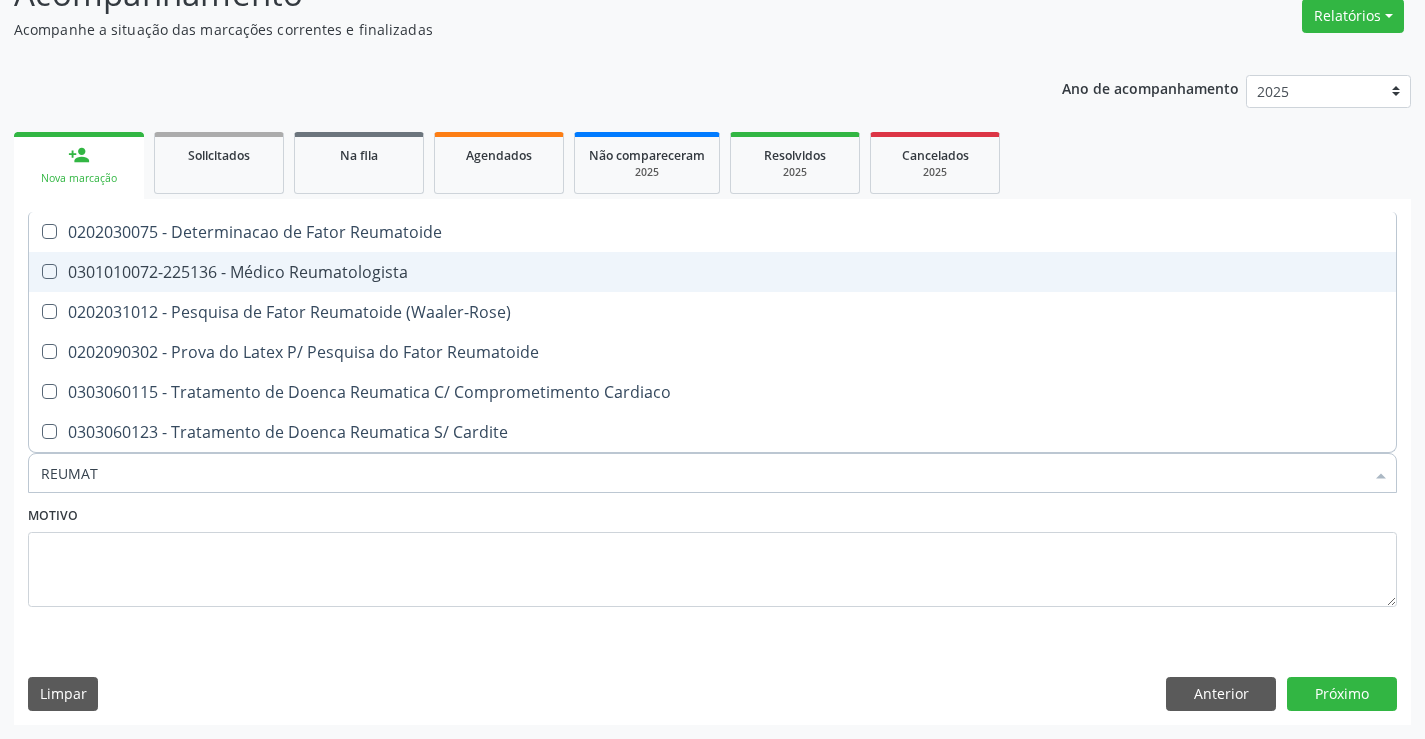 click on "0301010072-225136 - Médico Reumatologista" at bounding box center (712, 272) 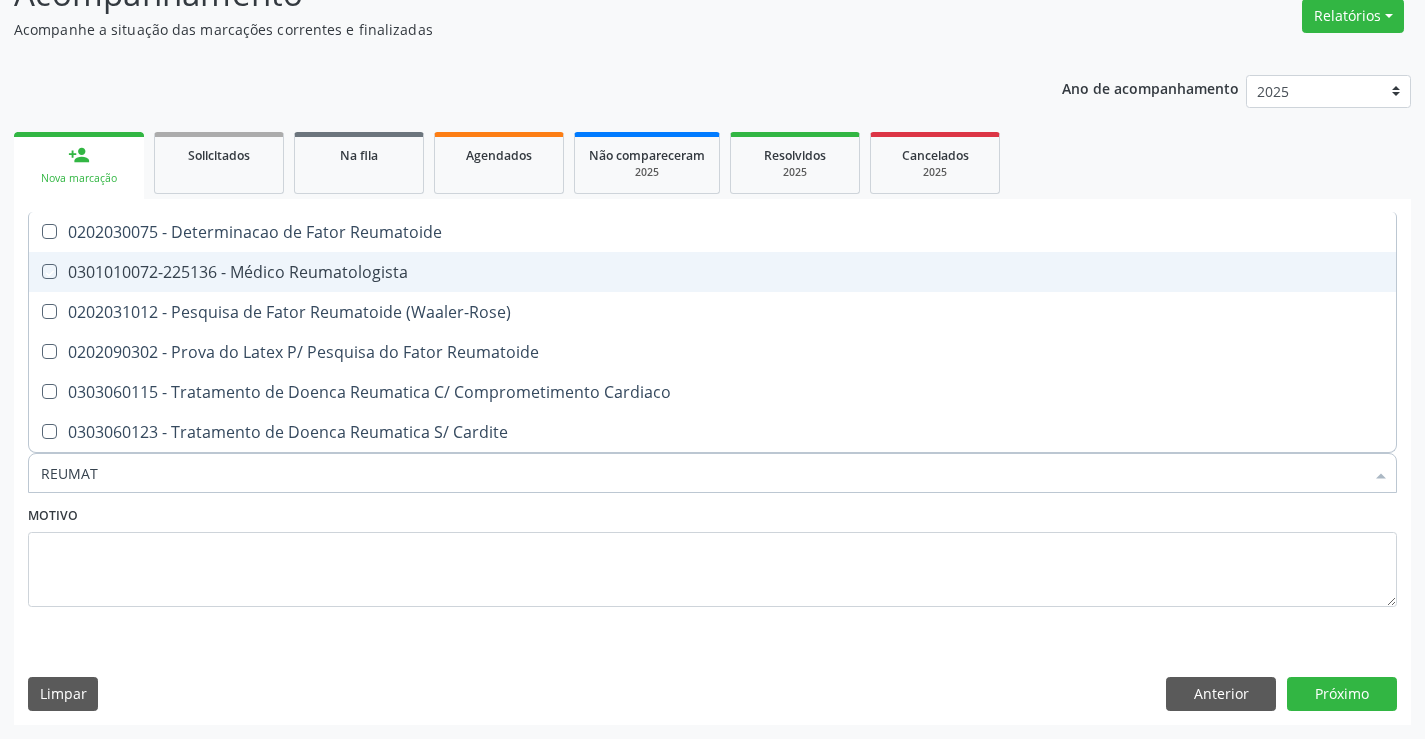 checkbox on "true" 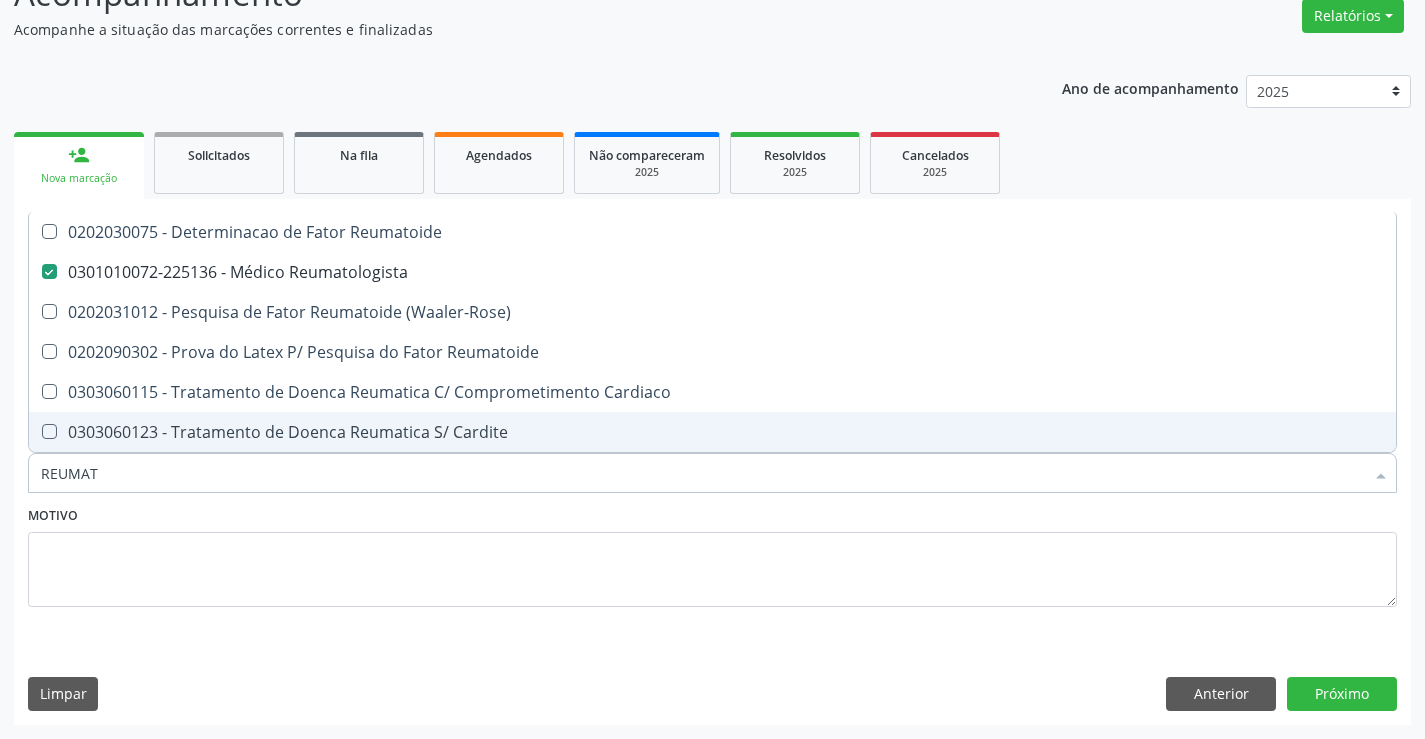 click on "Requerente
*
Paciente         Médico(a)   Enfermeiro(a)   Paciente
Nenhum resultado encontrado para: "   "
Não há nenhuma opção para ser exibida.
UF
BA         BA
Nenhum resultado encontrado para: "   "
Não há nenhuma opção para ser exibida.
Município
Campo Formoso         Campo Formoso
Nenhum resultado encontrado para: "   "
Não há nenhuma opção para ser exibida.
Médico Solicitante
Por favor, selecione a Unidade de Atendimento primeiro
Nenhum resultado encontrado para: "   "
Não há nenhuma opção para ser exibida.
Unidade de referência
*
Unidade Basica de Saude da Familia Dr Paulo Sudre         Unidade Basica de Saude da Familia Dr Paulo Sudre   Centro de Enfrentamento Para Covid 19 de Campo Formoso       PSF Lage dos Negros III" at bounding box center [712, 495] 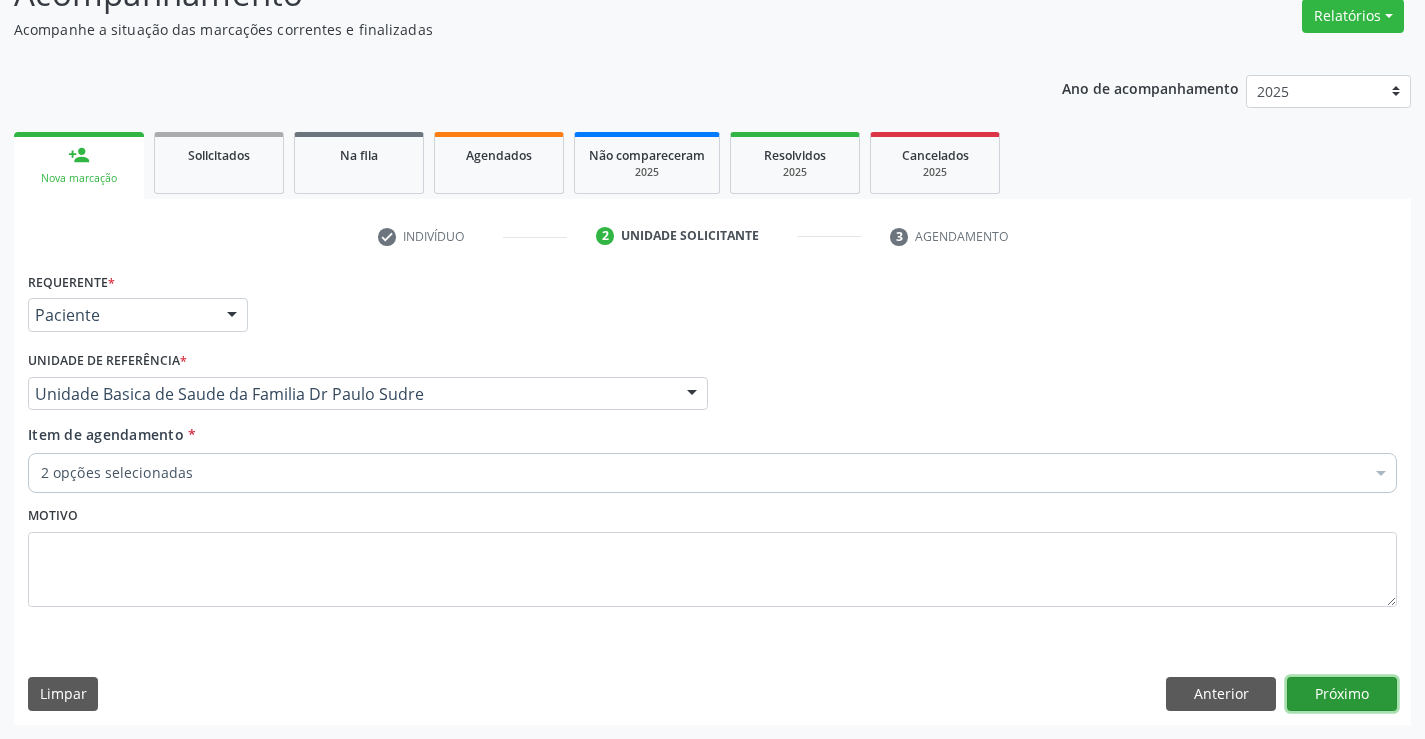 click on "Próximo" at bounding box center [1342, 694] 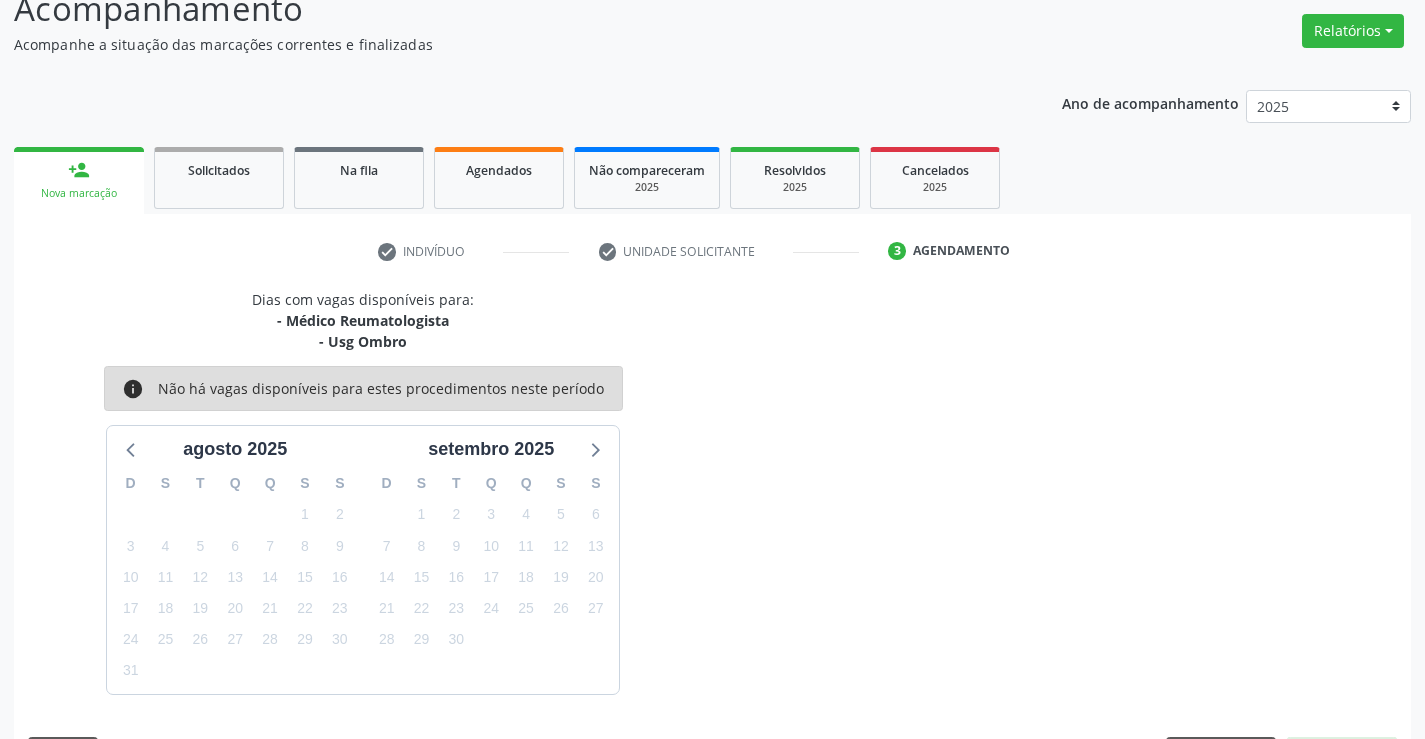 scroll, scrollTop: 167, scrollLeft: 0, axis: vertical 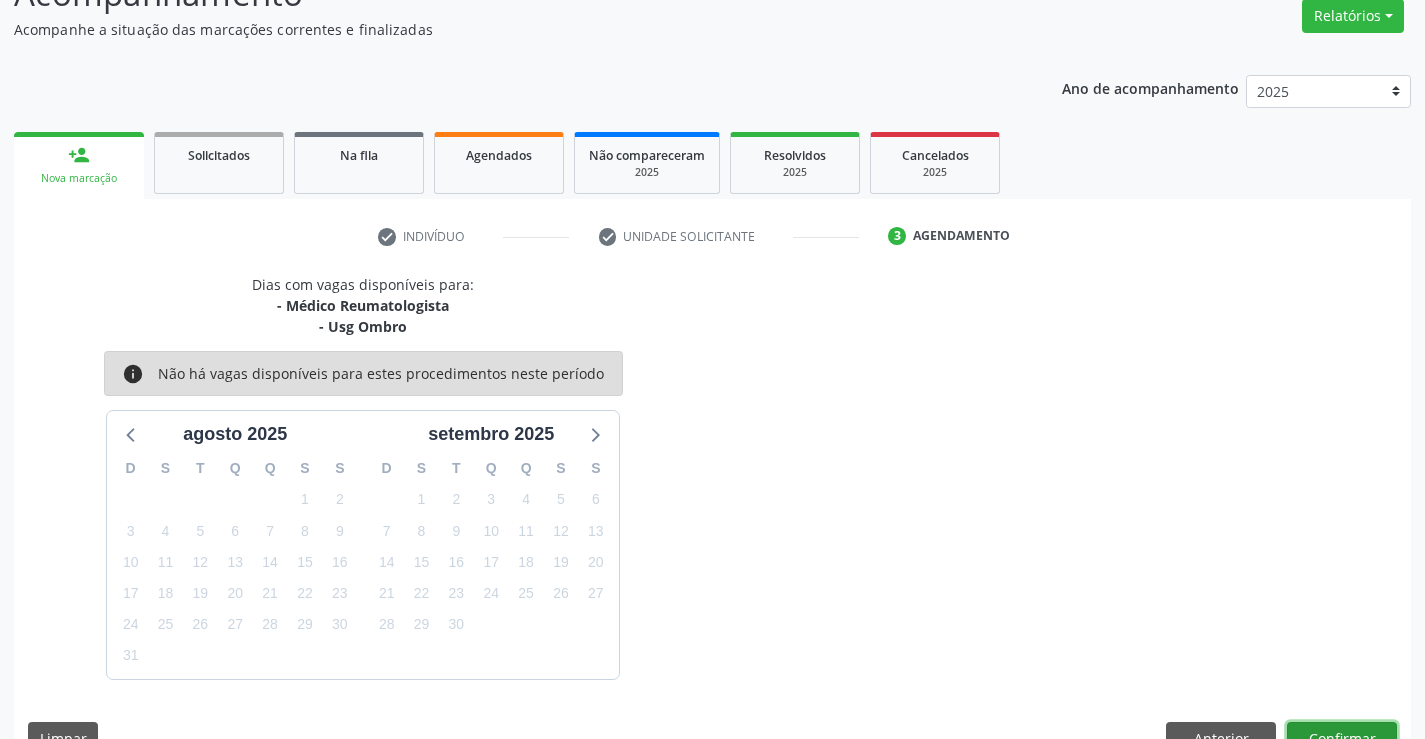 click on "Confirmar" at bounding box center (1342, 739) 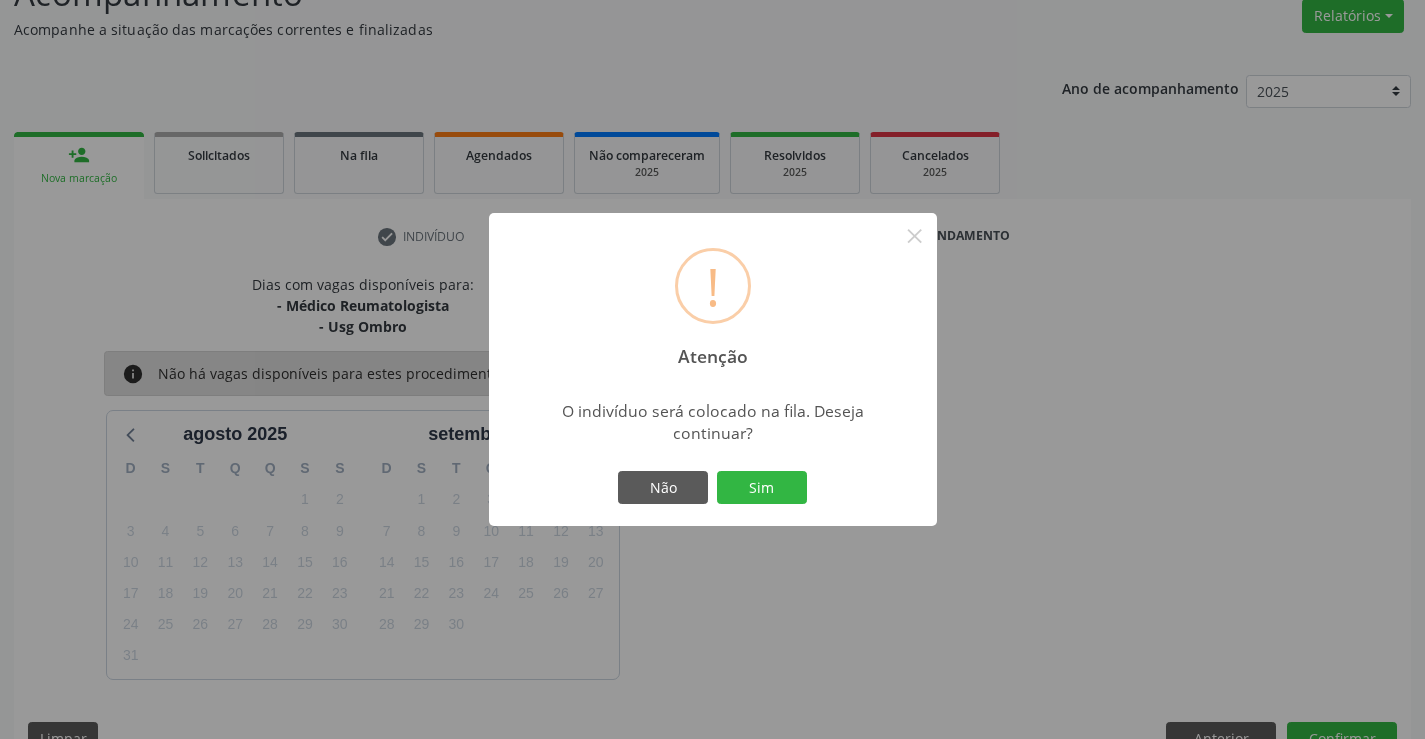 click on "Sim" at bounding box center [762, 488] 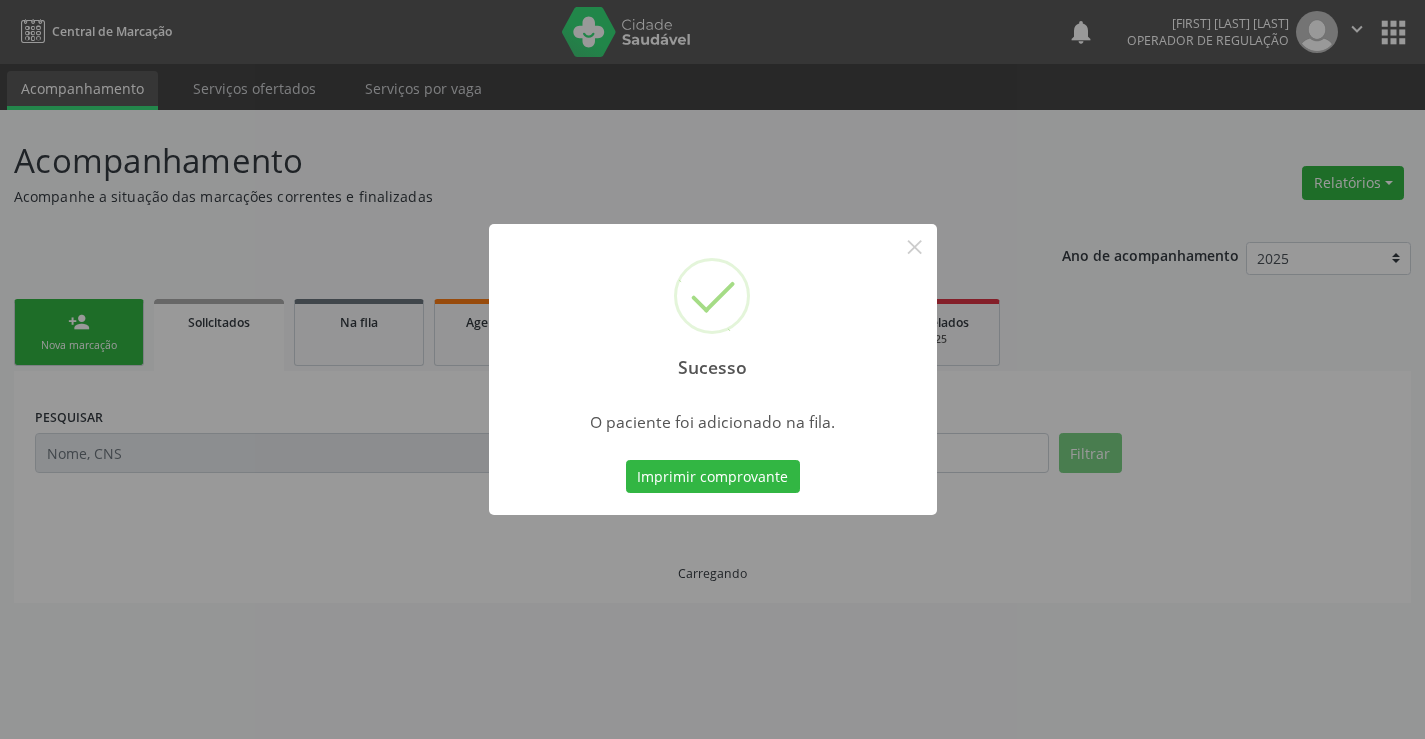 scroll, scrollTop: 0, scrollLeft: 0, axis: both 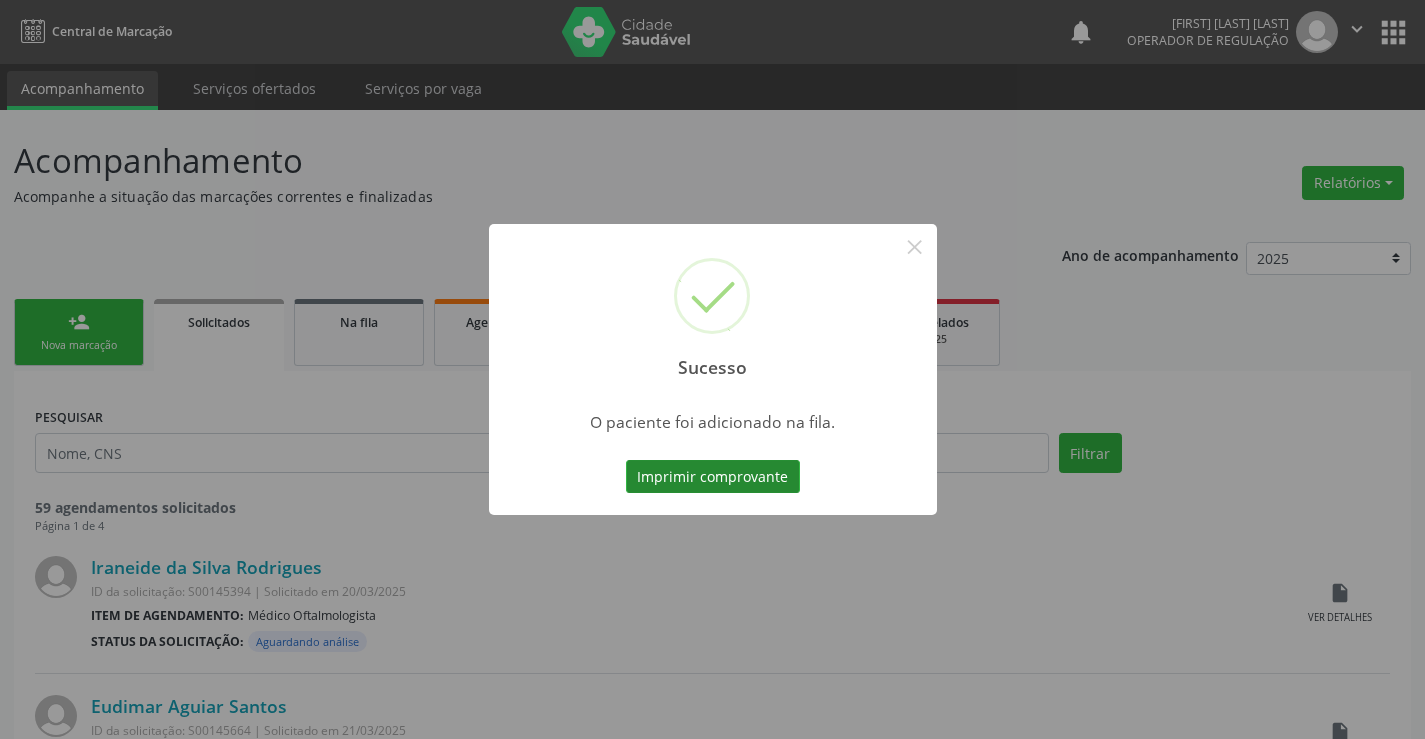 click on "Imprimir comprovante" at bounding box center [713, 477] 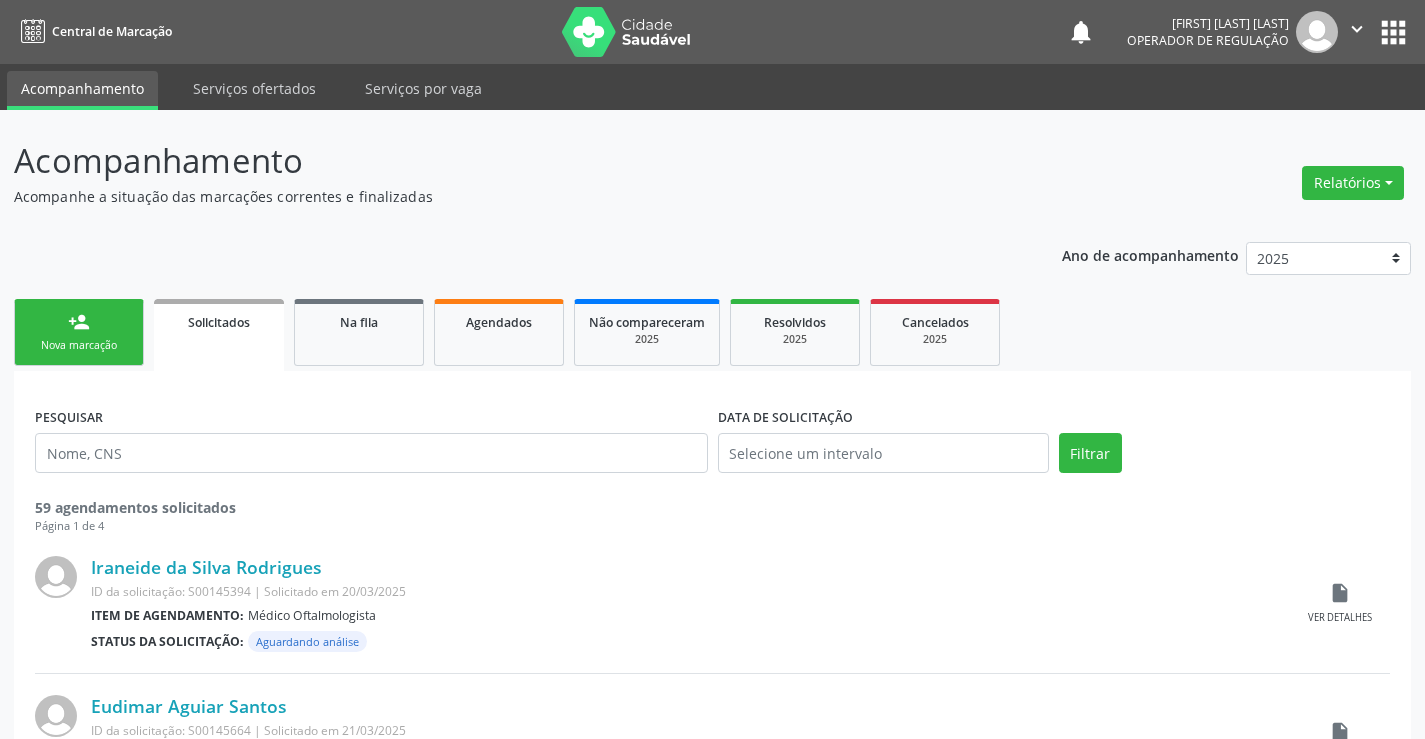 click on "person_add
Nova marcação" at bounding box center [79, 332] 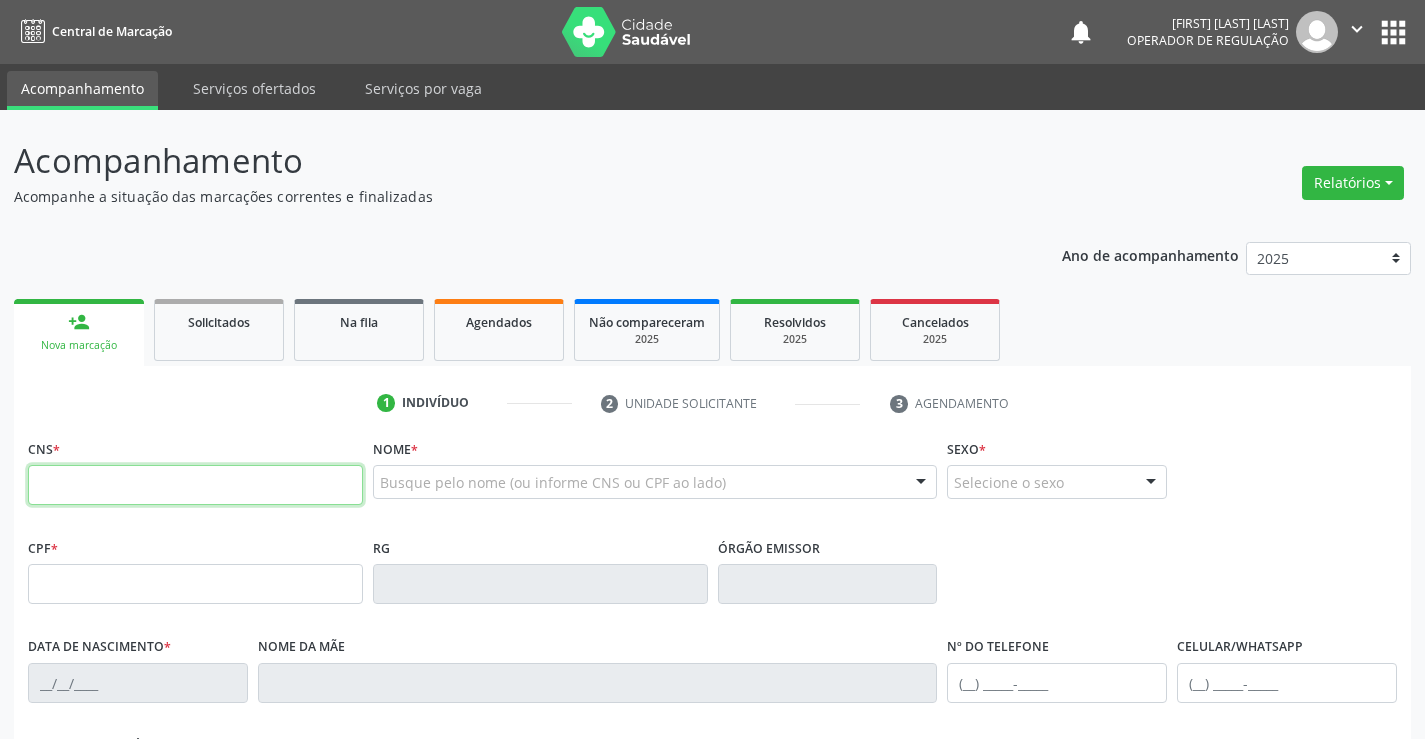 click at bounding box center [195, 485] 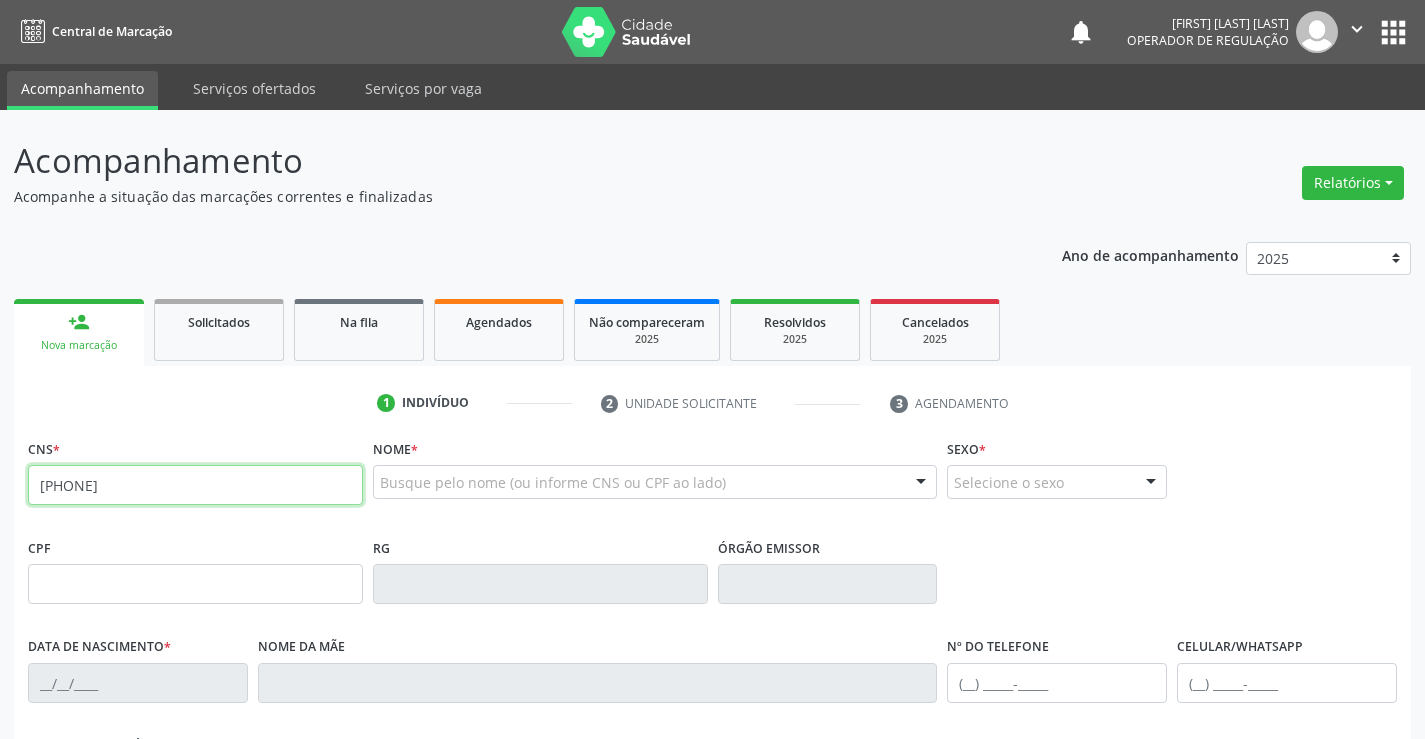 type on "[PHONE]" 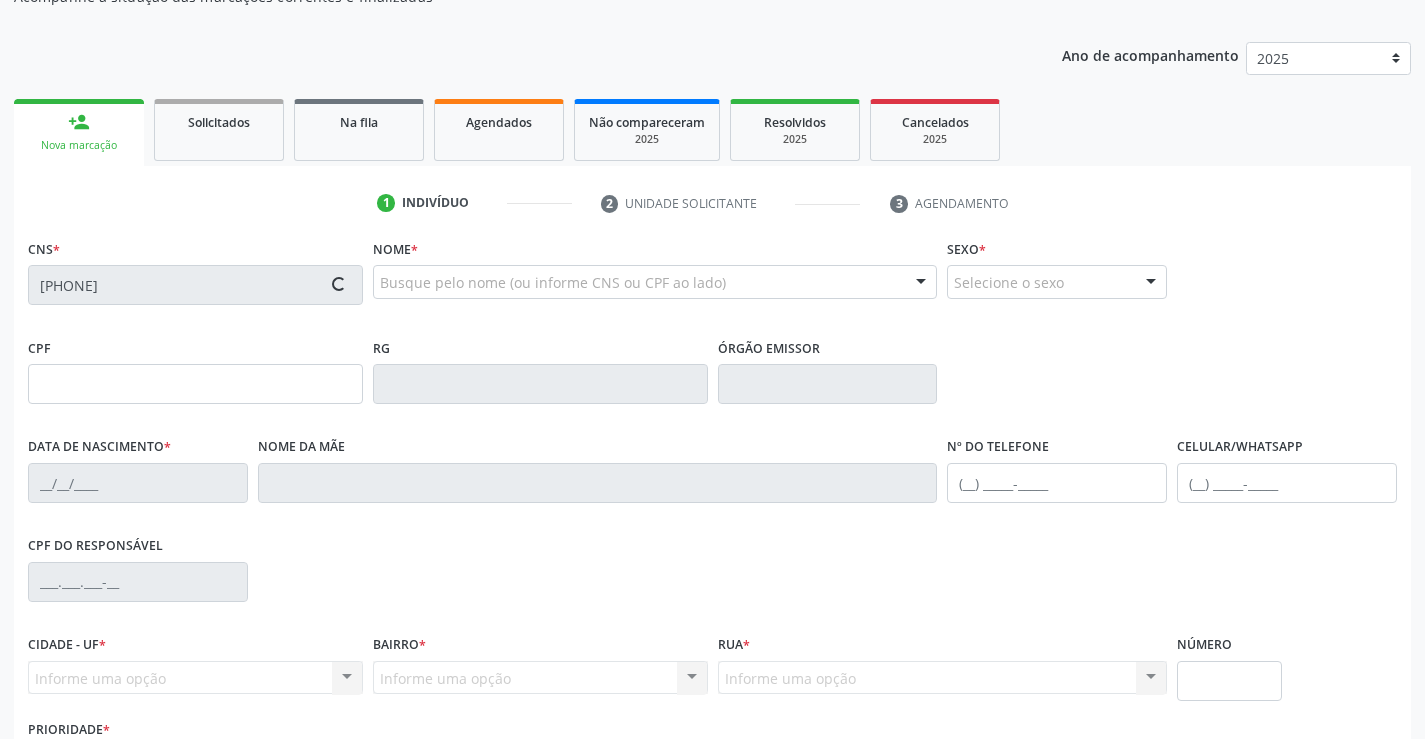 type on "[CPF]" 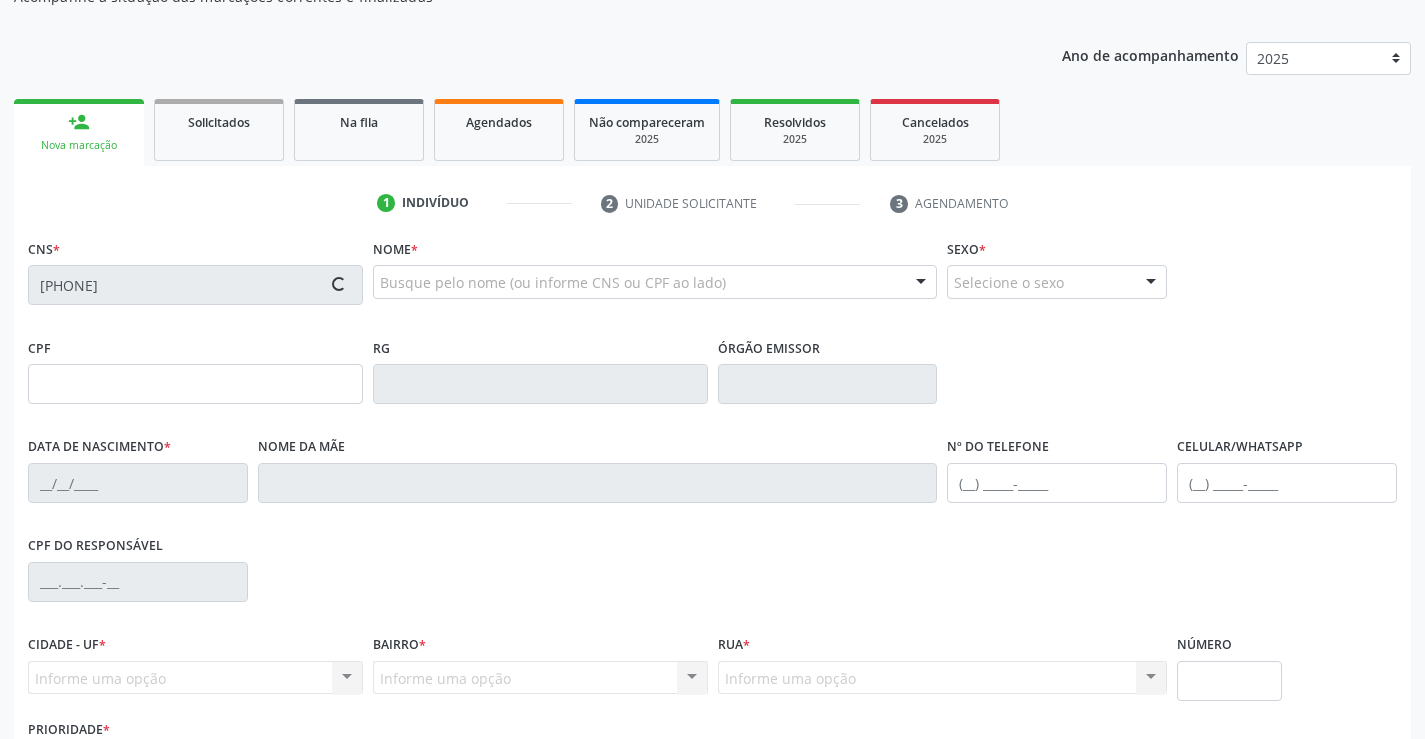 type on "[DATE]" 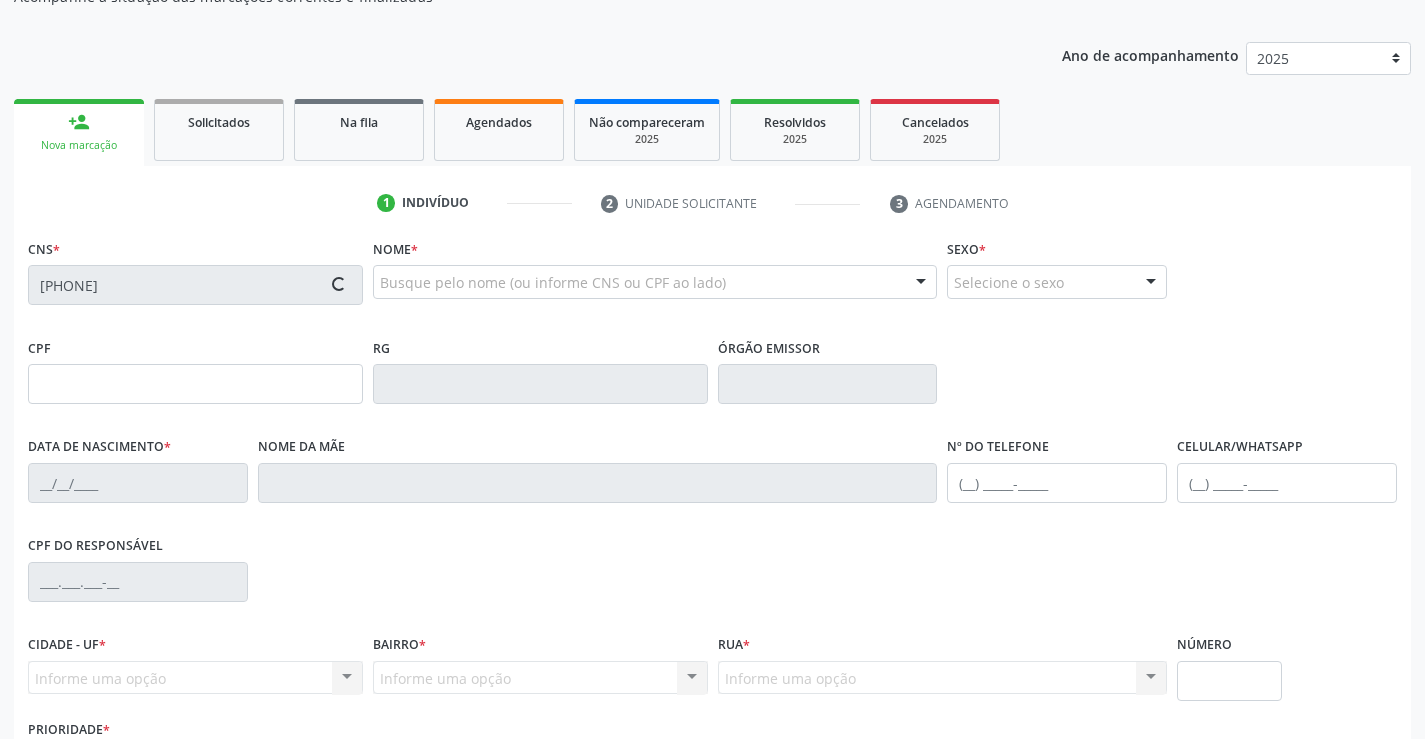 type on "[FIRST] [LAST] [LAST]" 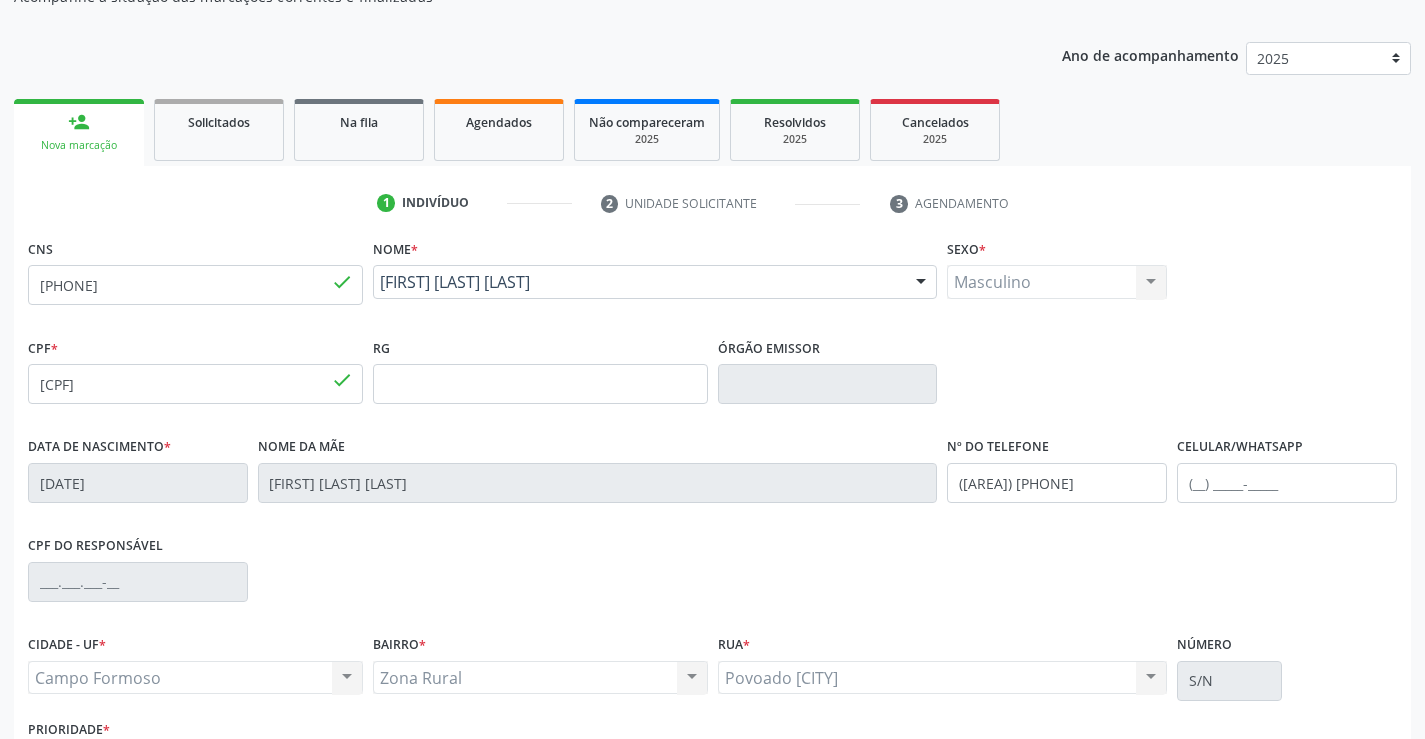 scroll, scrollTop: 300, scrollLeft: 0, axis: vertical 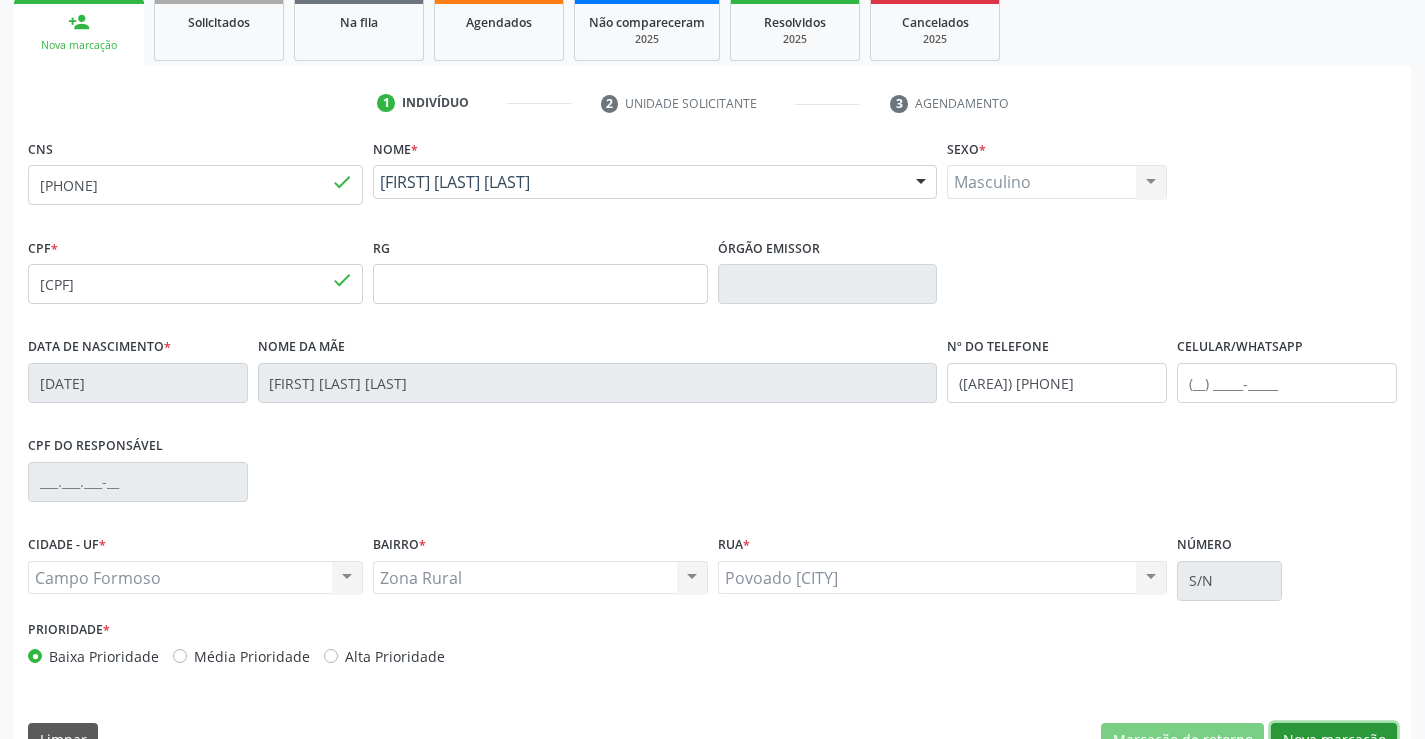 click on "Nova marcação" at bounding box center (1334, 740) 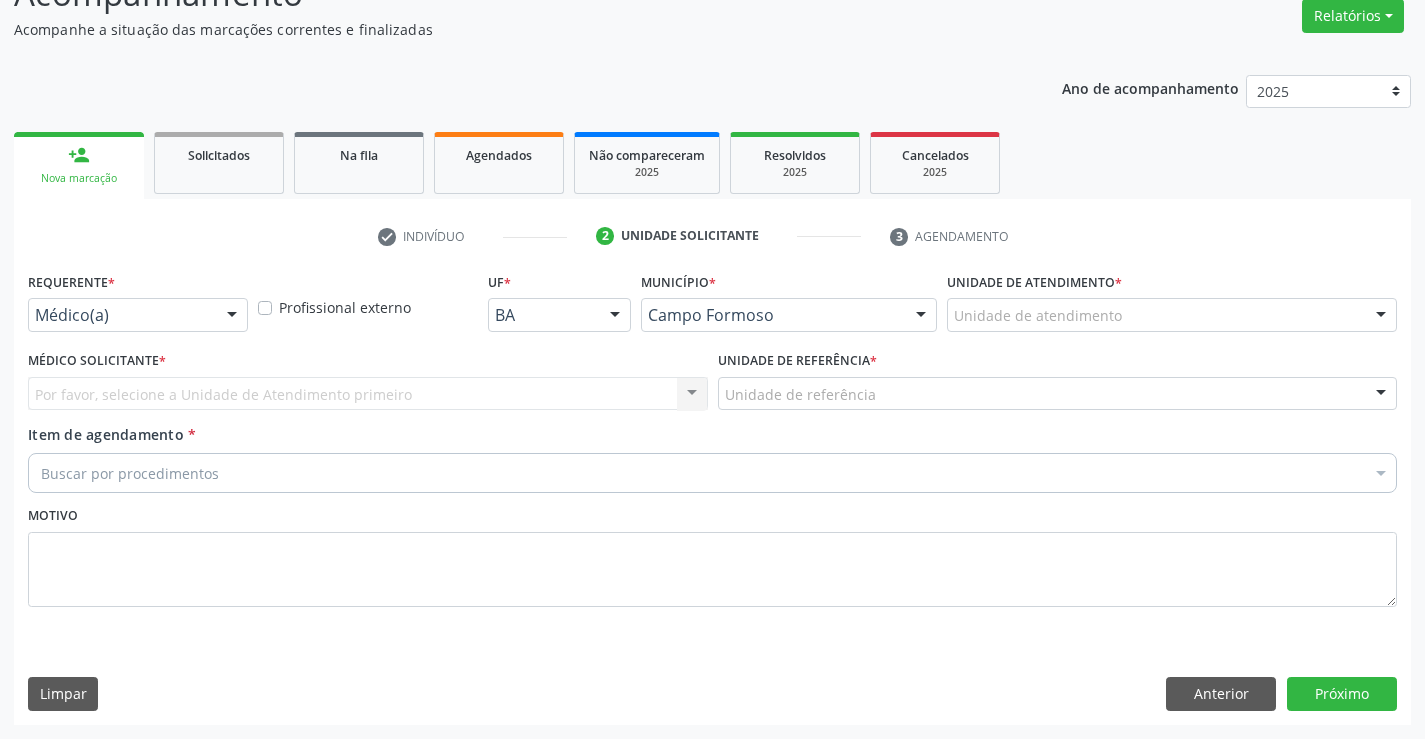 scroll, scrollTop: 167, scrollLeft: 0, axis: vertical 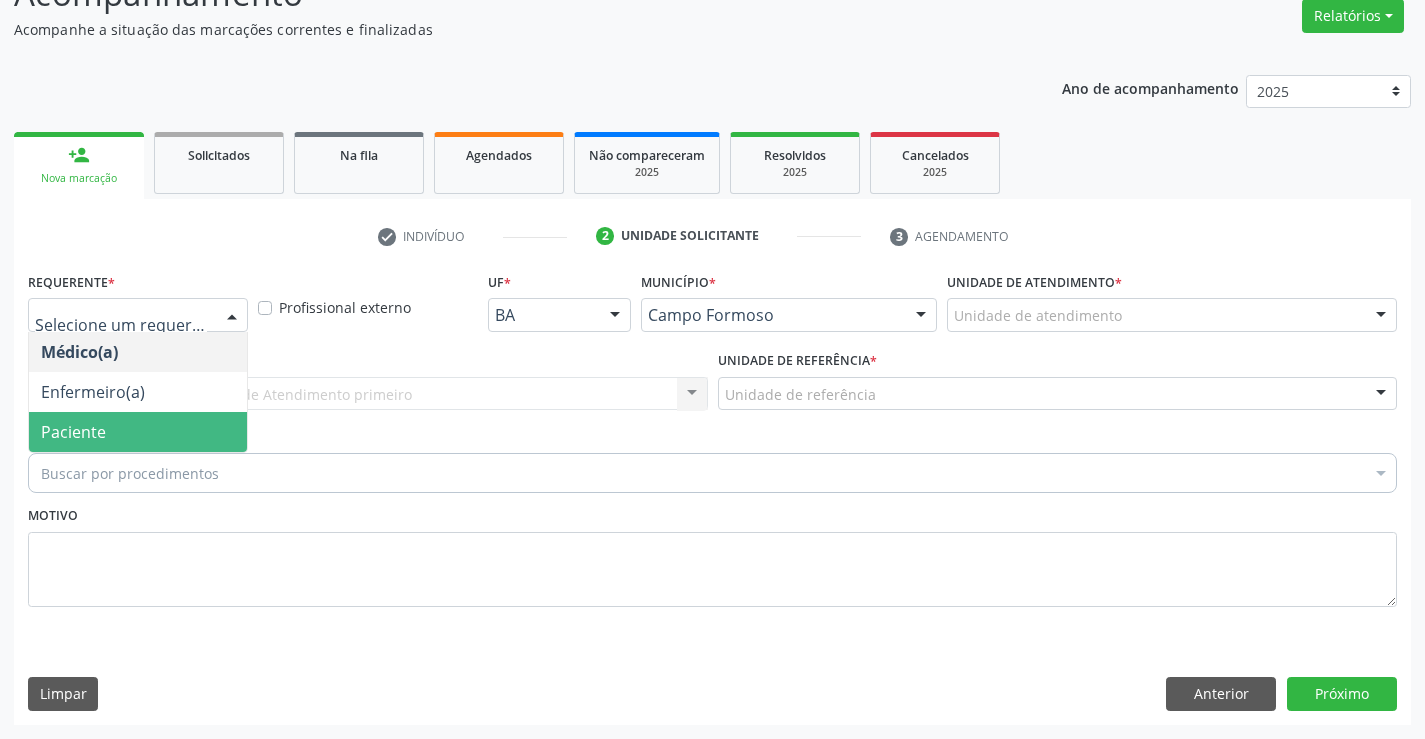 click on "Paciente" at bounding box center [138, 432] 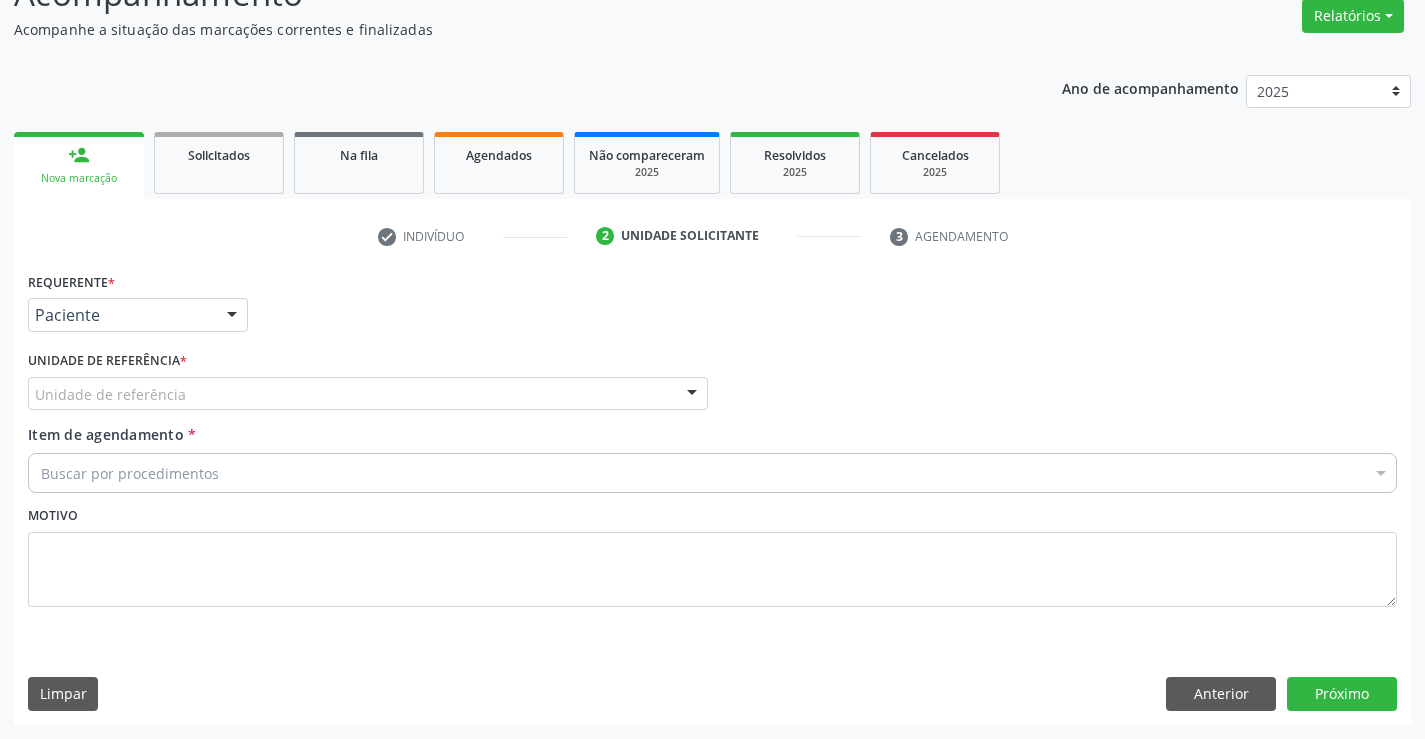 click on "Unidade de referência" at bounding box center [368, 394] 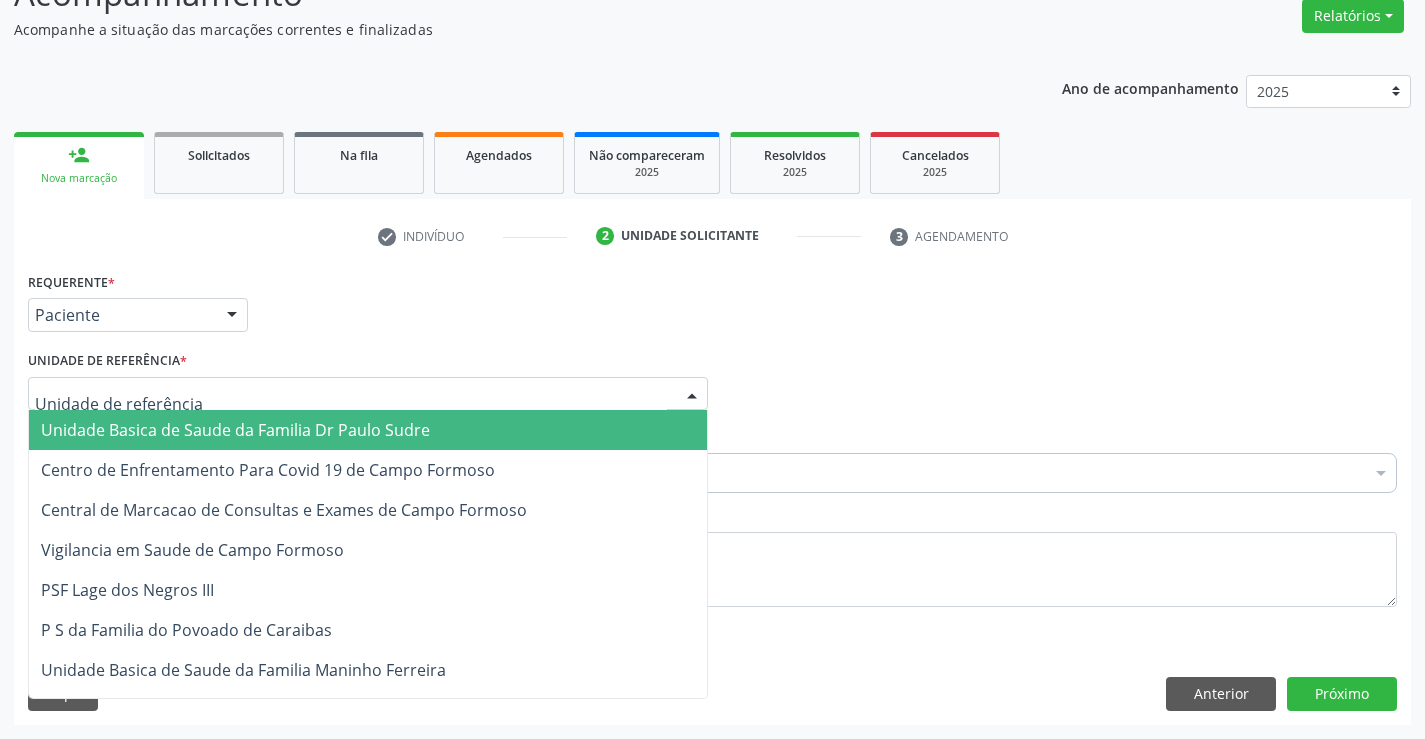 click on "Unidade Basica de Saude da Familia Dr Paulo Sudre" at bounding box center (235, 430) 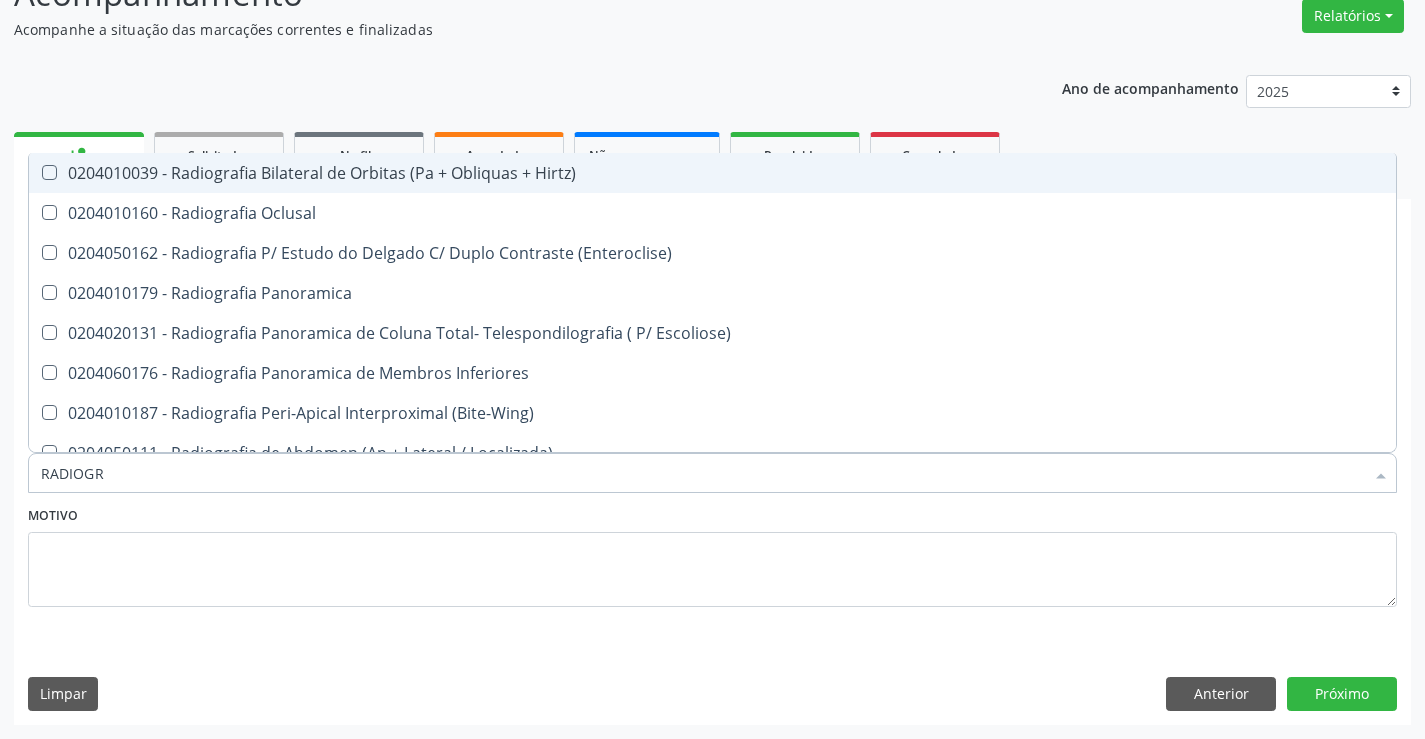 type on "RADIOGRA" 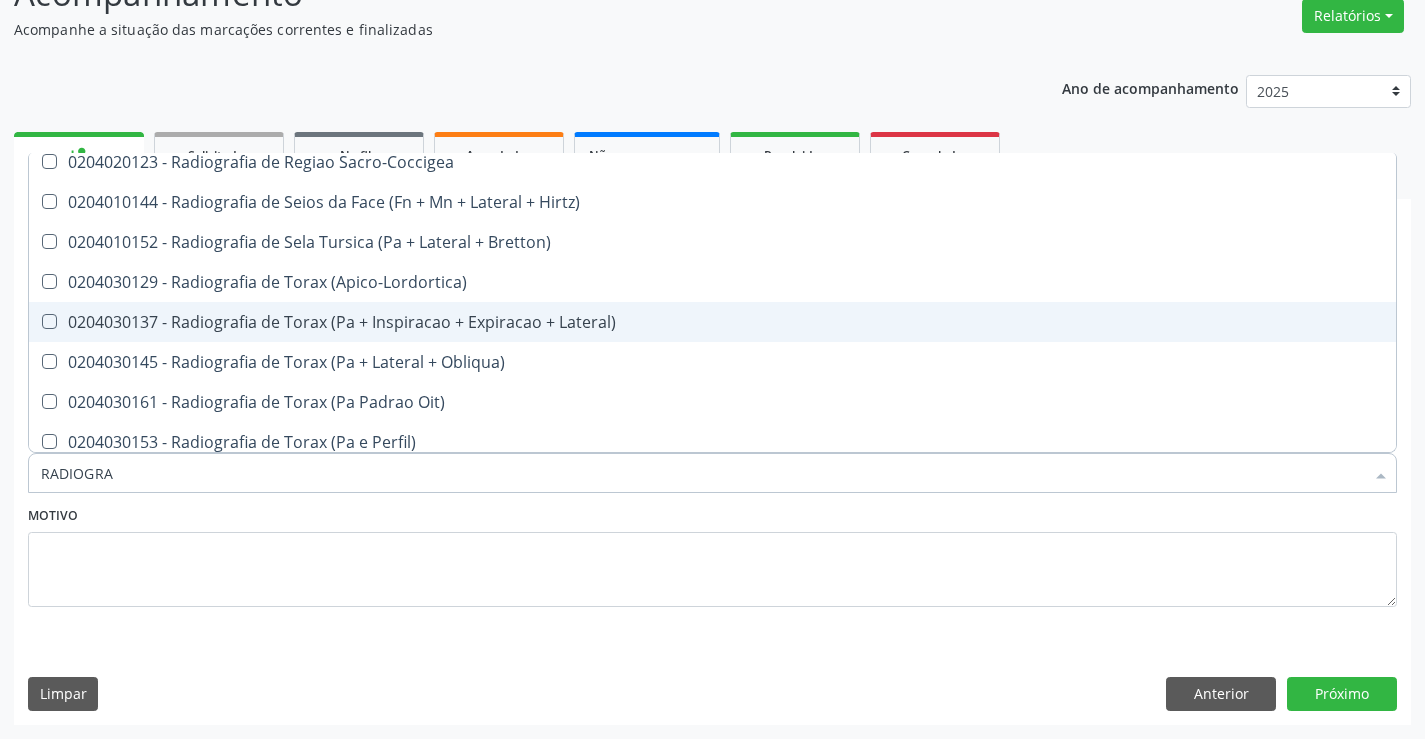 scroll, scrollTop: 2541, scrollLeft: 0, axis: vertical 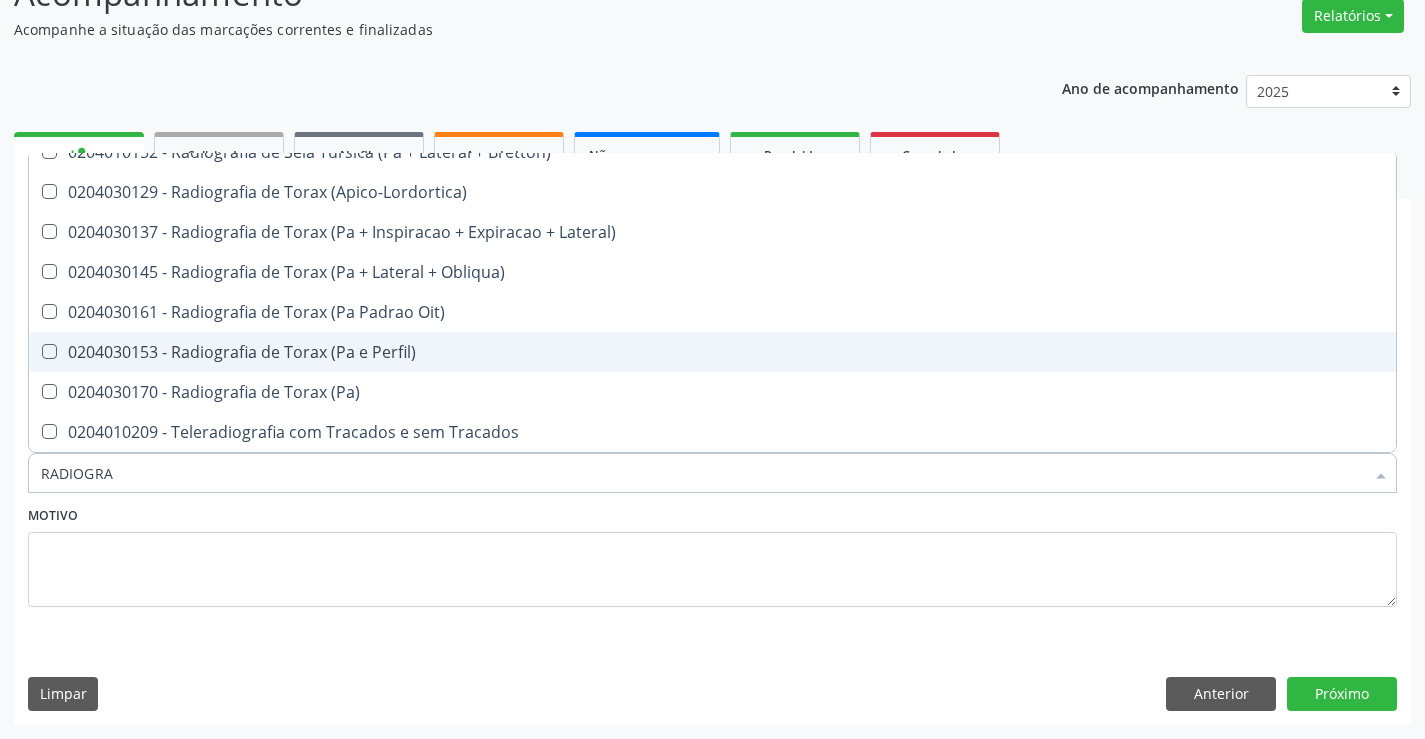 click on "0204030153 - Radiografia de Torax (Pa e Perfil)" at bounding box center (712, 352) 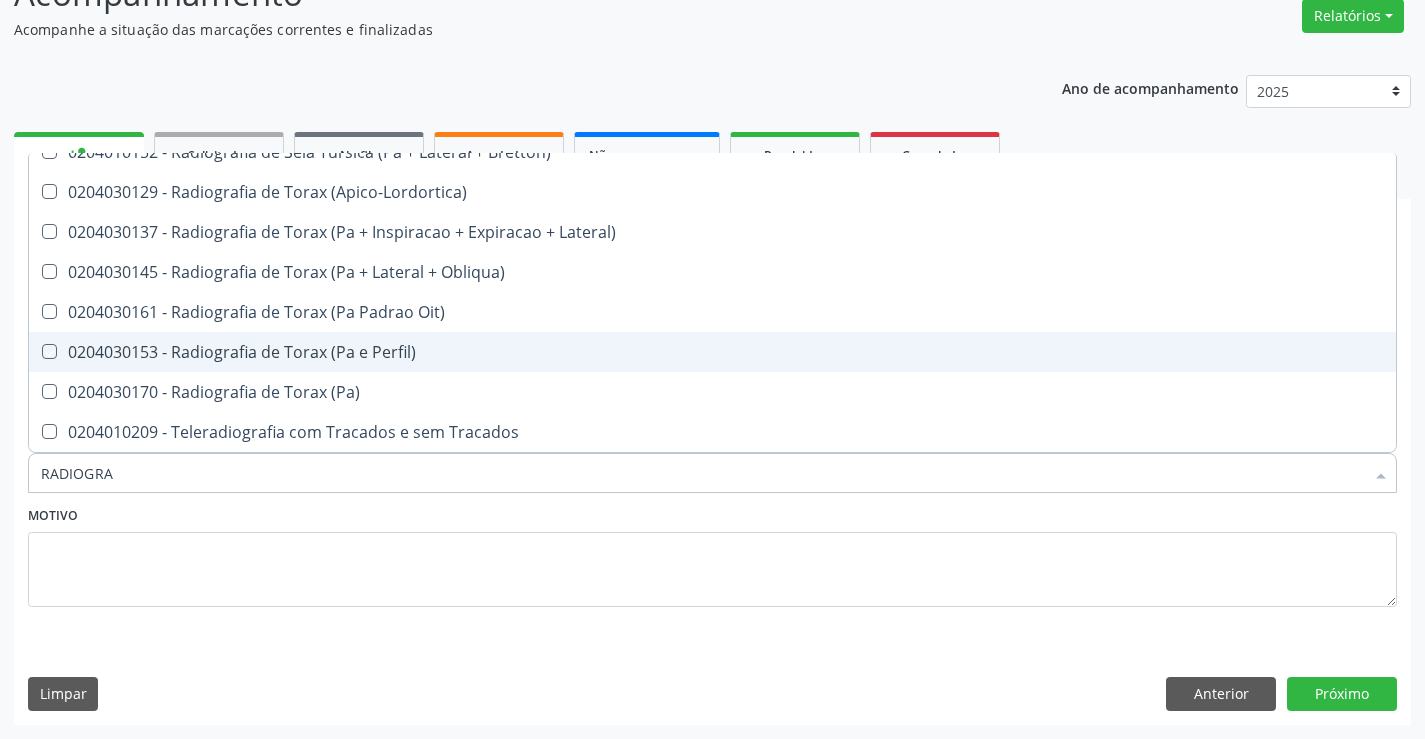 checkbox on "true" 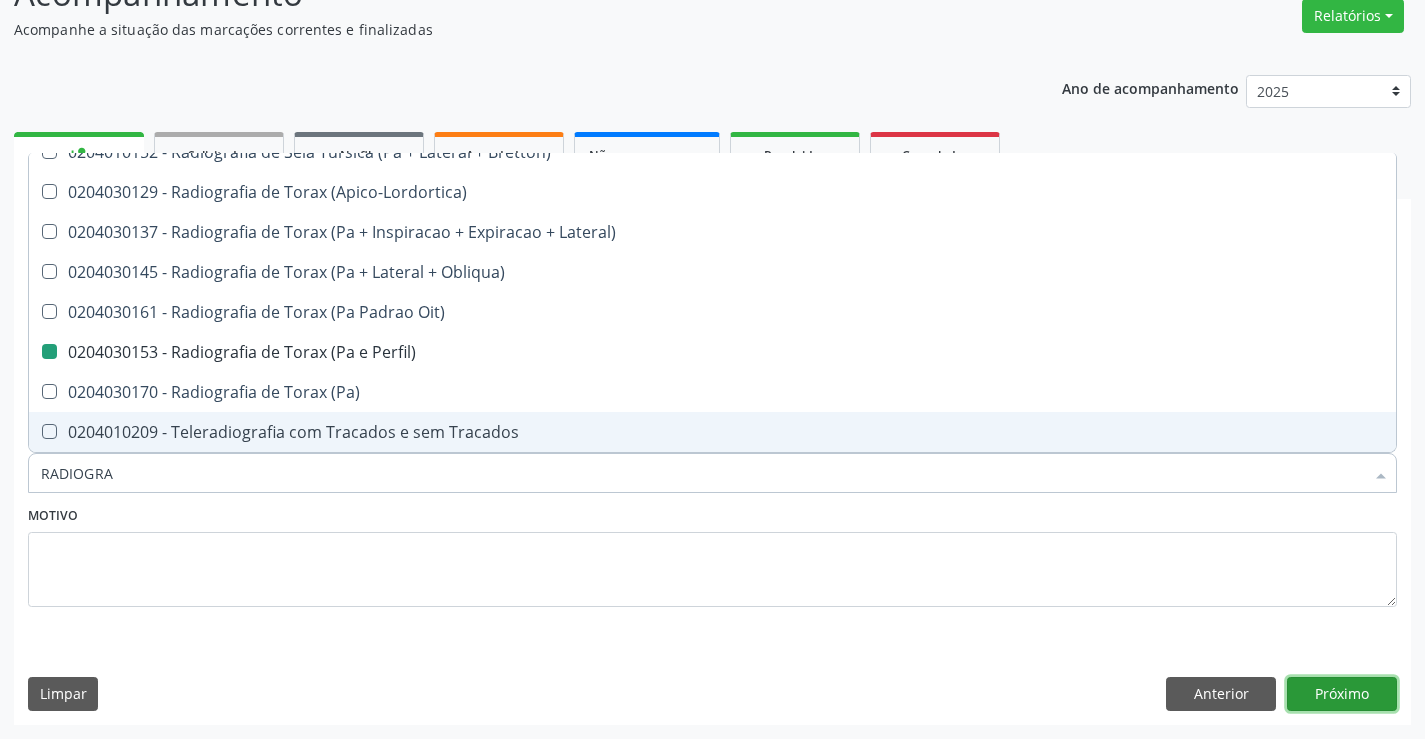 click on "Próximo" at bounding box center [1342, 694] 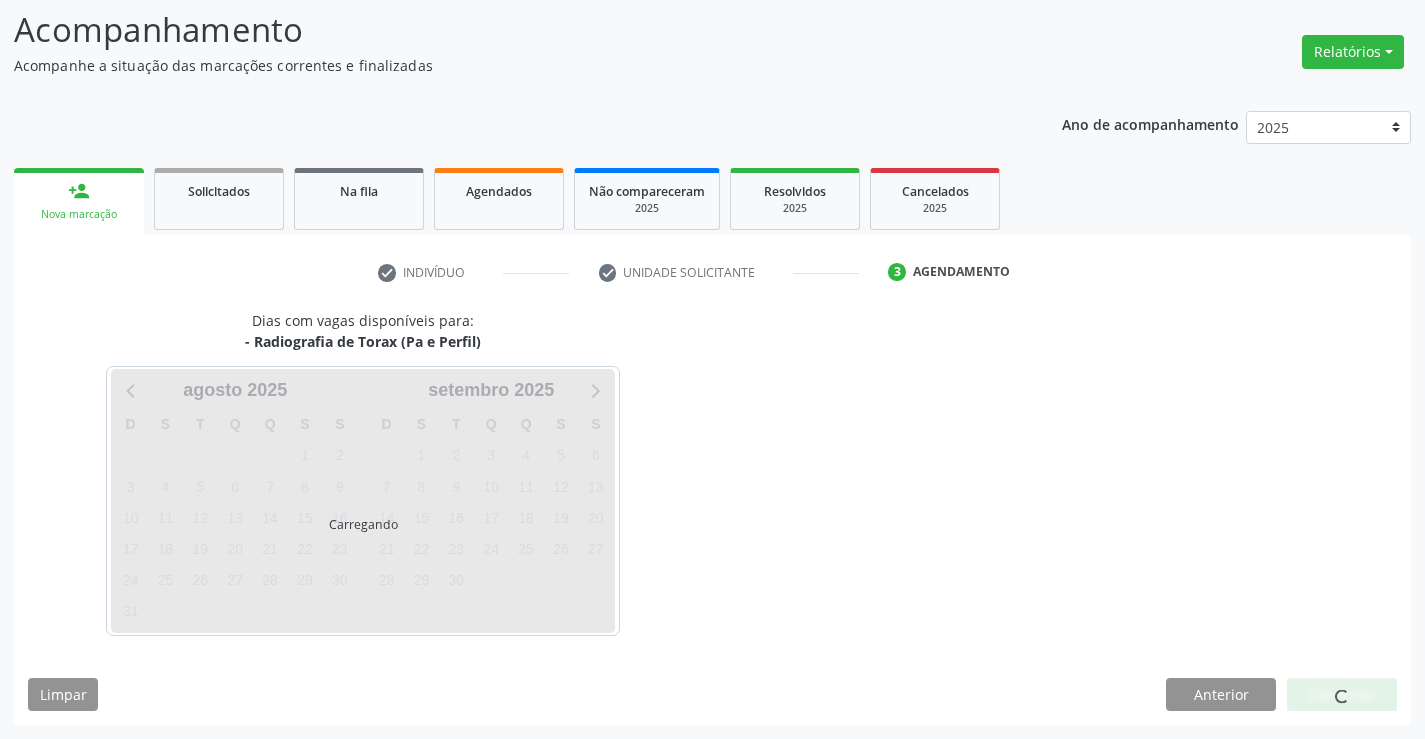 scroll, scrollTop: 131, scrollLeft: 0, axis: vertical 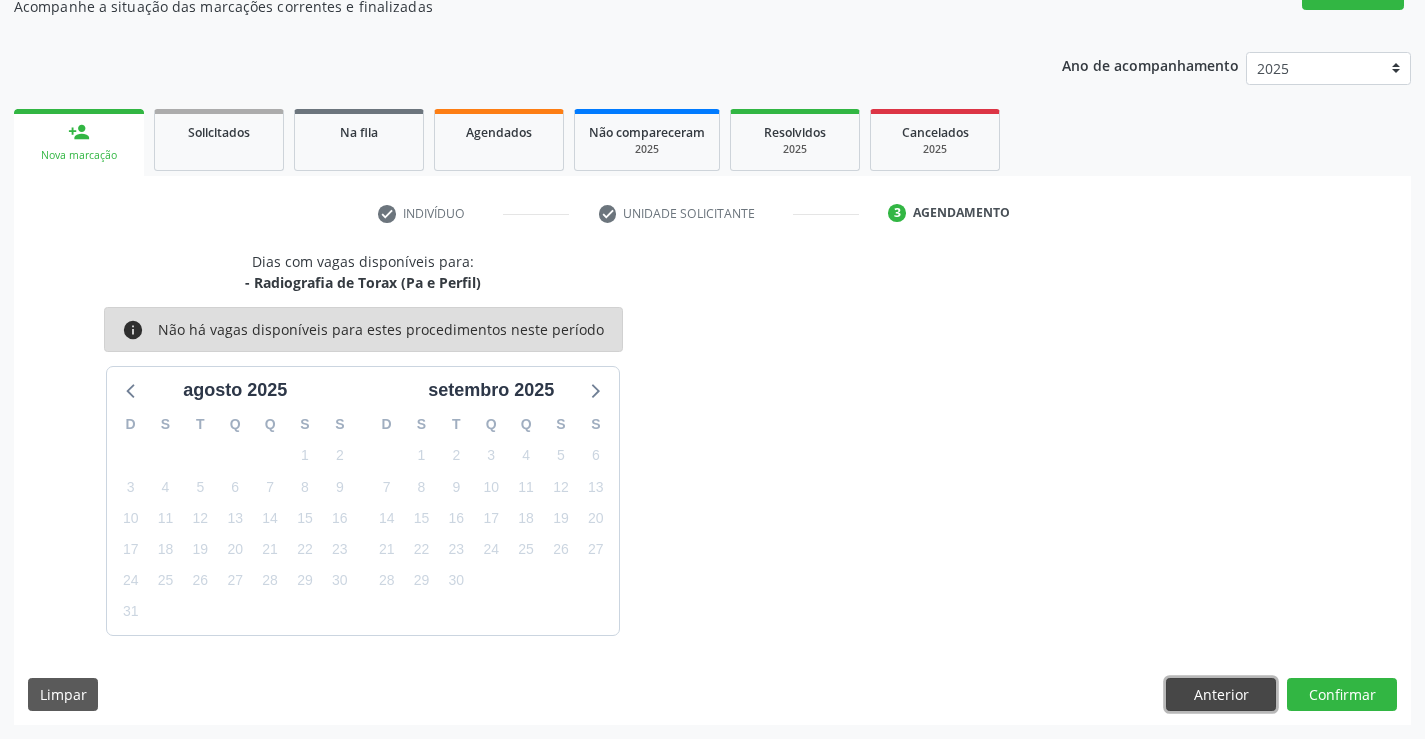 click on "Anterior" at bounding box center (1221, 695) 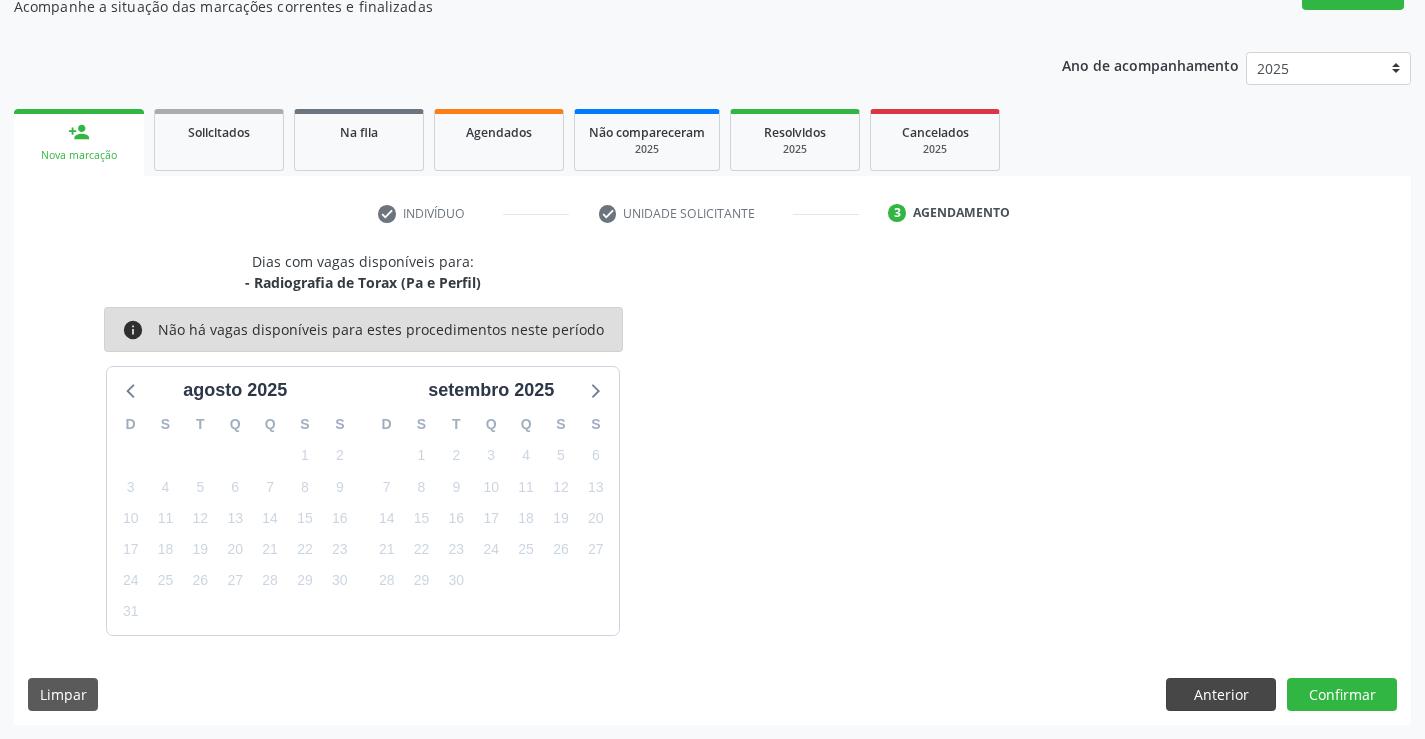 scroll, scrollTop: 167, scrollLeft: 0, axis: vertical 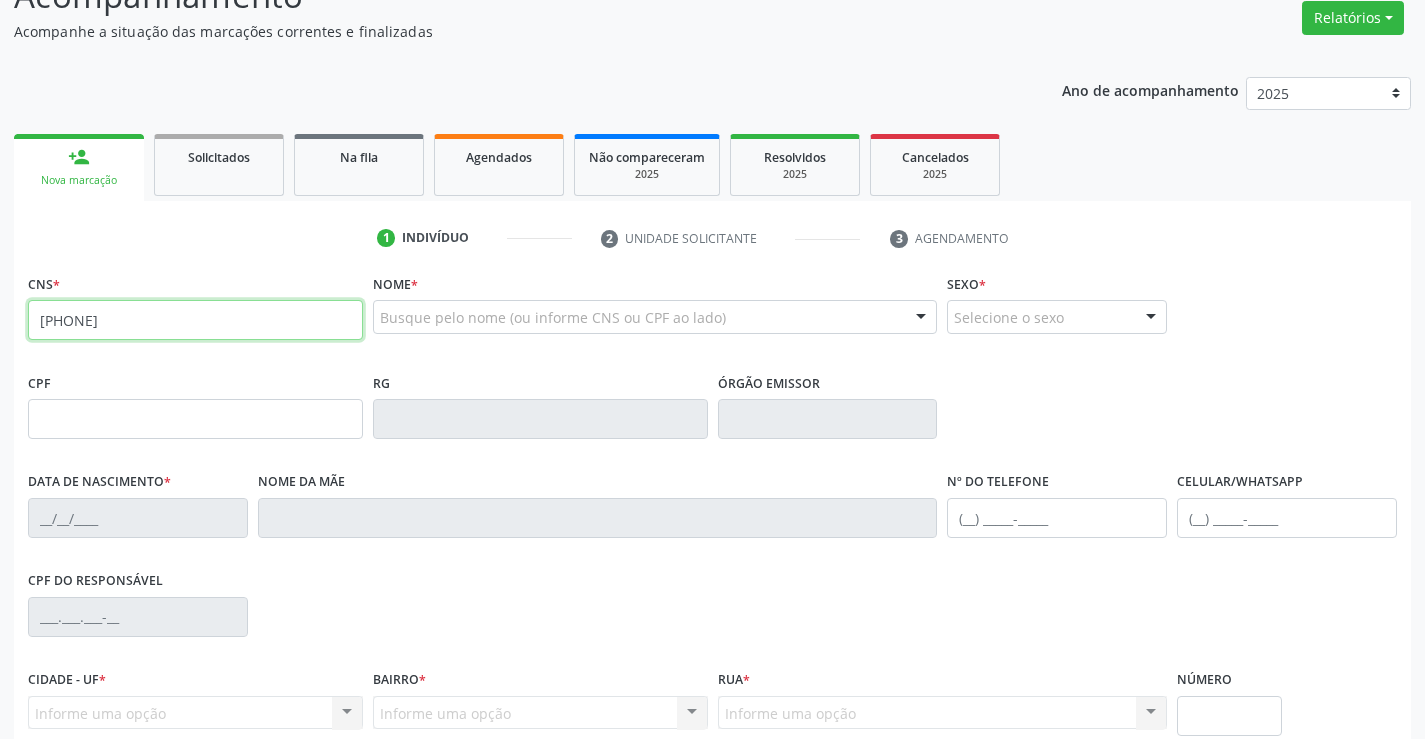type on "706 2000 1747 4266" 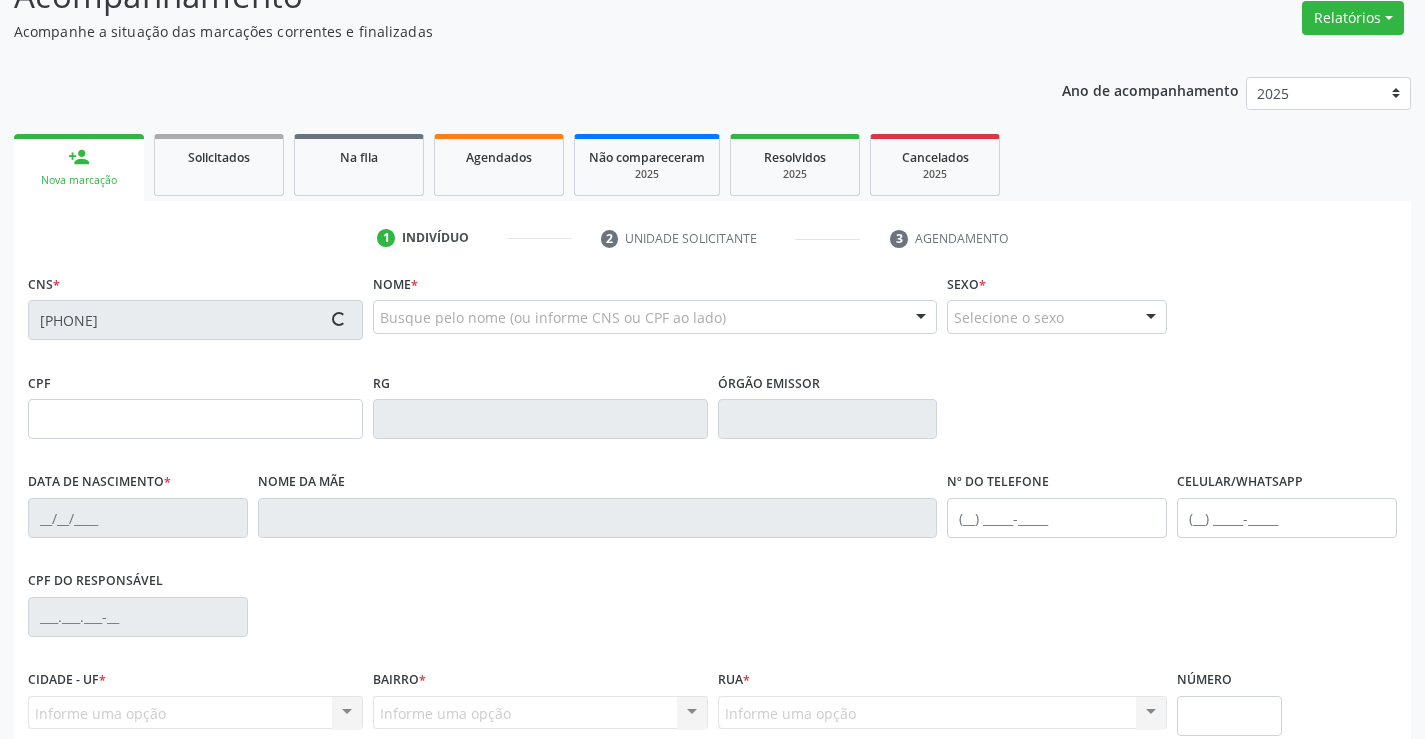 type on "21/12/1999" 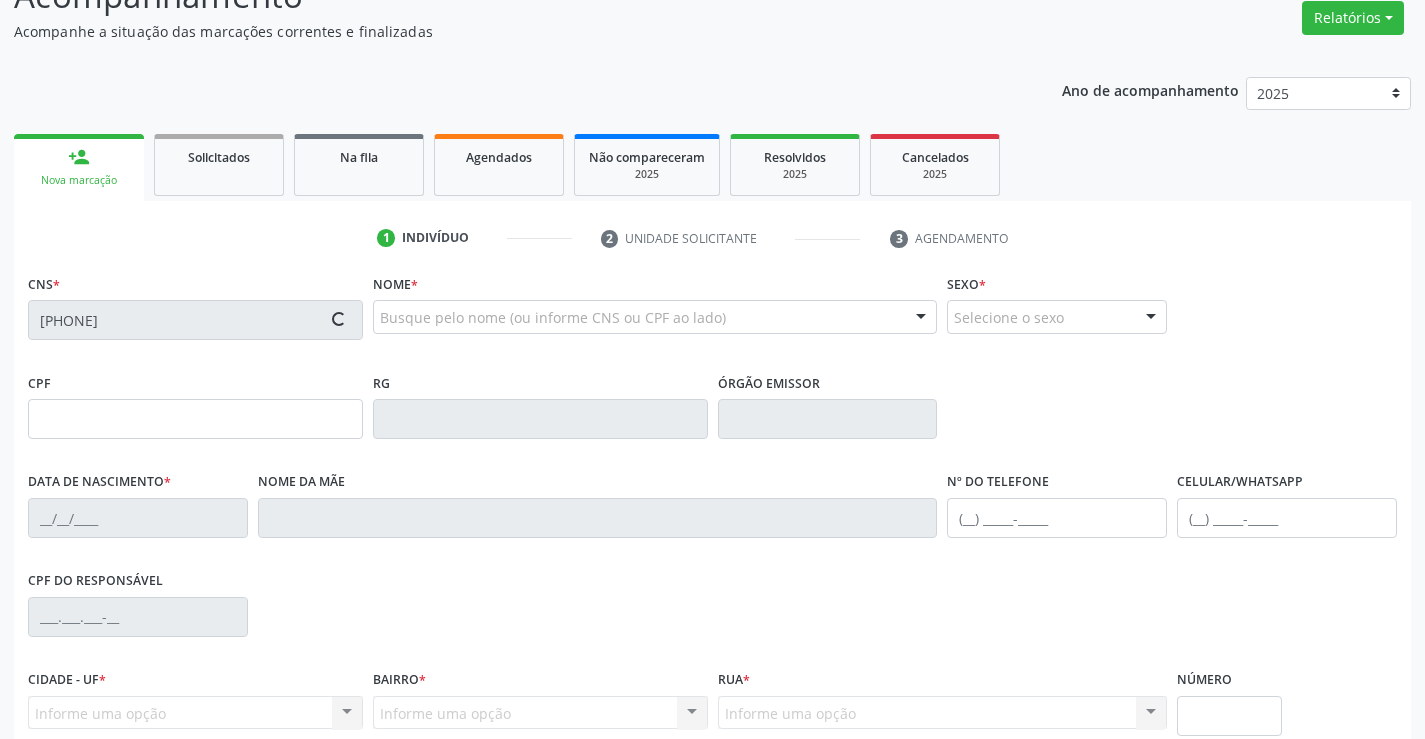 type on "Jaqueline Carvalho dos Santos Silva" 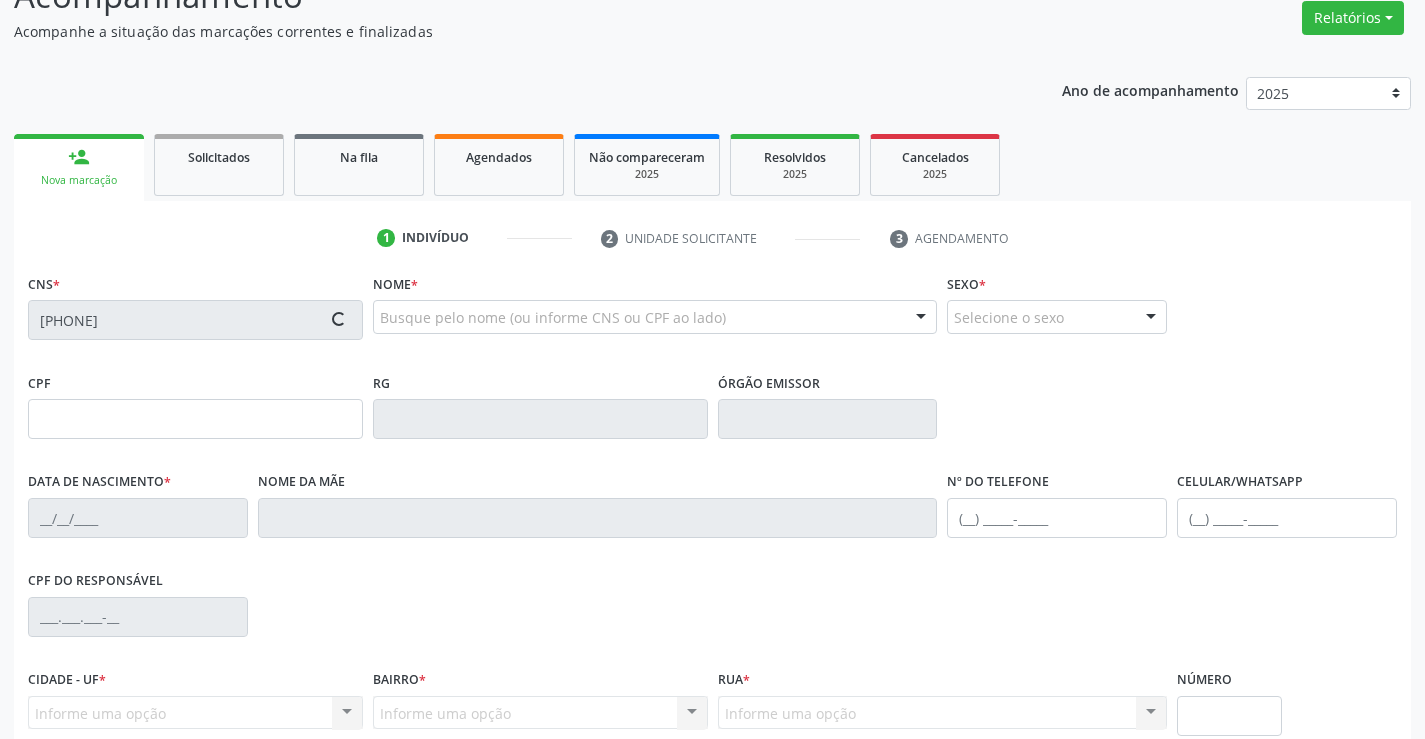 type on "(74) 98859-1735" 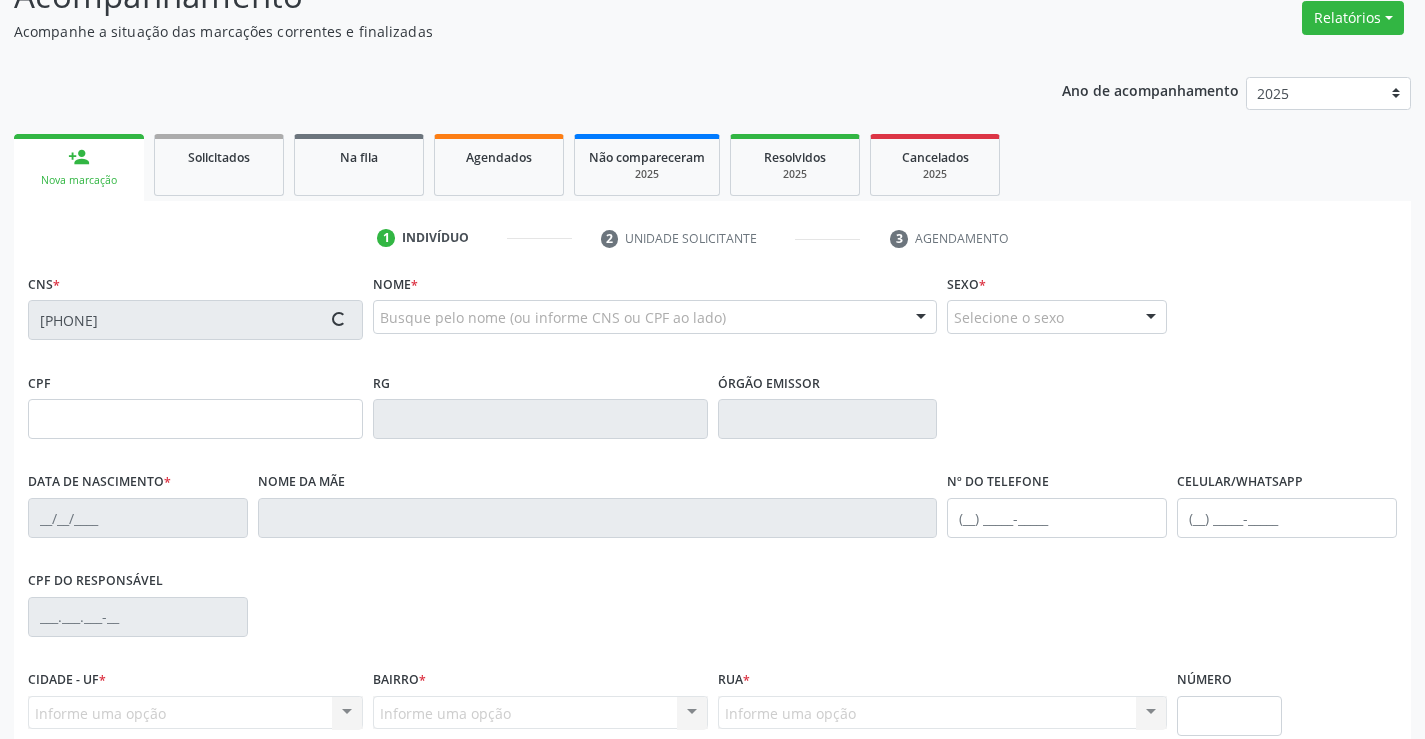 type on "S/N" 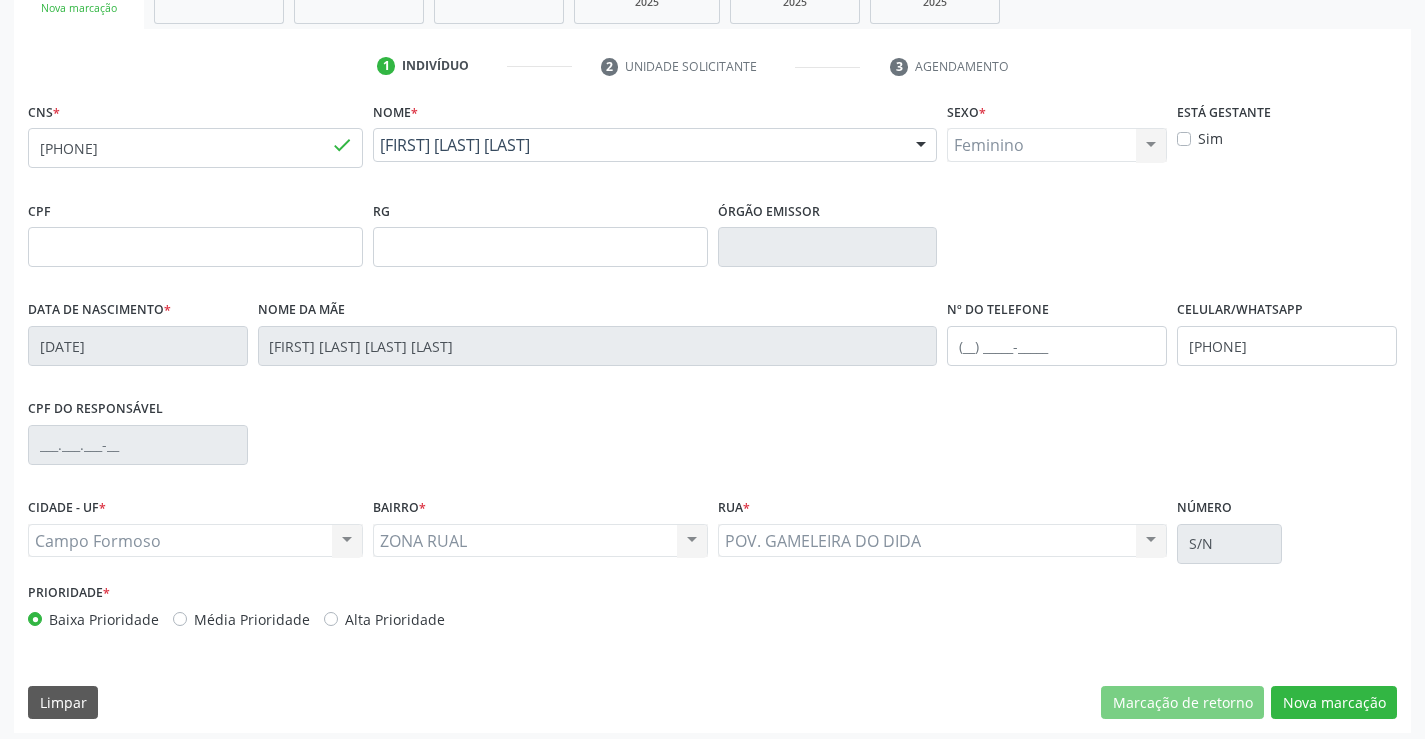 scroll, scrollTop: 345, scrollLeft: 0, axis: vertical 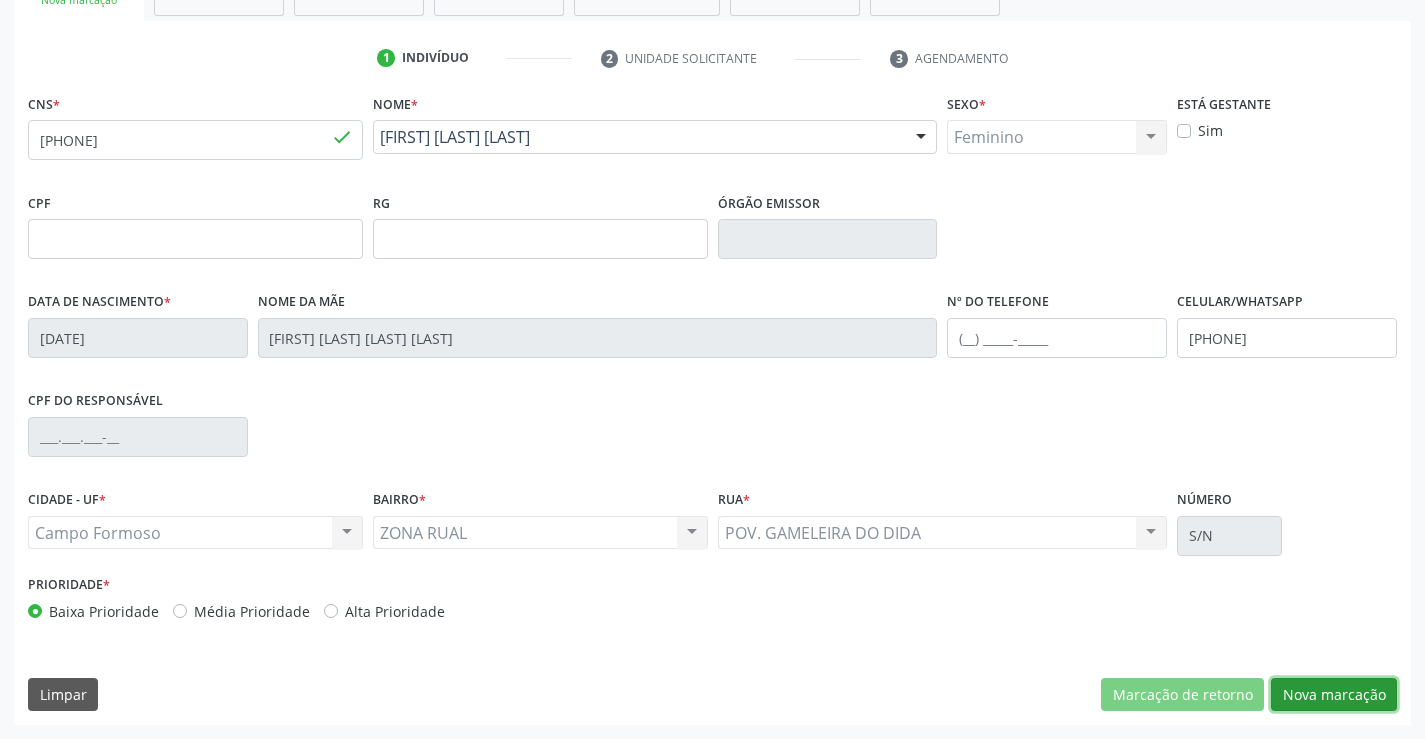 click on "Nova marcação" at bounding box center (1334, 695) 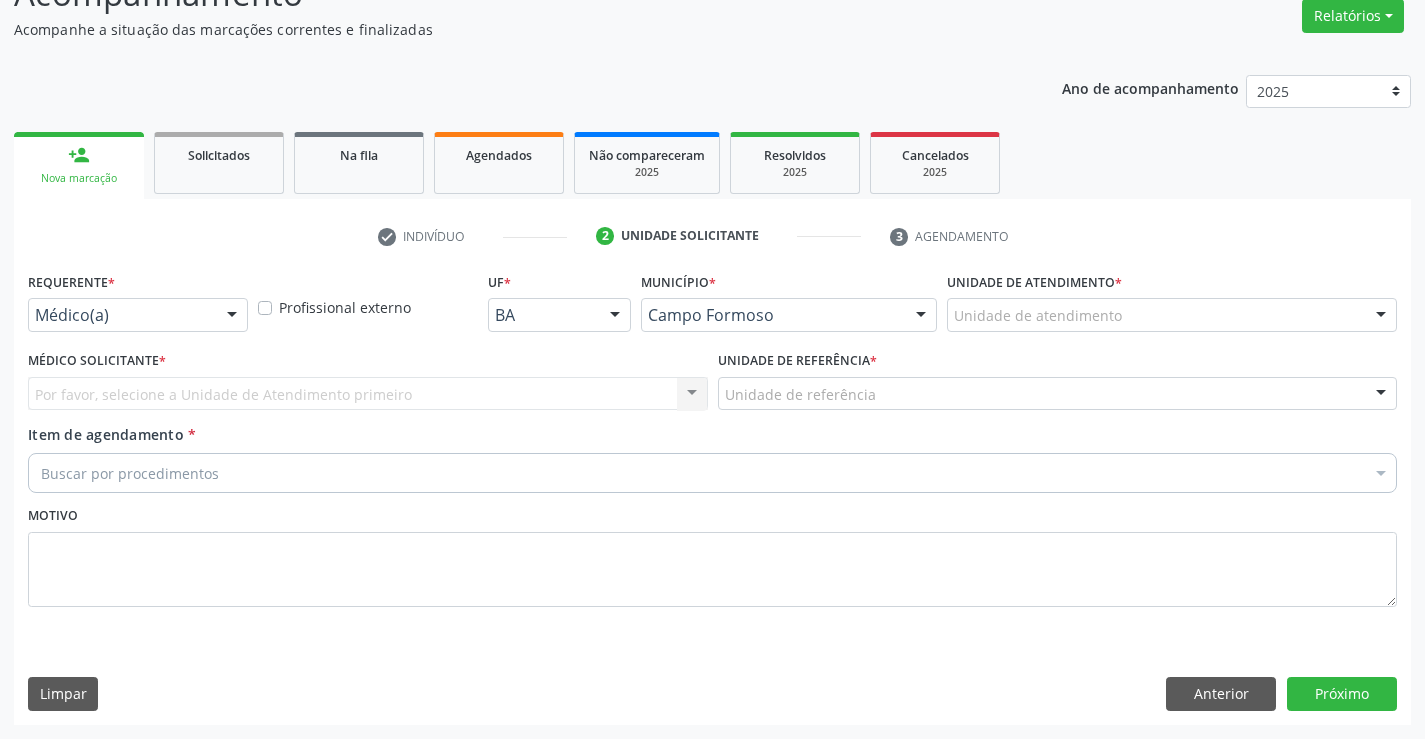 scroll, scrollTop: 167, scrollLeft: 0, axis: vertical 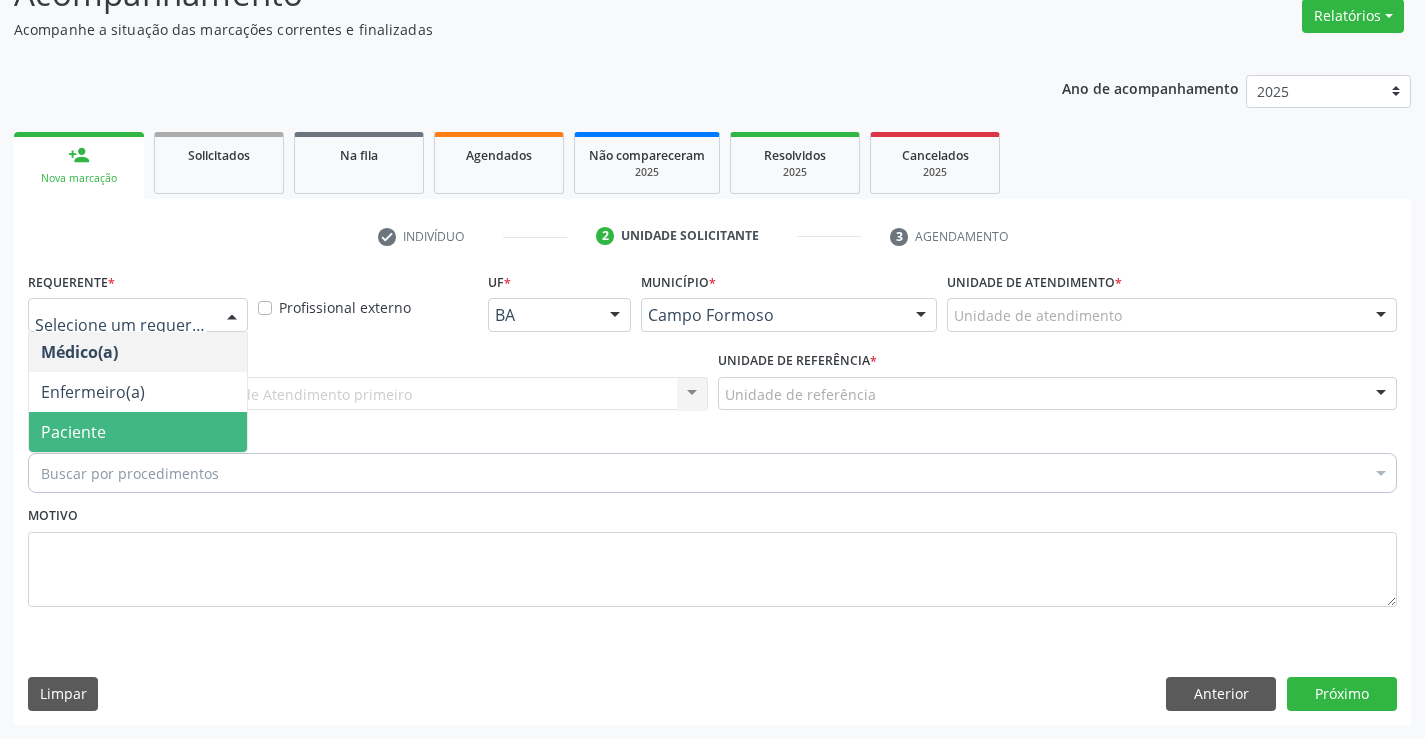 click on "Paciente" at bounding box center (138, 432) 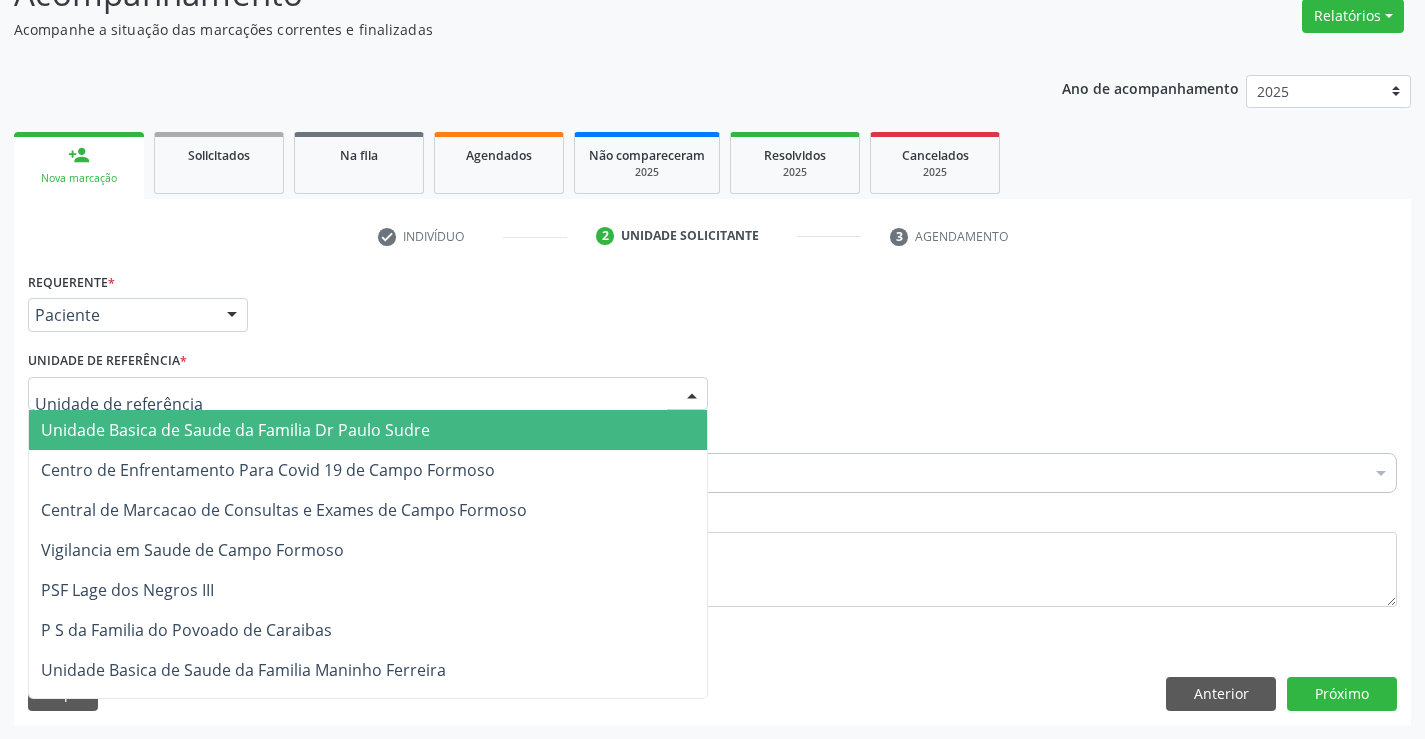 click on "Unidade Basica de Saude da Familia Dr Paulo Sudre" at bounding box center (368, 430) 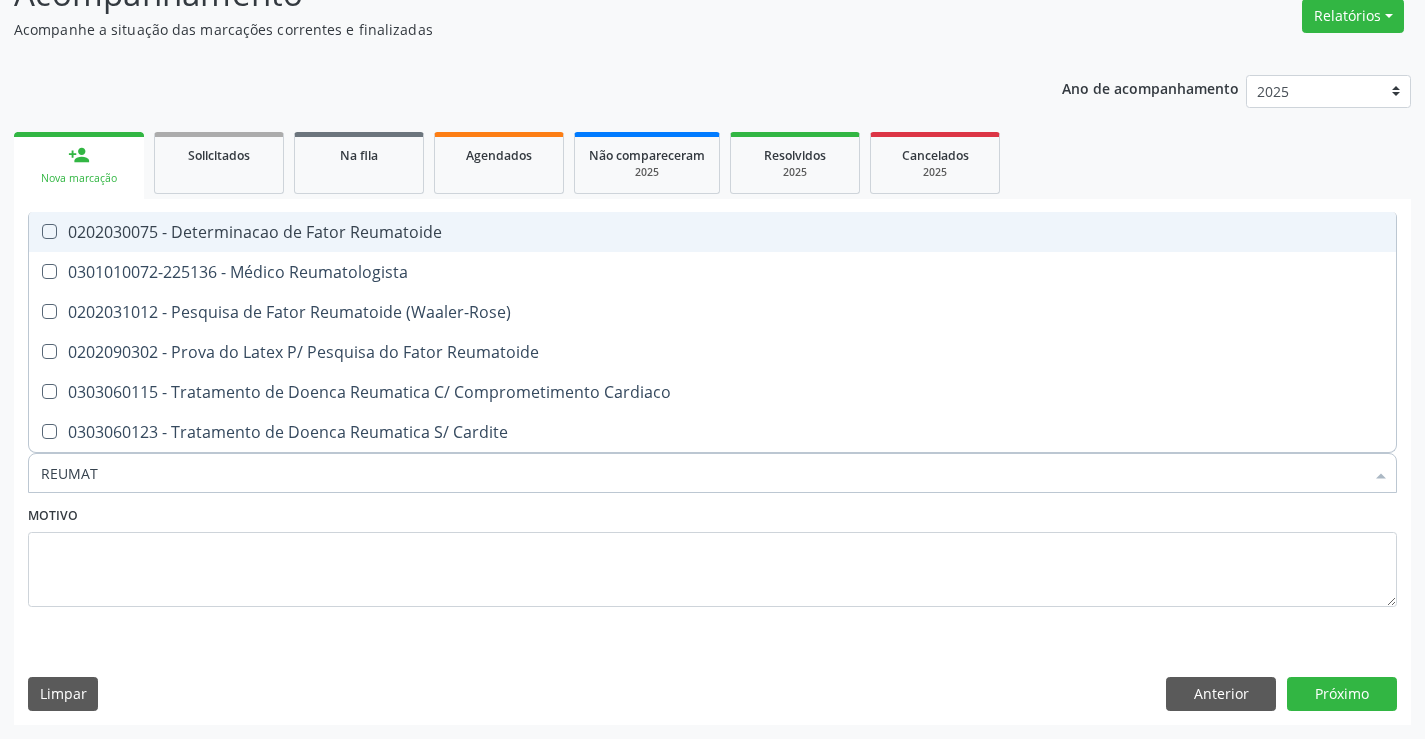 type on "REUMATO" 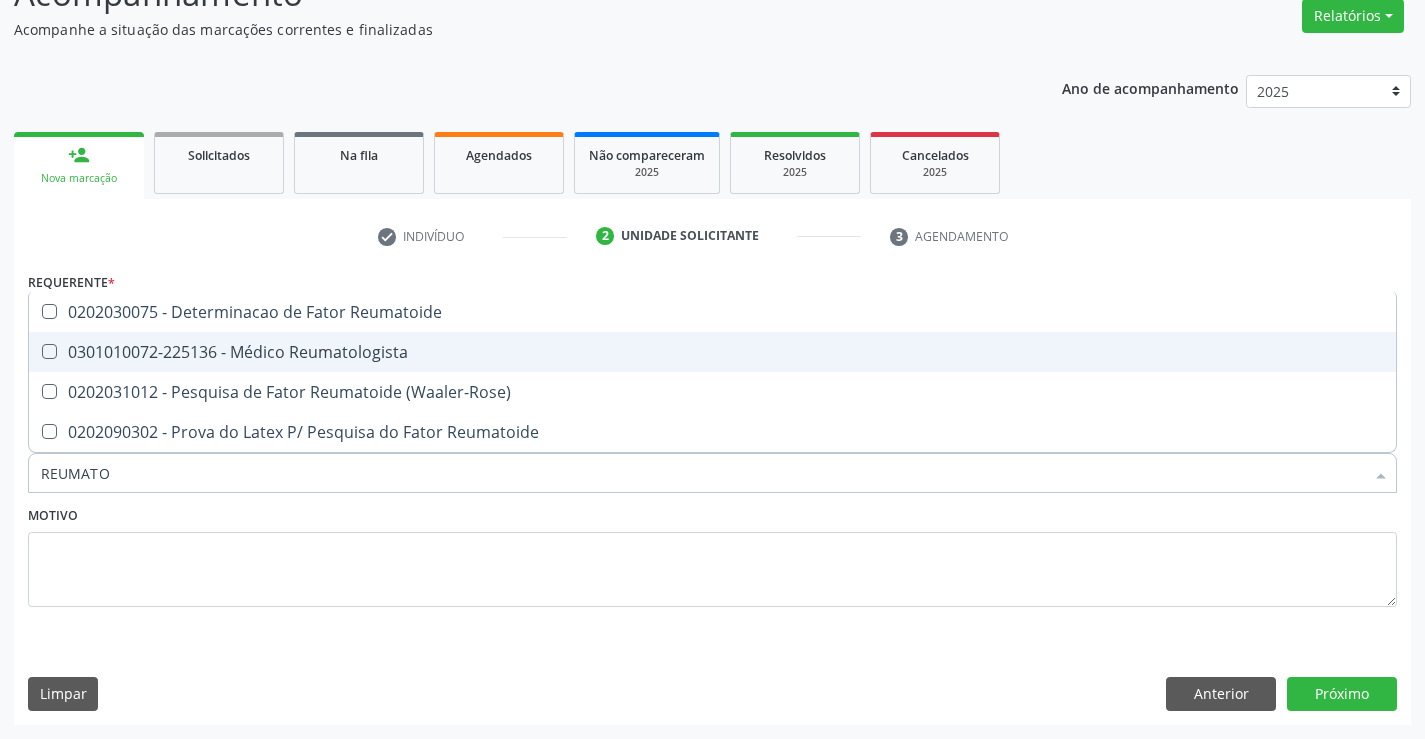 click on "0301010072-225136 - Médico Reumatologista" at bounding box center [712, 352] 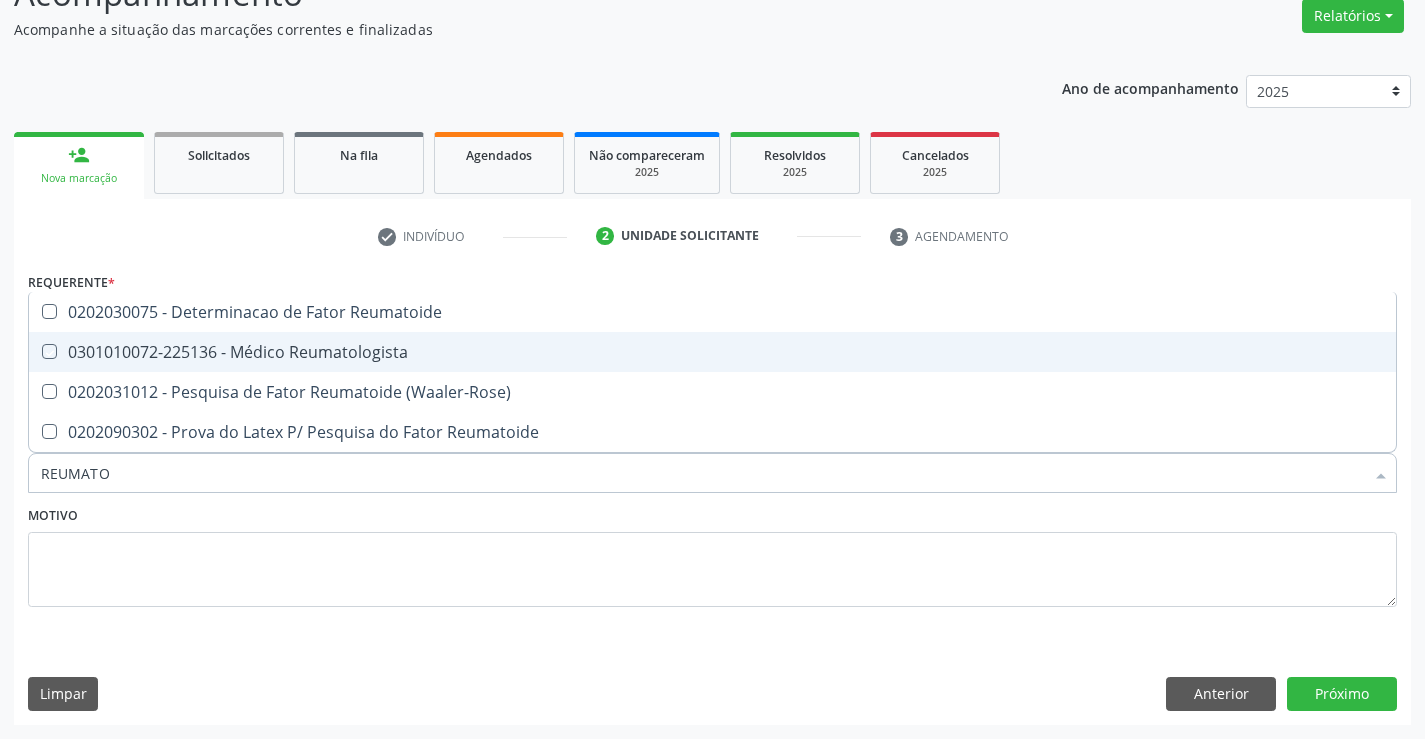 checkbox on "true" 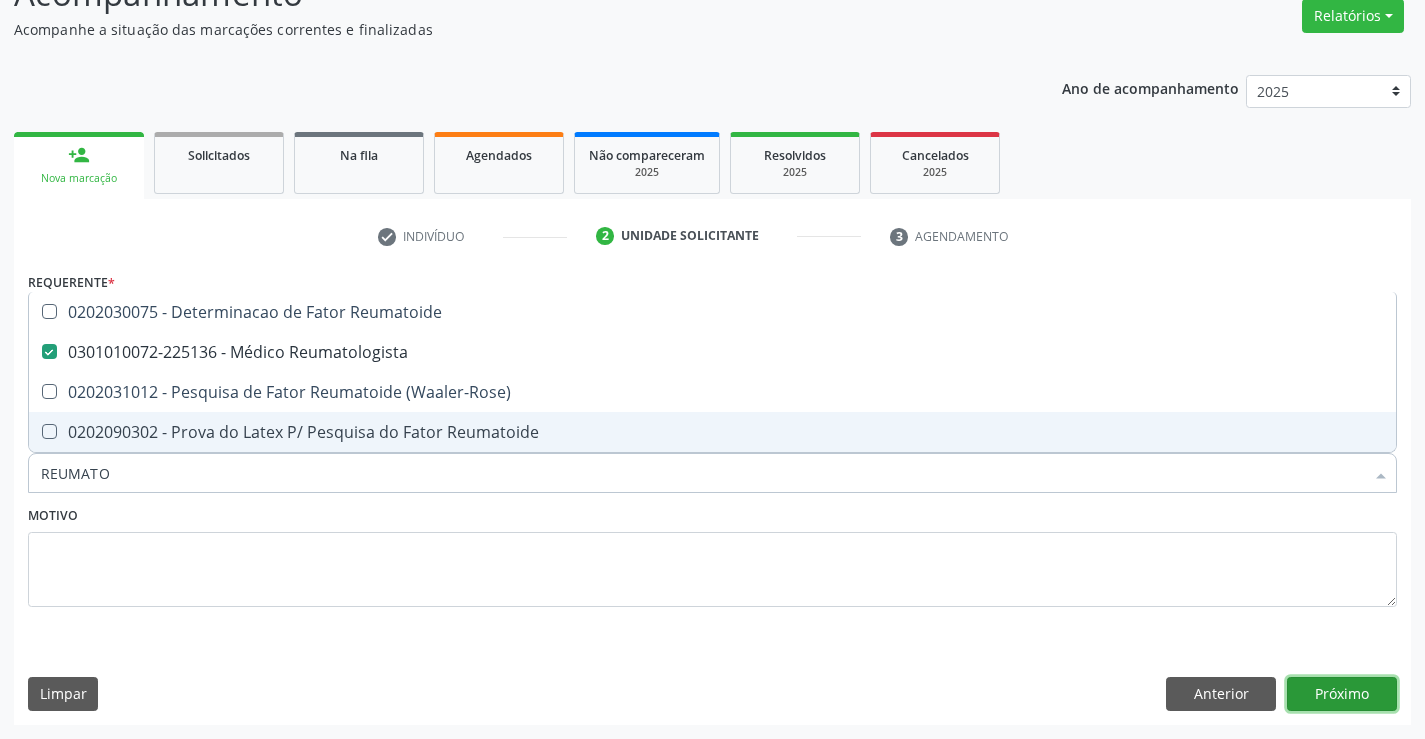 click on "Próximo" at bounding box center [1342, 694] 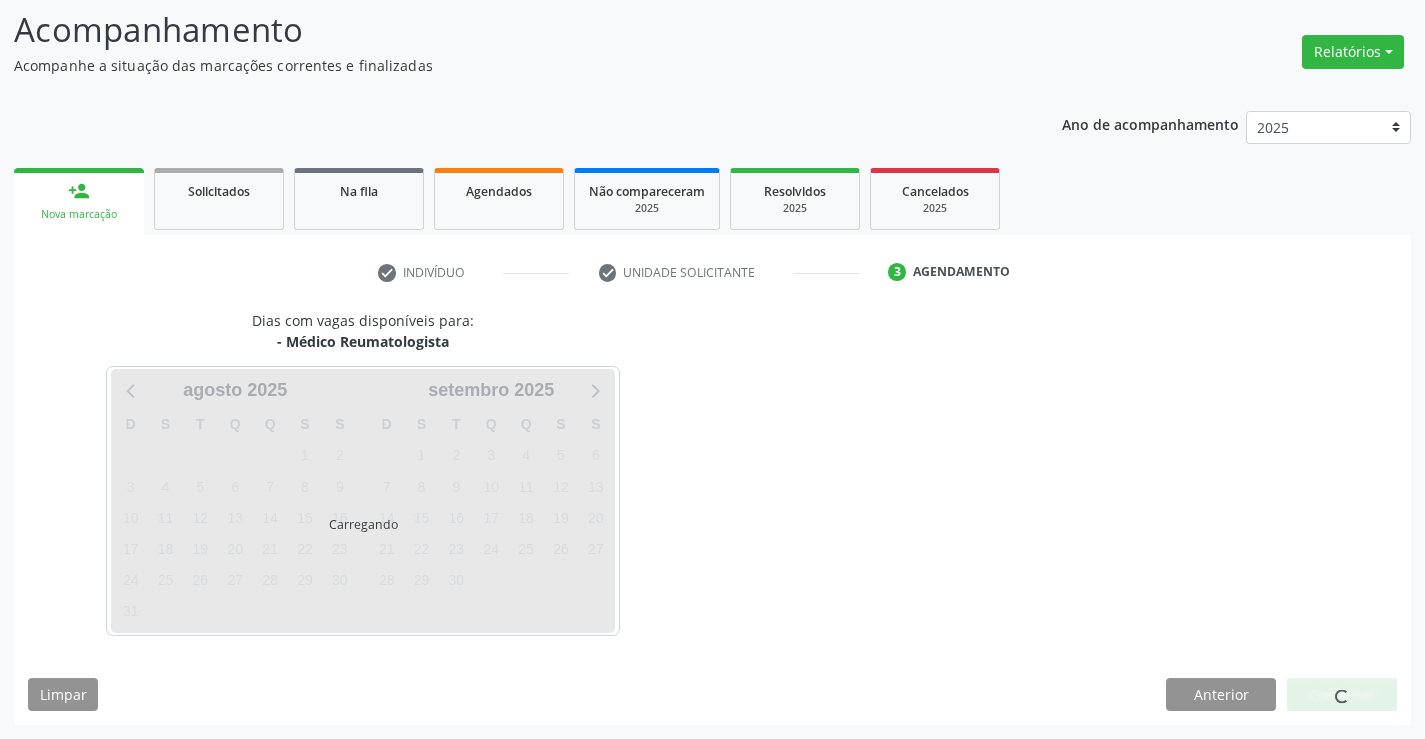 scroll, scrollTop: 167, scrollLeft: 0, axis: vertical 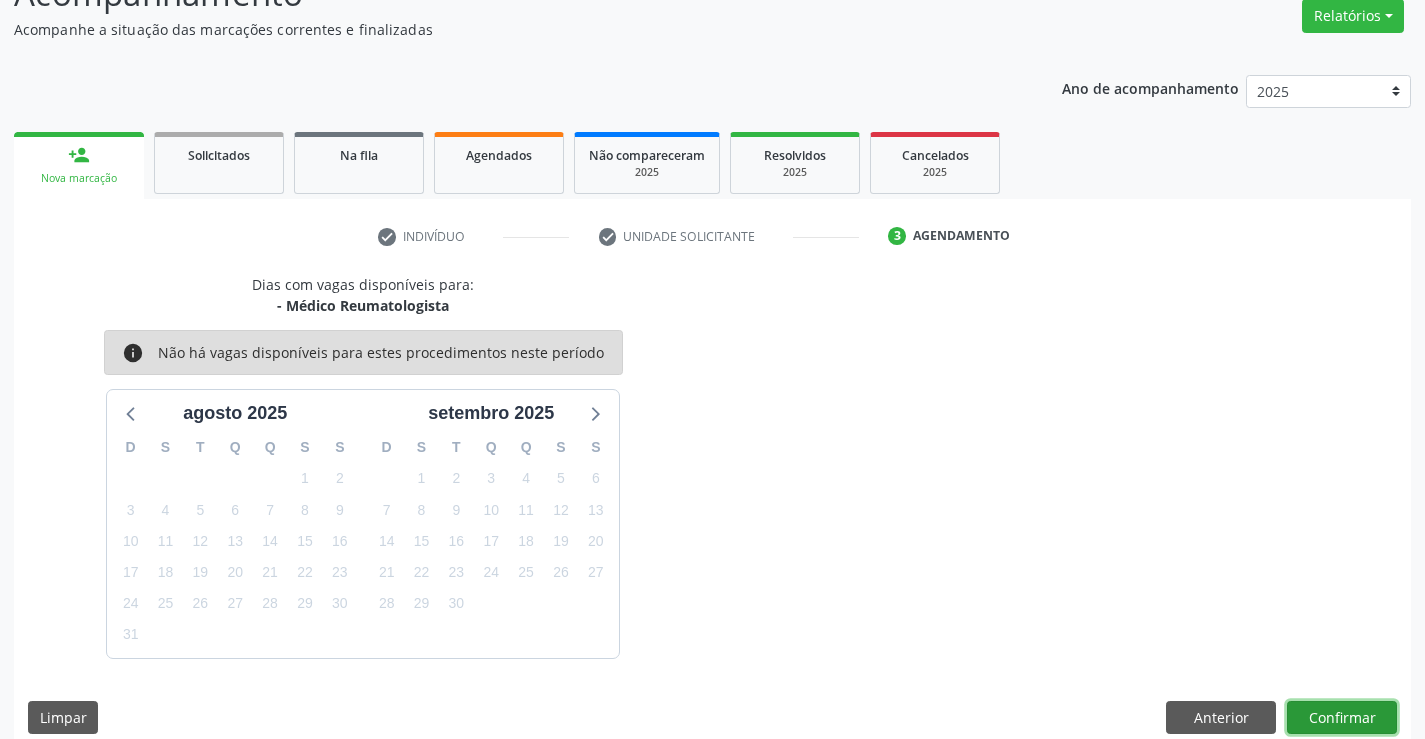 click on "Confirmar" at bounding box center [1342, 718] 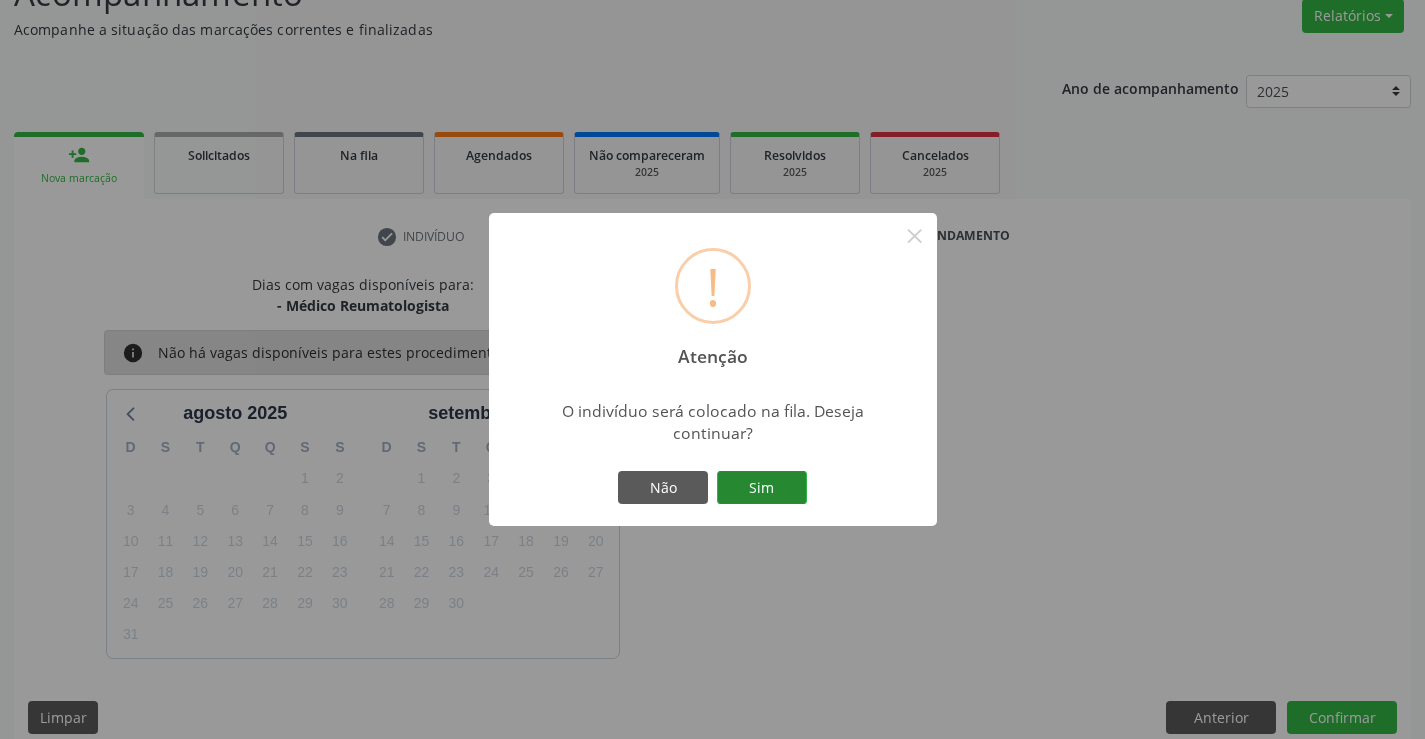 click on "Sim" at bounding box center (762, 488) 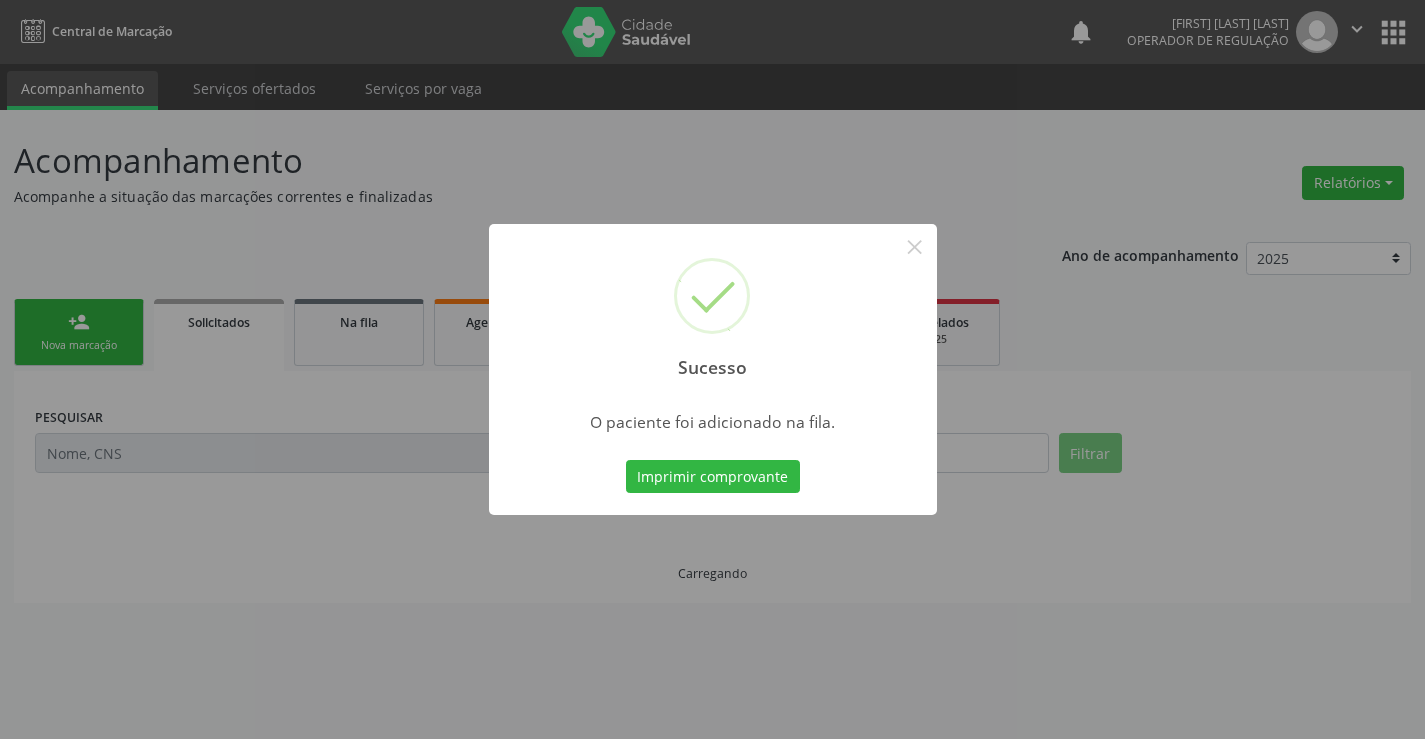 scroll, scrollTop: 0, scrollLeft: 0, axis: both 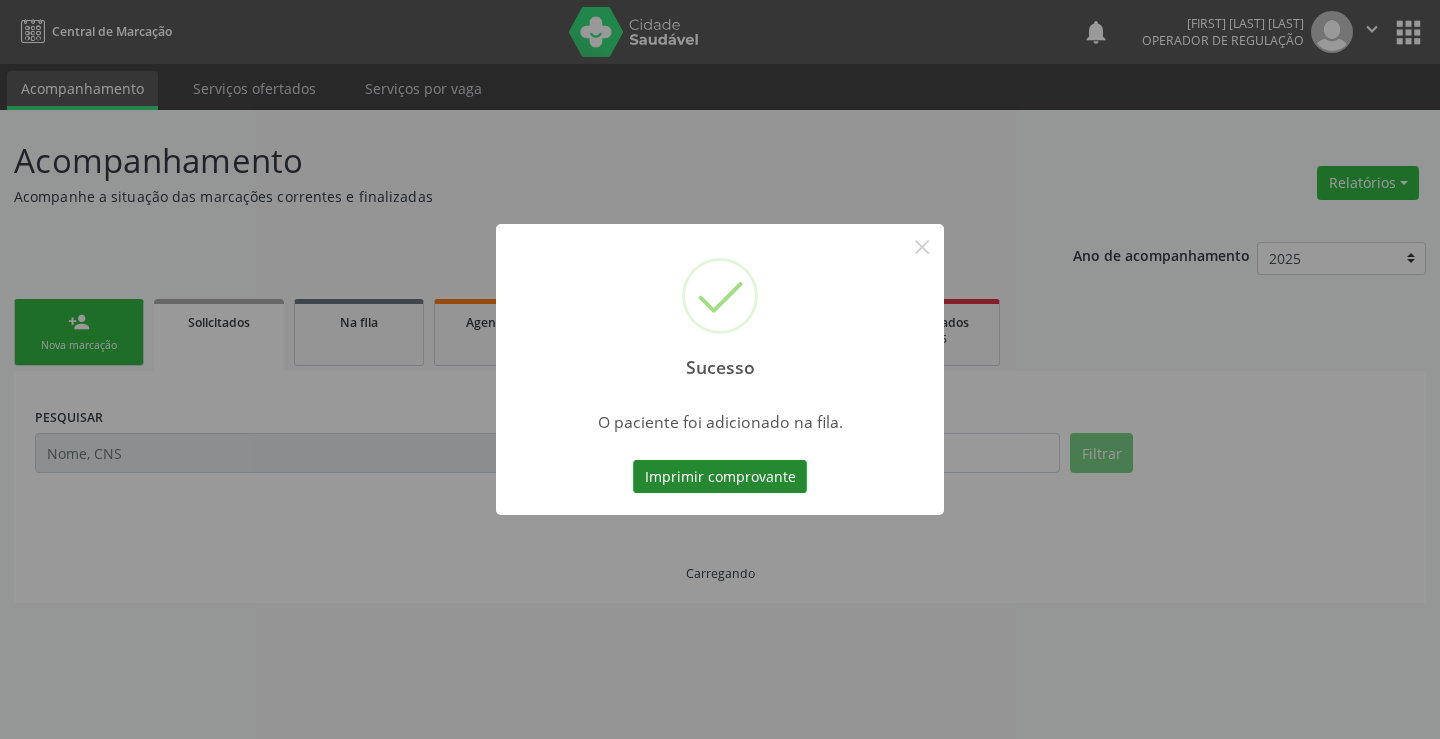 click on "Imprimir comprovante" at bounding box center (720, 477) 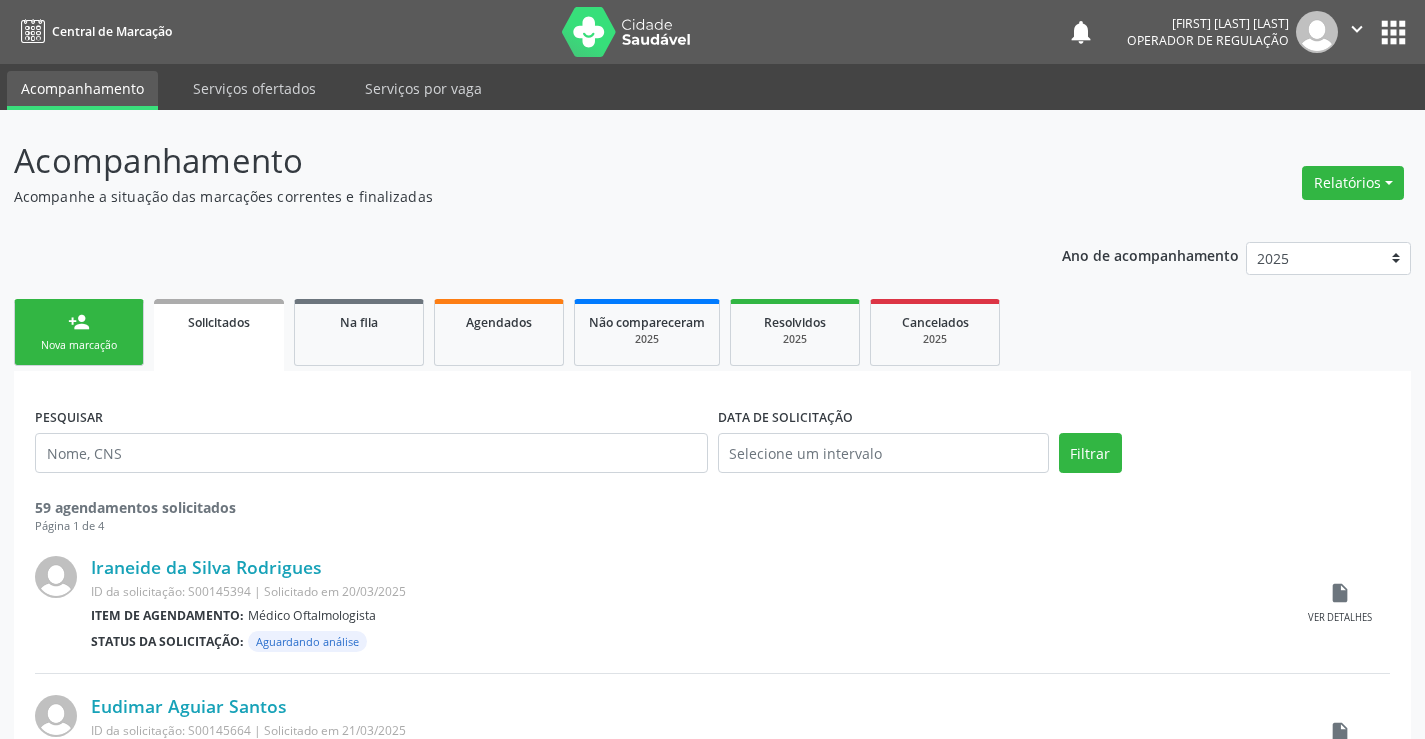 click on "person_add
Nova marcação" at bounding box center (79, 332) 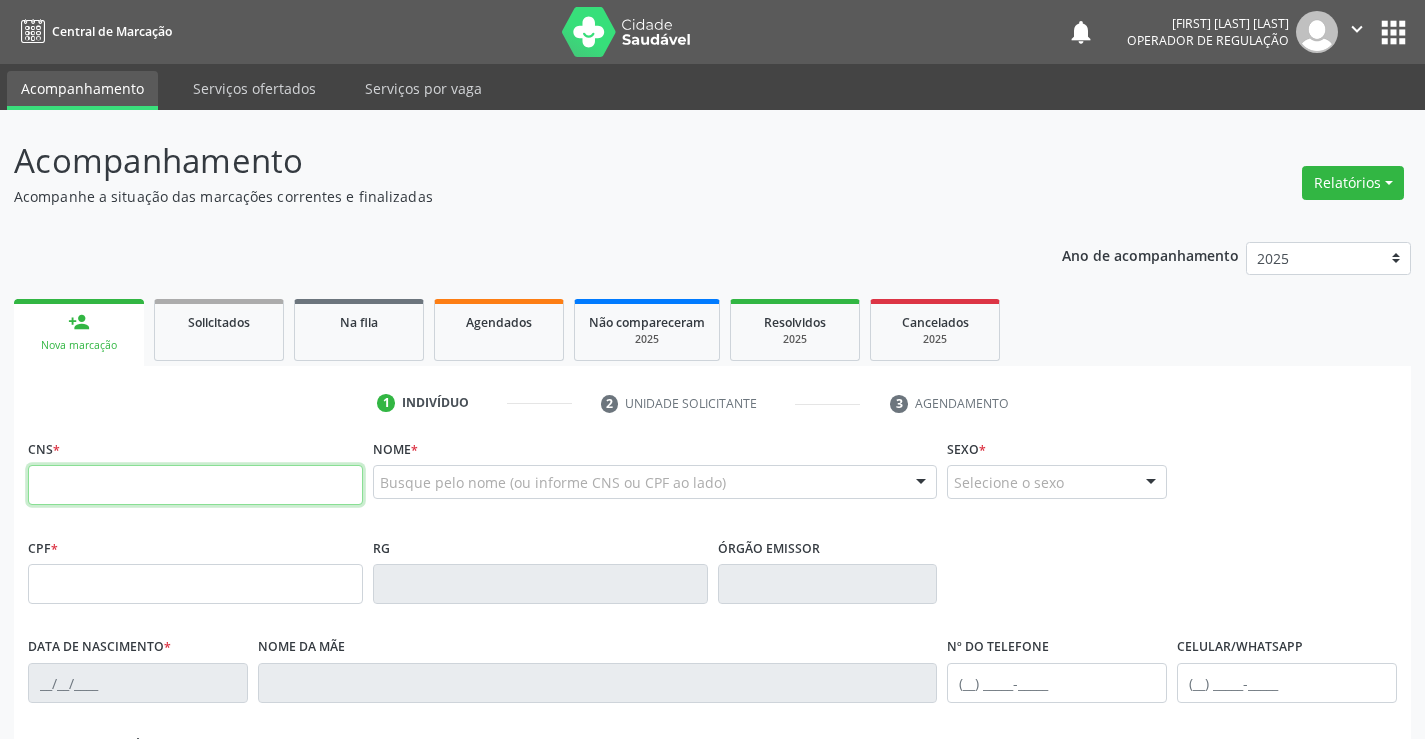 click at bounding box center [195, 485] 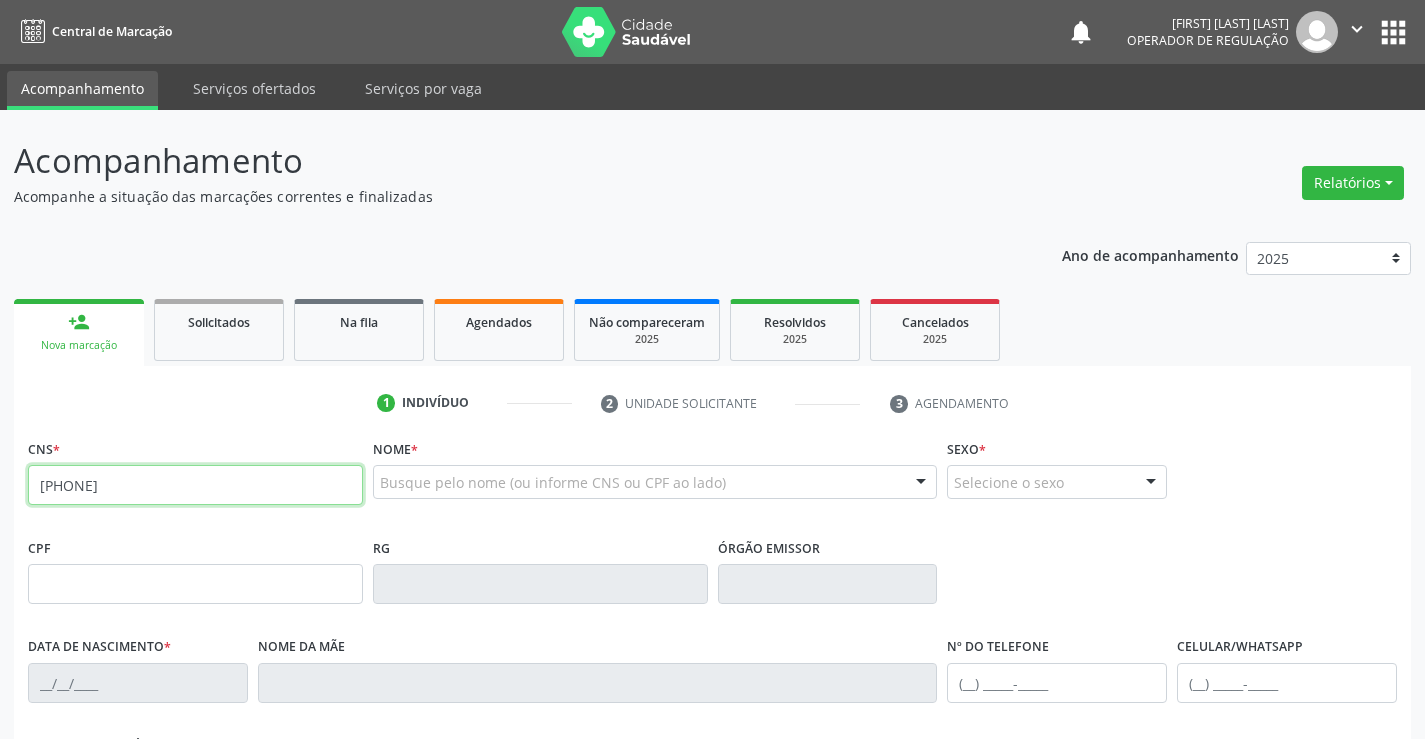 type on "704 2022 8601 5282" 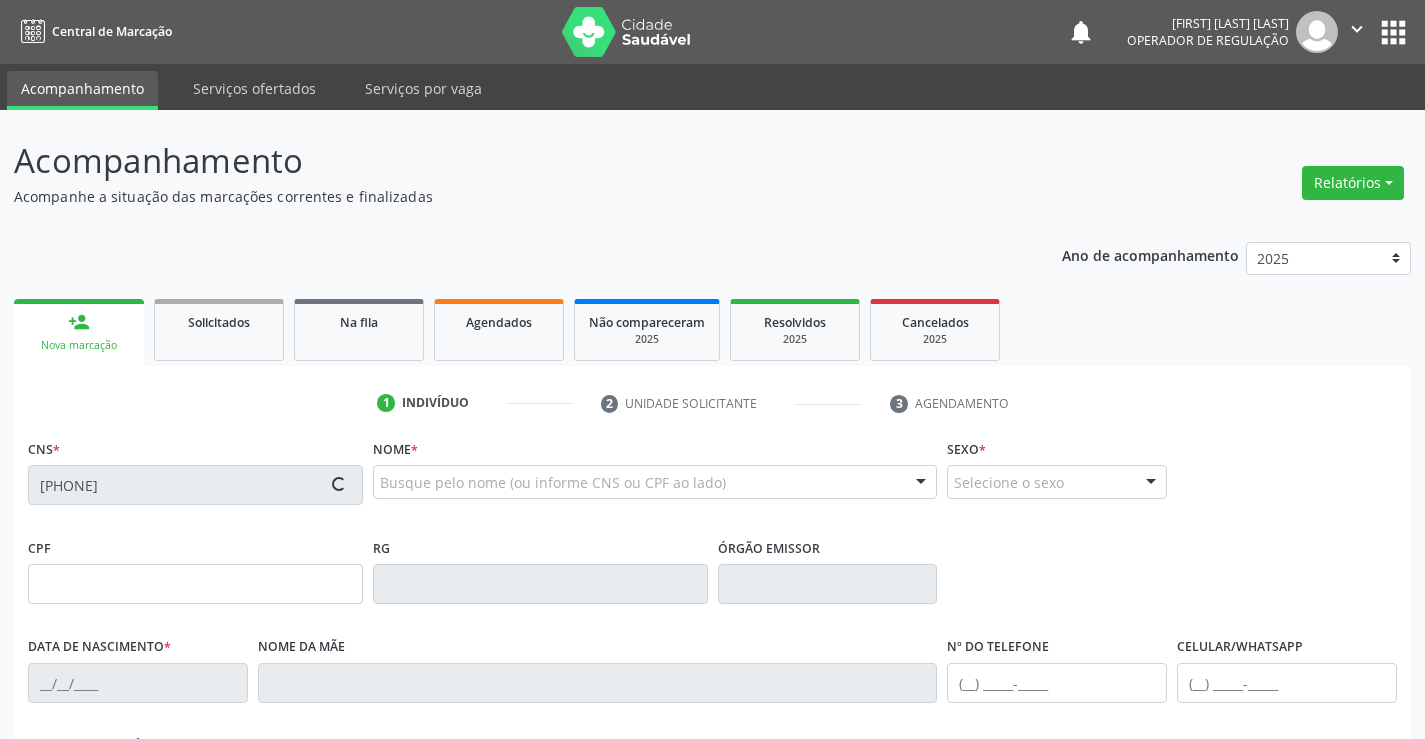 type on "25/12/1969" 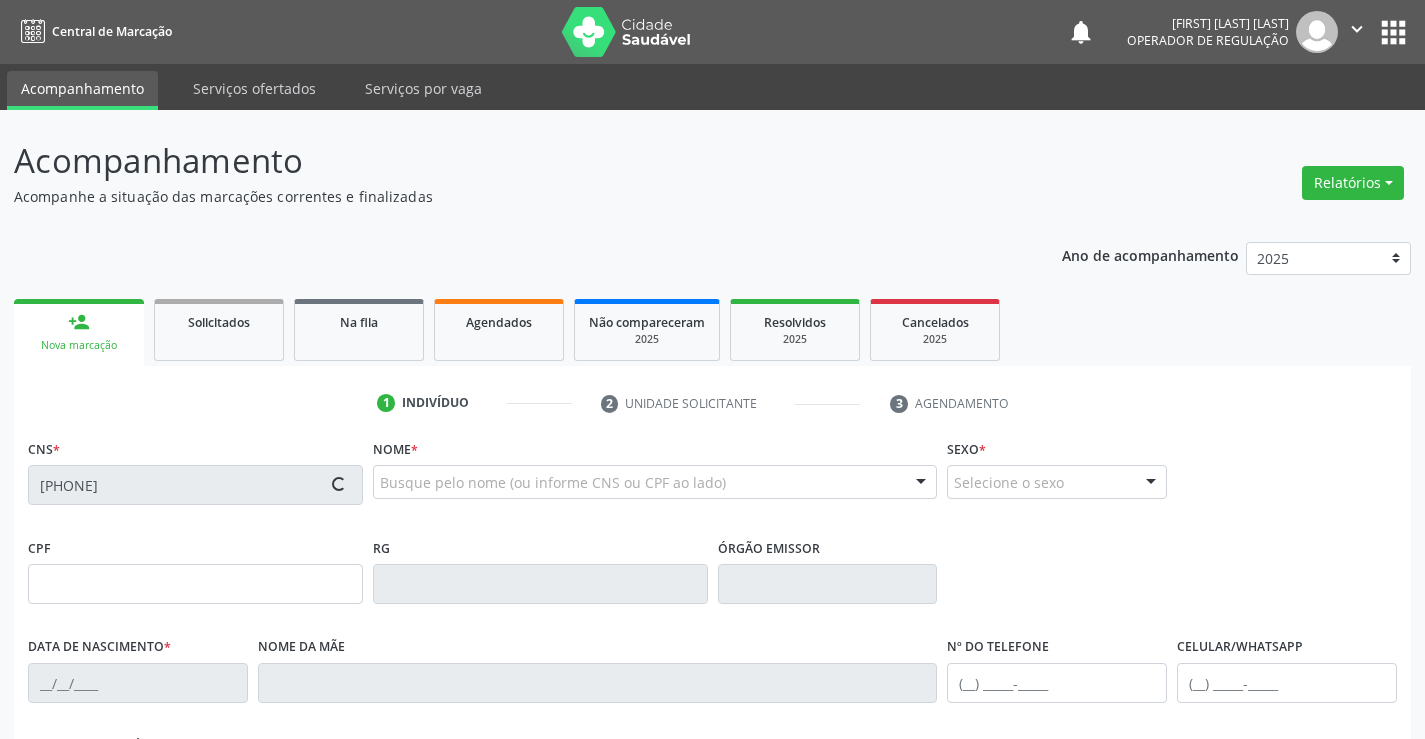 type on "(74) 98854-1557" 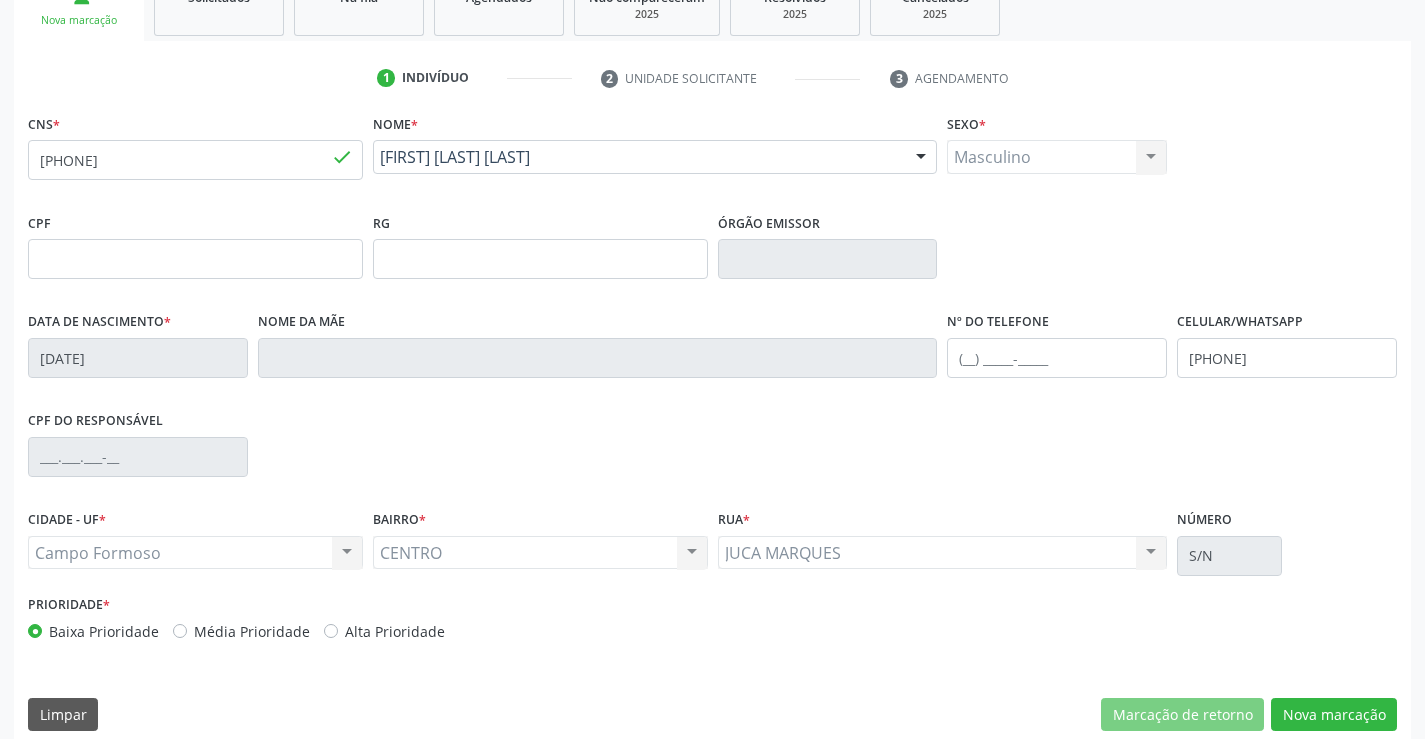 scroll, scrollTop: 345, scrollLeft: 0, axis: vertical 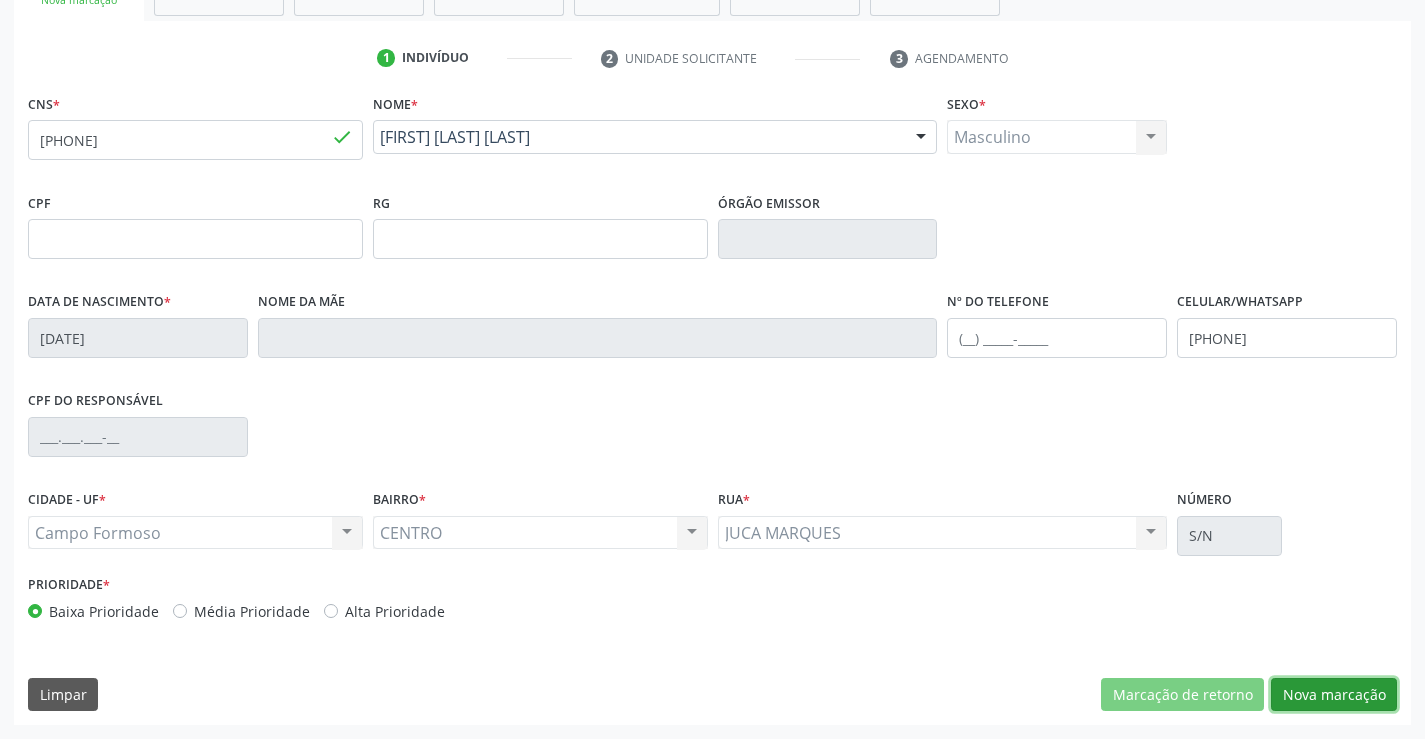 click on "Nova marcação" at bounding box center (1334, 695) 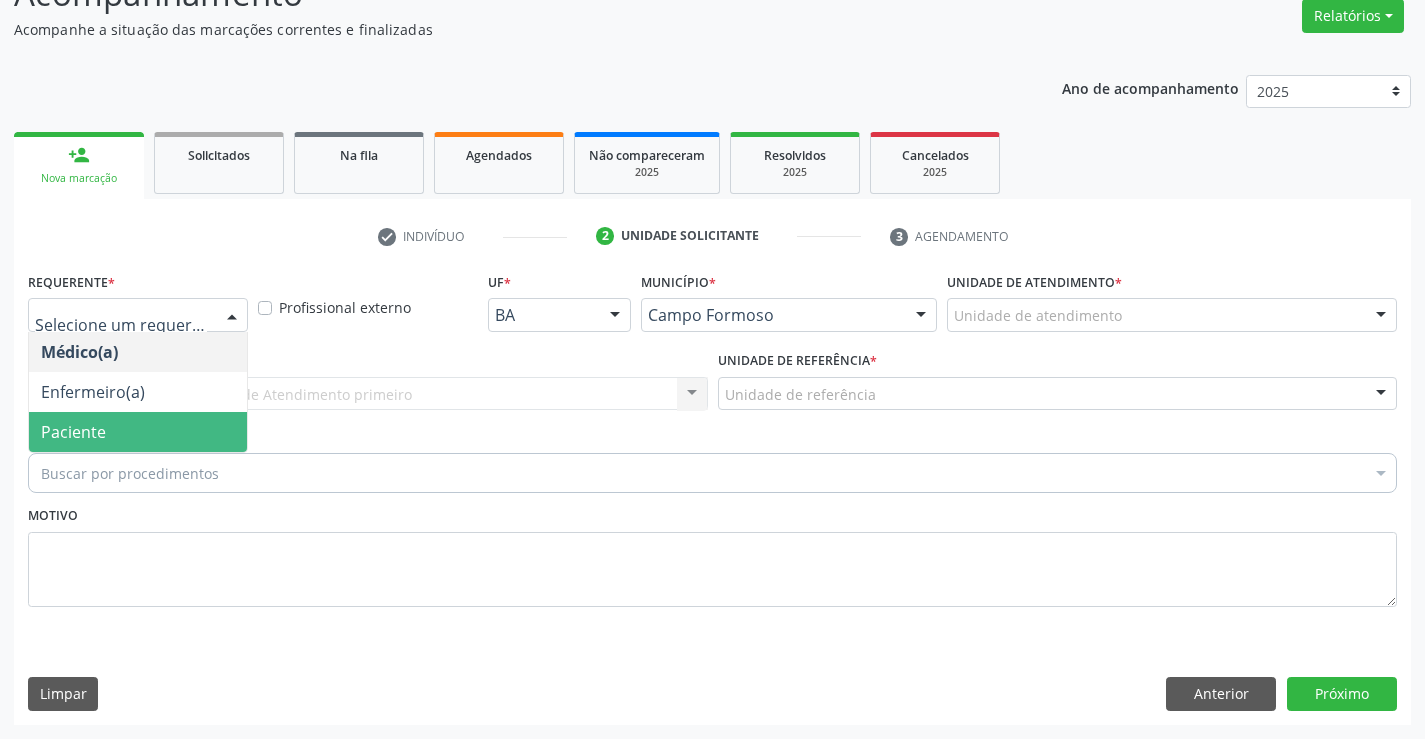 click on "Paciente" at bounding box center (138, 432) 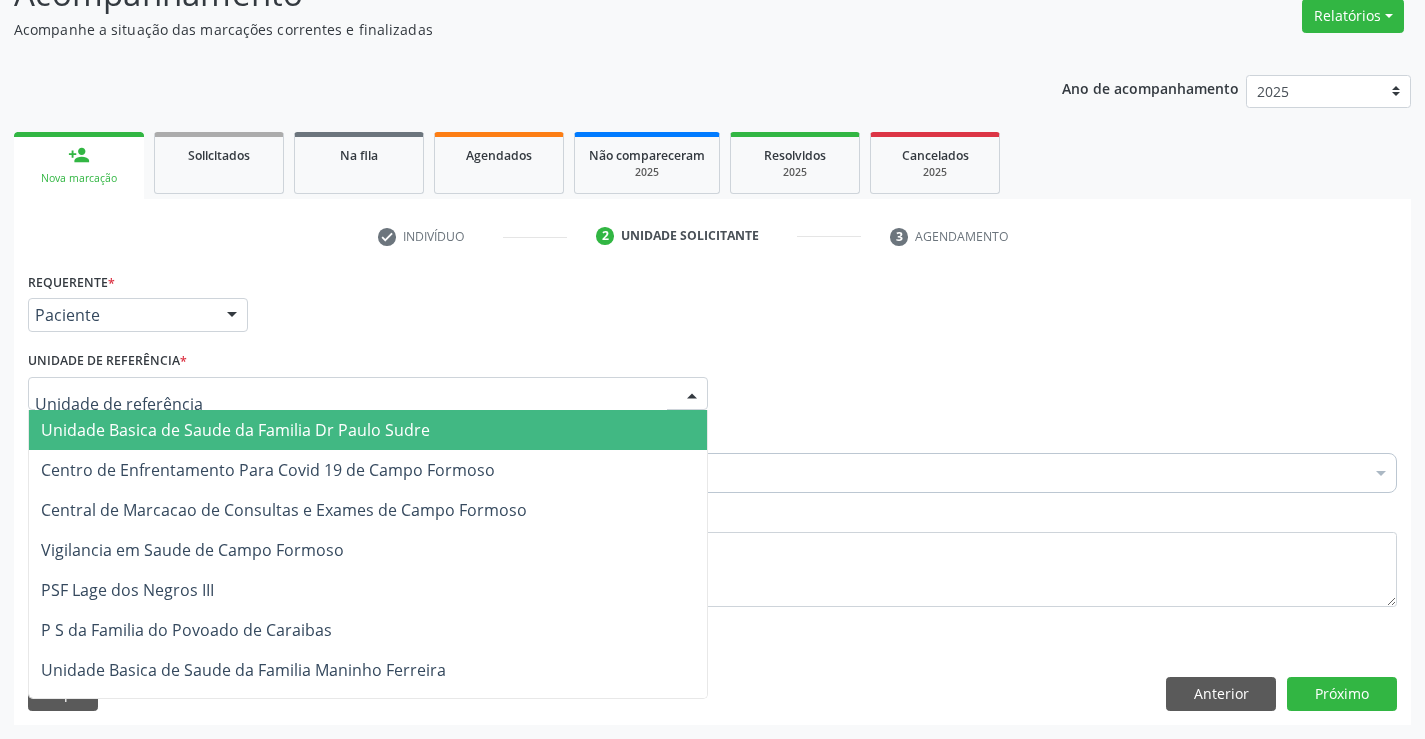 click at bounding box center [368, 394] 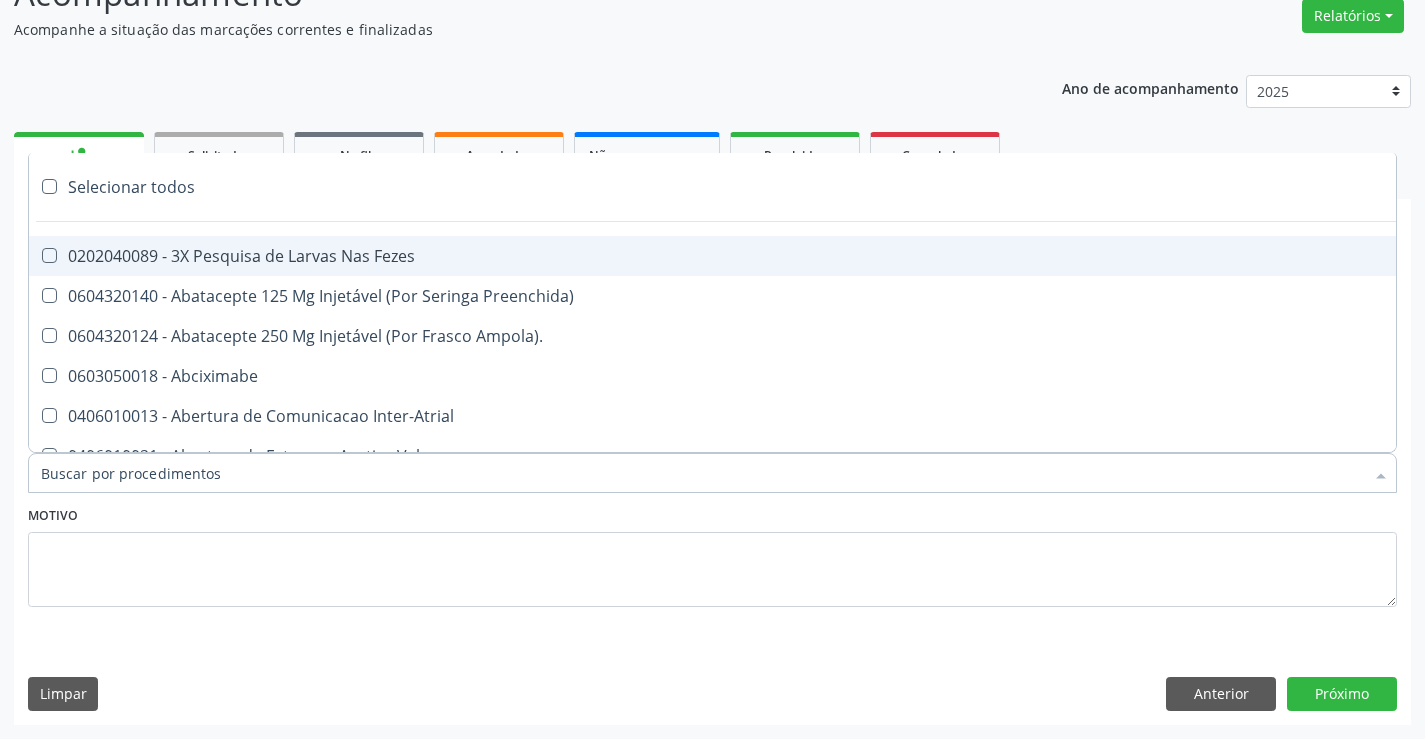 click at bounding box center [712, 473] 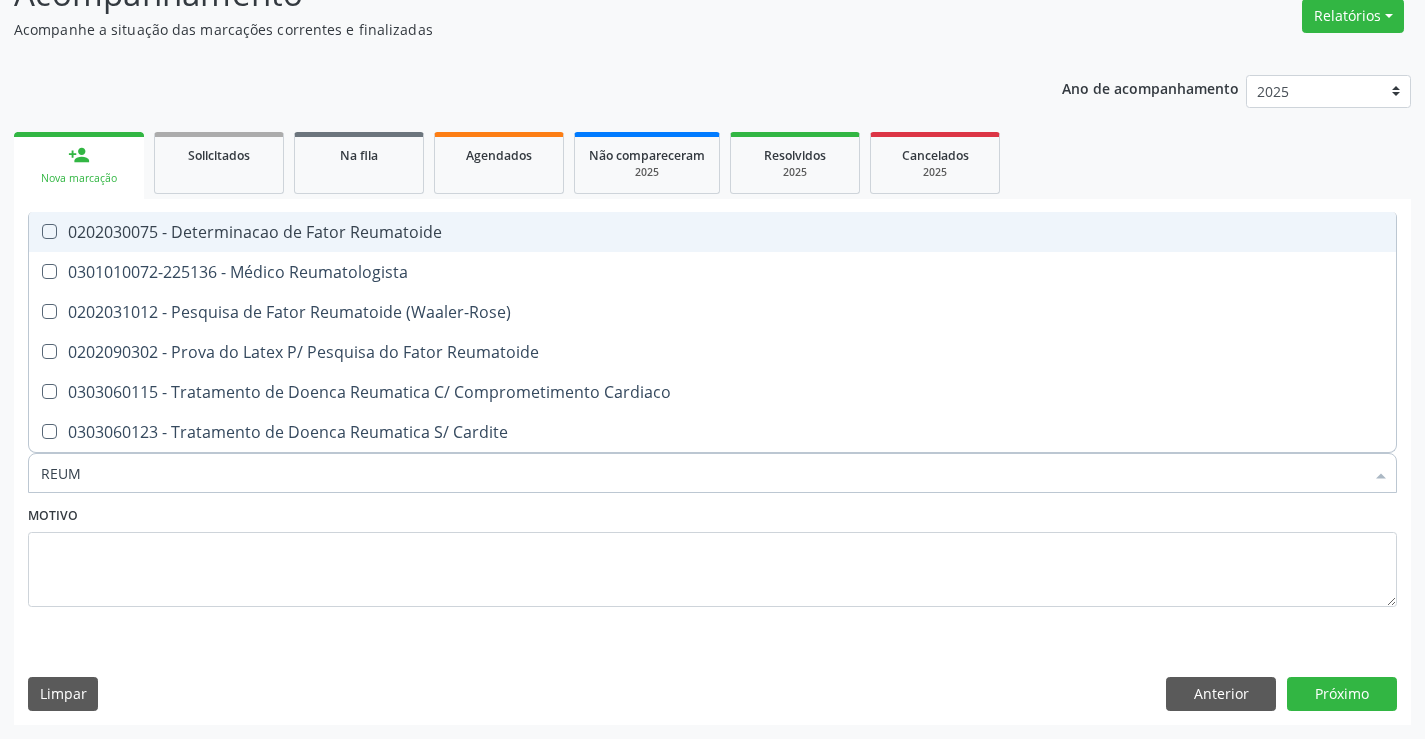 type on "REUMA" 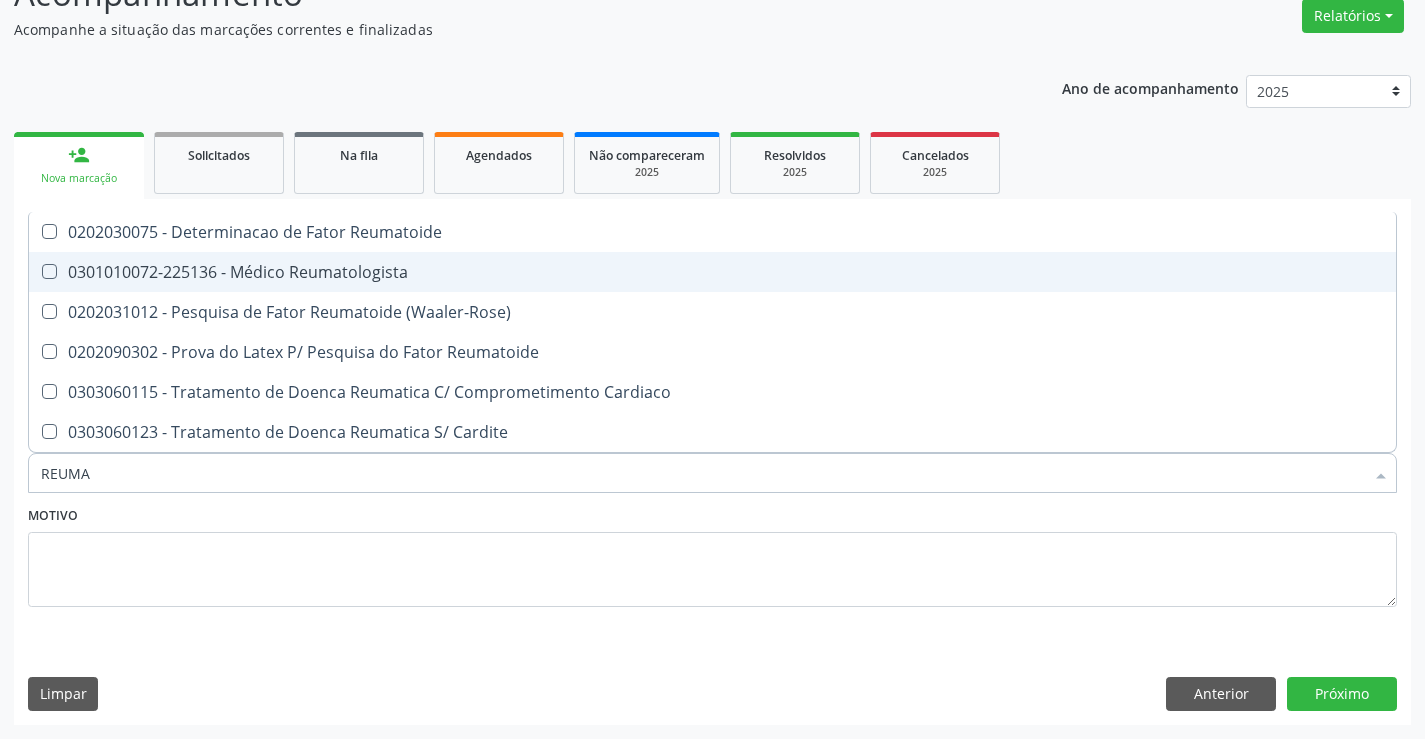 click on "0301010072-225136 - Médico Reumatologista" at bounding box center (712, 272) 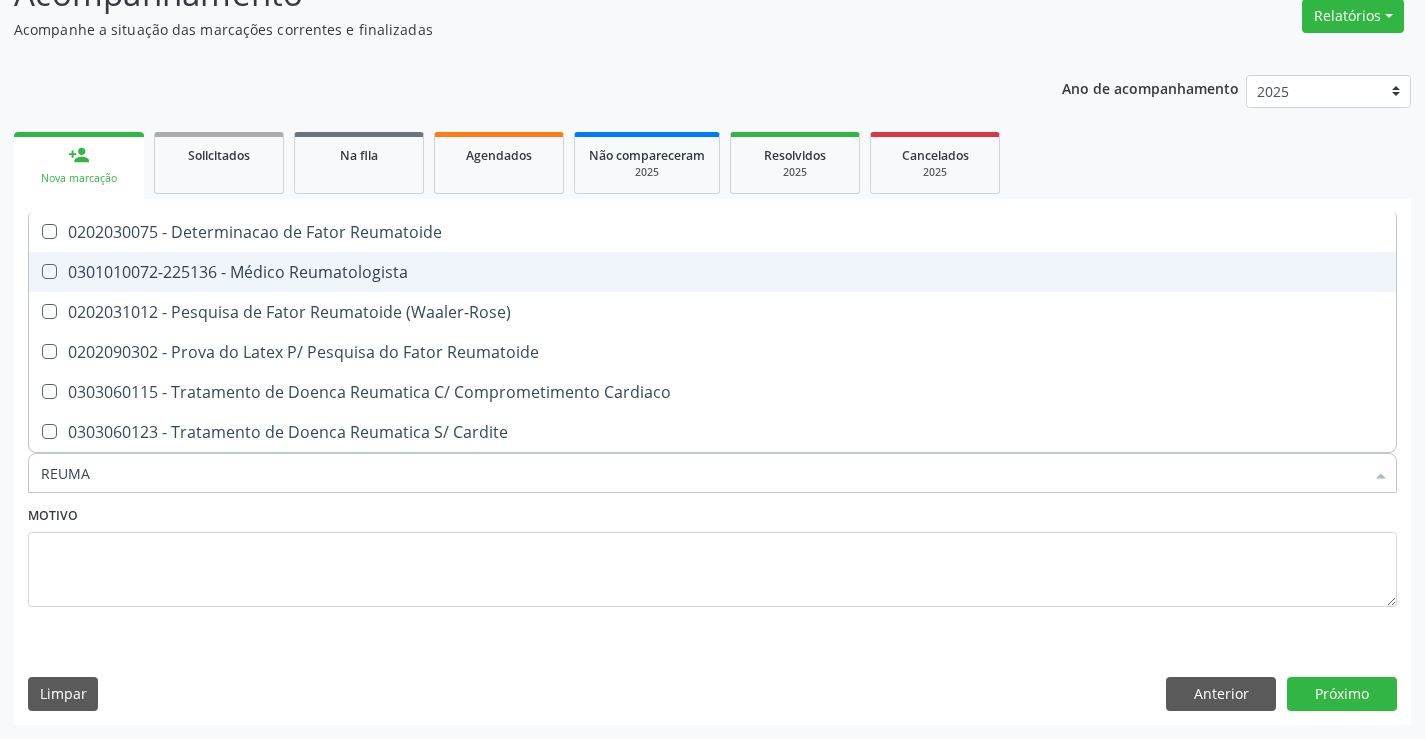 checkbox on "true" 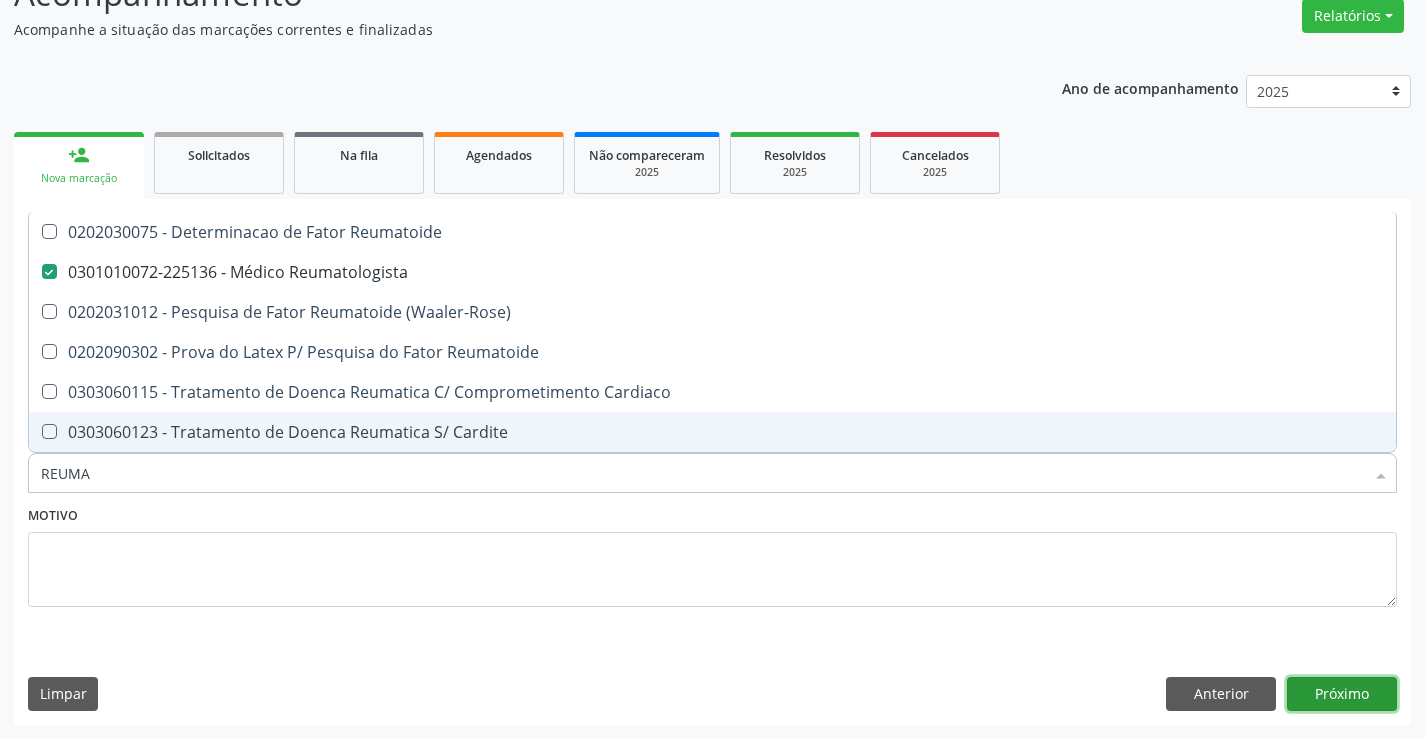 click on "Próximo" at bounding box center (1342, 694) 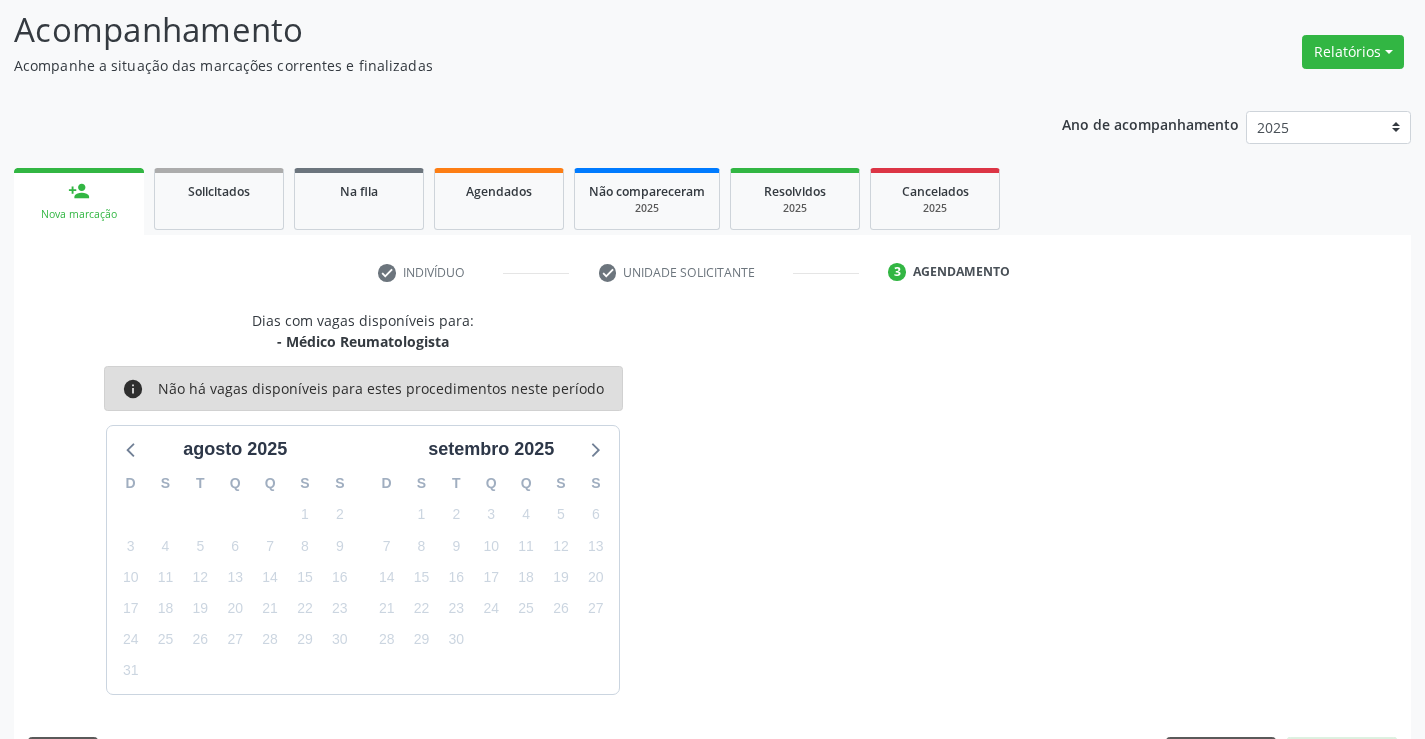 scroll, scrollTop: 167, scrollLeft: 0, axis: vertical 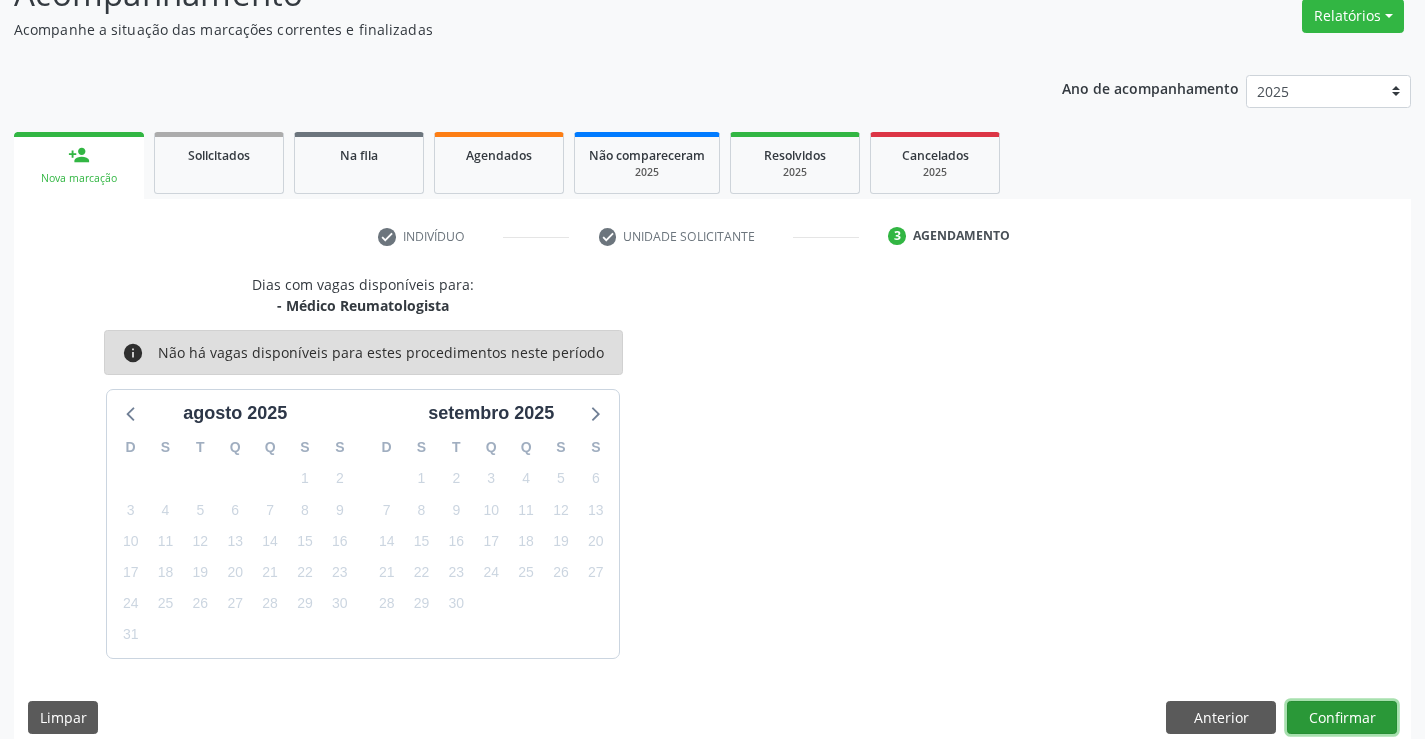 click on "Confirmar" at bounding box center (1342, 718) 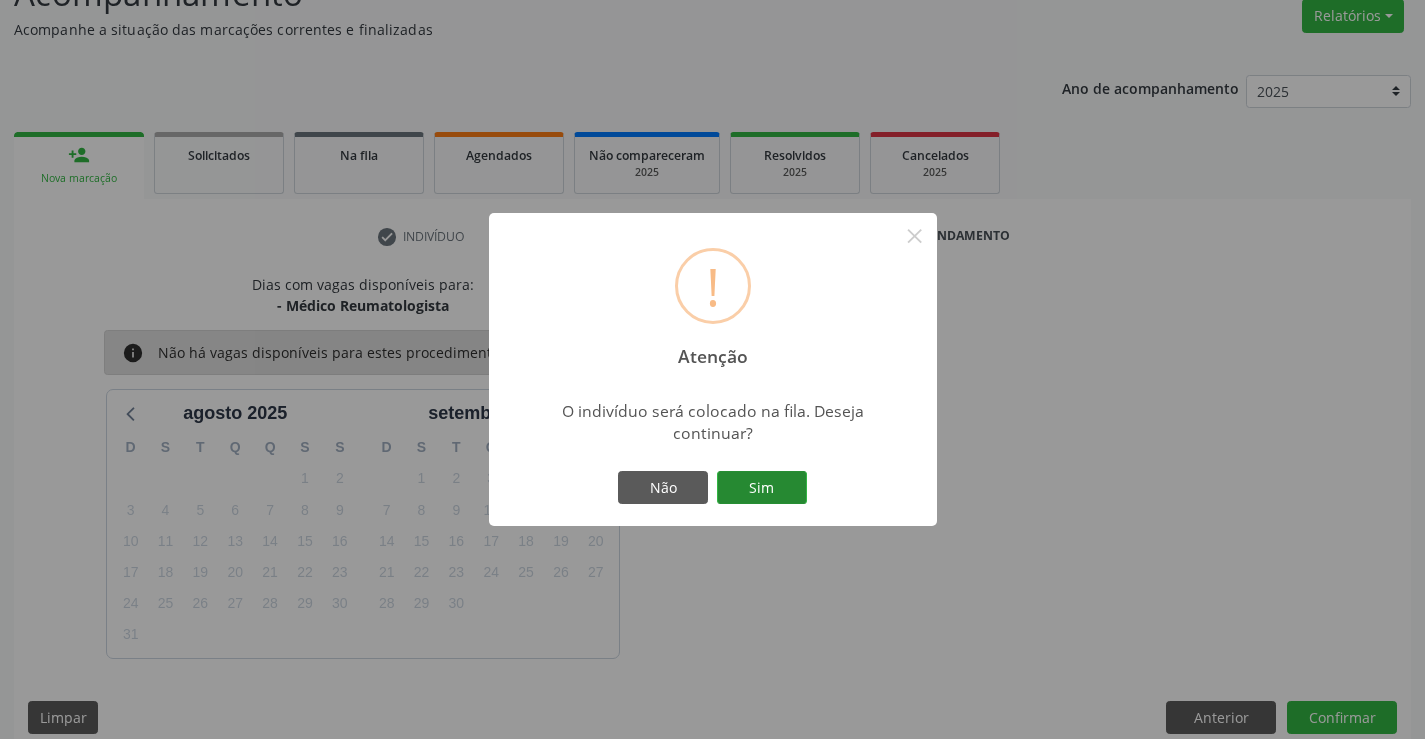 click on "Sim" at bounding box center [762, 488] 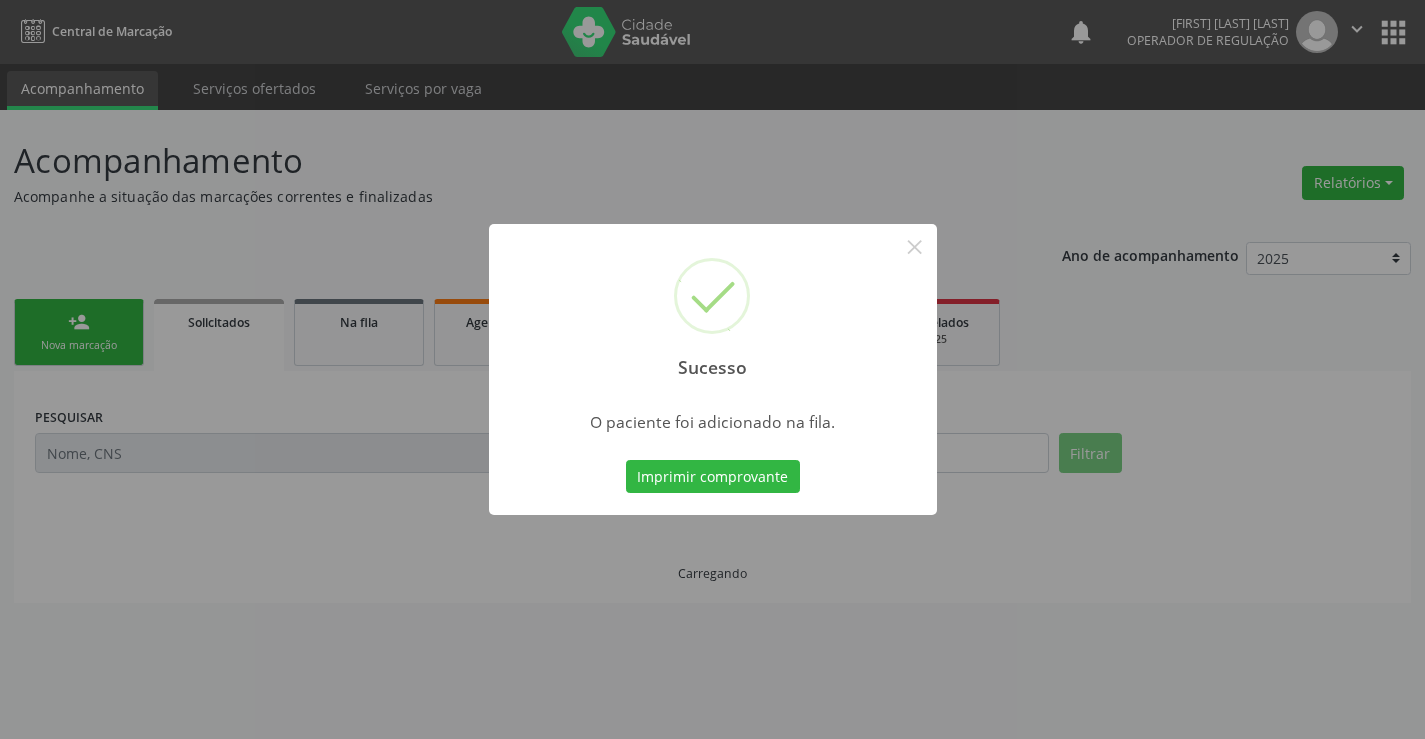 scroll, scrollTop: 0, scrollLeft: 0, axis: both 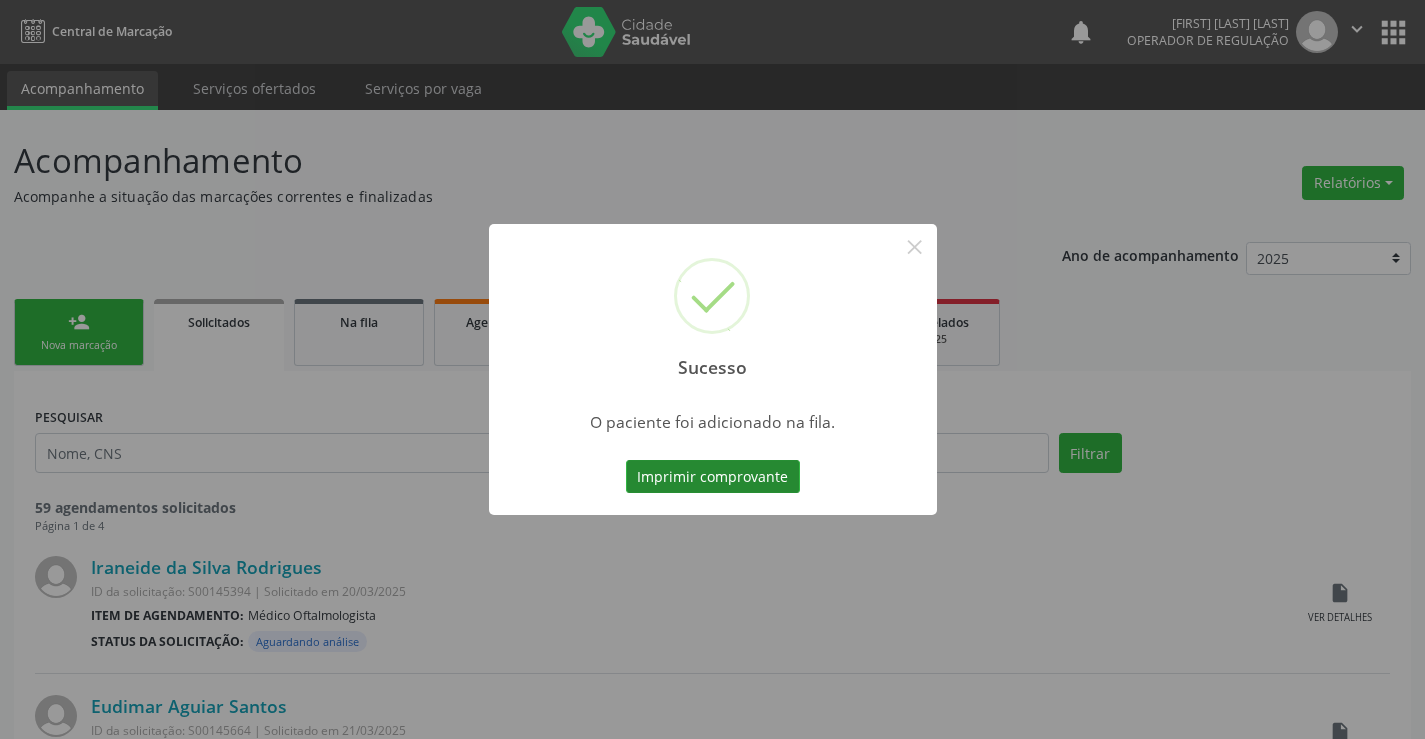 click on "Imprimir comprovante" at bounding box center (713, 477) 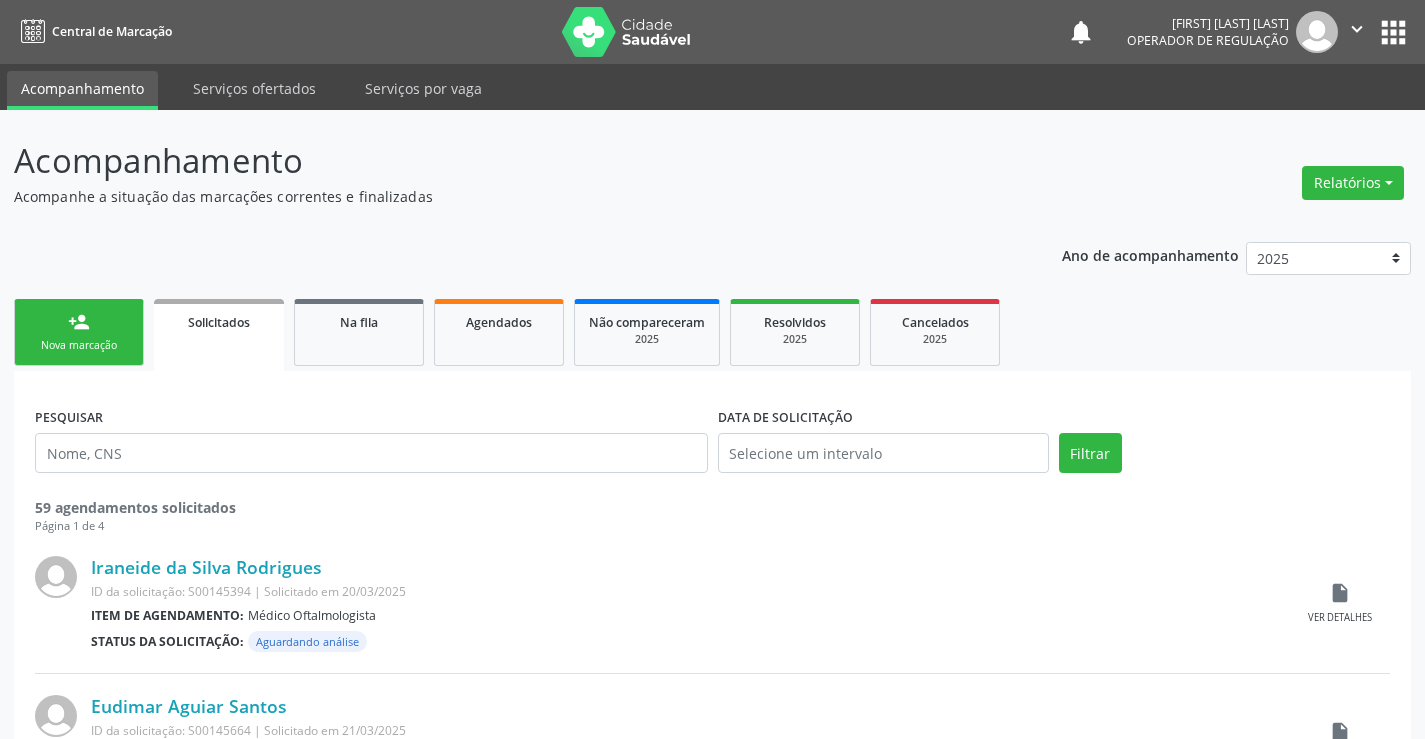 click on "Nova marcação" at bounding box center (79, 345) 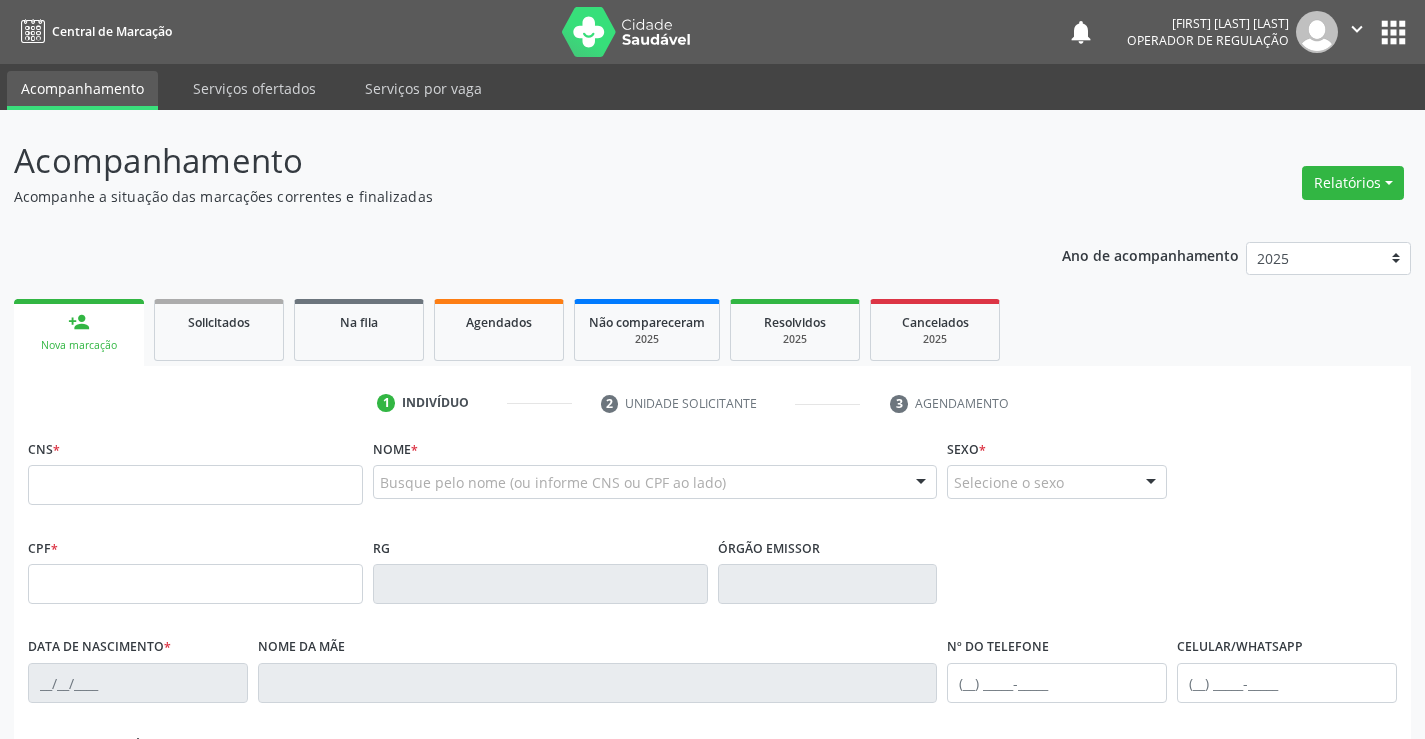 click on "CNS
*" at bounding box center (195, 469) 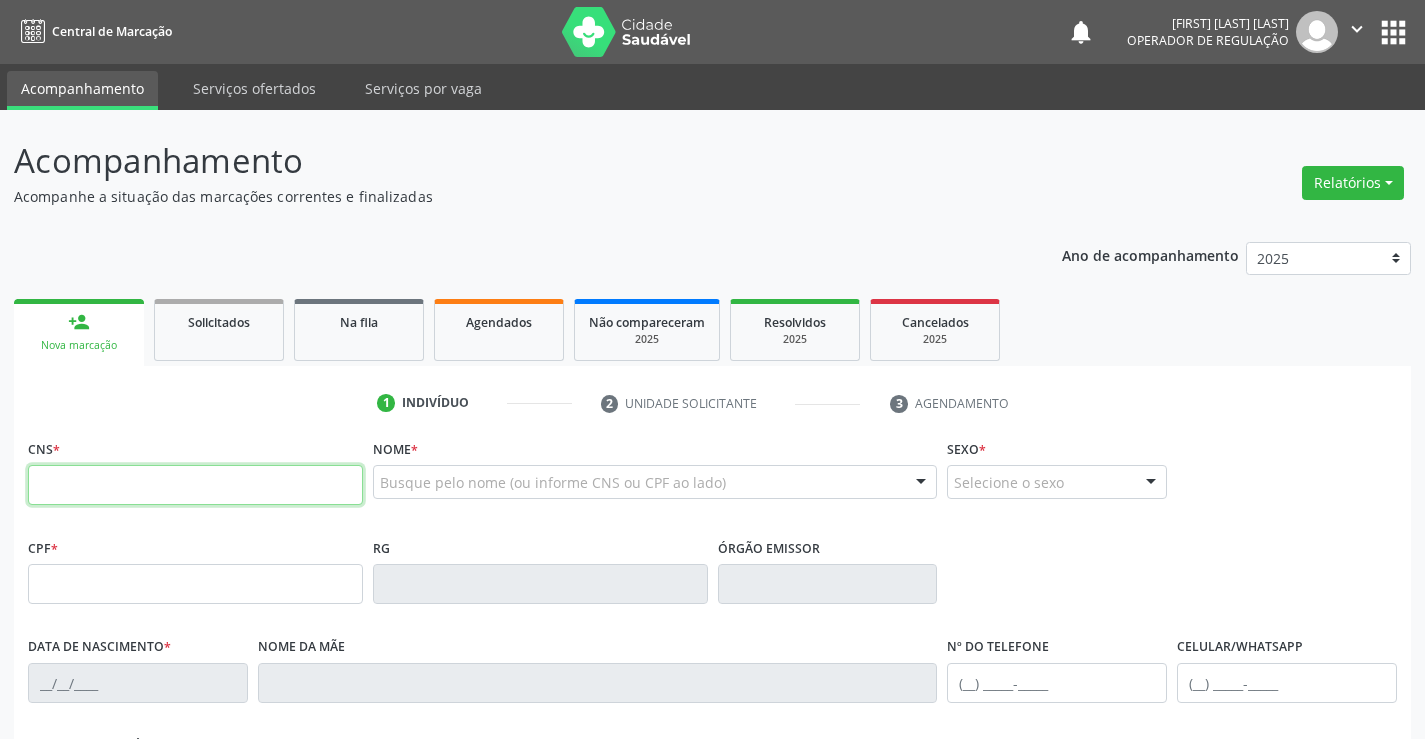 click at bounding box center [195, 485] 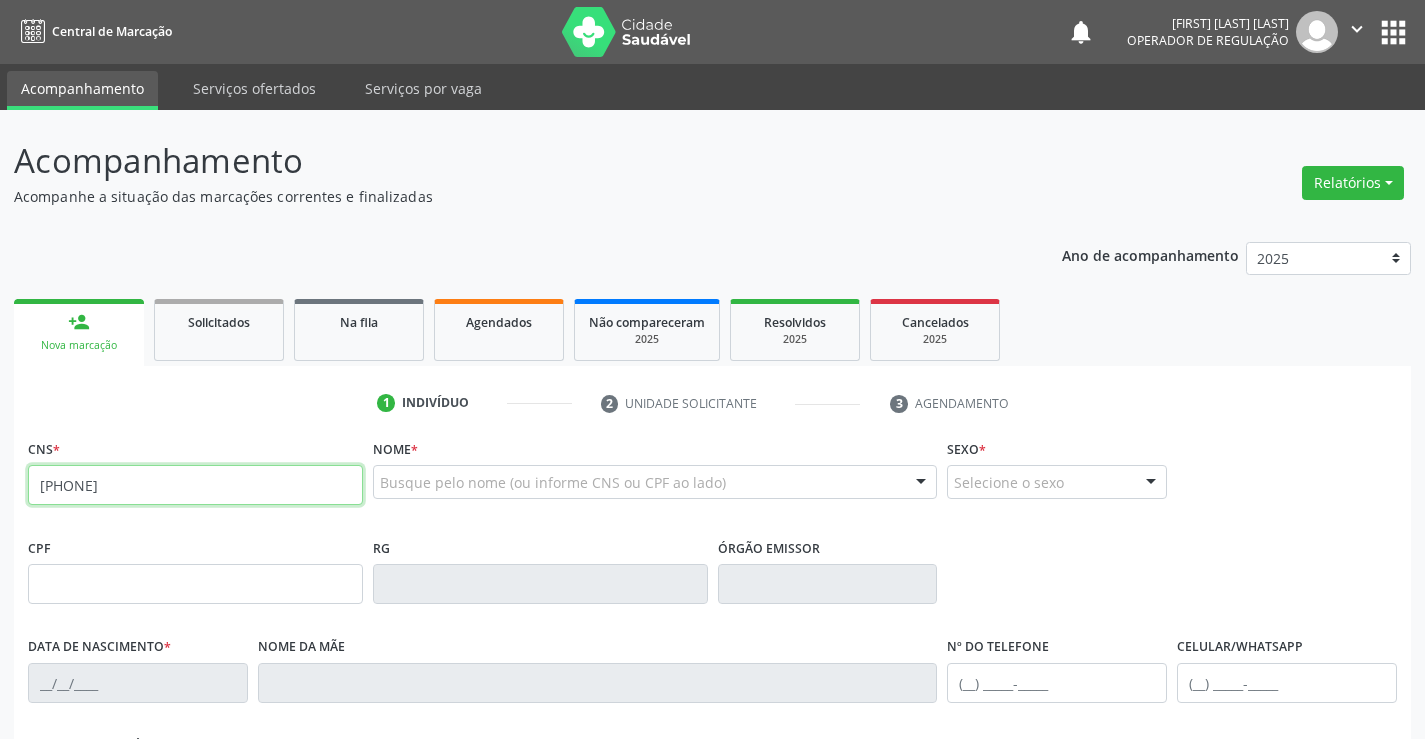 type on "706 7015 3766 2918" 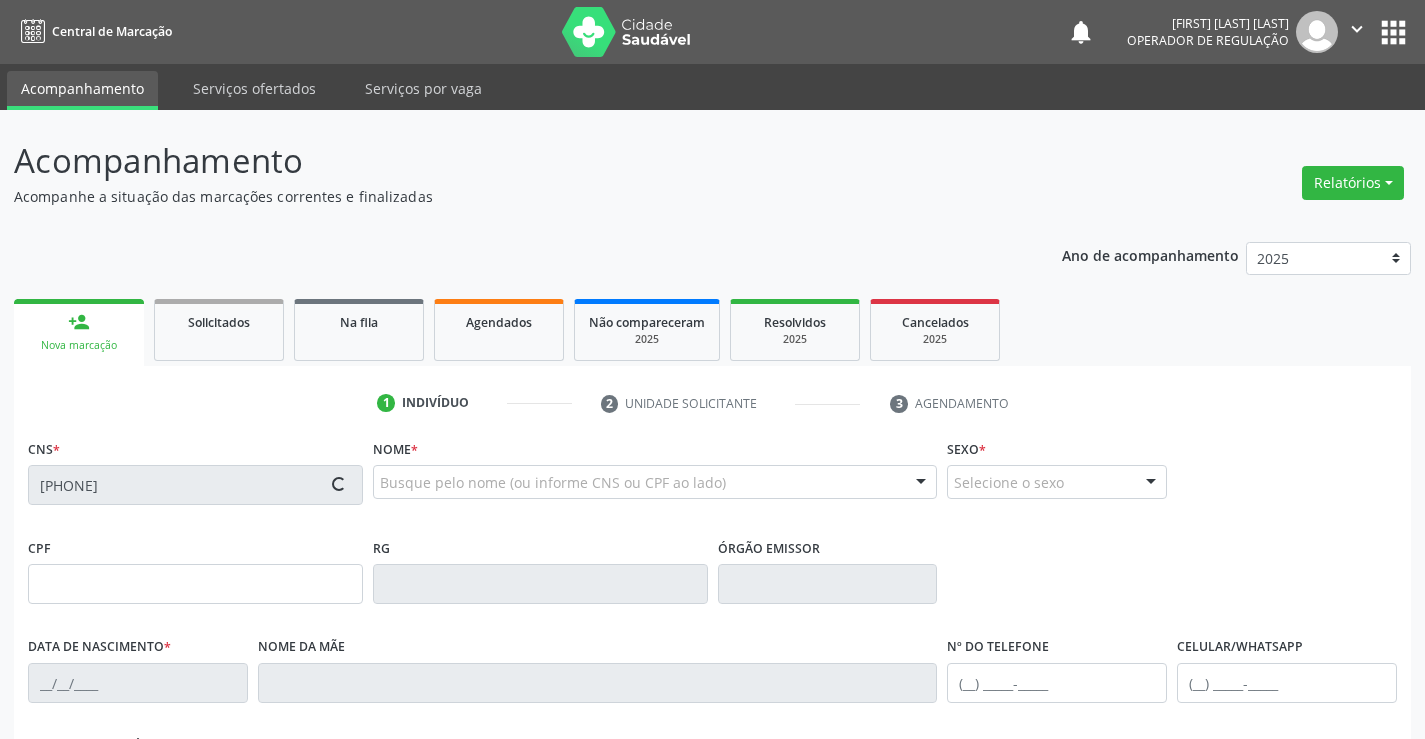 type on "0393802620" 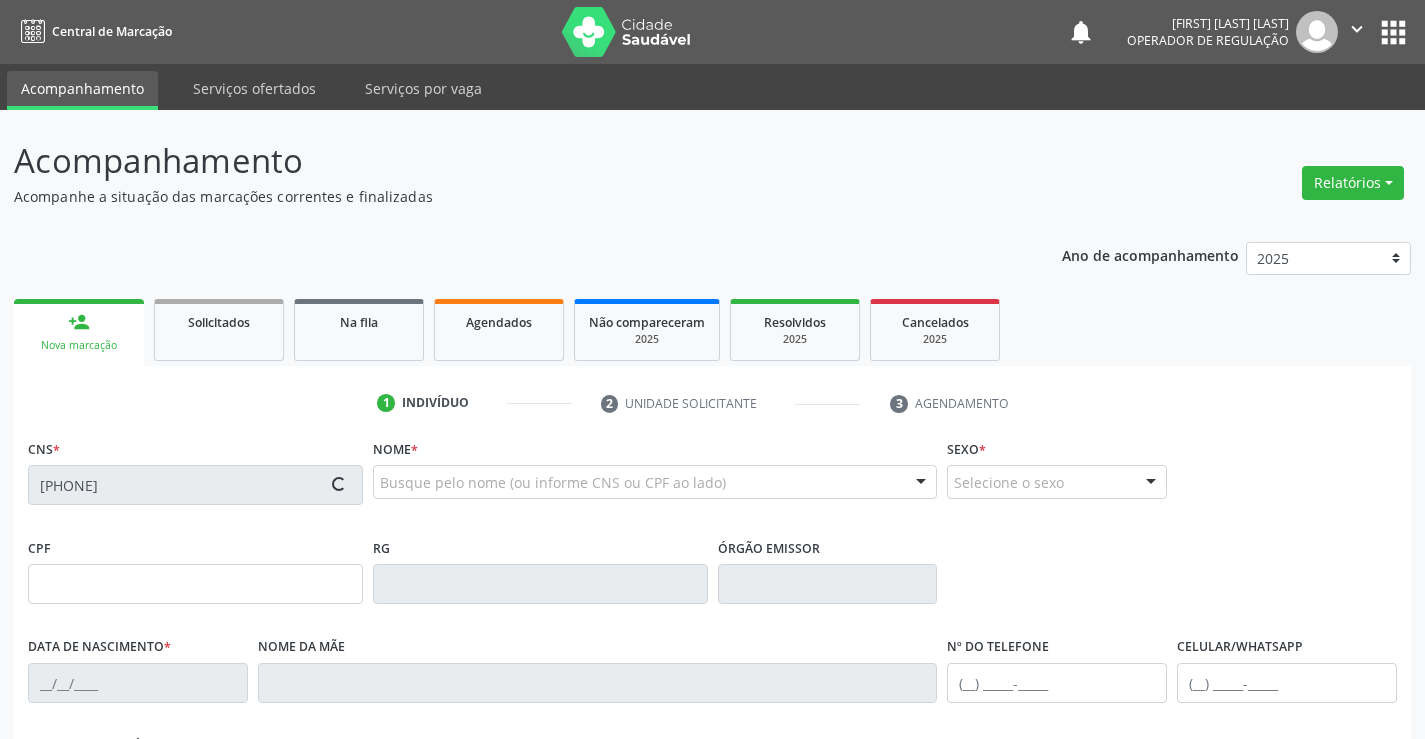 type on "19/03/1959" 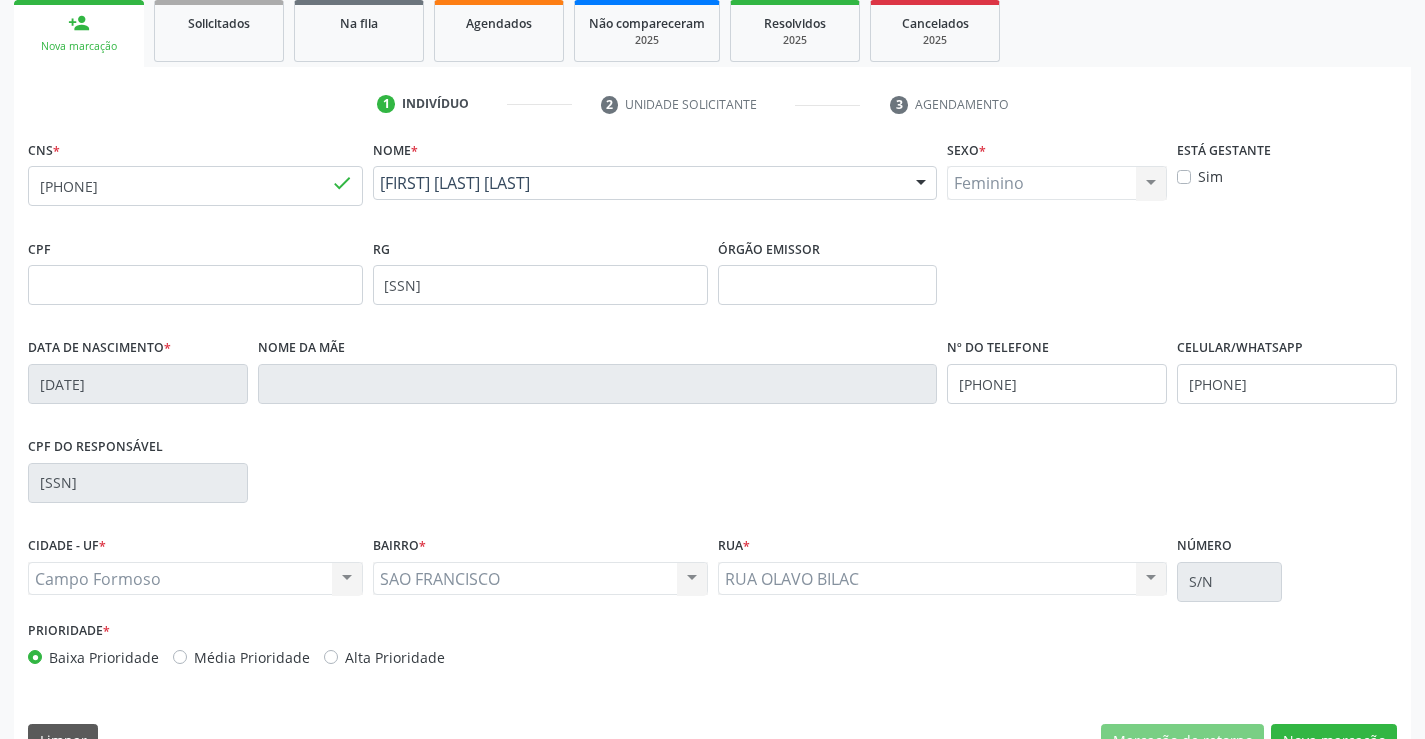 scroll, scrollTop: 300, scrollLeft: 0, axis: vertical 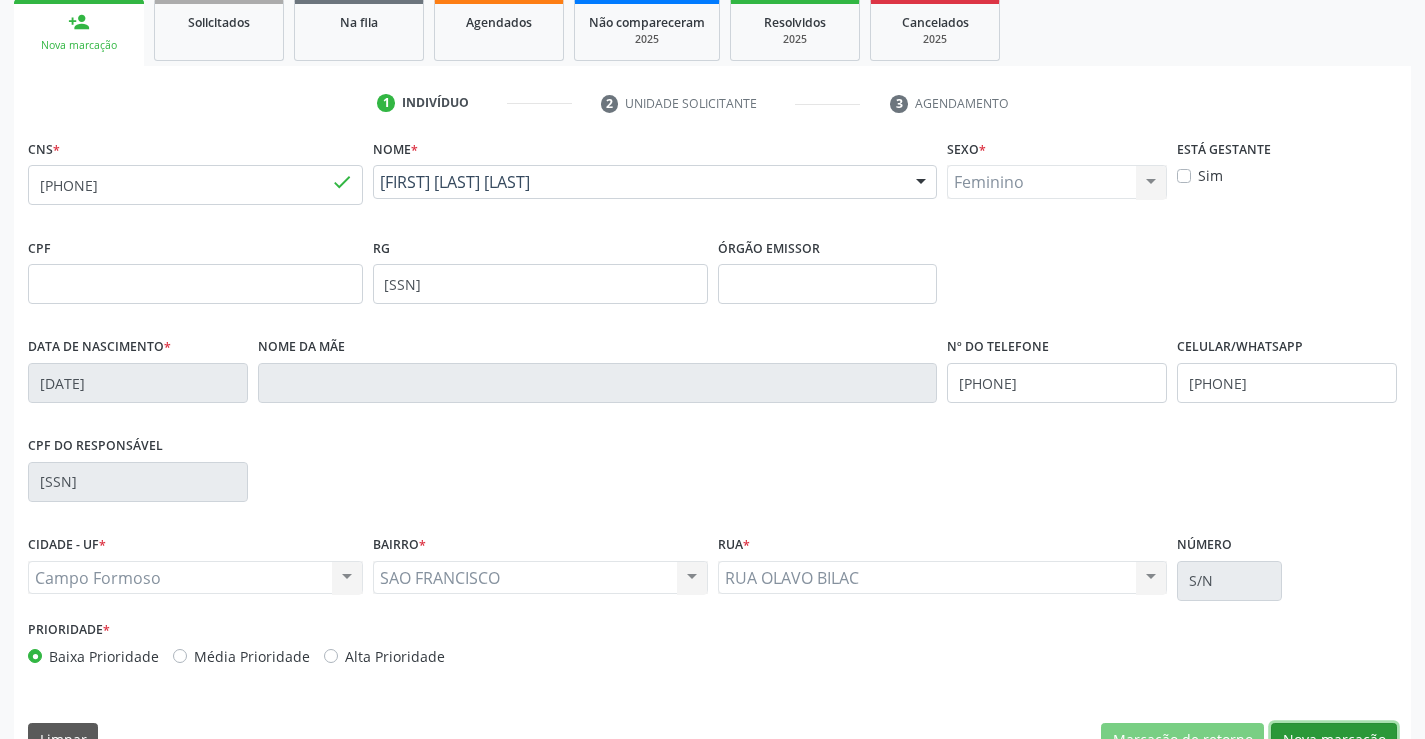 click on "Nova marcação" at bounding box center [1334, 740] 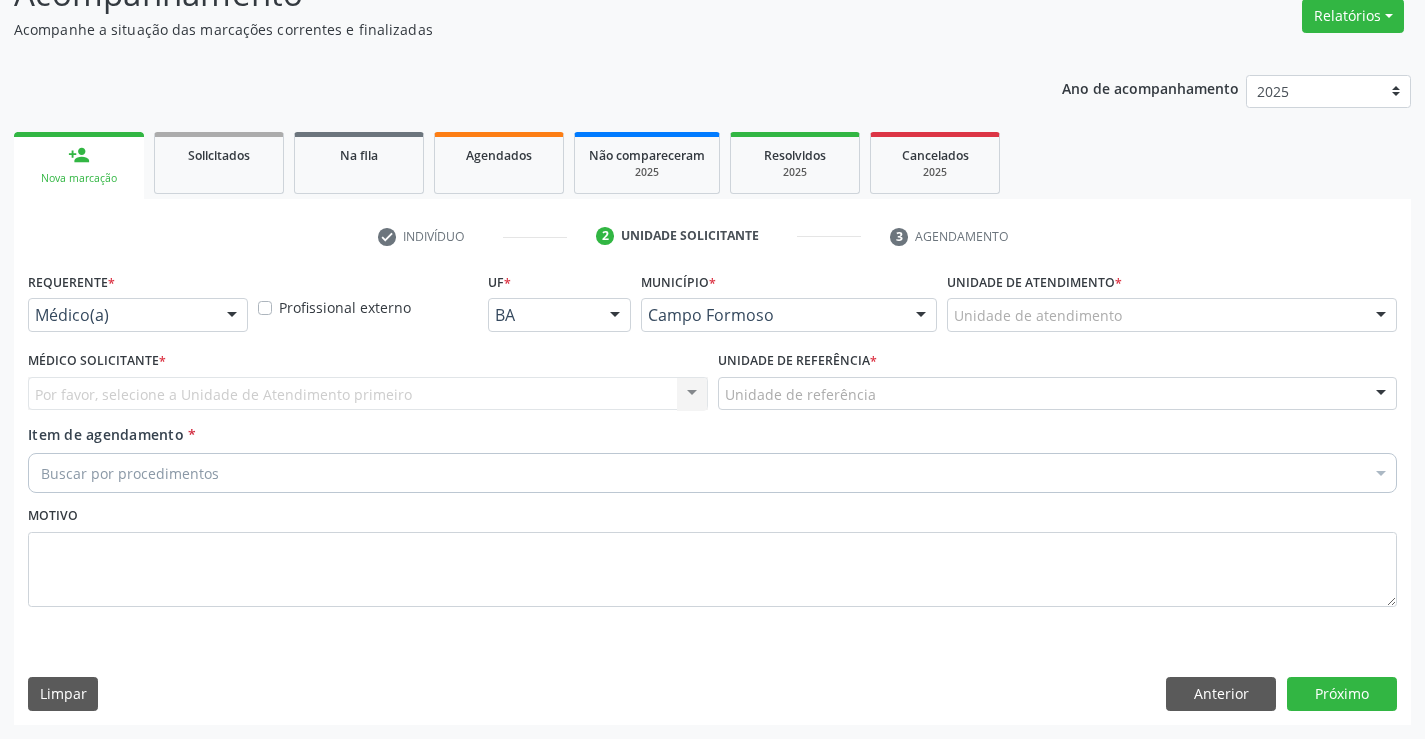 scroll, scrollTop: 167, scrollLeft: 0, axis: vertical 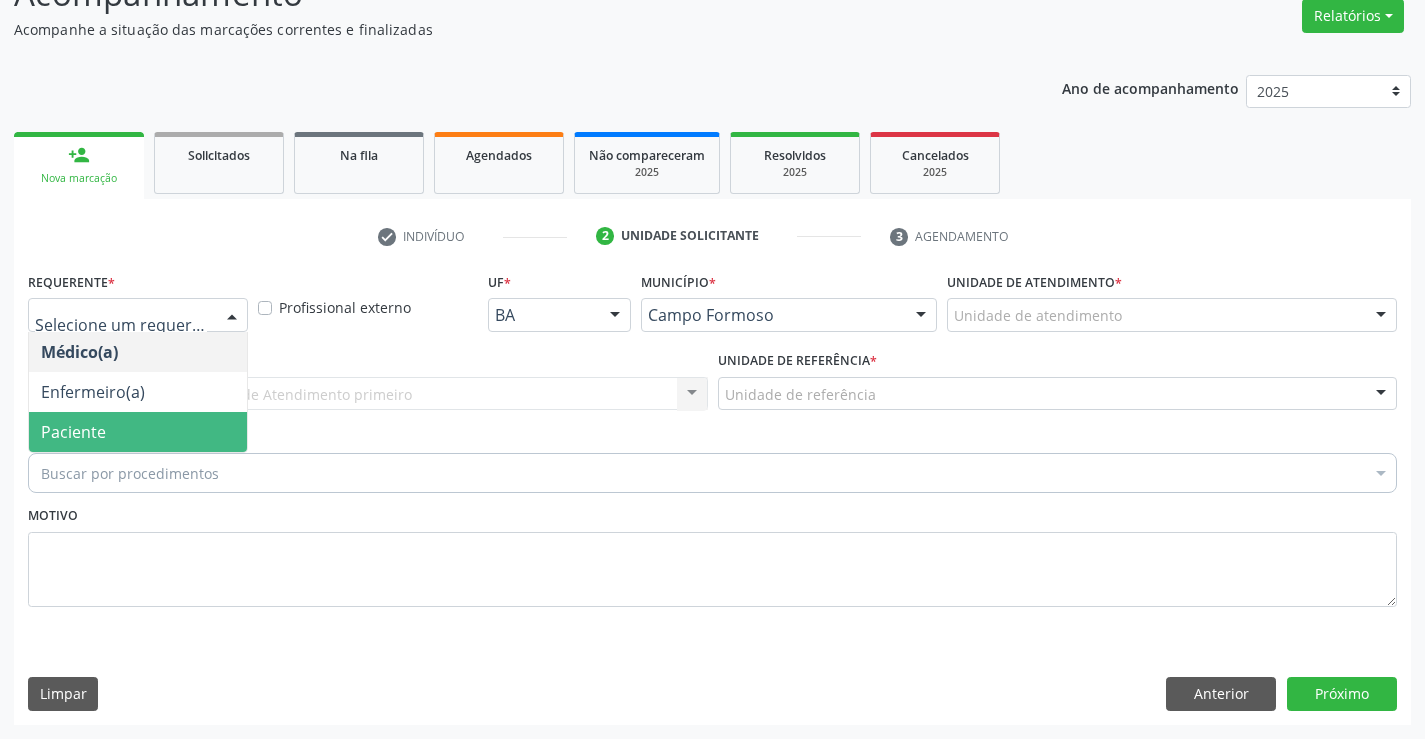 click on "Paciente" at bounding box center (73, 432) 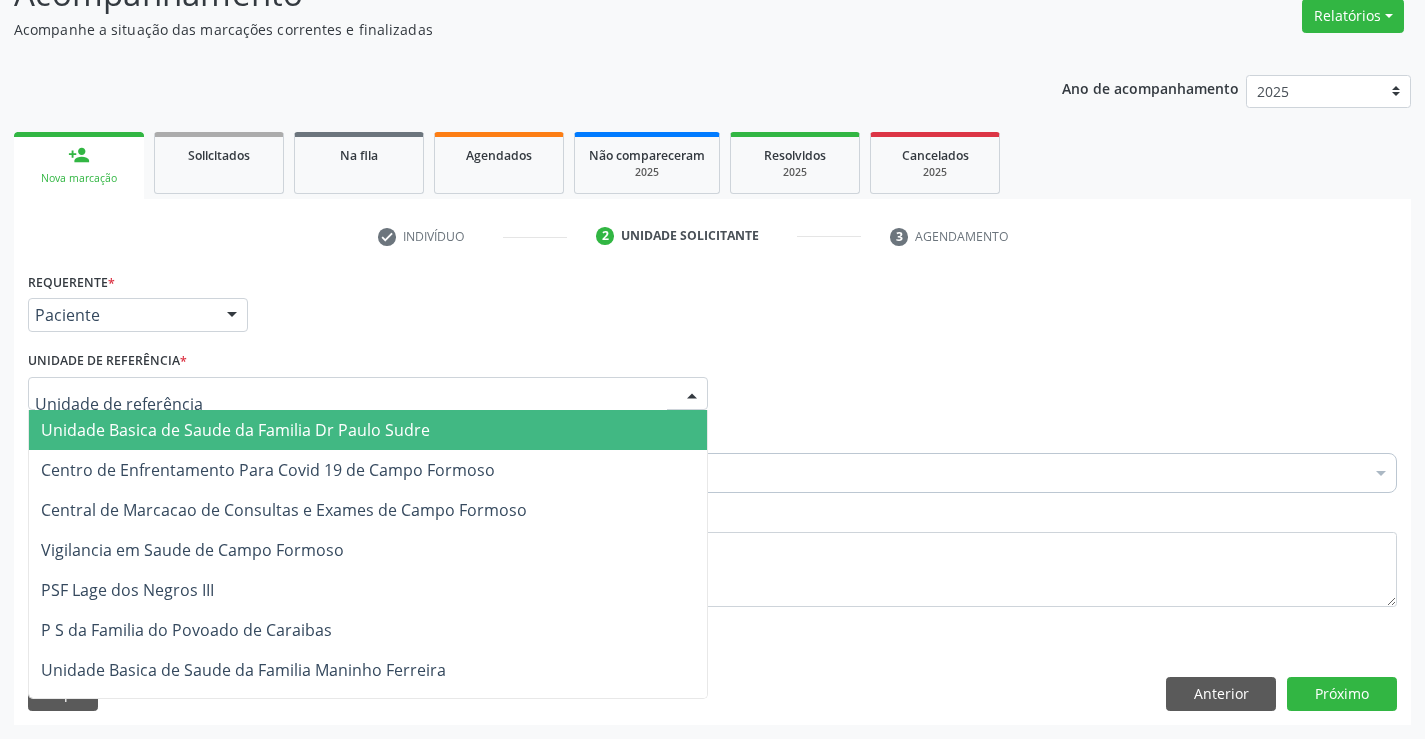 click on "Unidade Basica de Saude da Familia Dr Paulo Sudre" at bounding box center (235, 430) 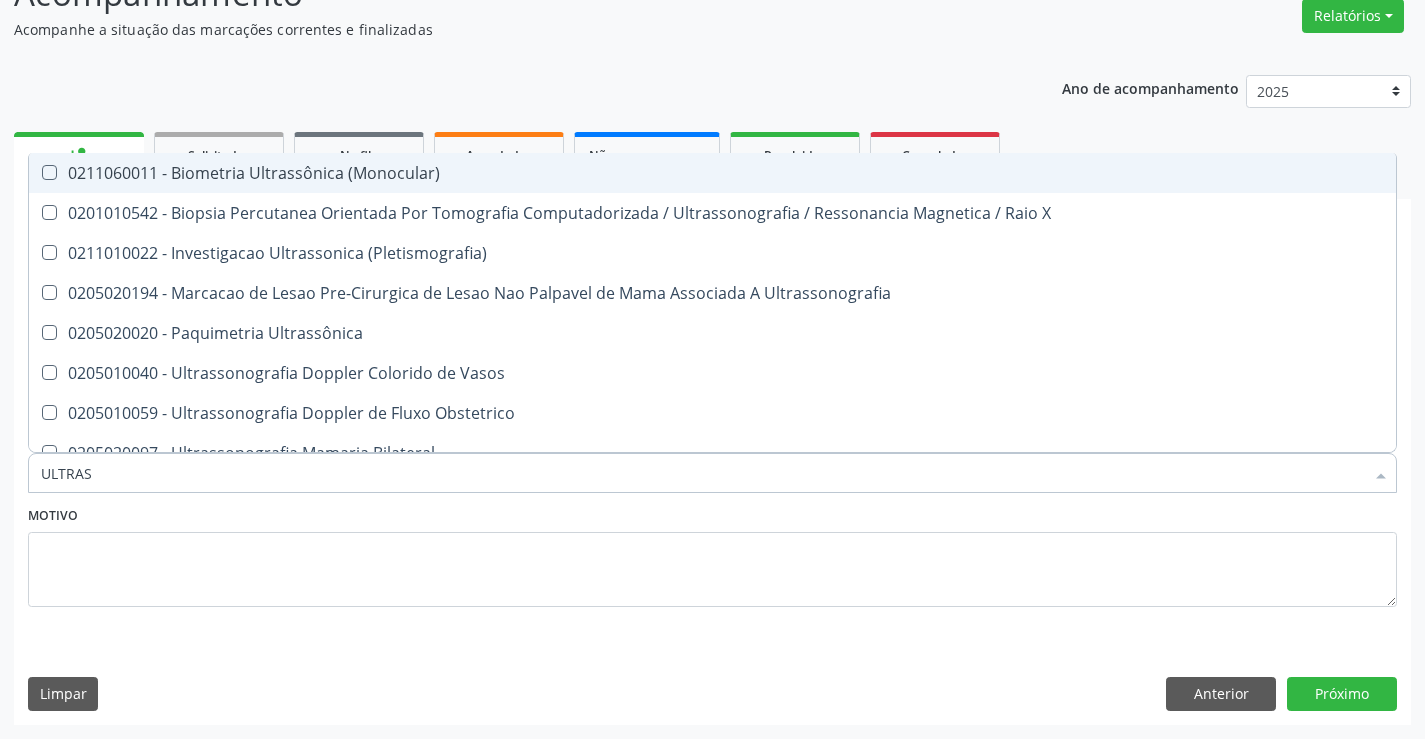 type on "ULTRASS" 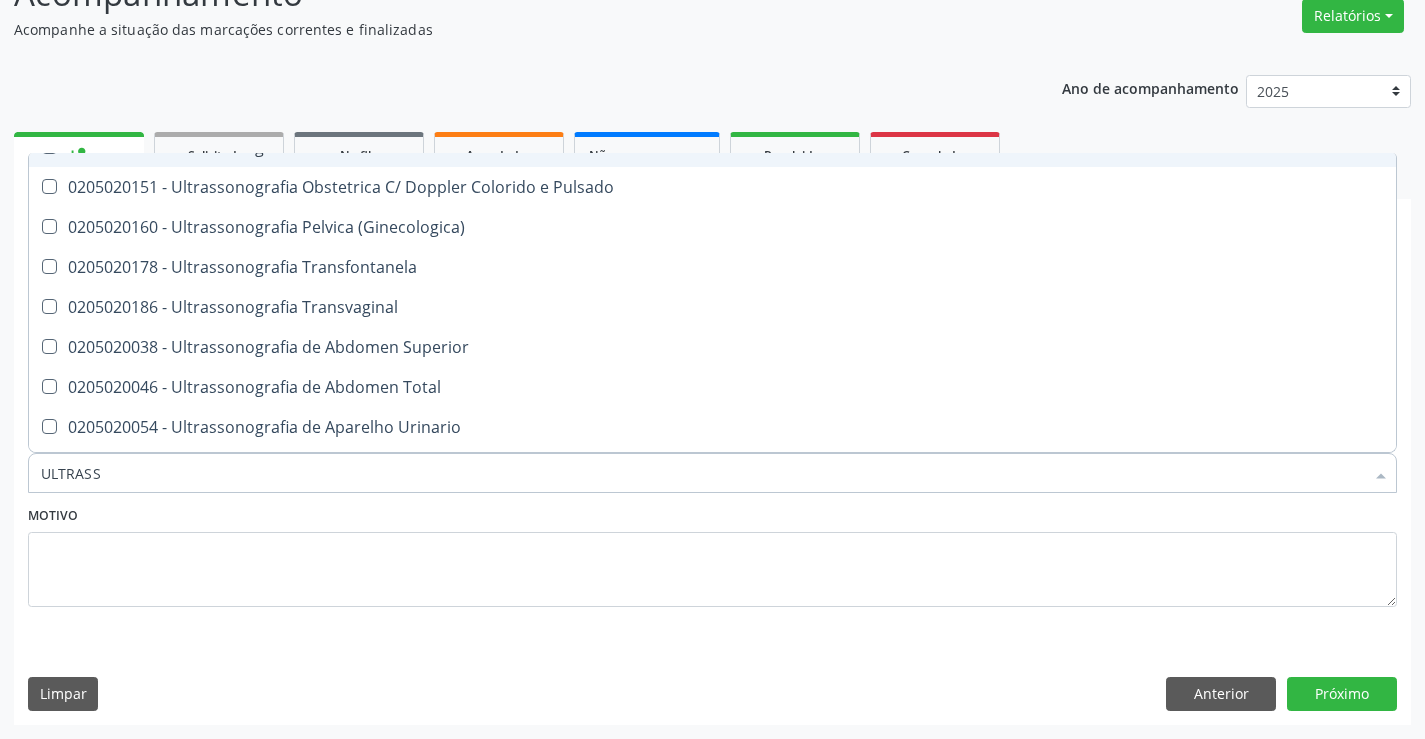 scroll, scrollTop: 400, scrollLeft: 0, axis: vertical 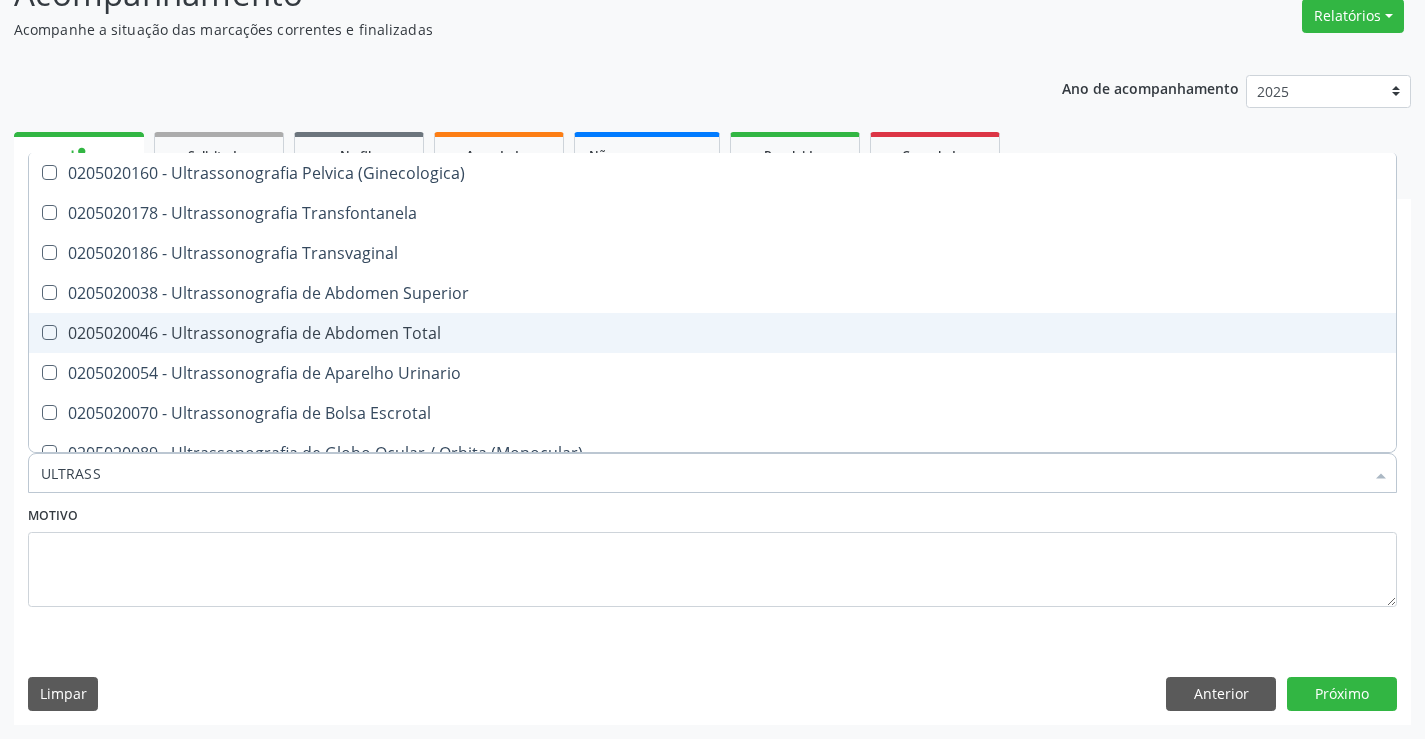 click on "0205020046 - Ultrassonografia de Abdomen Total" at bounding box center (712, 333) 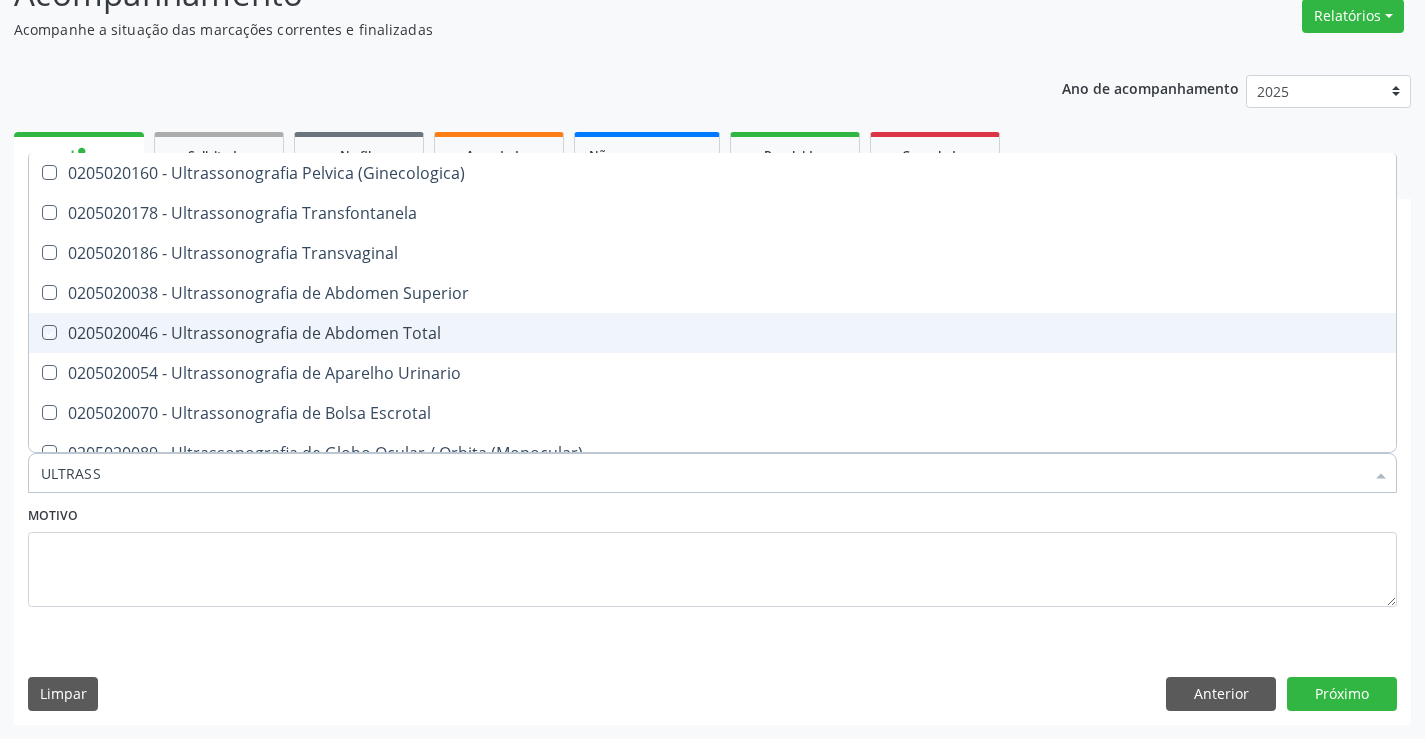 checkbox on "true" 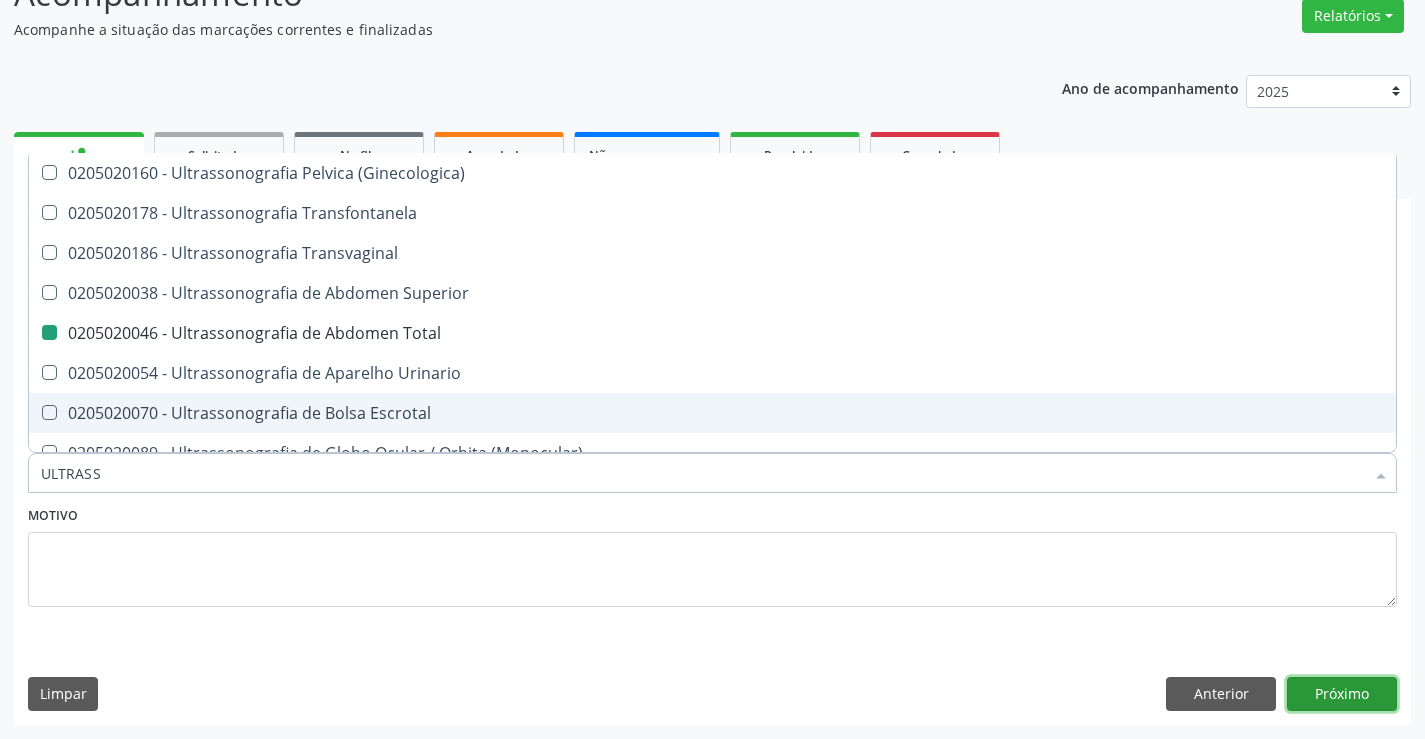 click on "Próximo" at bounding box center [1342, 694] 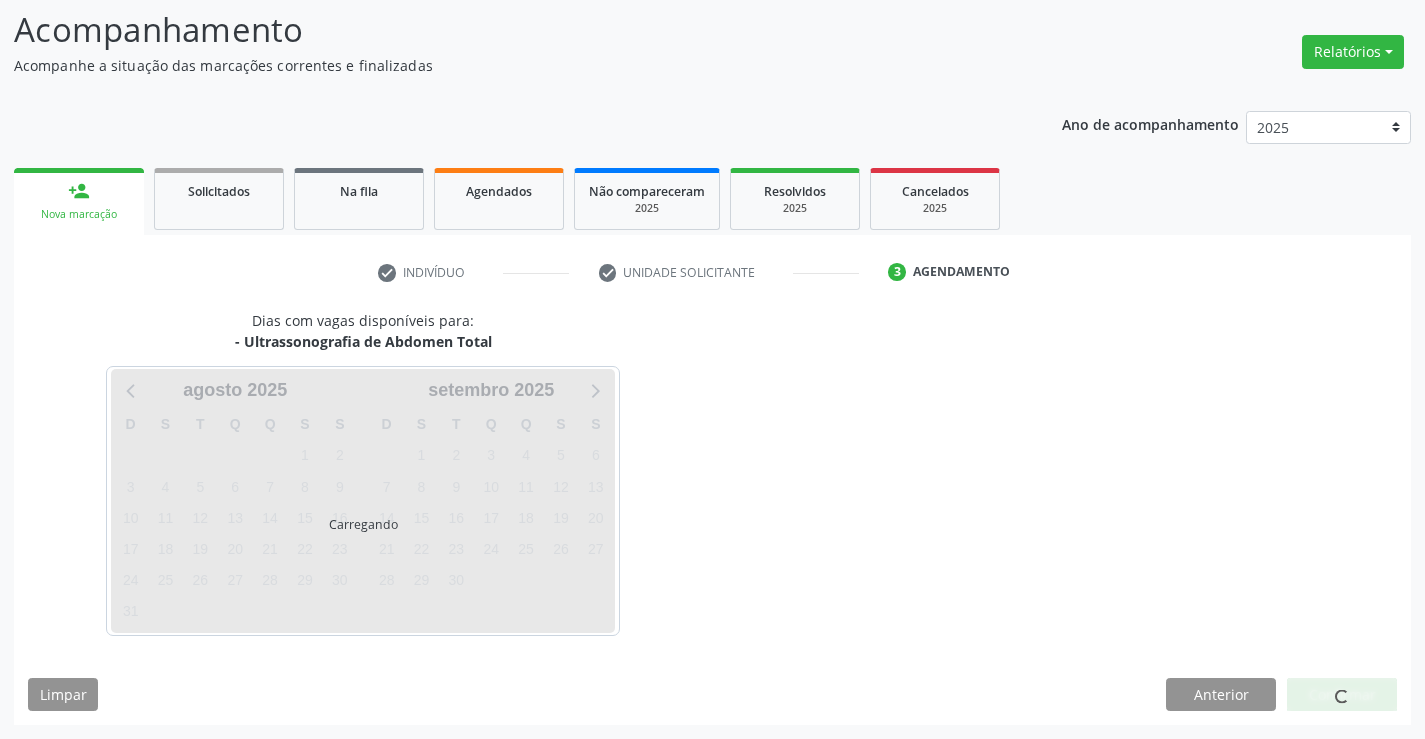 scroll, scrollTop: 131, scrollLeft: 0, axis: vertical 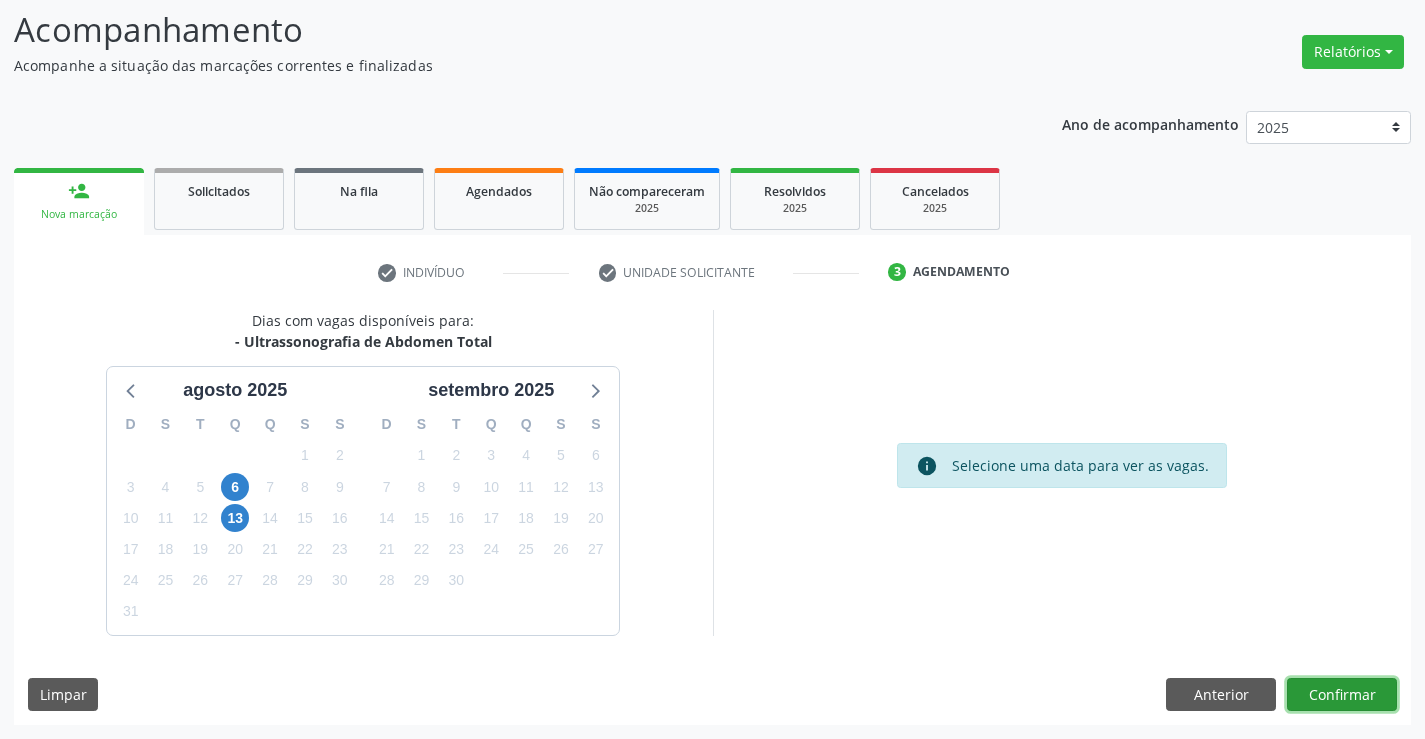 click on "Confirmar" at bounding box center [1342, 695] 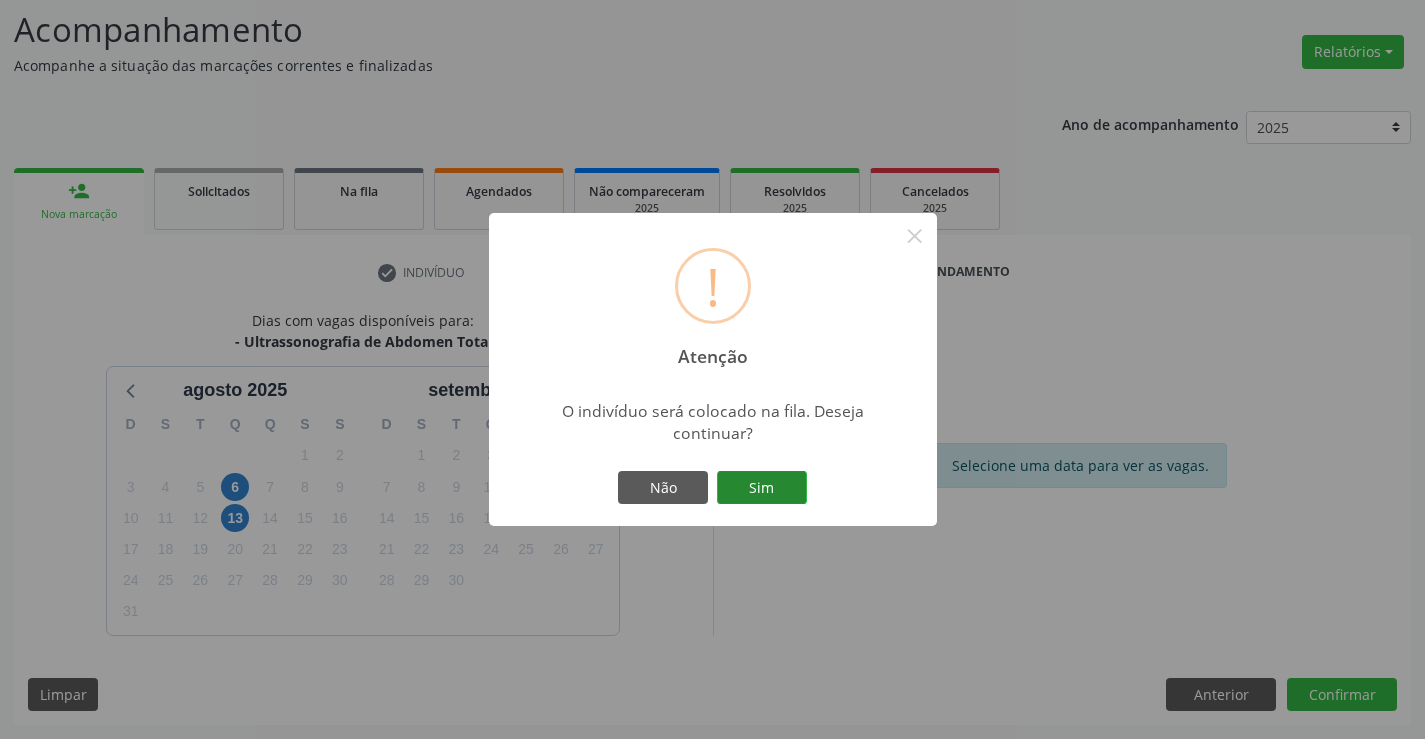 click on "Sim" at bounding box center [762, 488] 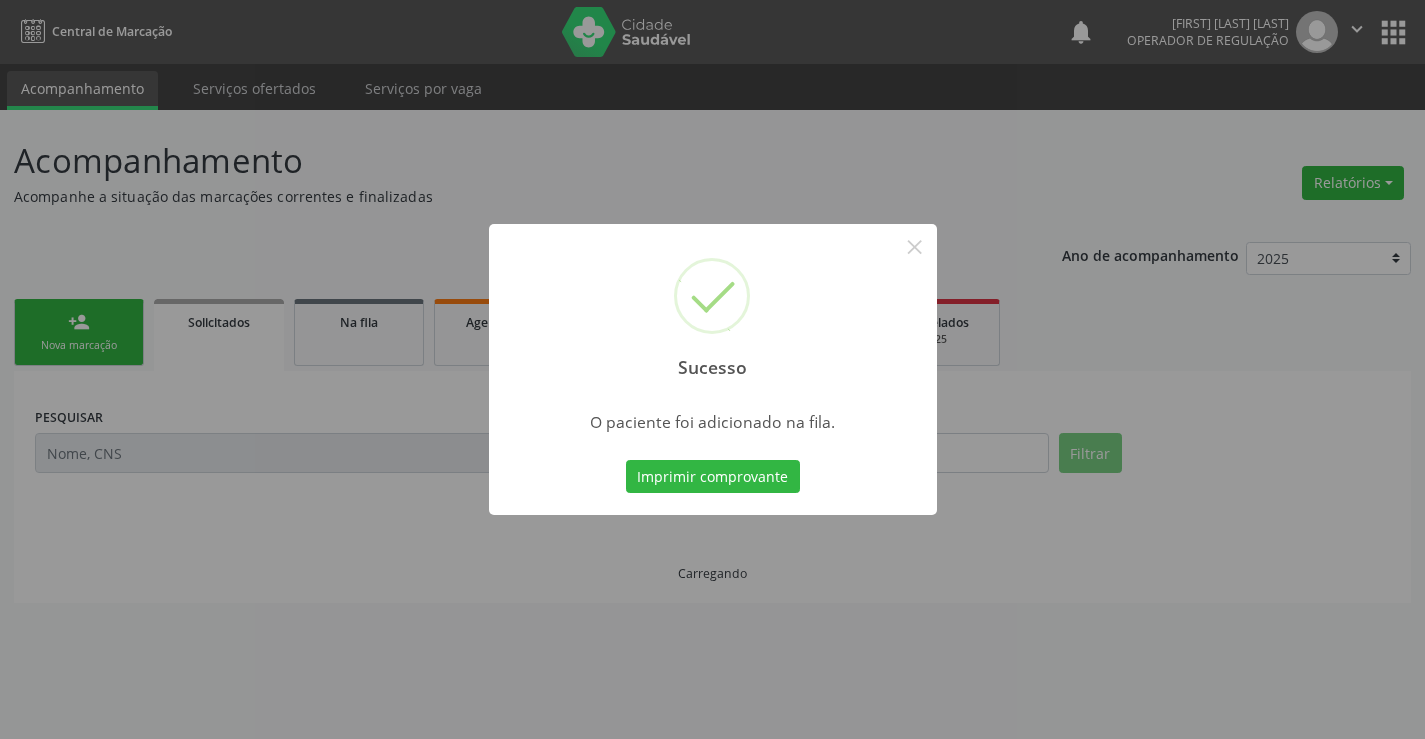 scroll, scrollTop: 0, scrollLeft: 0, axis: both 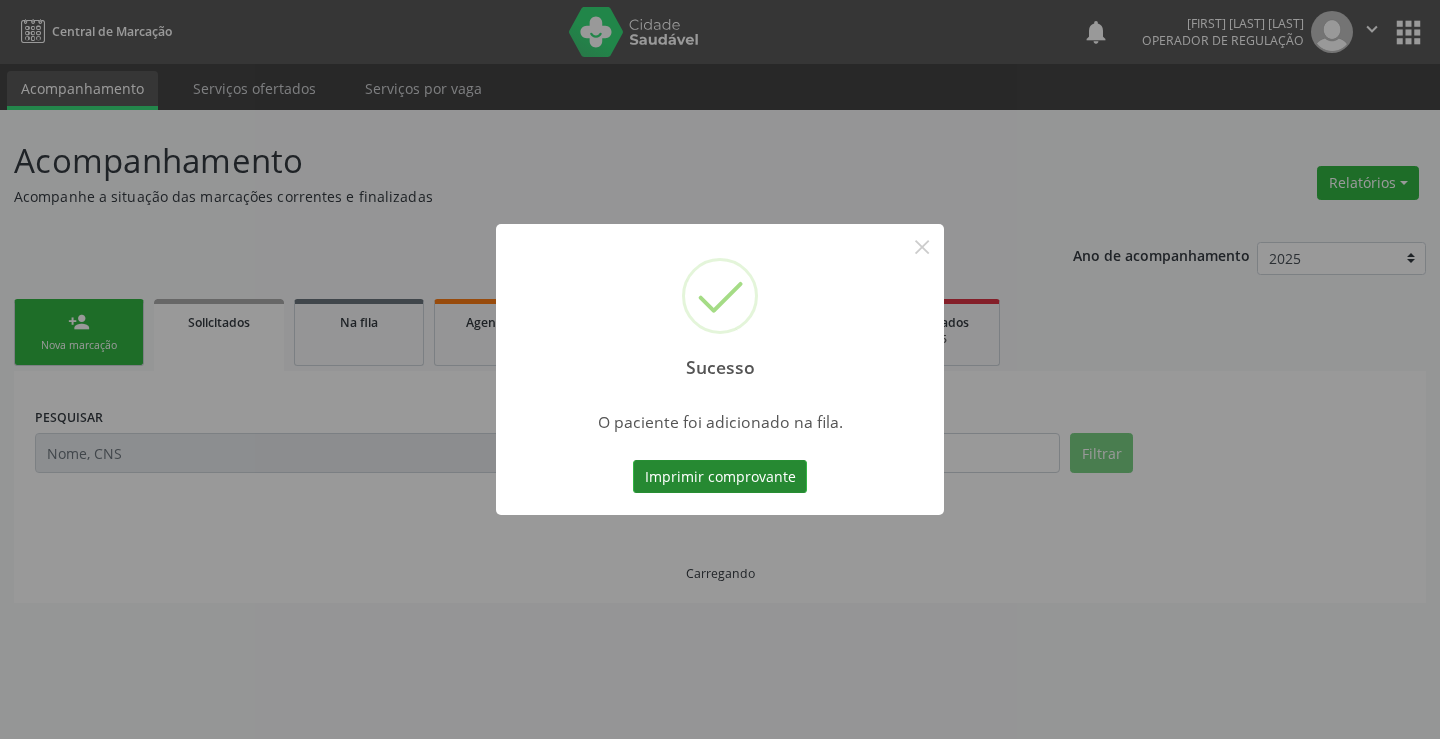 click on "Imprimir comprovante" at bounding box center [720, 477] 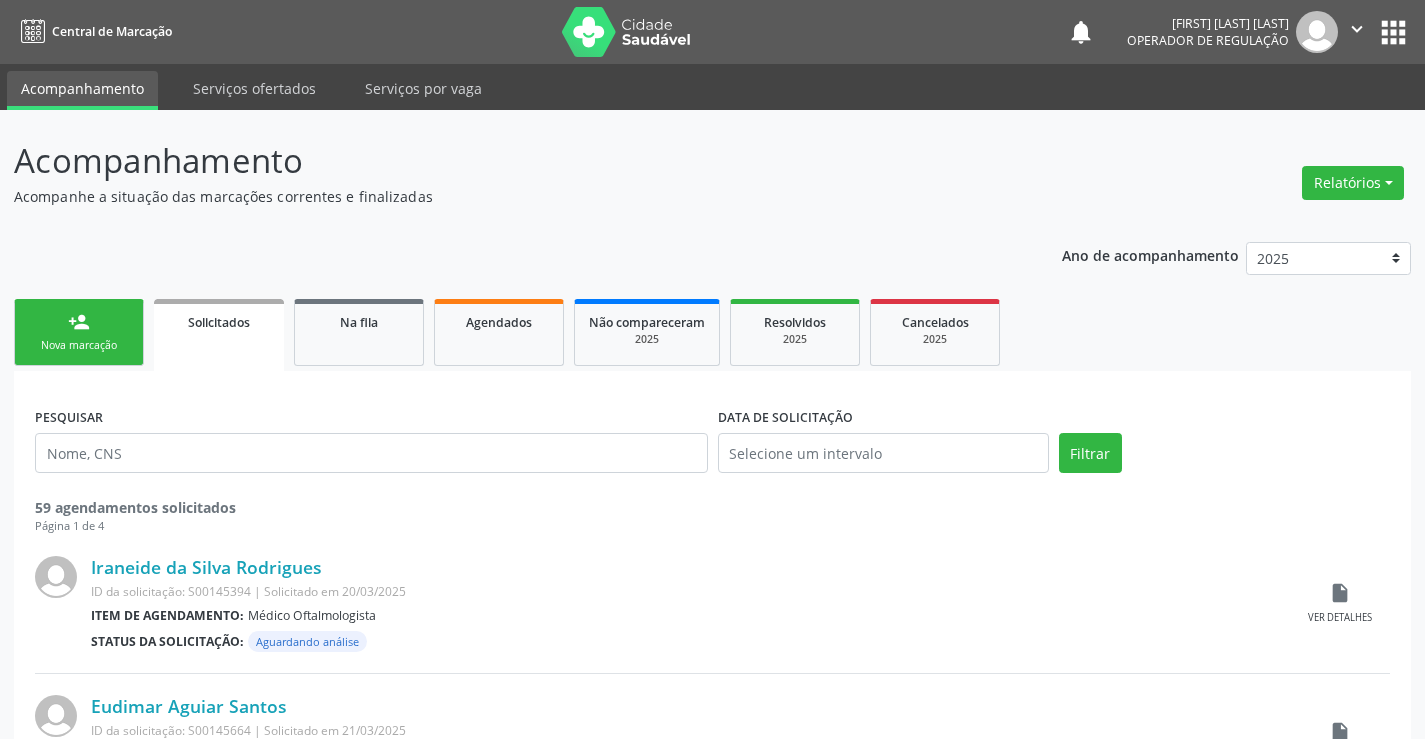 click on "Nova marcação" at bounding box center [79, 345] 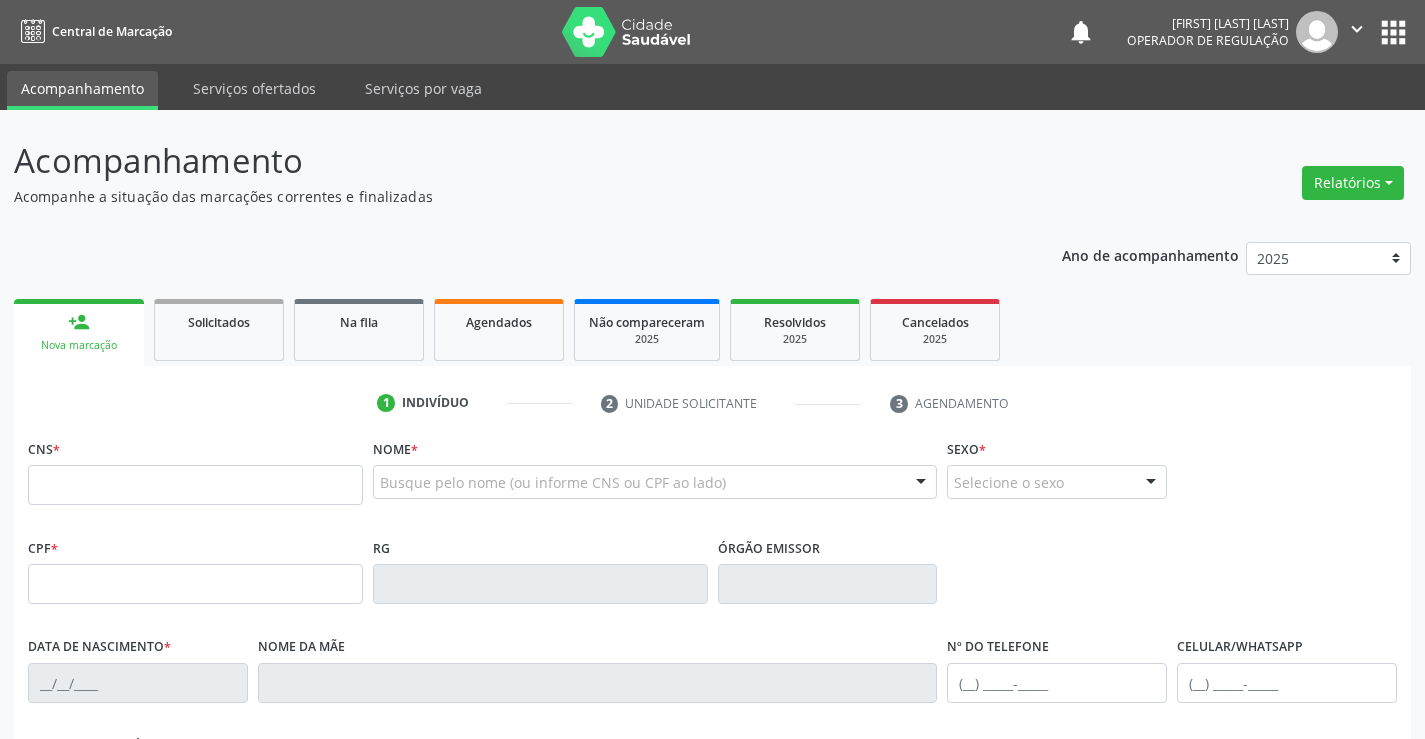 drag, startPoint x: 422, startPoint y: 475, endPoint x: 435, endPoint y: 485, distance: 16.40122 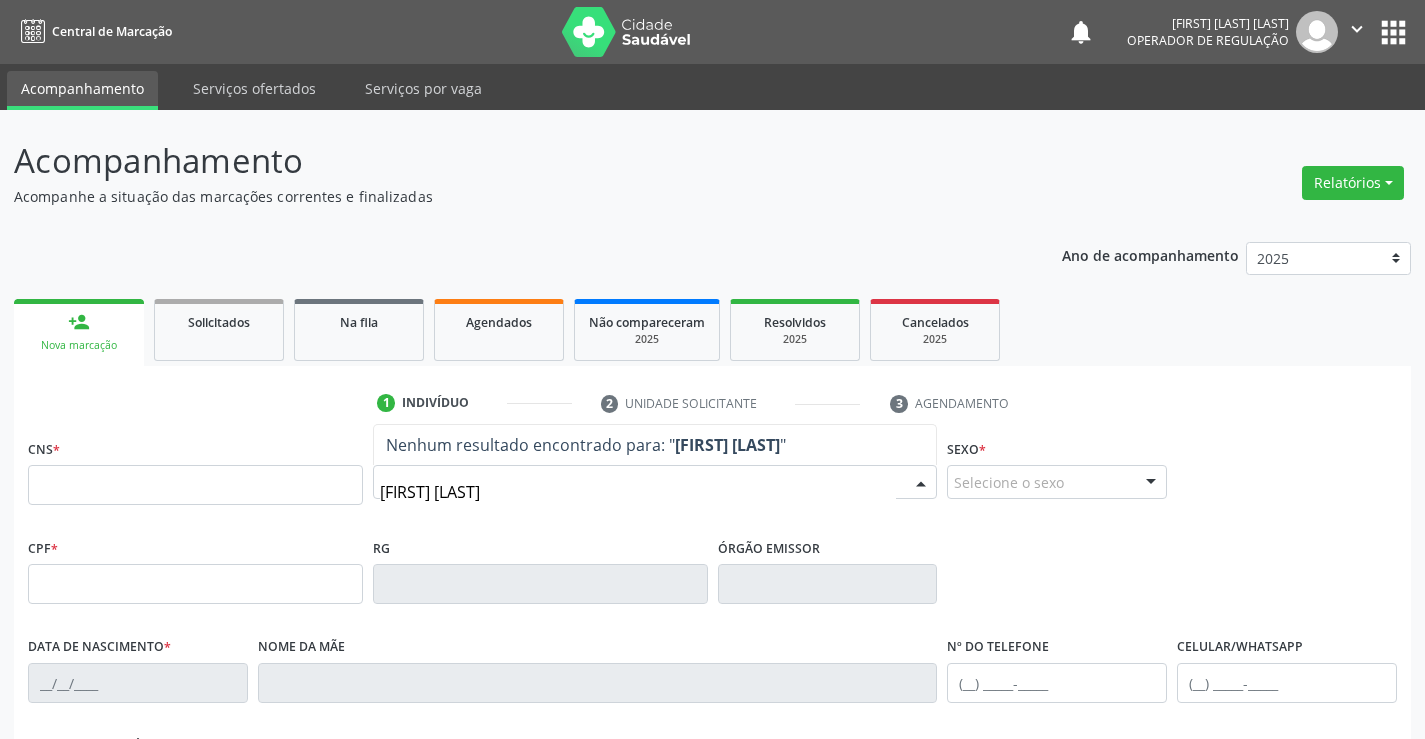 type on "ANTONIA VIEIRA" 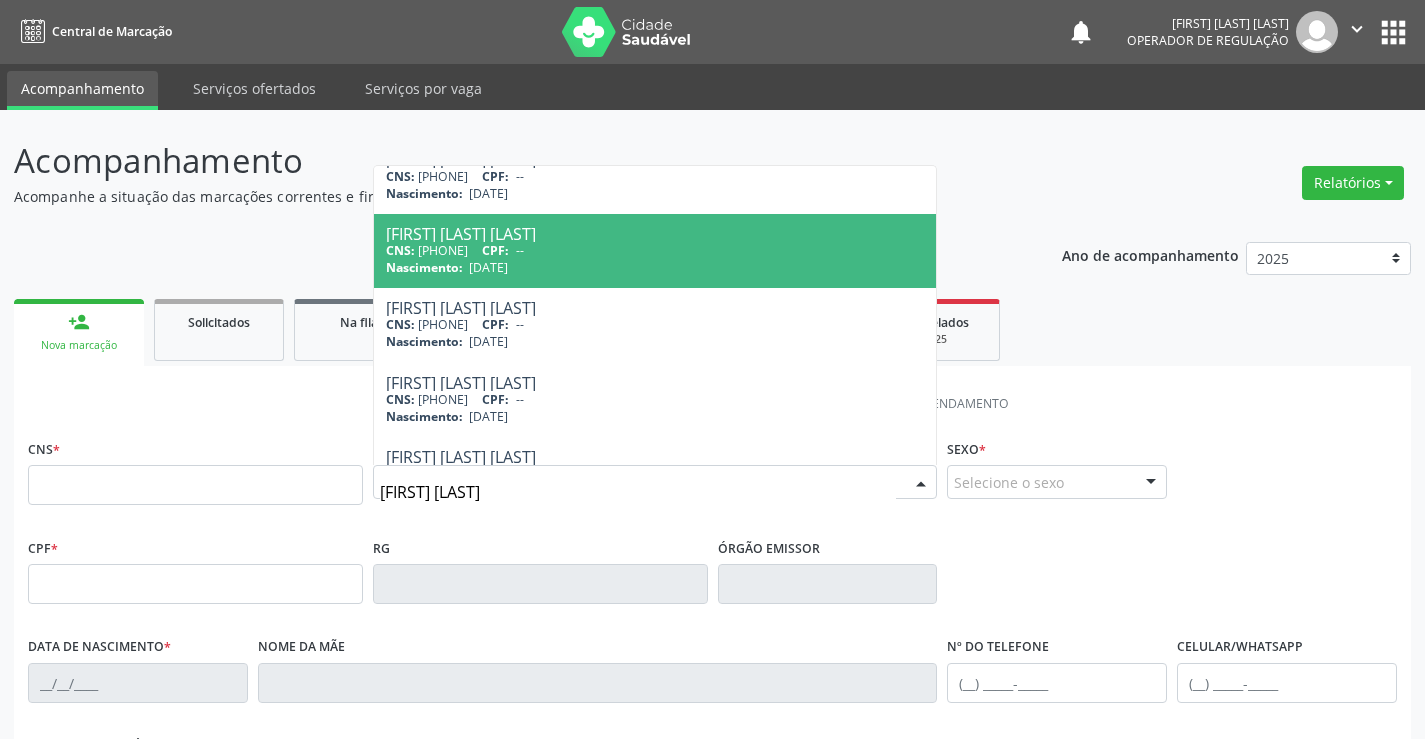 scroll, scrollTop: 200, scrollLeft: 0, axis: vertical 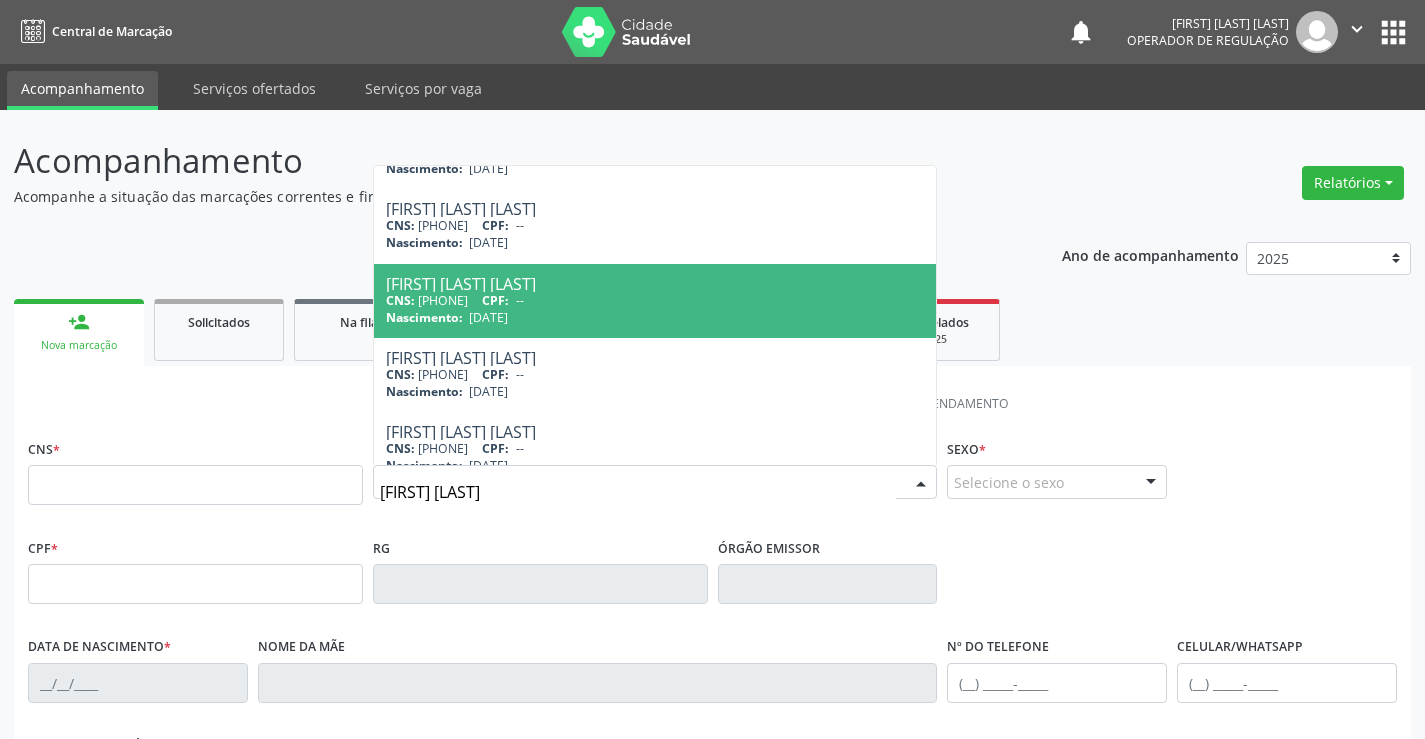 click on "Nascimento:
23/07/1942" at bounding box center (655, 317) 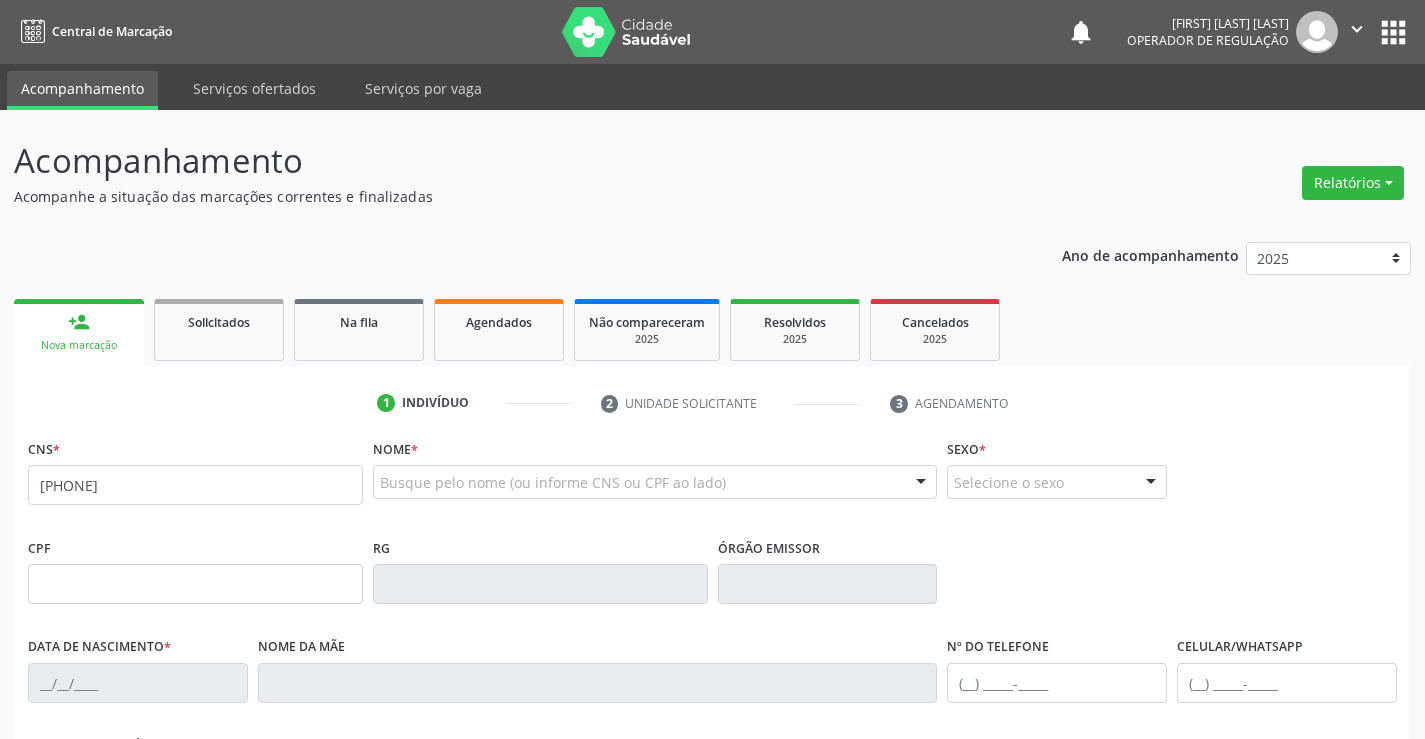 scroll, scrollTop: 0, scrollLeft: 0, axis: both 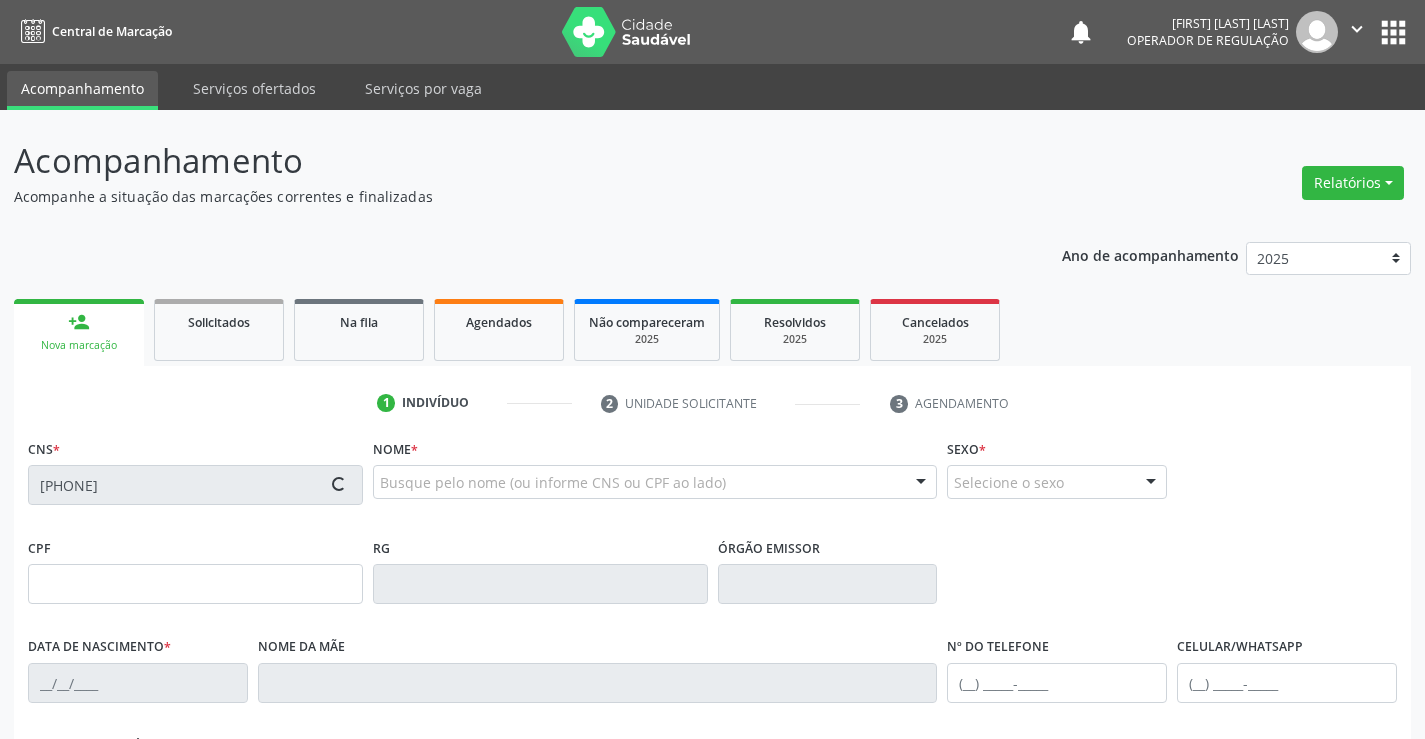 type on "0308080300" 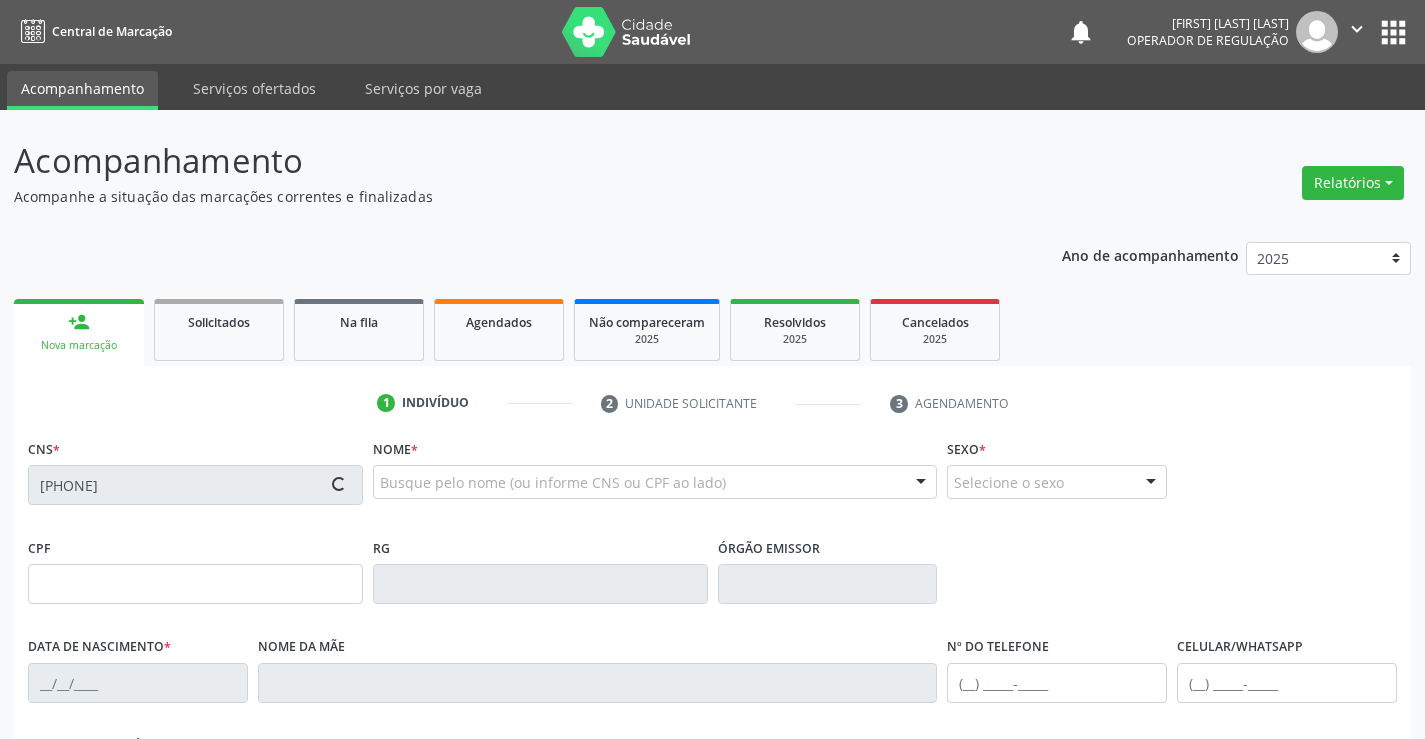 type on "23/07/1942" 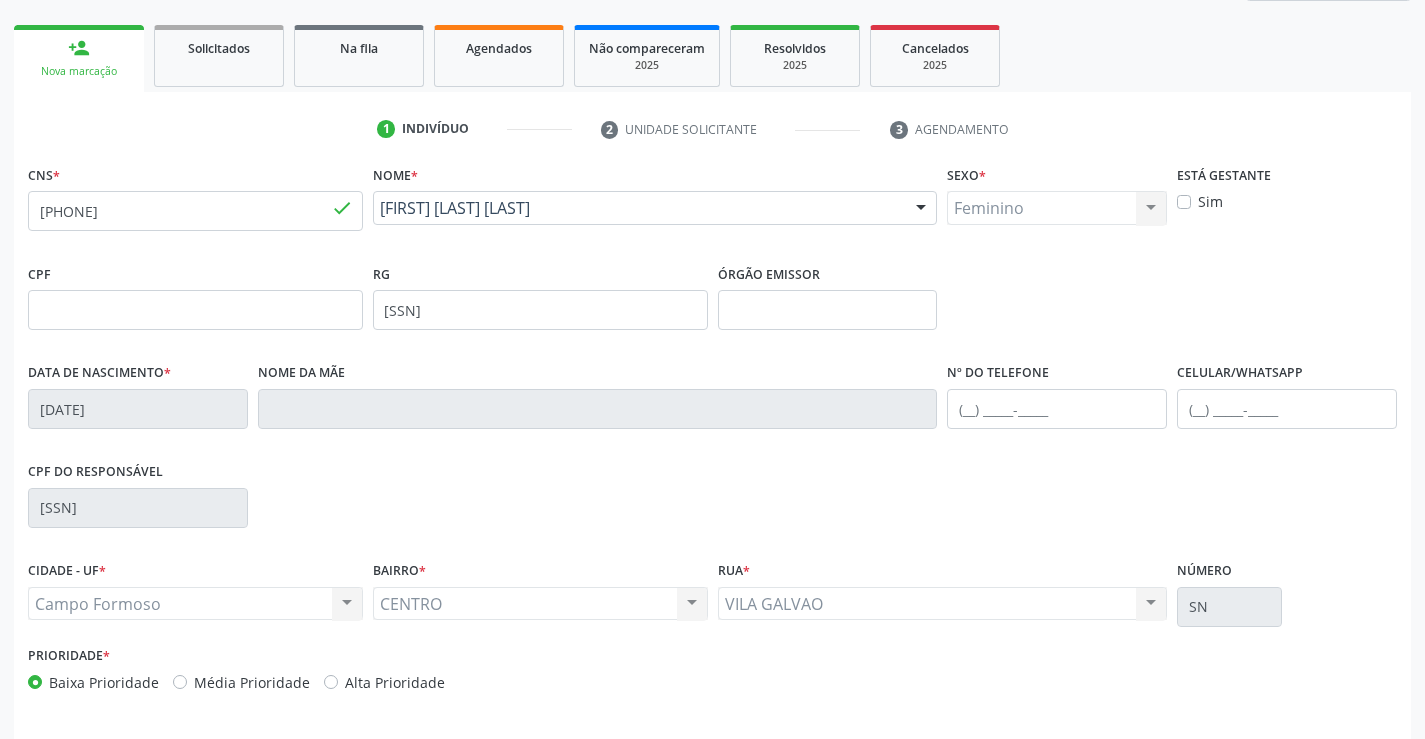 scroll, scrollTop: 345, scrollLeft: 0, axis: vertical 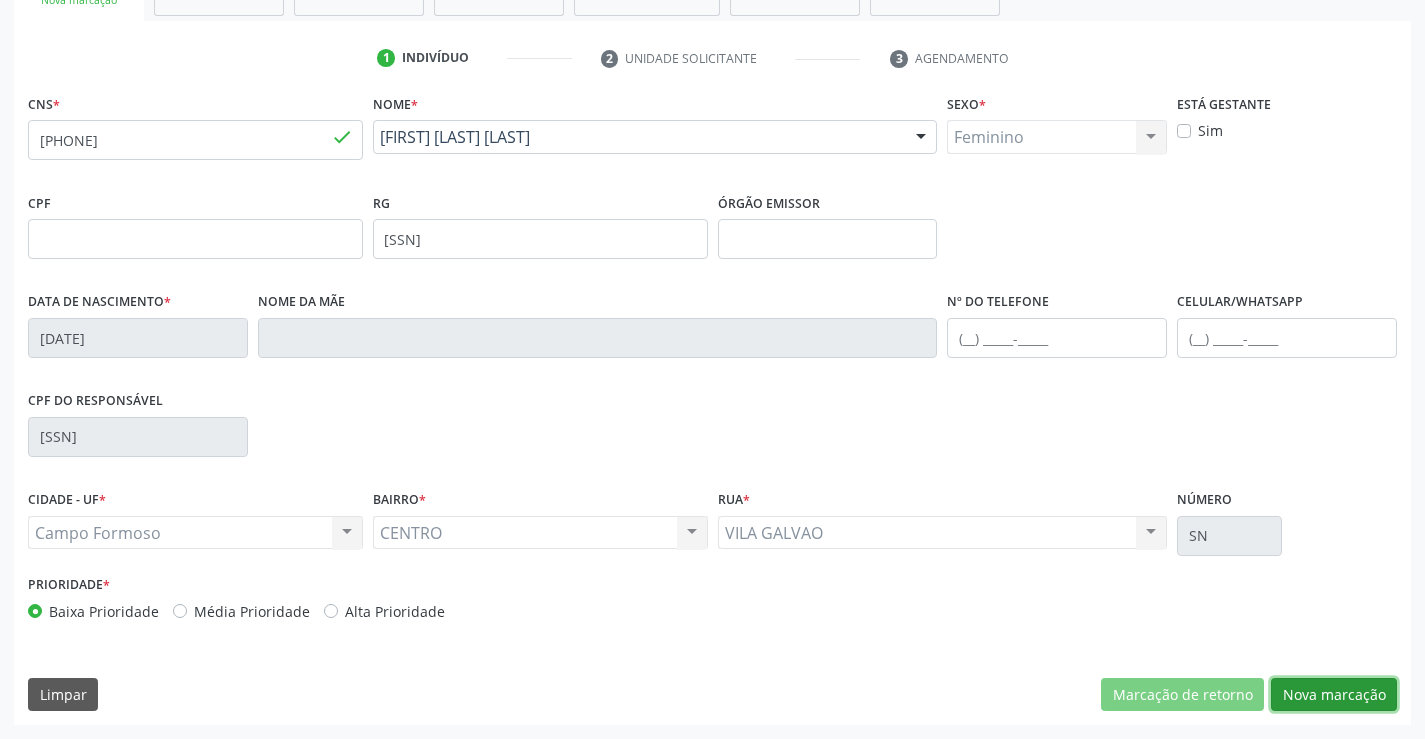 click on "Nova marcação" at bounding box center [1334, 695] 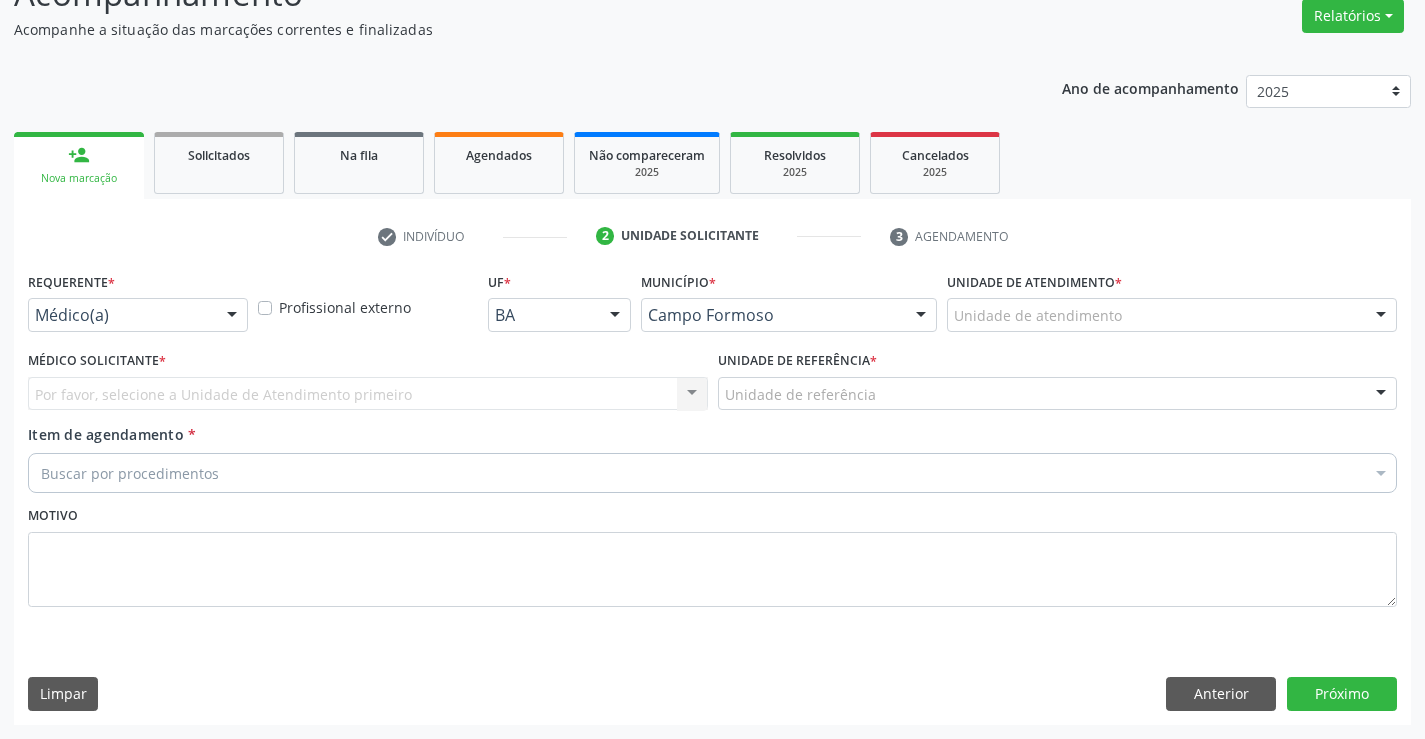 scroll, scrollTop: 167, scrollLeft: 0, axis: vertical 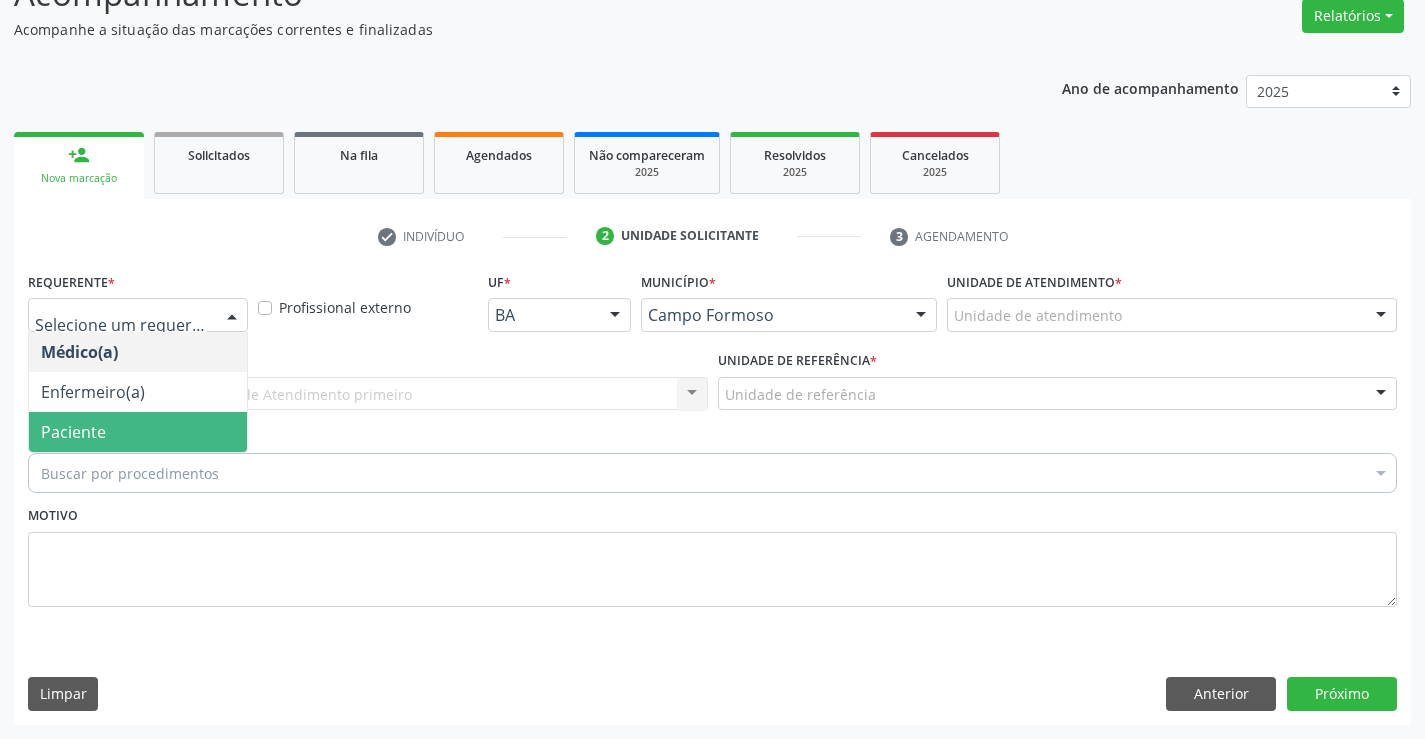 click on "Buscar por procedimentos" at bounding box center [712, 473] 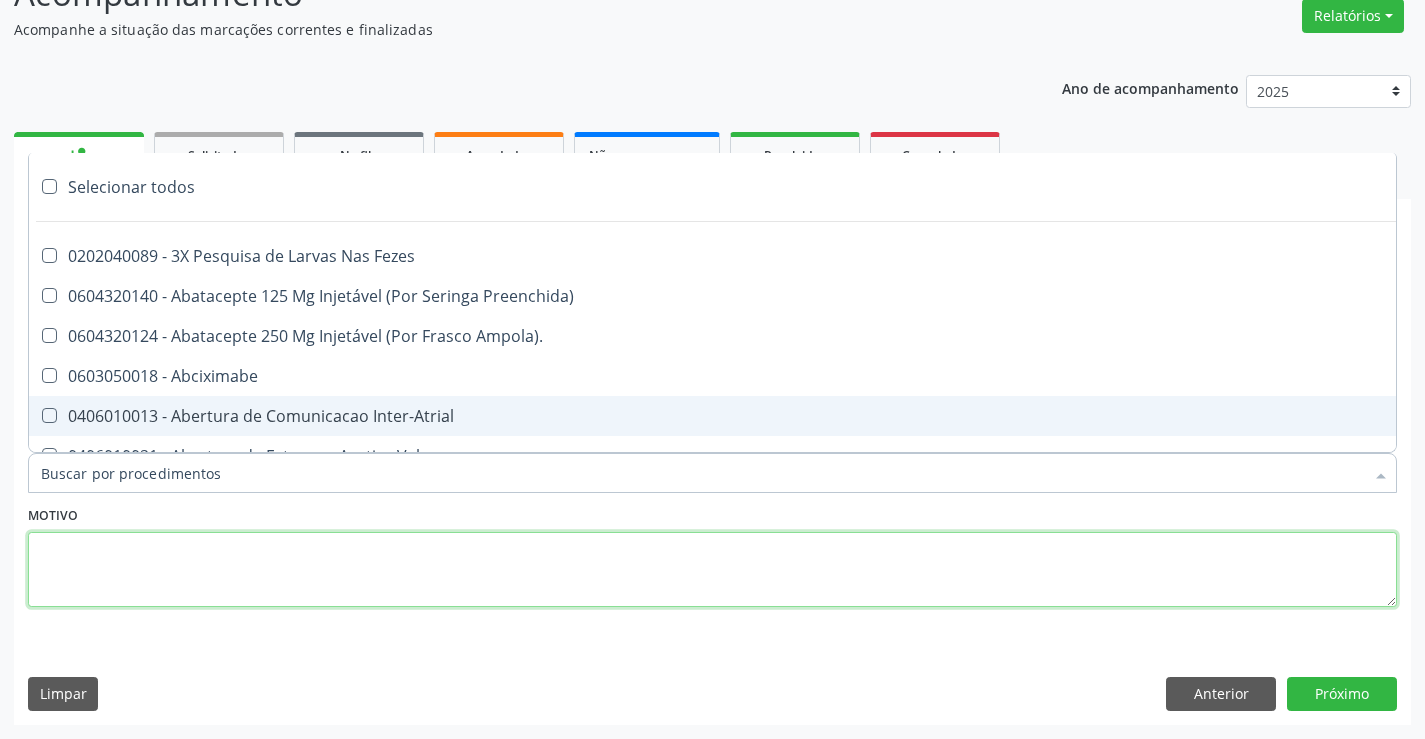 click at bounding box center [712, 570] 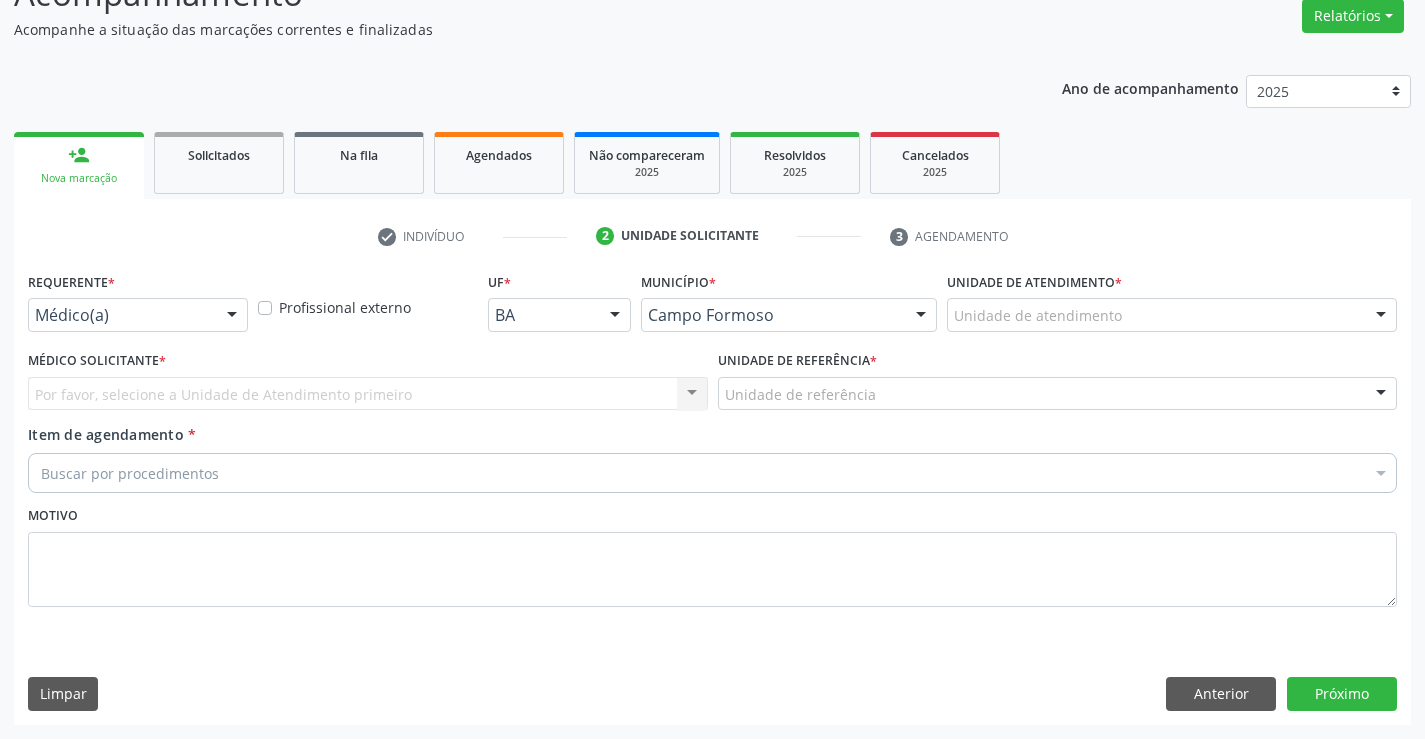click on "Por favor, selecione a Unidade de Atendimento primeiro
Nenhum resultado encontrado para: "   "
Não há nenhuma opção para ser exibida." at bounding box center [368, 394] 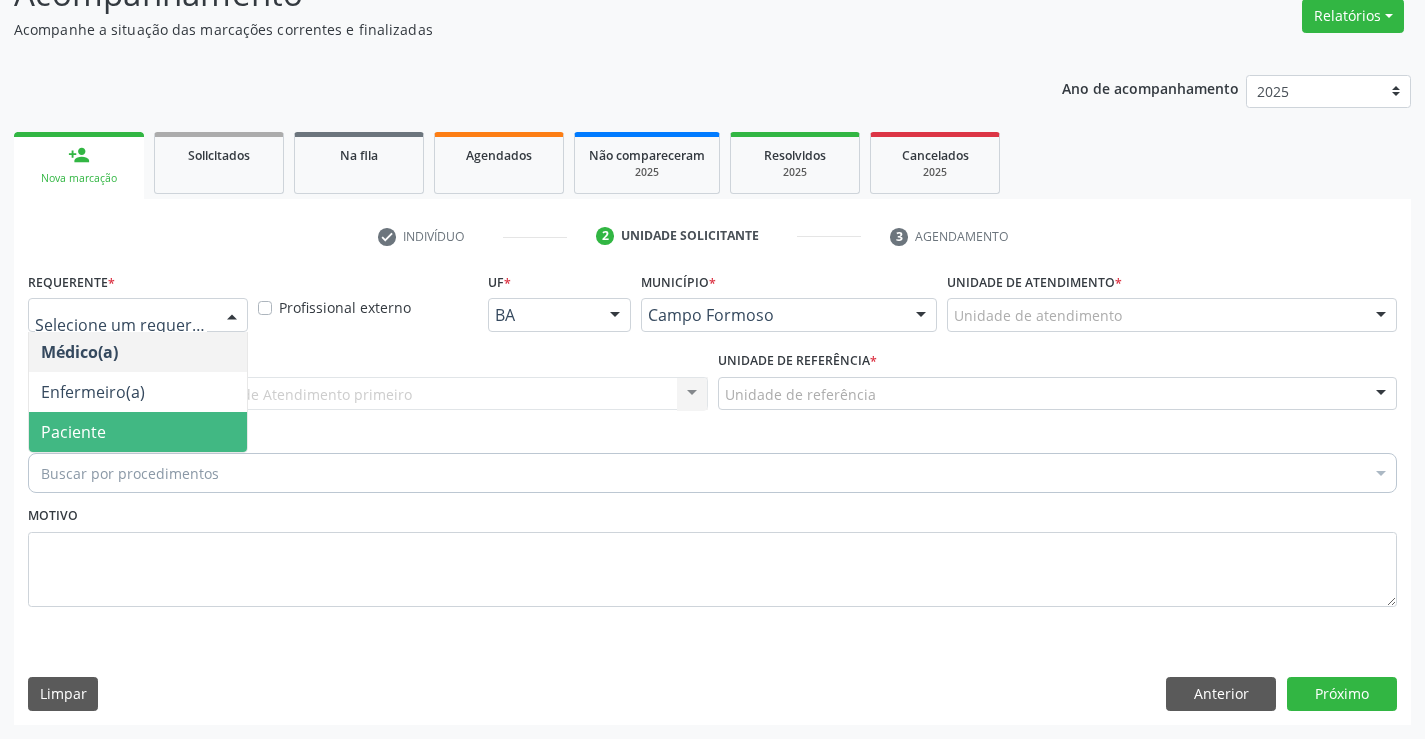 click at bounding box center [138, 315] 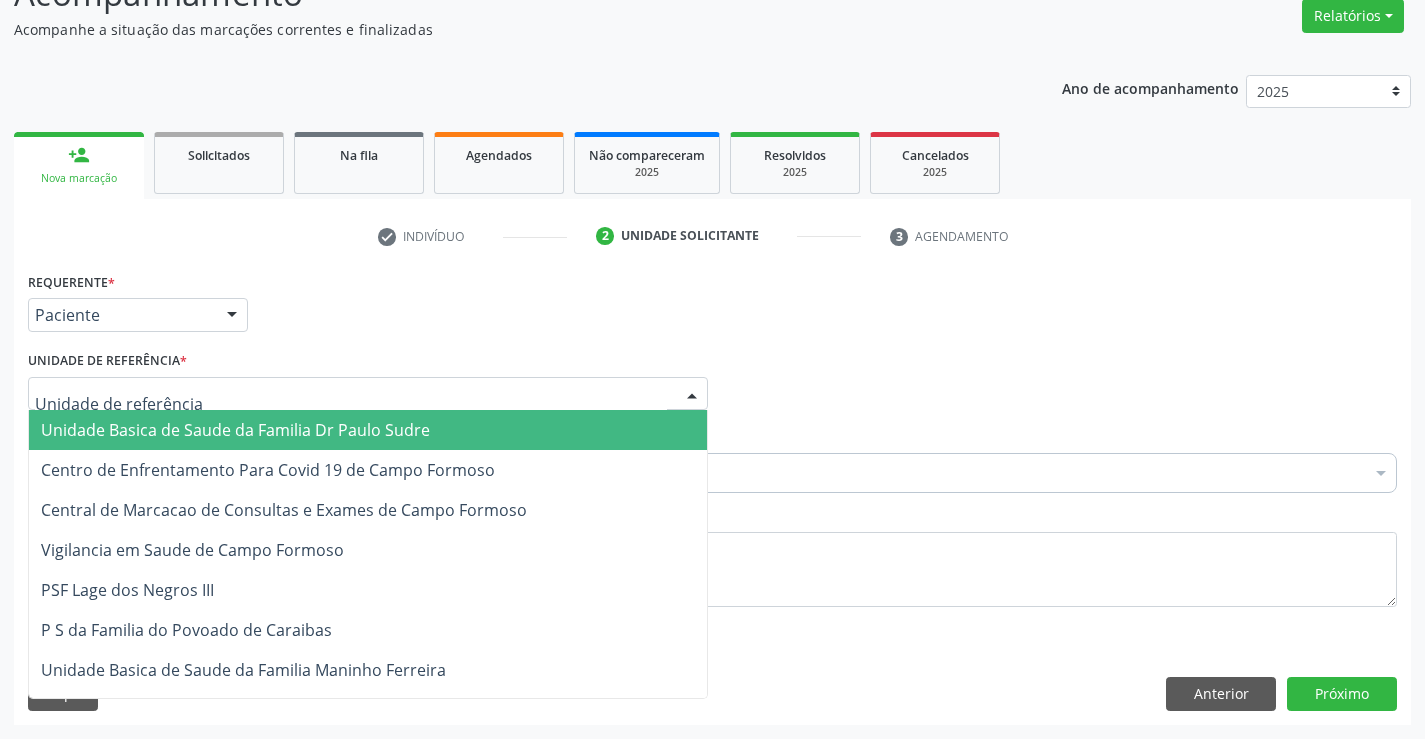 click on "Unidade Basica de Saude da Familia Dr Paulo Sudre" at bounding box center [235, 430] 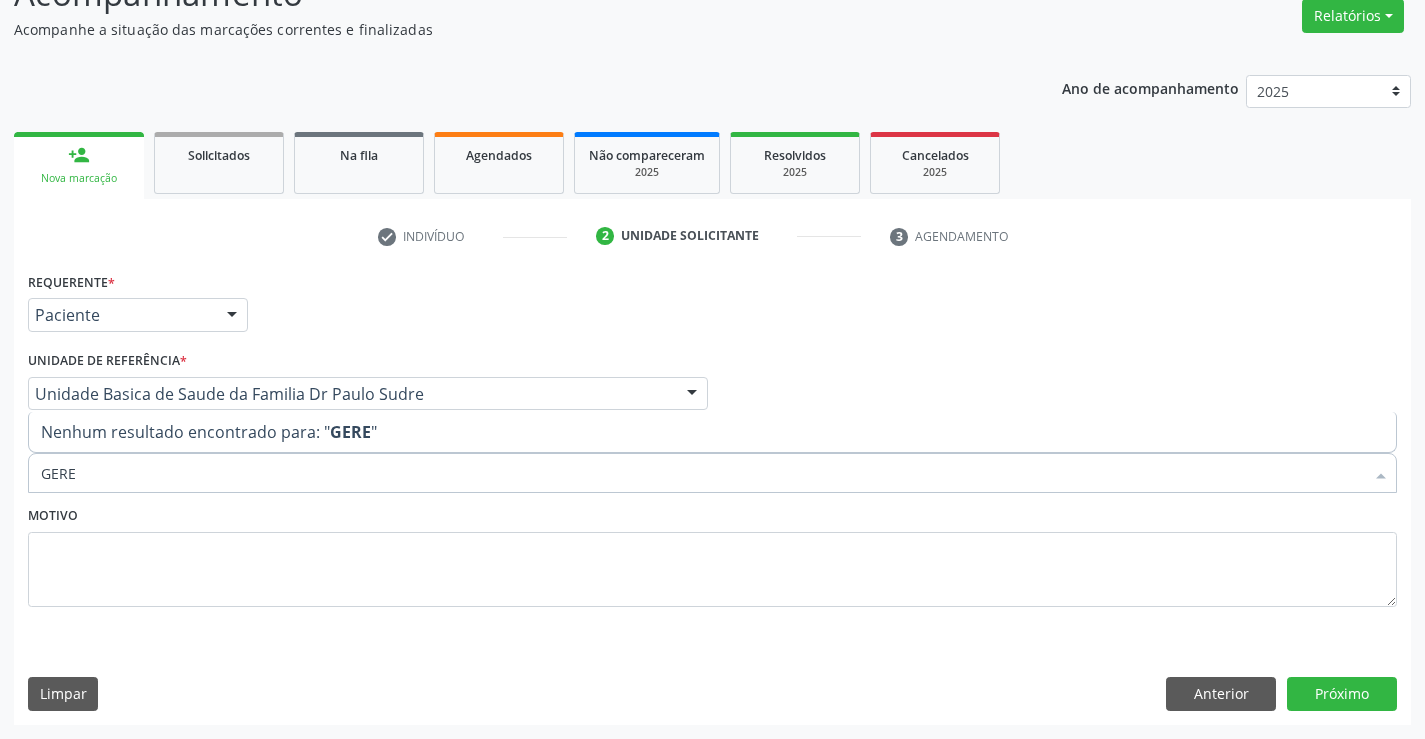 type on "GER" 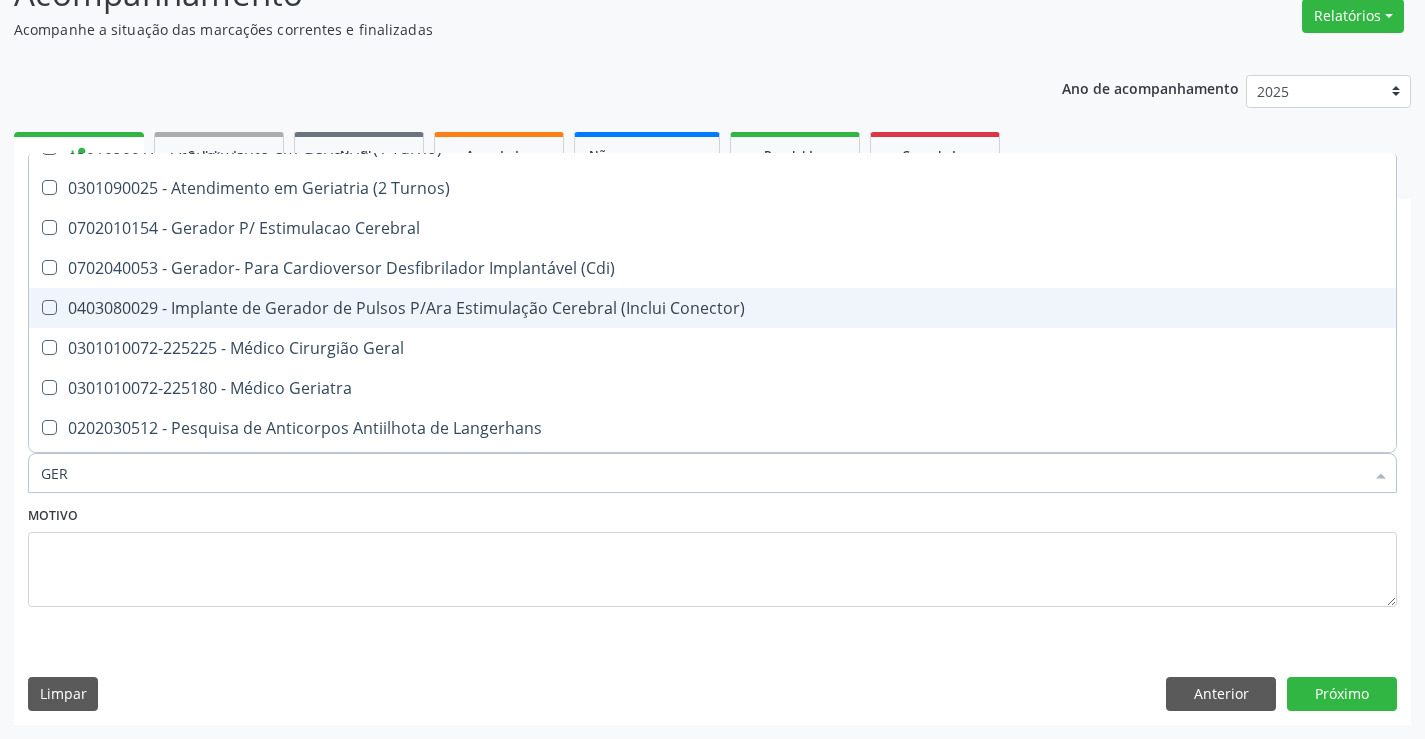 scroll, scrollTop: 100, scrollLeft: 0, axis: vertical 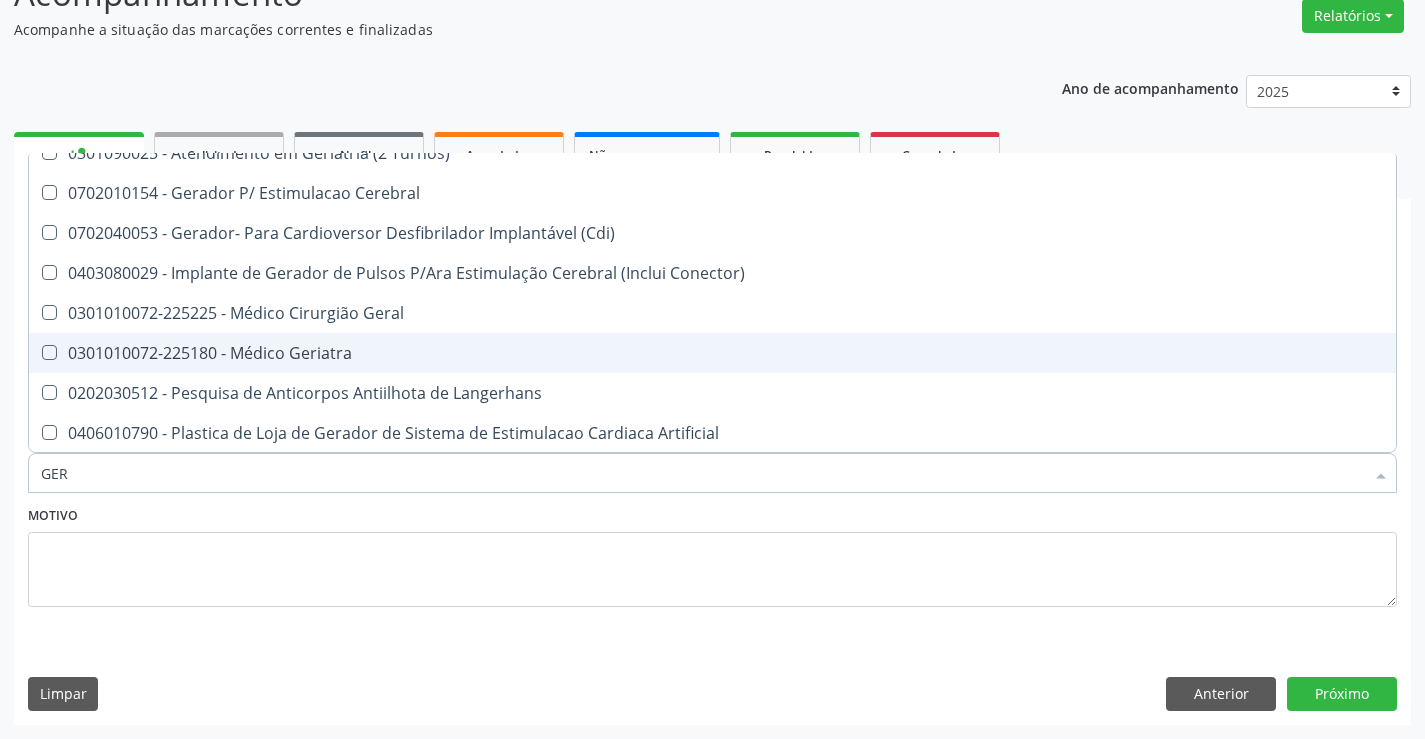 click on "0301010072-225180 - Médico Geriatra" at bounding box center [712, 353] 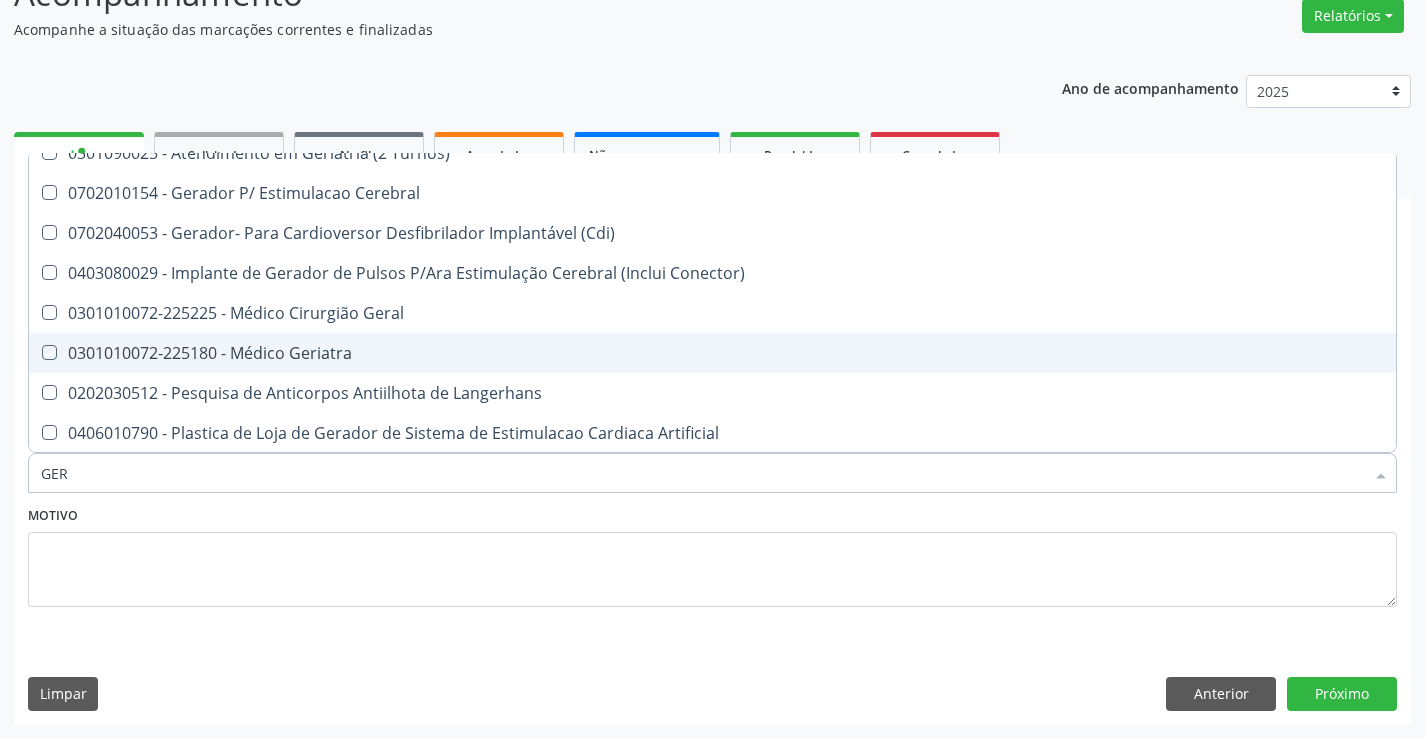checkbox on "true" 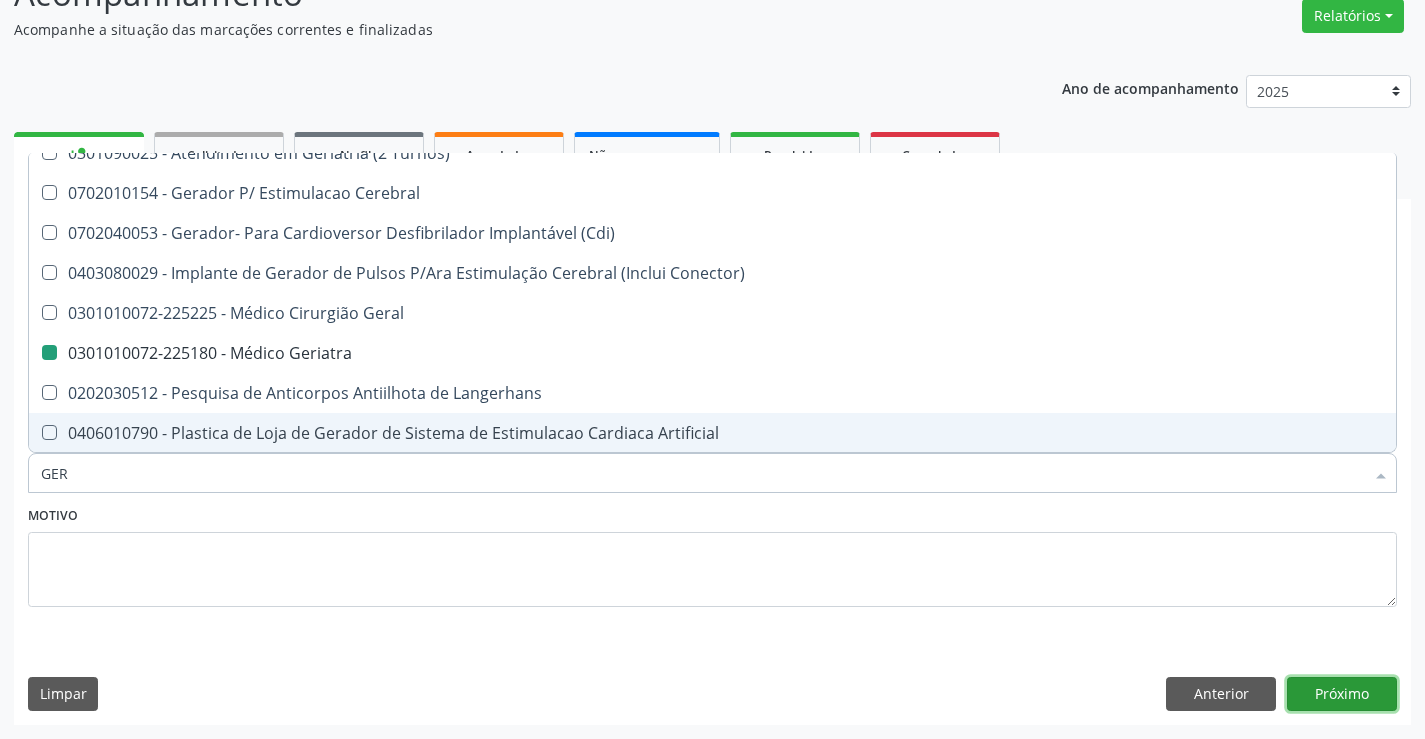 click on "Próximo" at bounding box center [1342, 694] 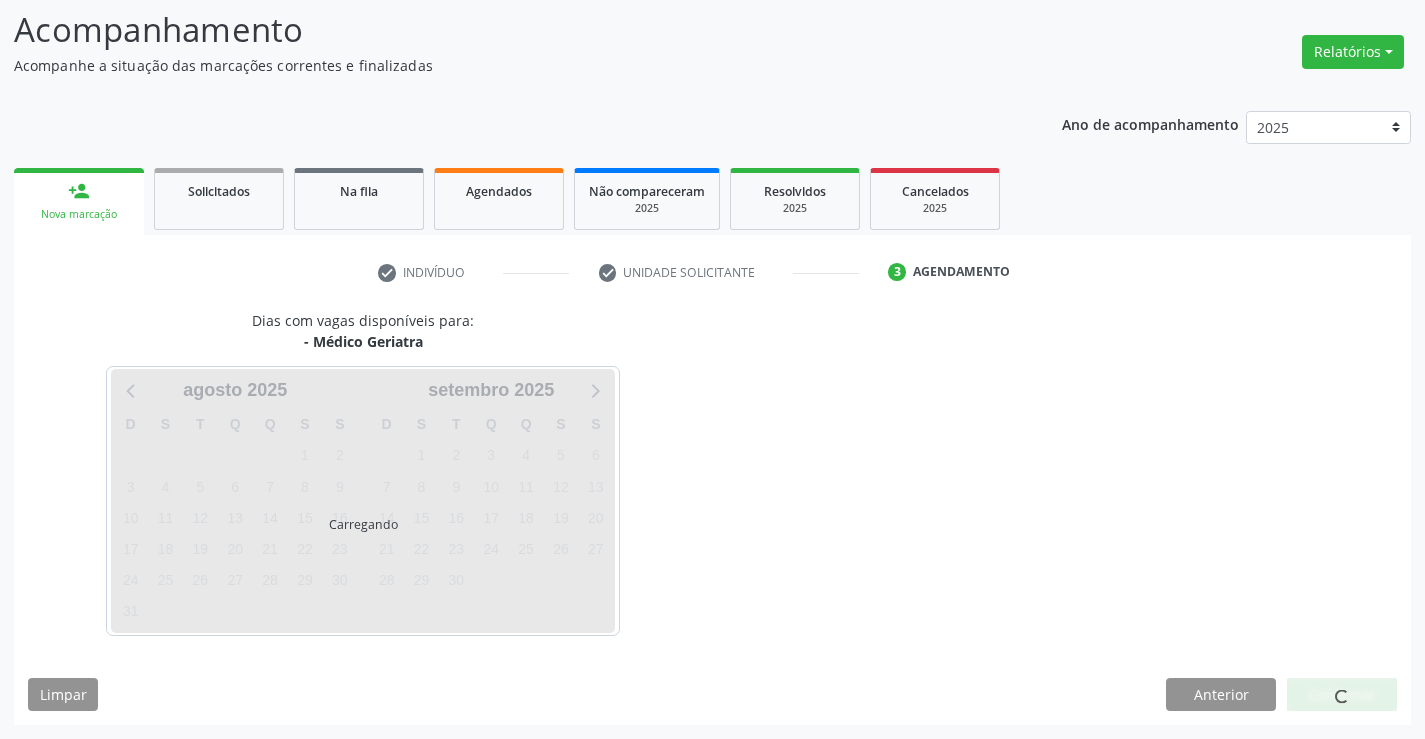 scroll, scrollTop: 131, scrollLeft: 0, axis: vertical 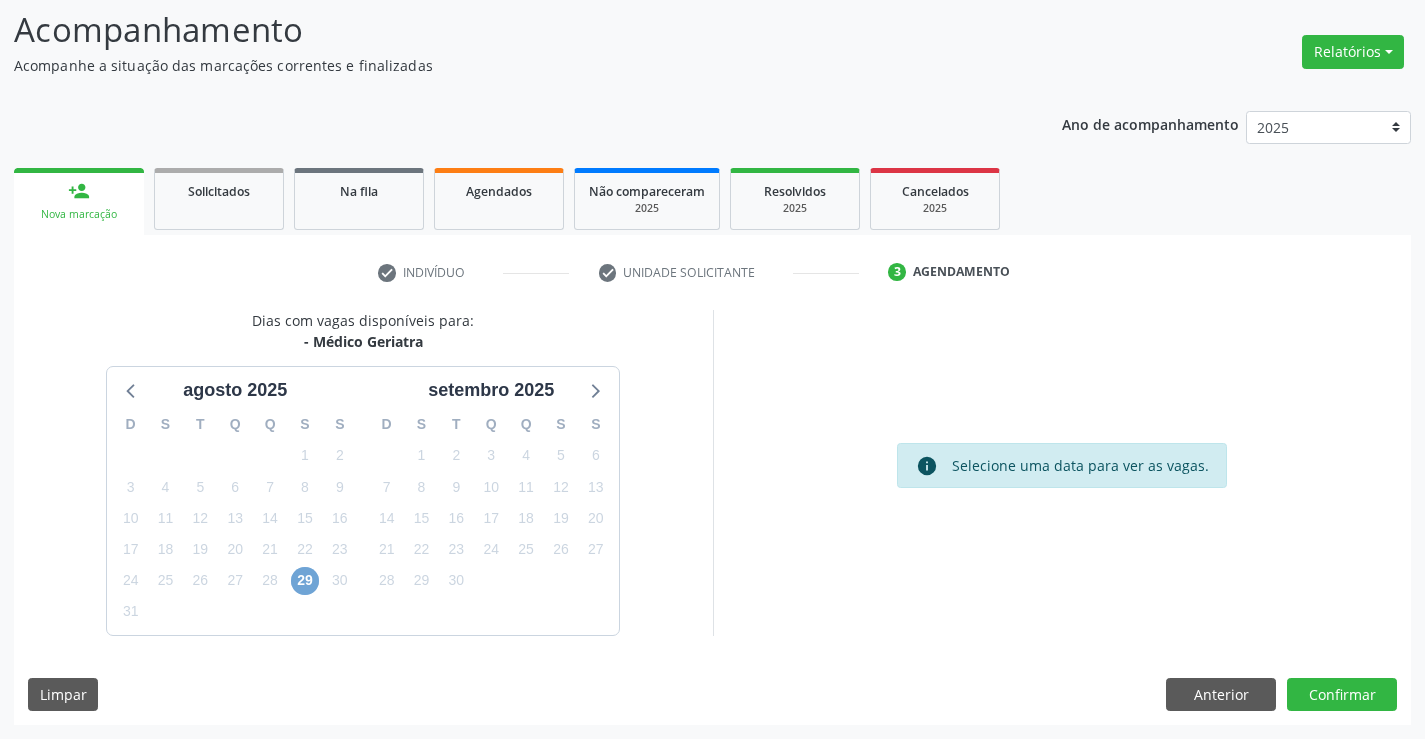 click on "29" at bounding box center (305, 581) 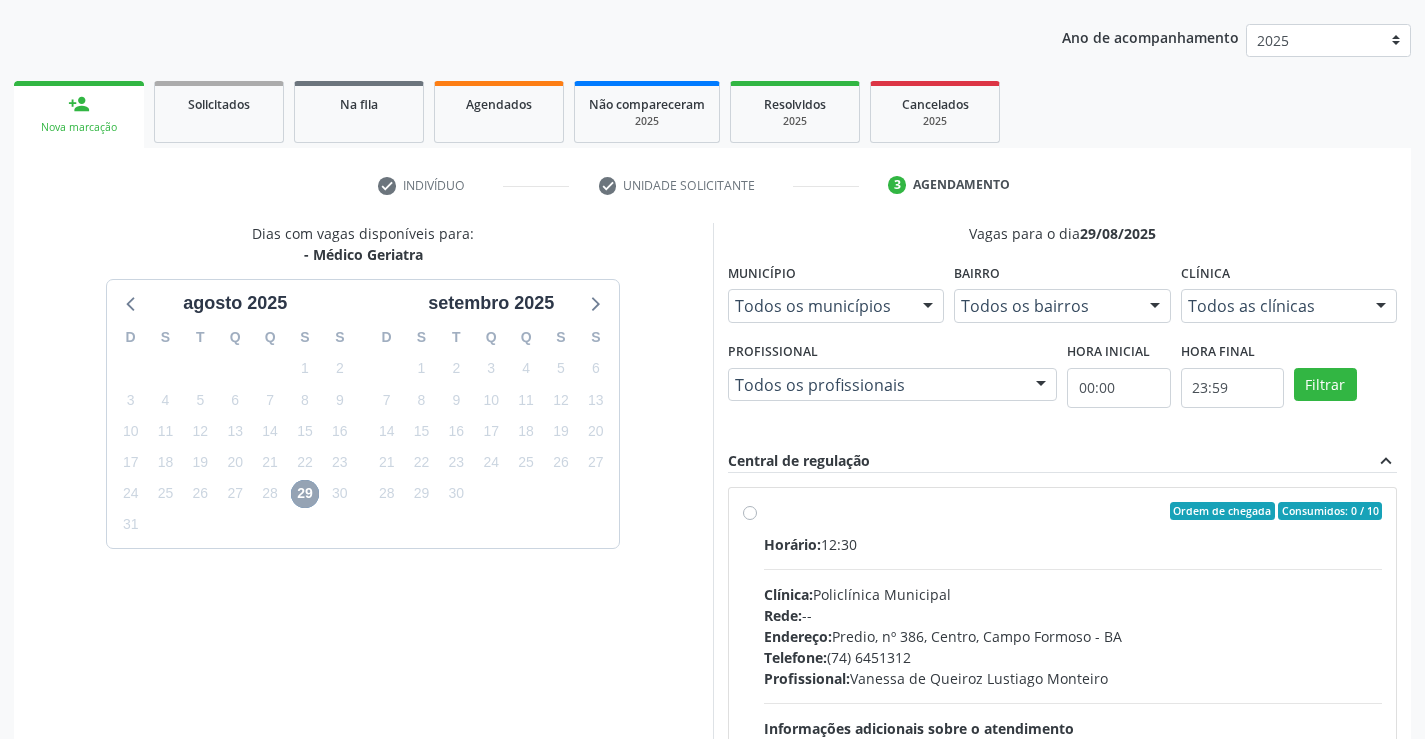 scroll, scrollTop: 420, scrollLeft: 0, axis: vertical 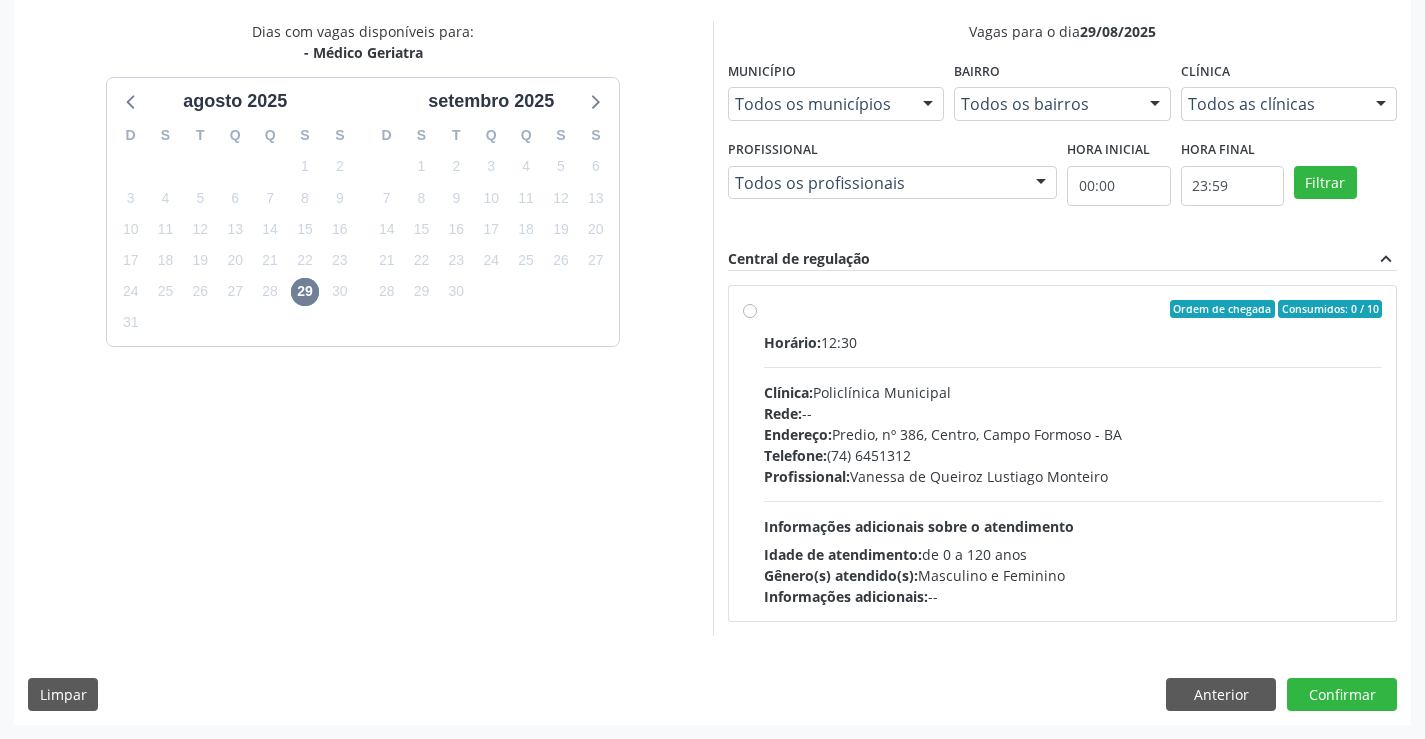 click on "Ordem de chegada
Consumidos: 0 / 10
Horário:   12:30
Clínica:  Policlínica Municipal
Rede:
--
Endereço:   Predio, nº 386, Centro, Campo Formoso - BA
Telefone:   (74) 6451312
Profissional:
Vanessa de Queiroz Lustiago Monteiro
Informações adicionais sobre o atendimento
Idade de atendimento:
de 0 a 120 anos
Gênero(s) atendido(s):
Masculino e Feminino
Informações adicionais:
--" at bounding box center (1073, 453) 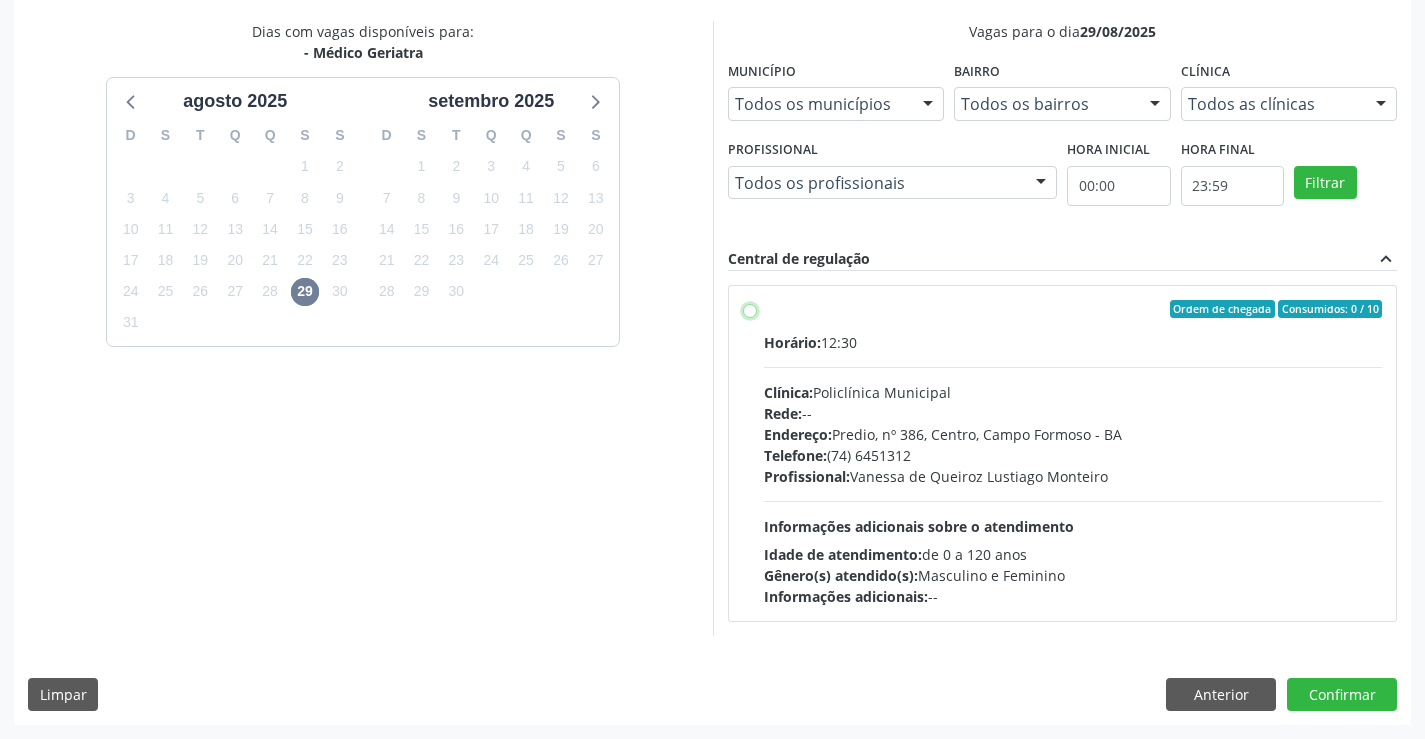 click on "Ordem de chegada
Consumidos: 0 / 10
Horário:   12:30
Clínica:  Policlínica Municipal
Rede:
--
Endereço:   Predio, nº 386, Centro, Campo Formoso - BA
Telefone:   (74) 6451312
Profissional:
Vanessa de Queiroz Lustiago Monteiro
Informações adicionais sobre o atendimento
Idade de atendimento:
de 0 a 120 anos
Gênero(s) atendido(s):
Masculino e Feminino
Informações adicionais:
--" at bounding box center [750, 309] 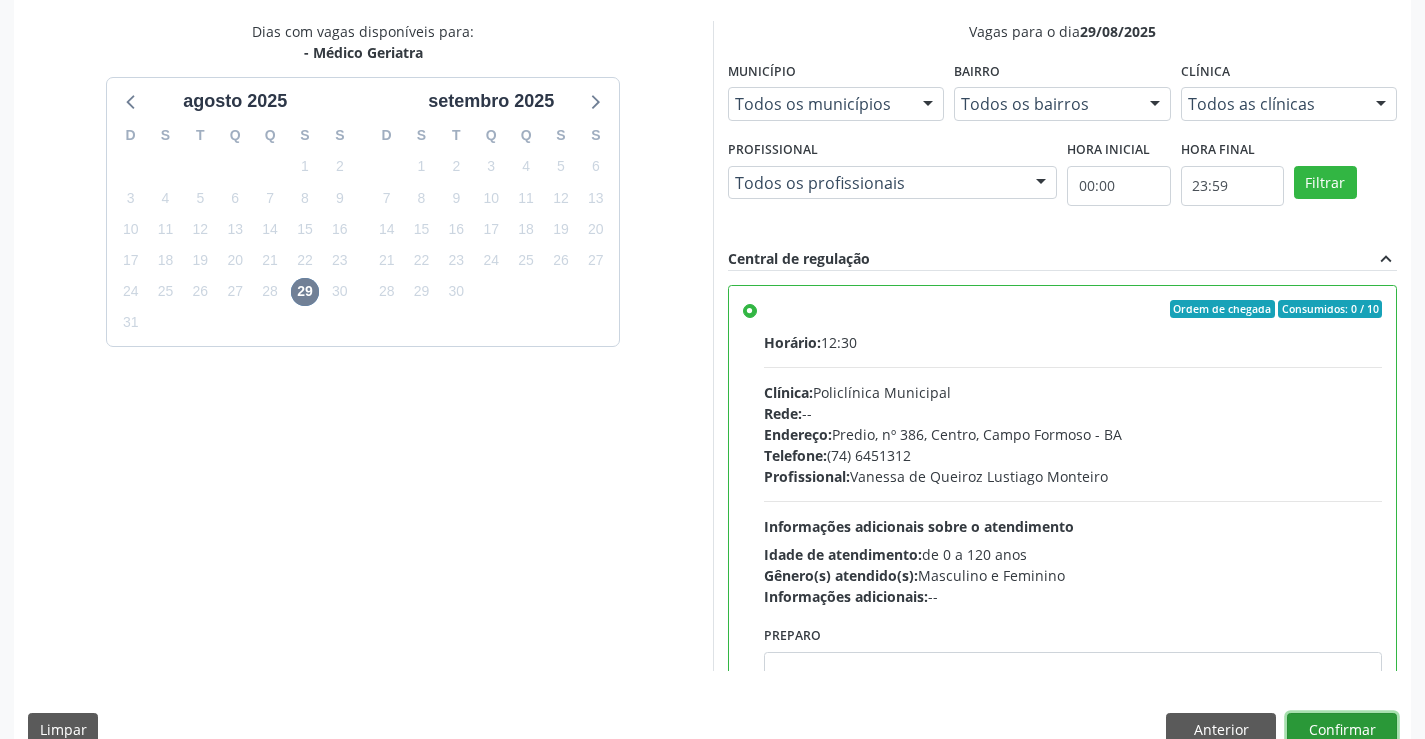 click on "Confirmar" at bounding box center [1342, 730] 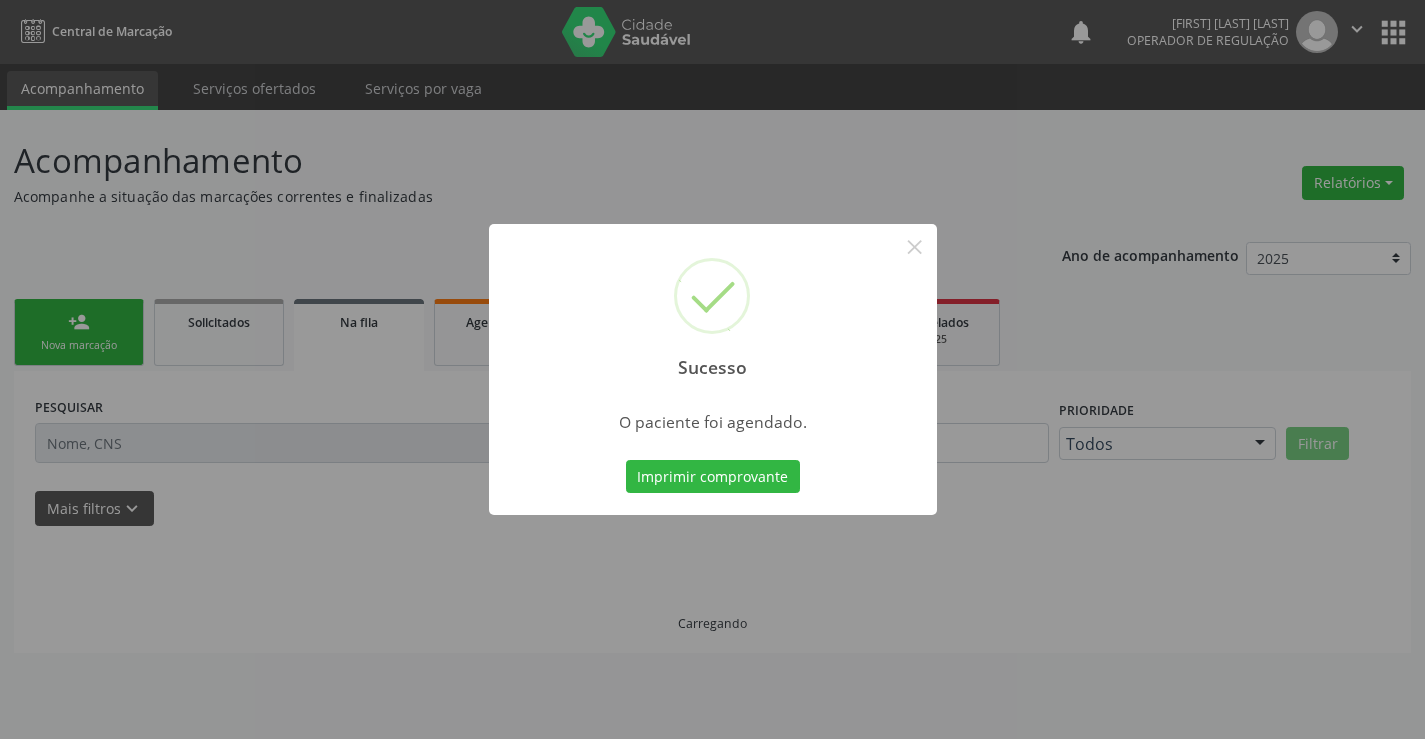 scroll, scrollTop: 0, scrollLeft: 0, axis: both 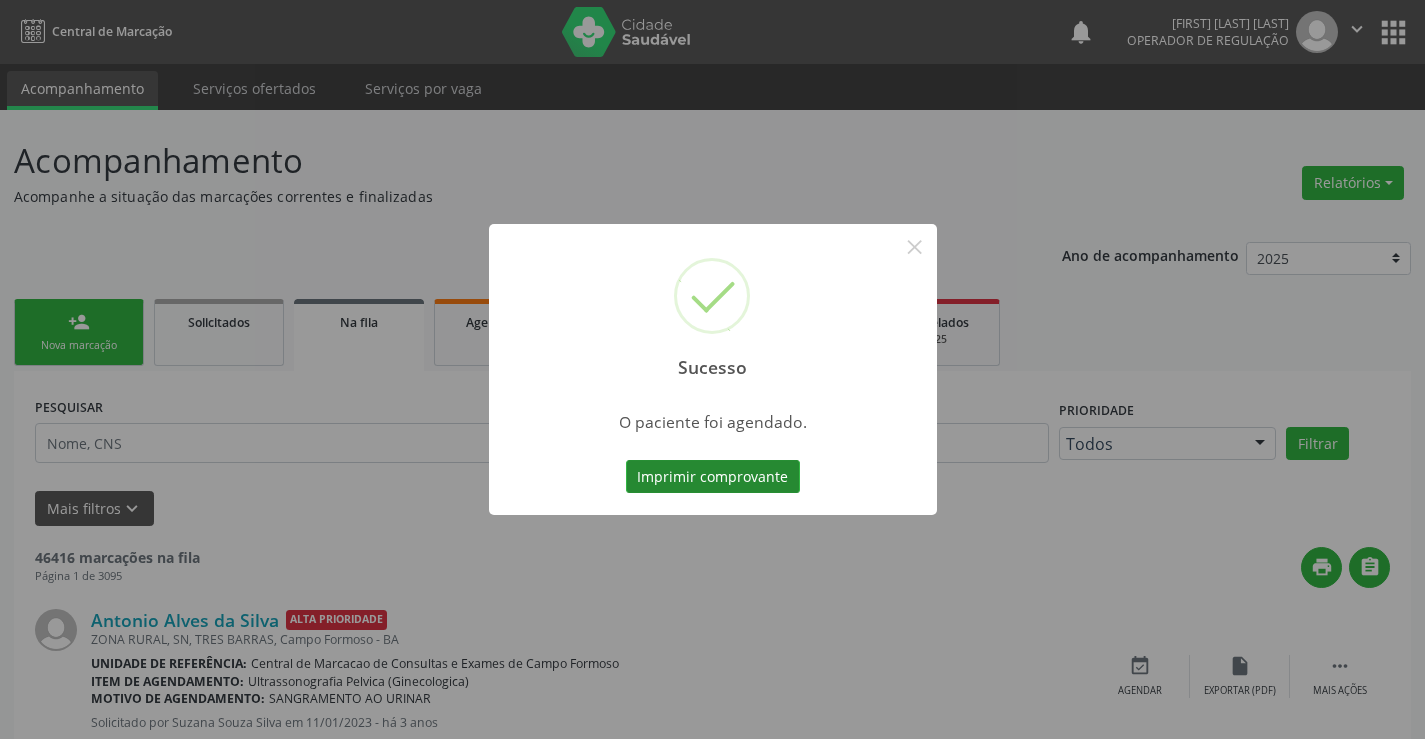 click on "Imprimir comprovante" at bounding box center [713, 477] 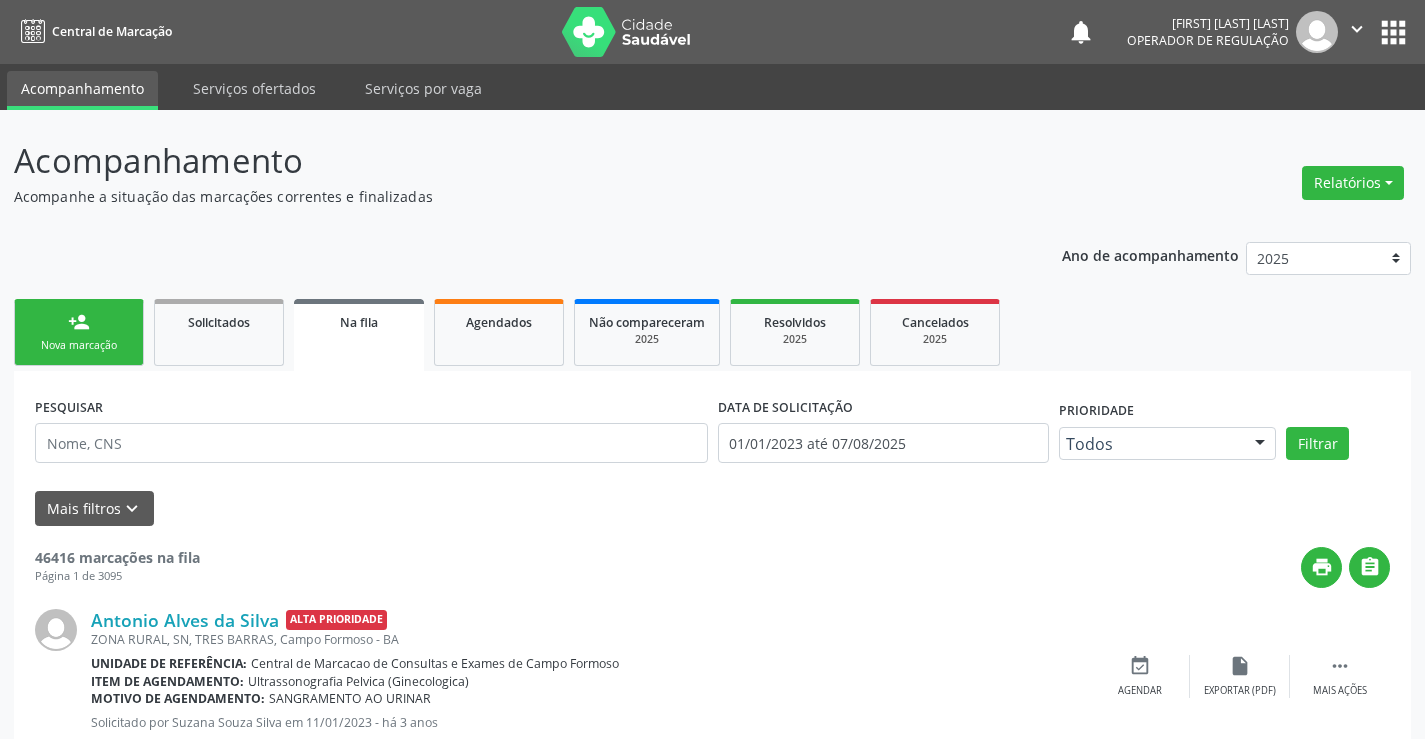 click on "Nova marcação" at bounding box center (79, 345) 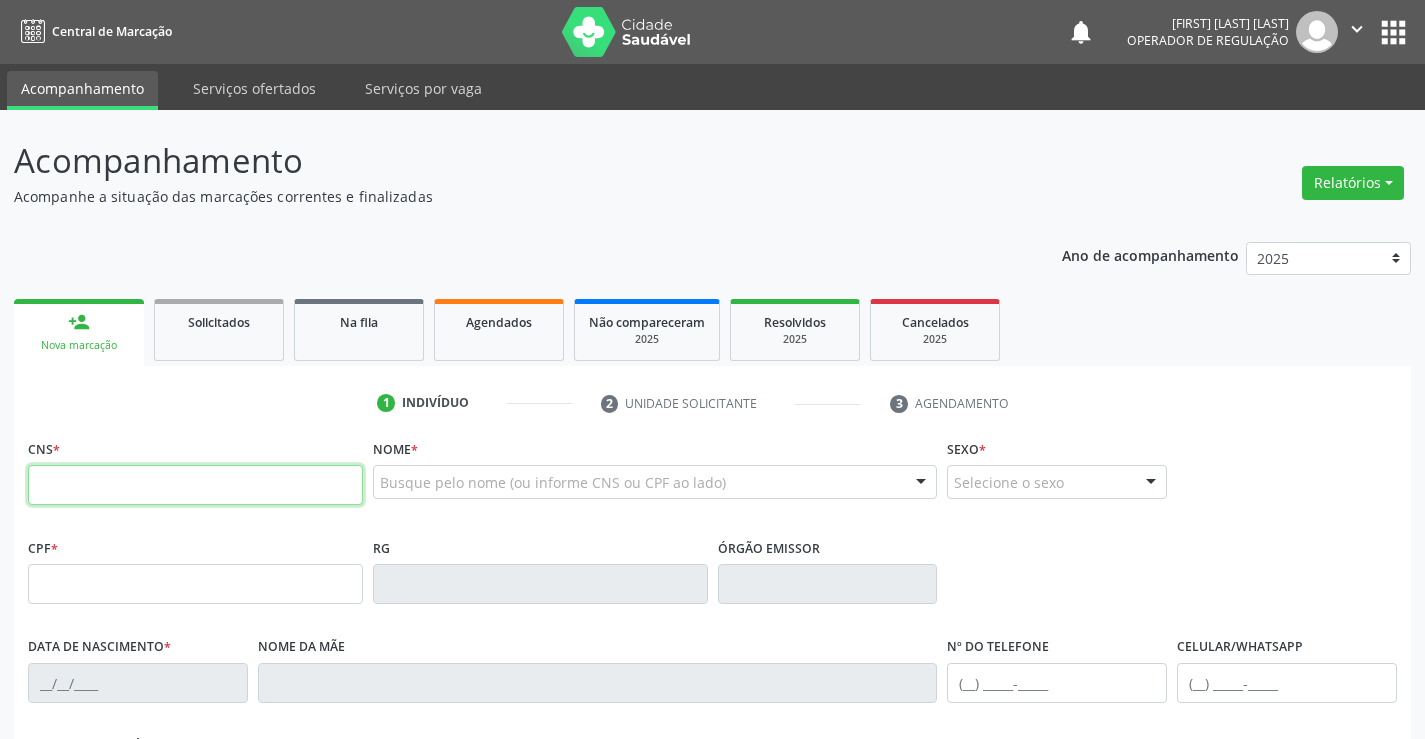 click at bounding box center (195, 485) 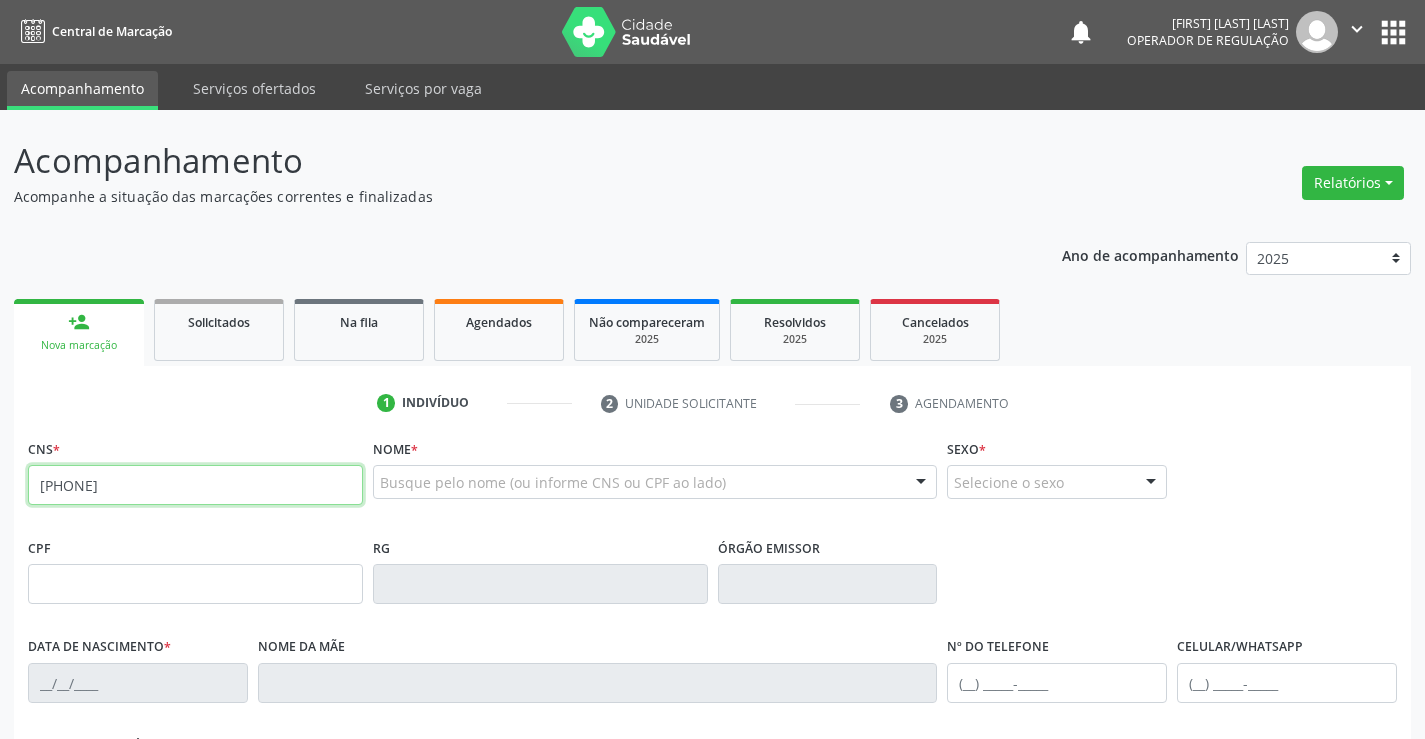 type on "704 7017 2604 8439" 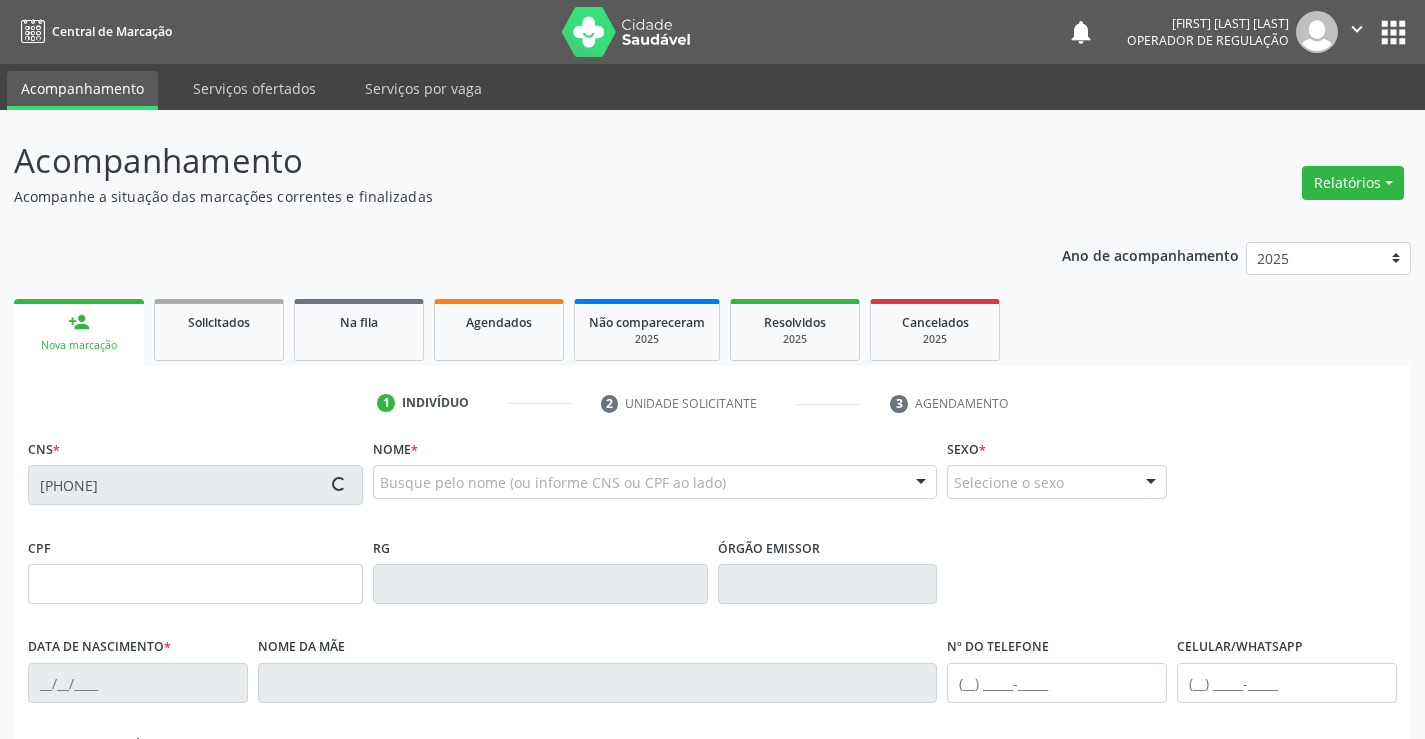type on "182342" 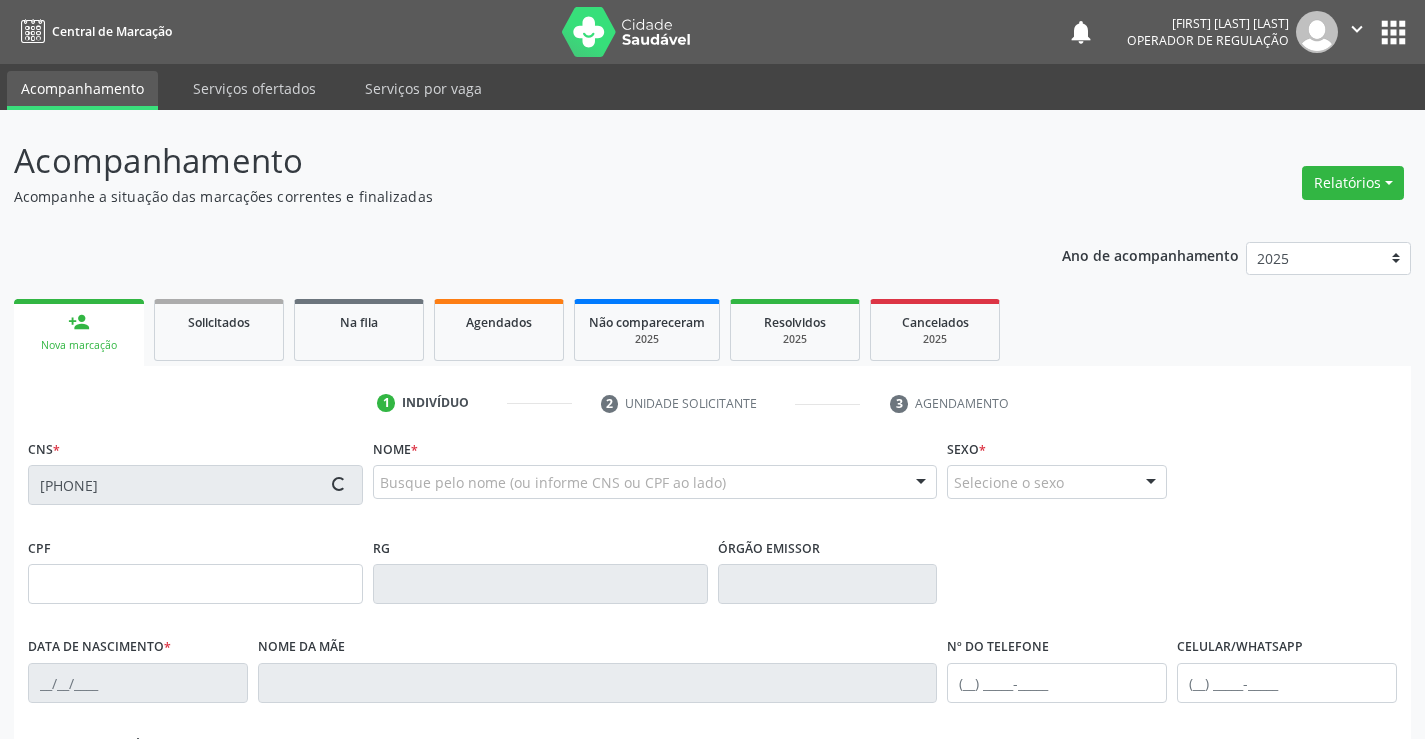 type on "22/04/1968" 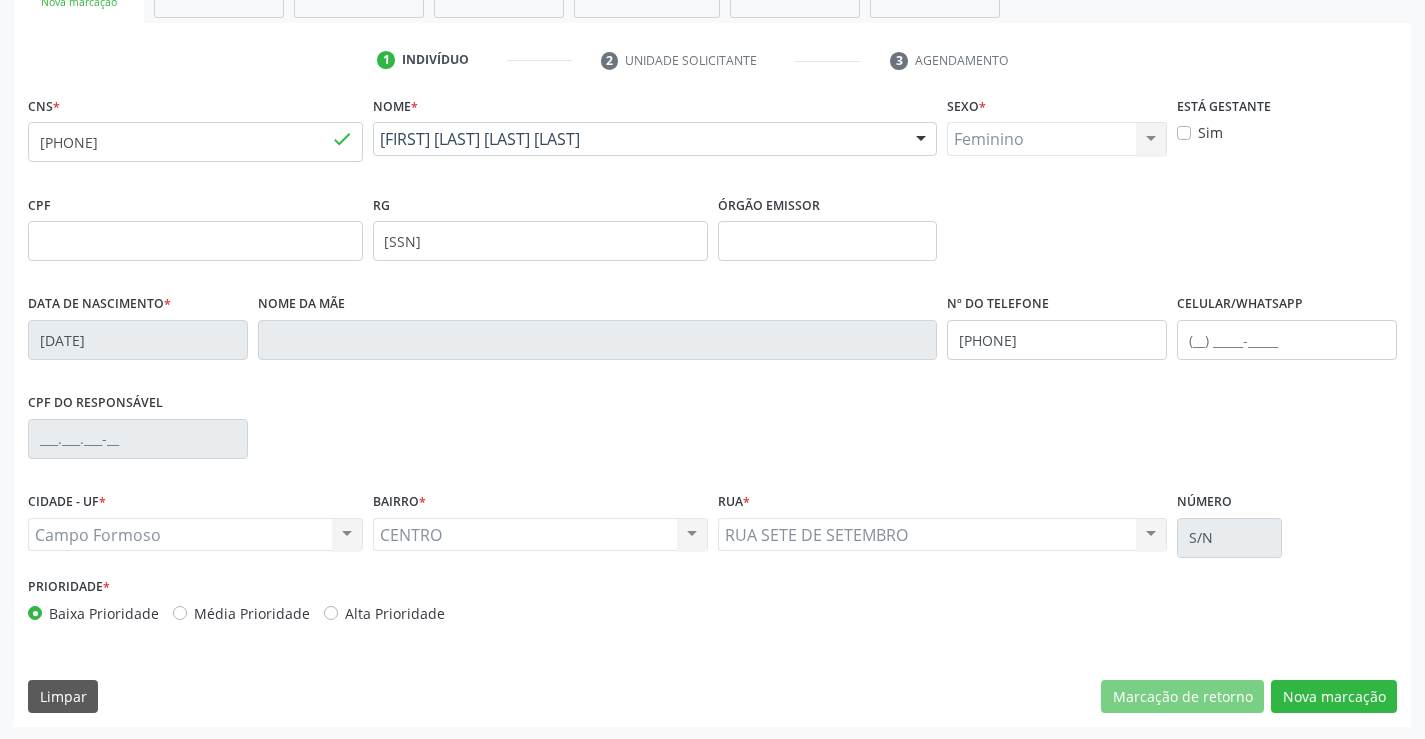 scroll, scrollTop: 345, scrollLeft: 0, axis: vertical 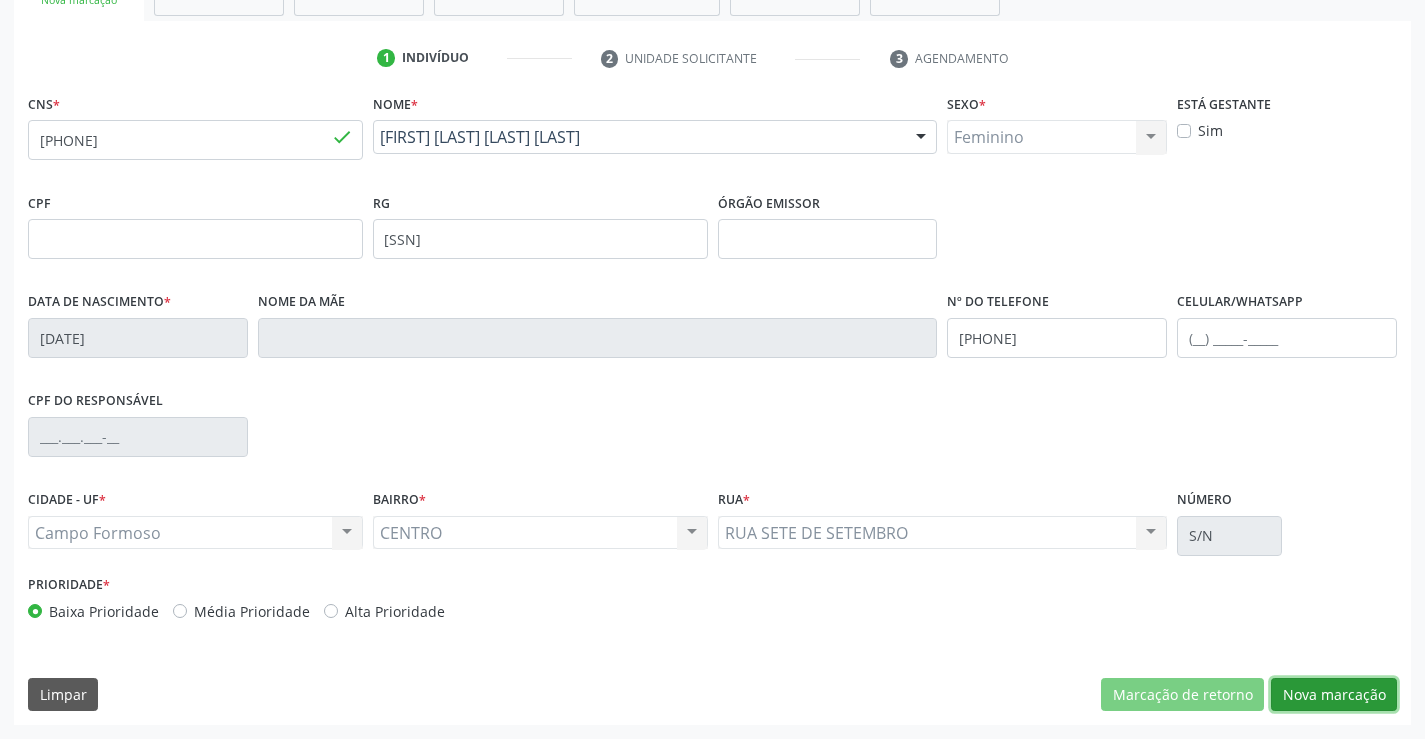 click on "Nova marcação" at bounding box center (1334, 695) 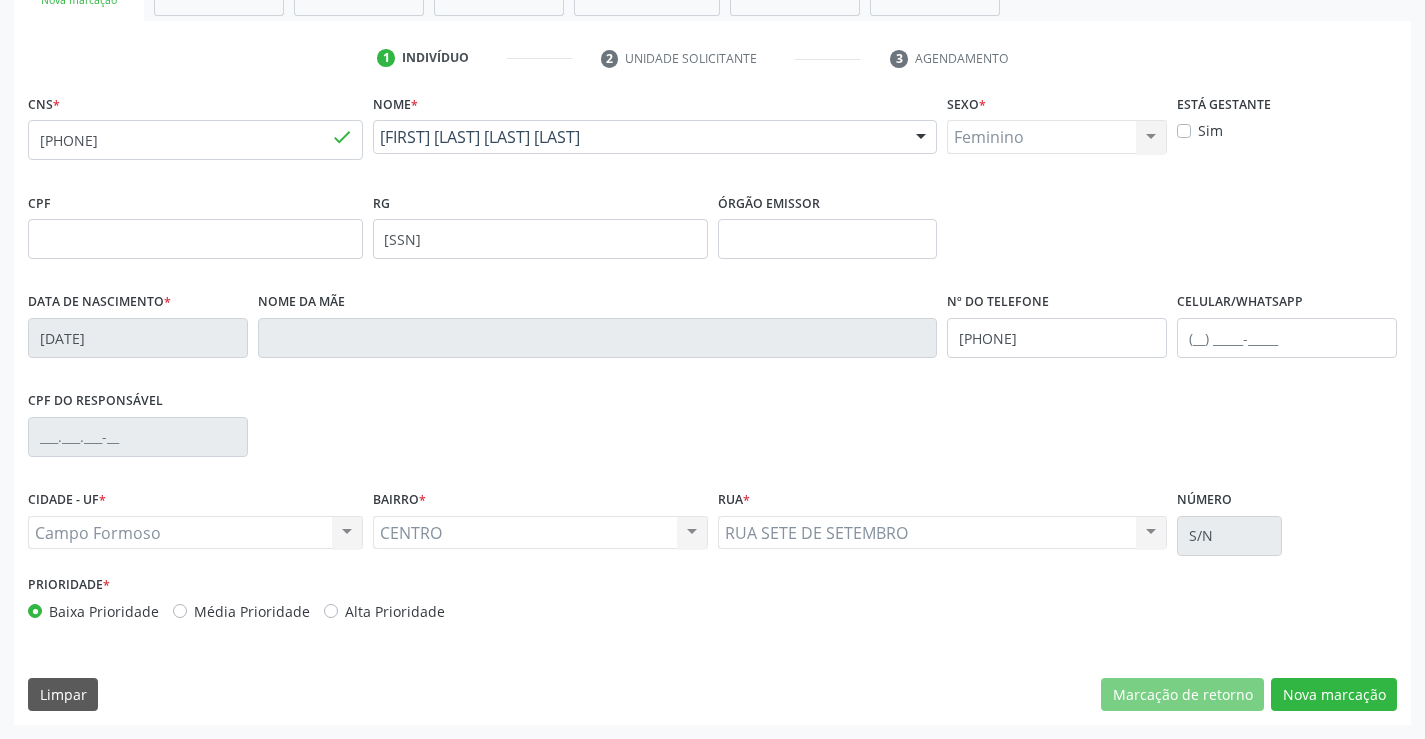 scroll, scrollTop: 167, scrollLeft: 0, axis: vertical 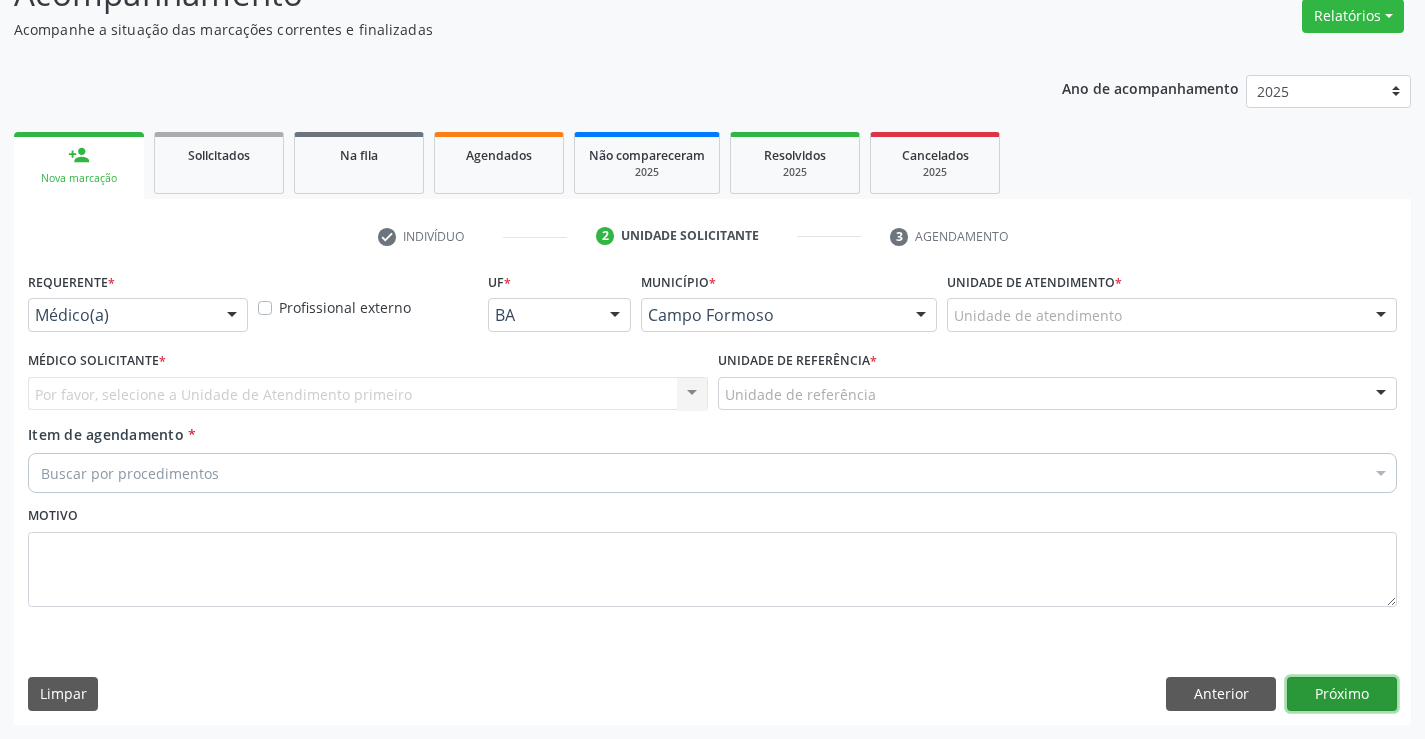 click on "Próximo" at bounding box center (1342, 694) 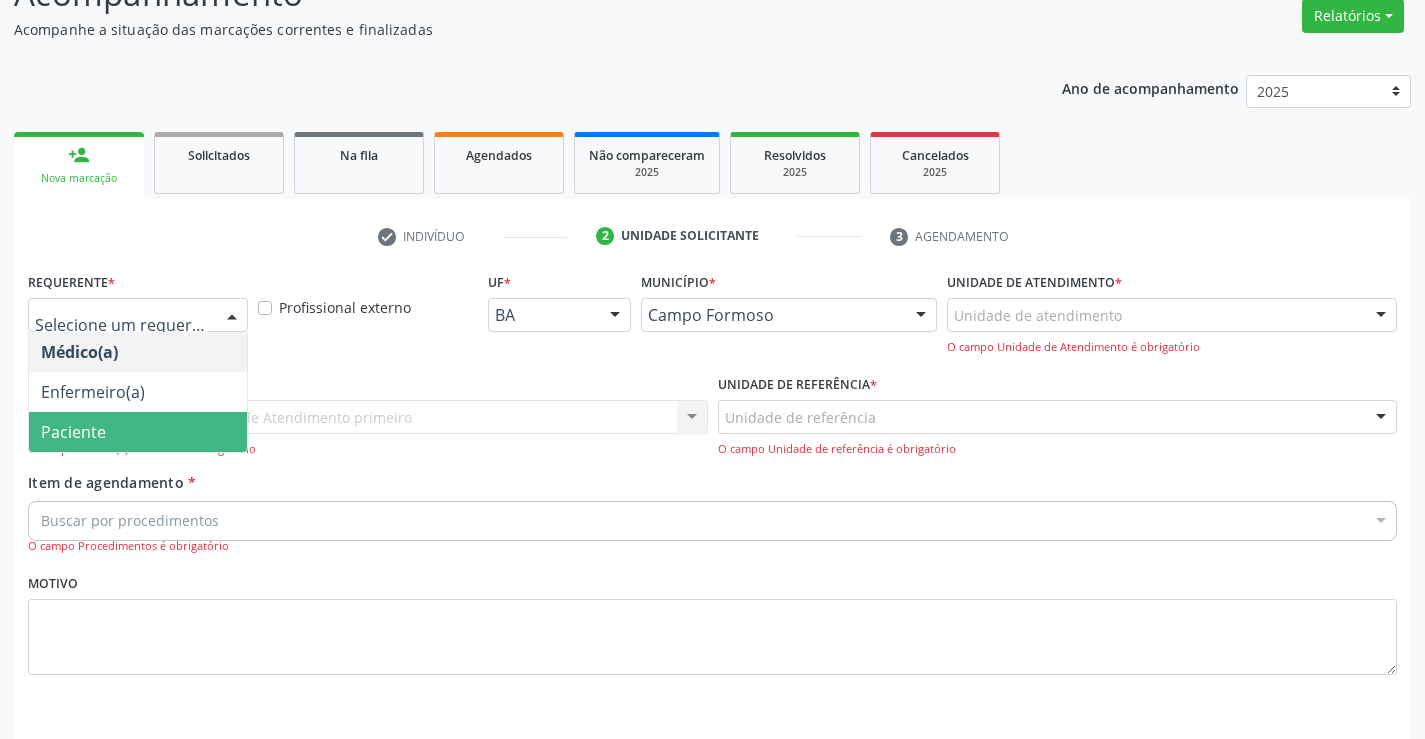 click on "Paciente" at bounding box center (73, 432) 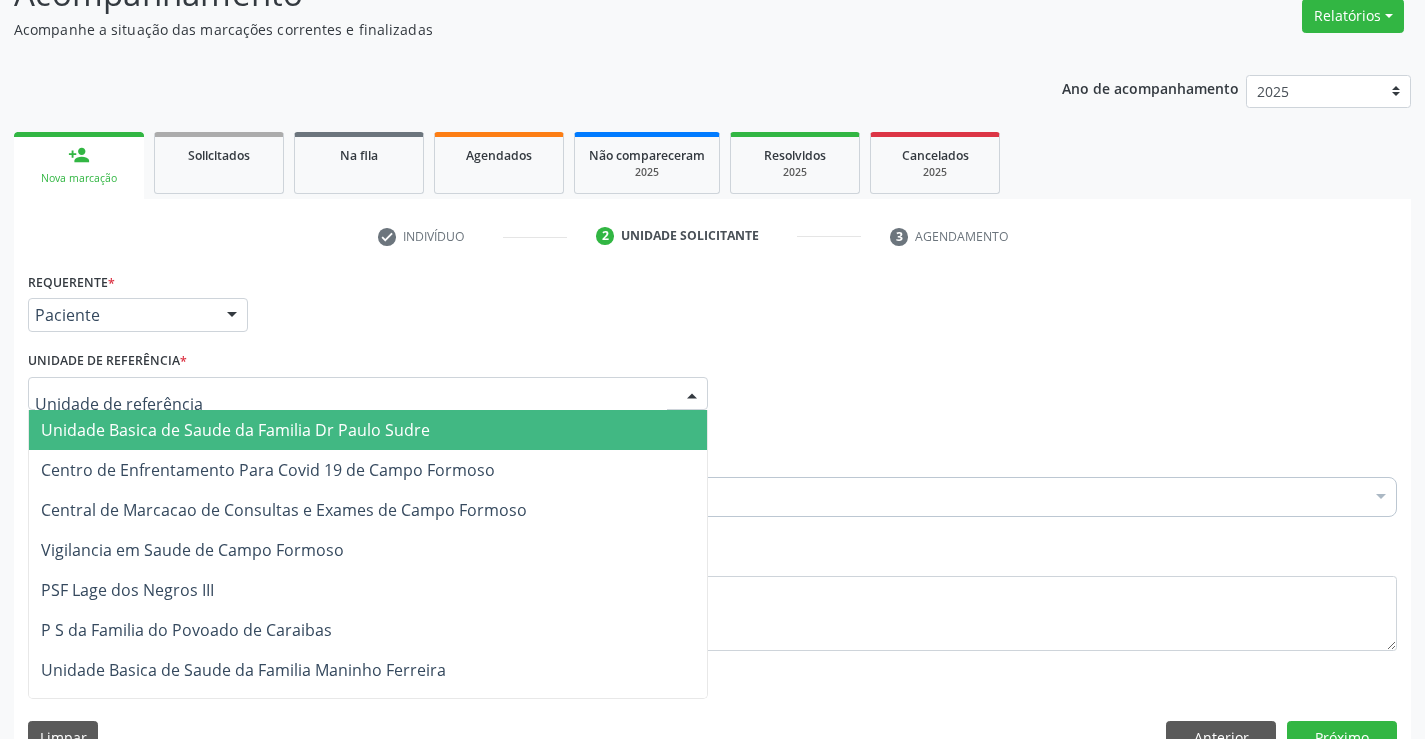 click on "Unidade Basica de Saude da Familia Dr Paulo Sudre" at bounding box center [235, 430] 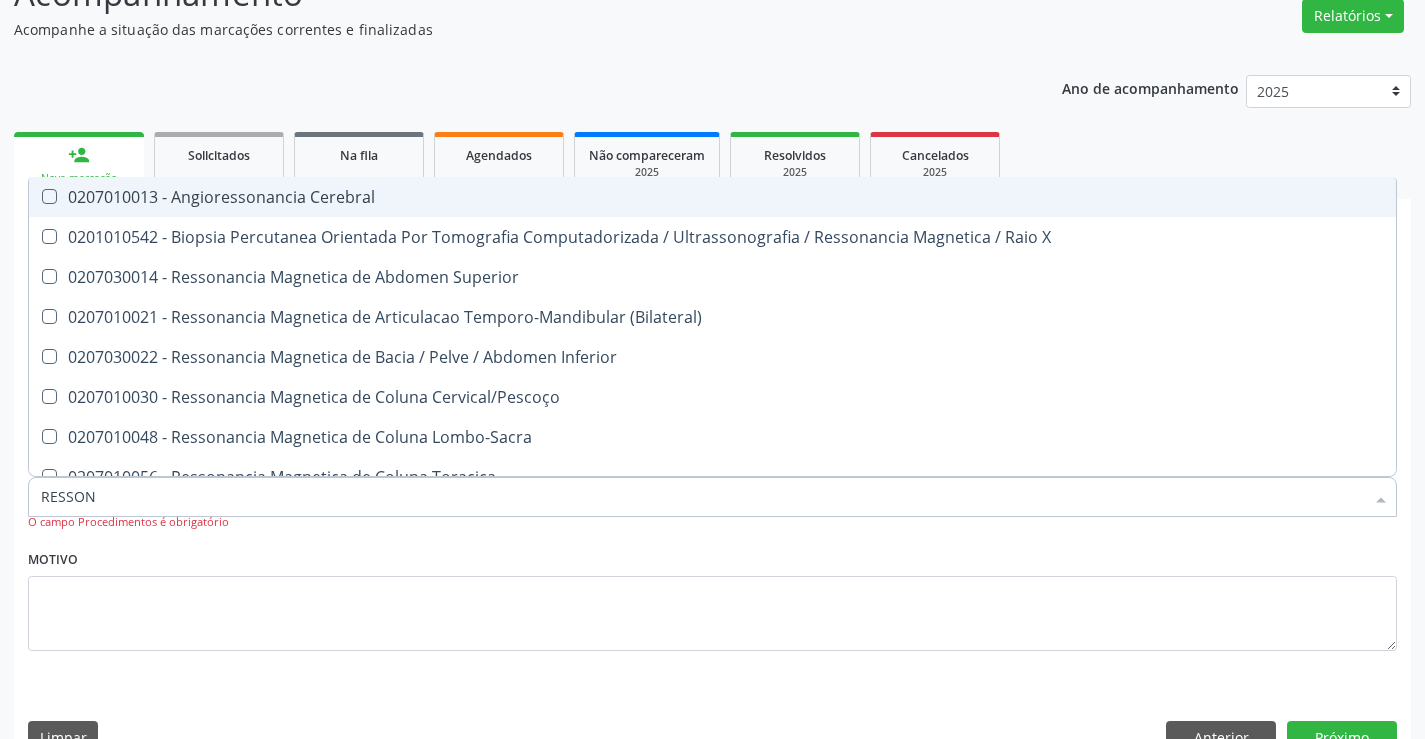type on "RESSONA" 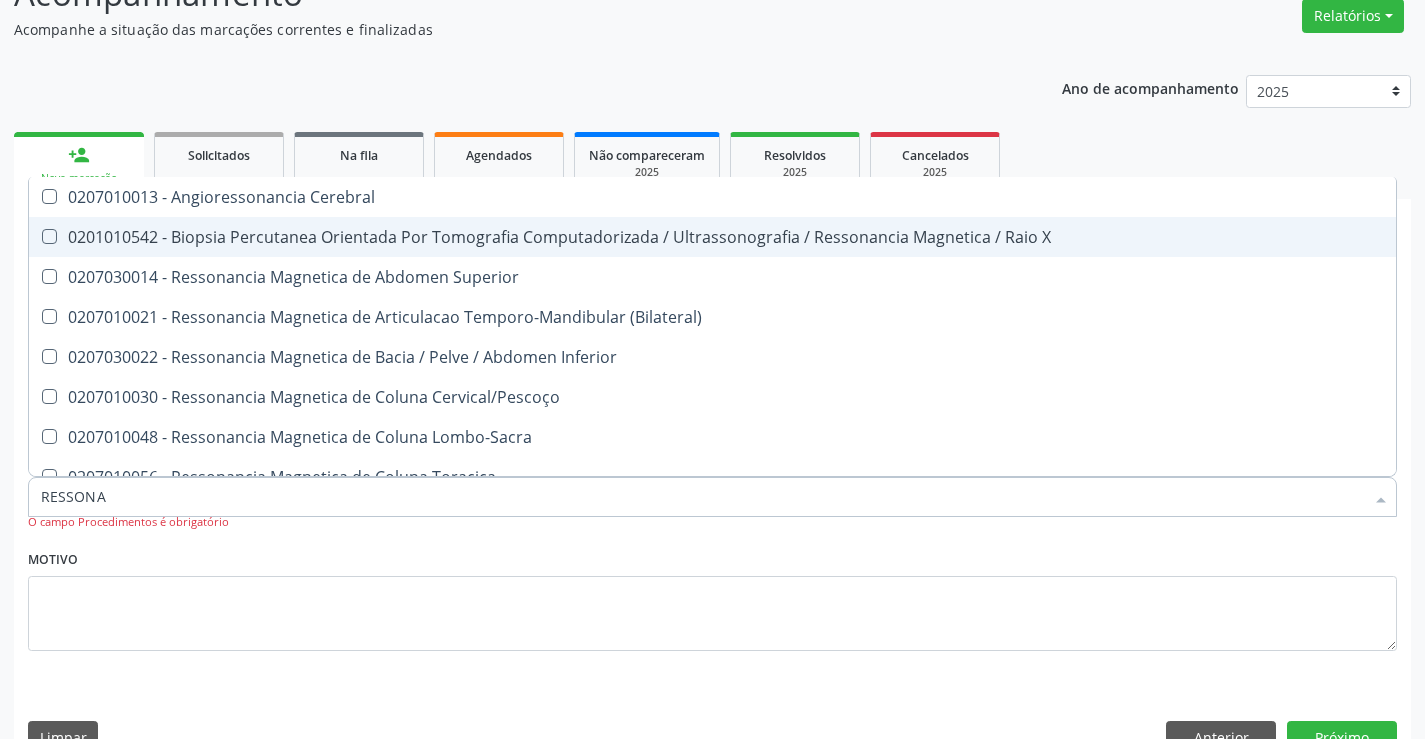 scroll, scrollTop: 211, scrollLeft: 0, axis: vertical 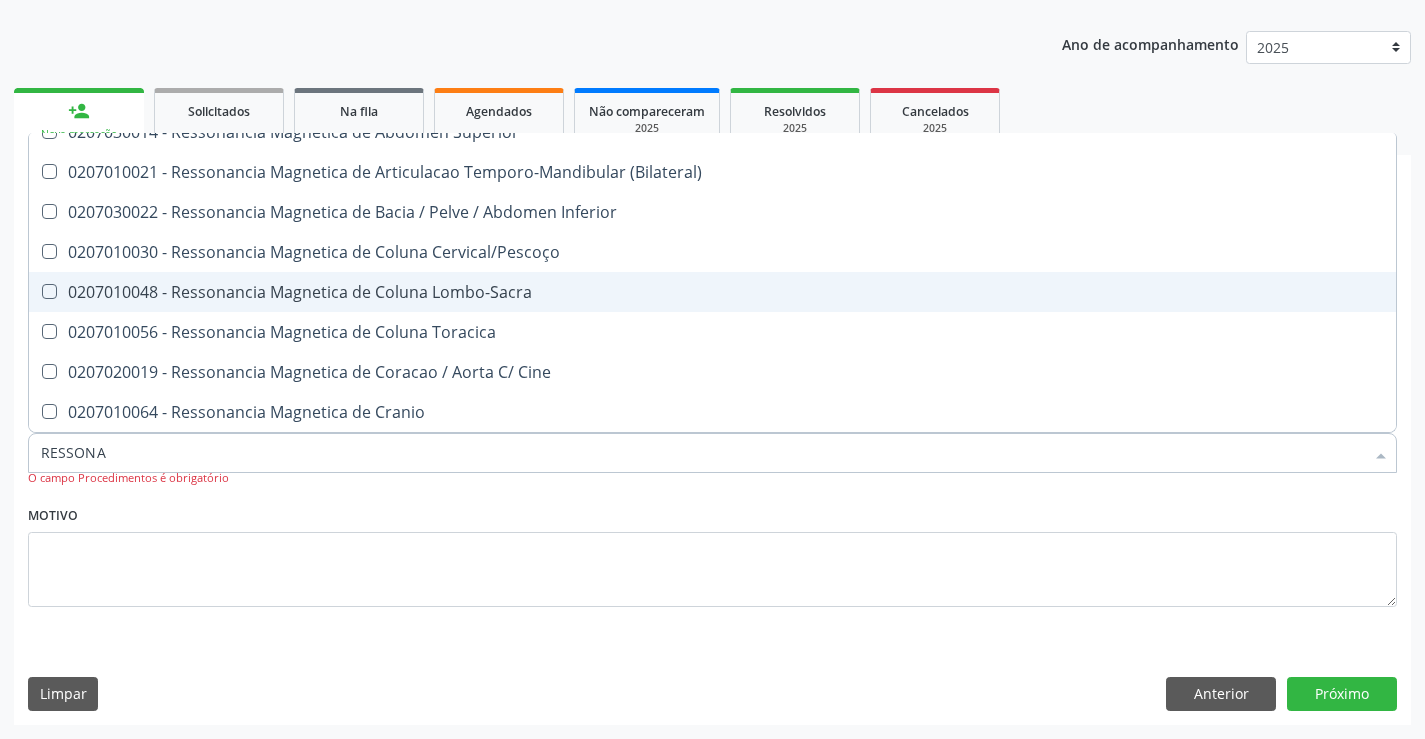 click on "0207010048 - Ressonancia Magnetica de Coluna Lombo-Sacra" at bounding box center [712, 292] 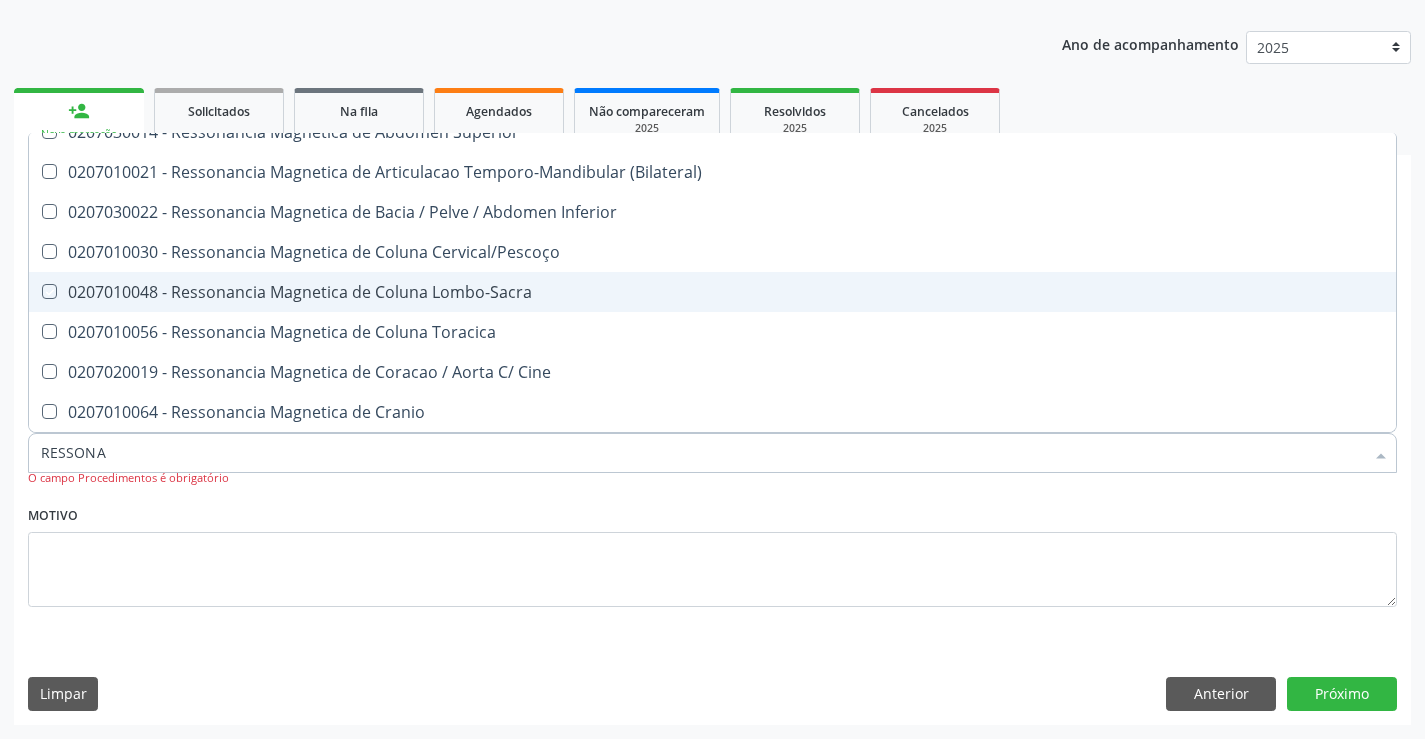 checkbox on "true" 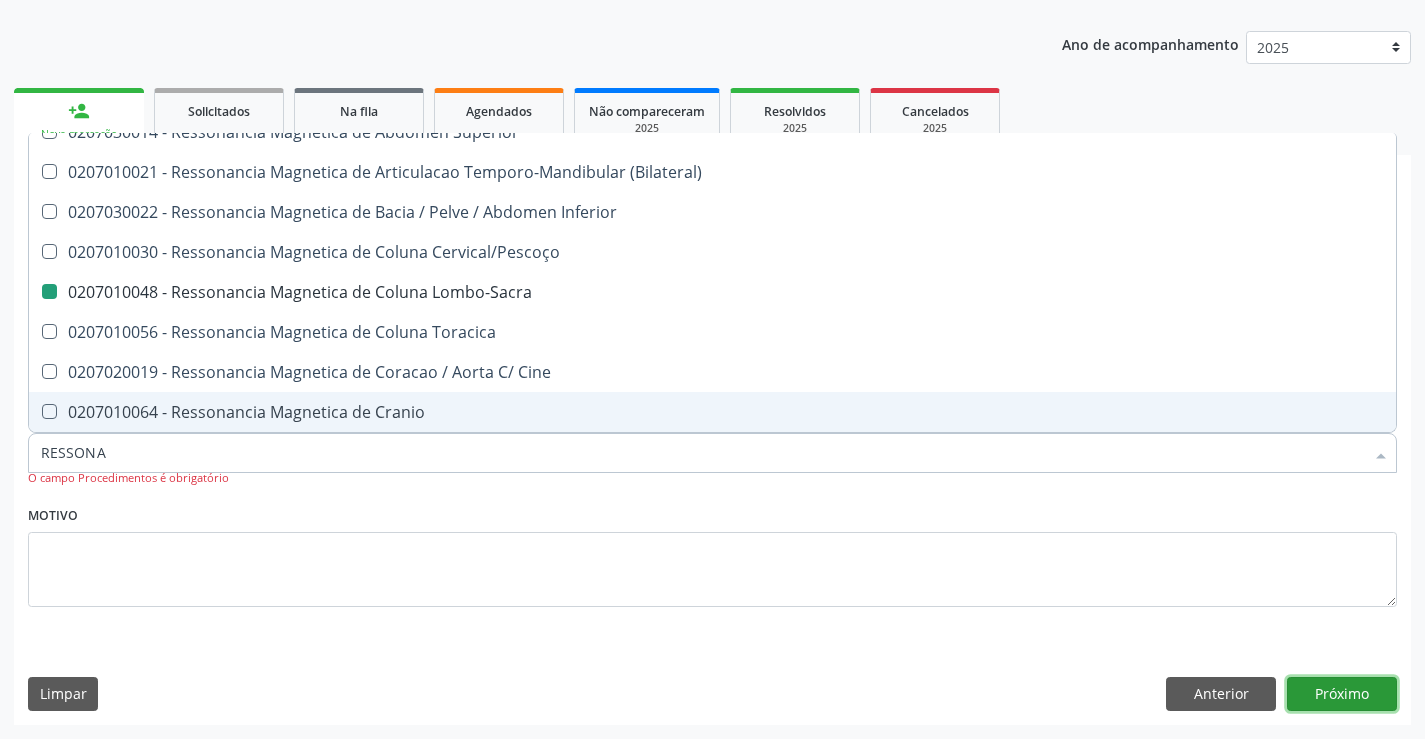 click on "Próximo" at bounding box center [1342, 694] 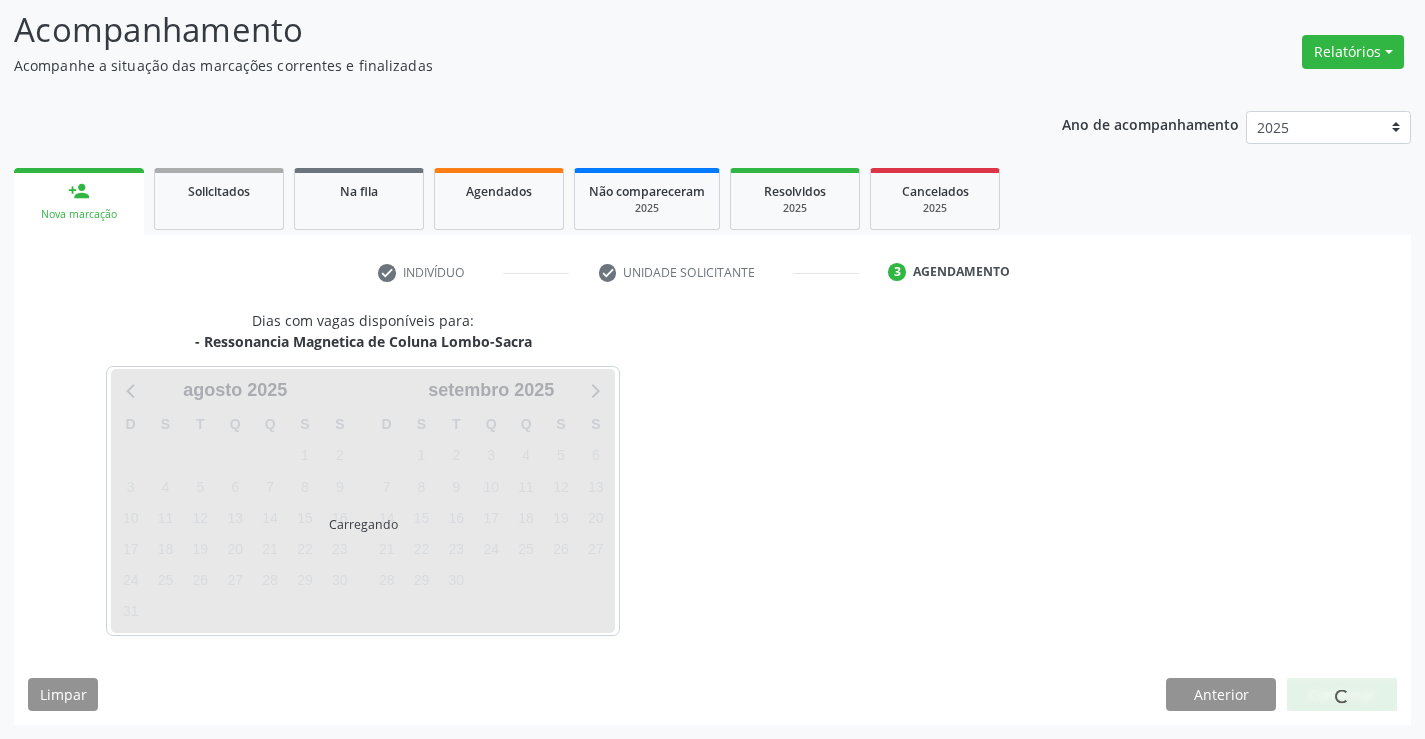 scroll, scrollTop: 131, scrollLeft: 0, axis: vertical 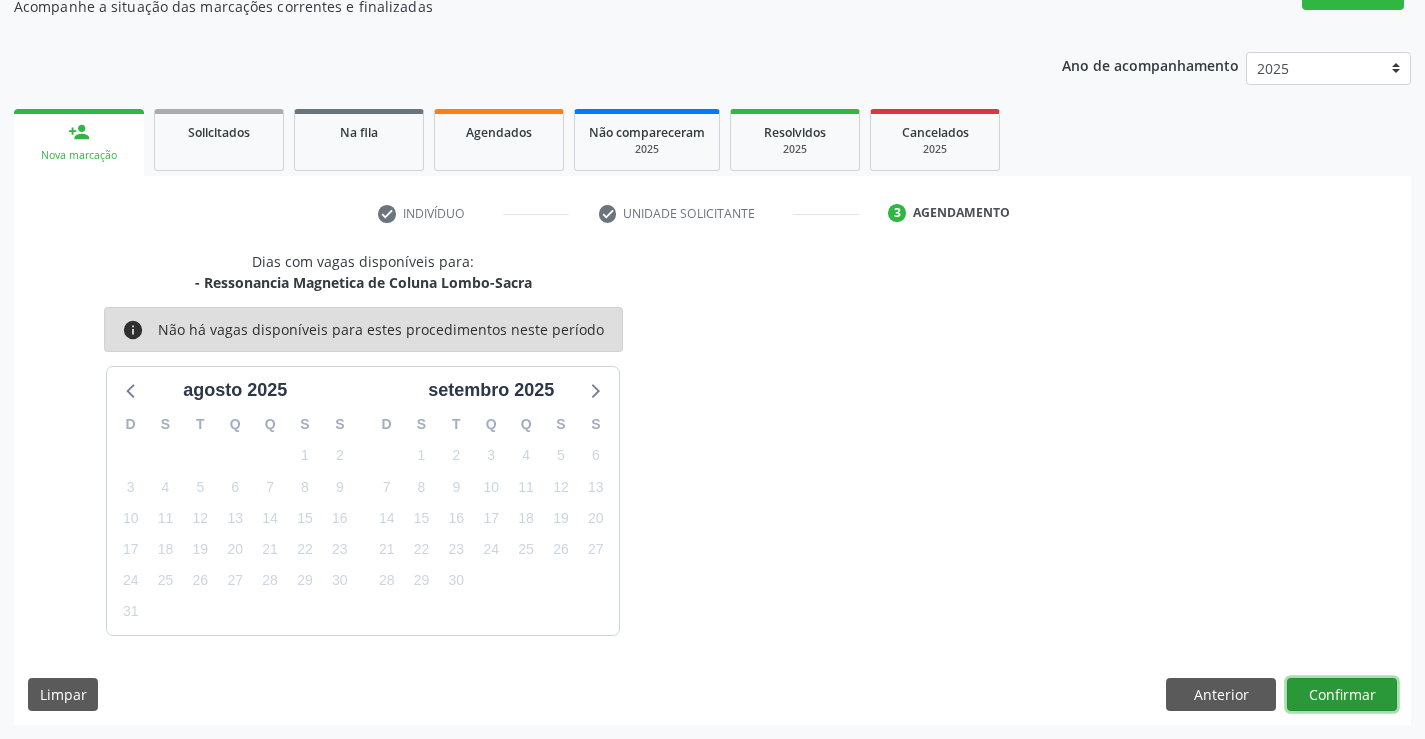 click on "Confirmar" at bounding box center [1342, 695] 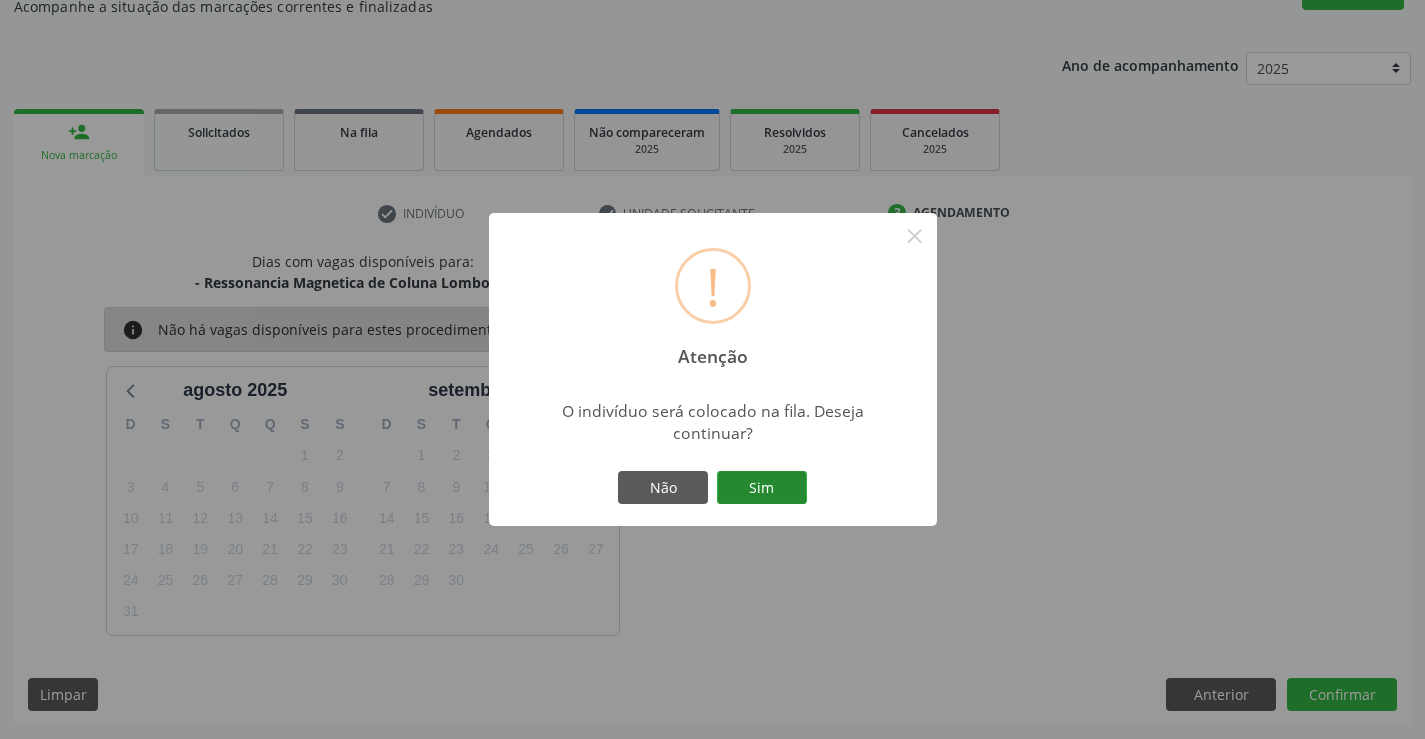 click on "Sim" at bounding box center (762, 488) 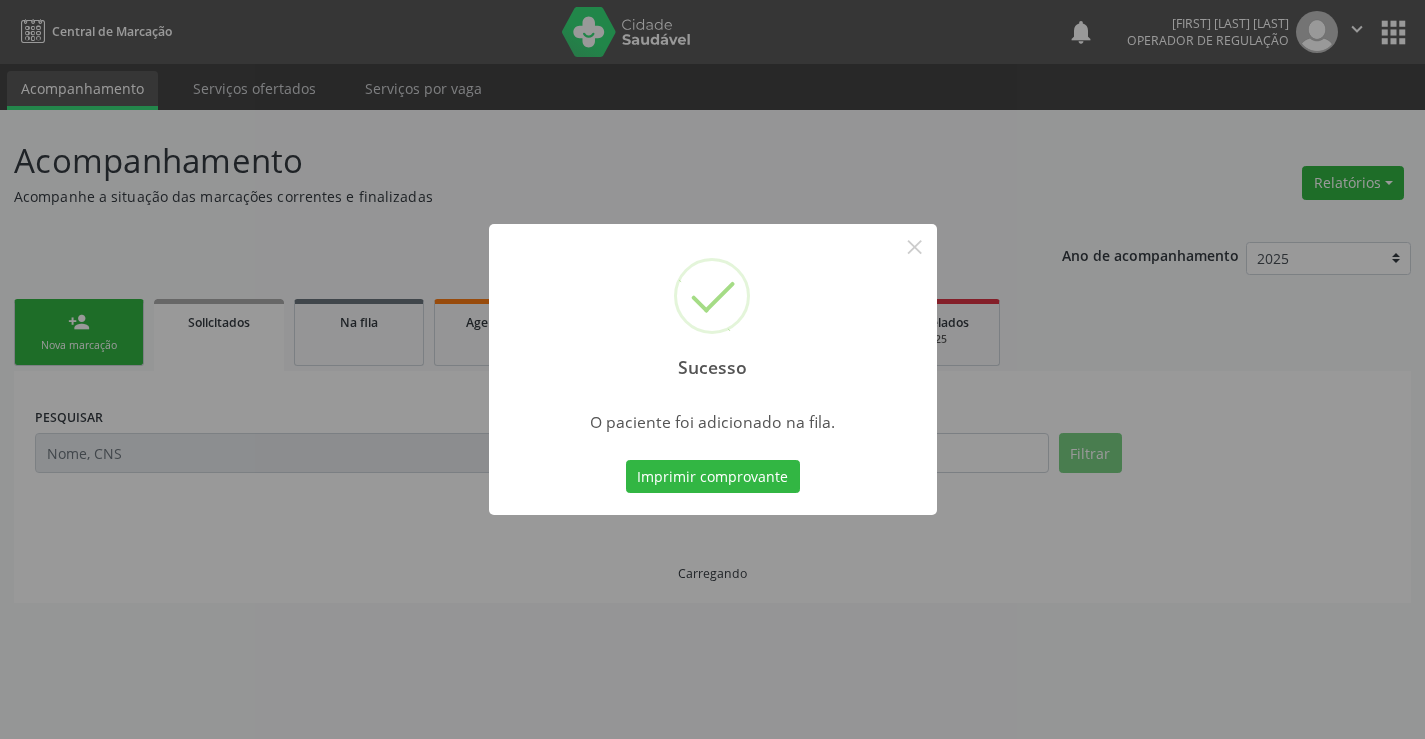 scroll, scrollTop: 0, scrollLeft: 0, axis: both 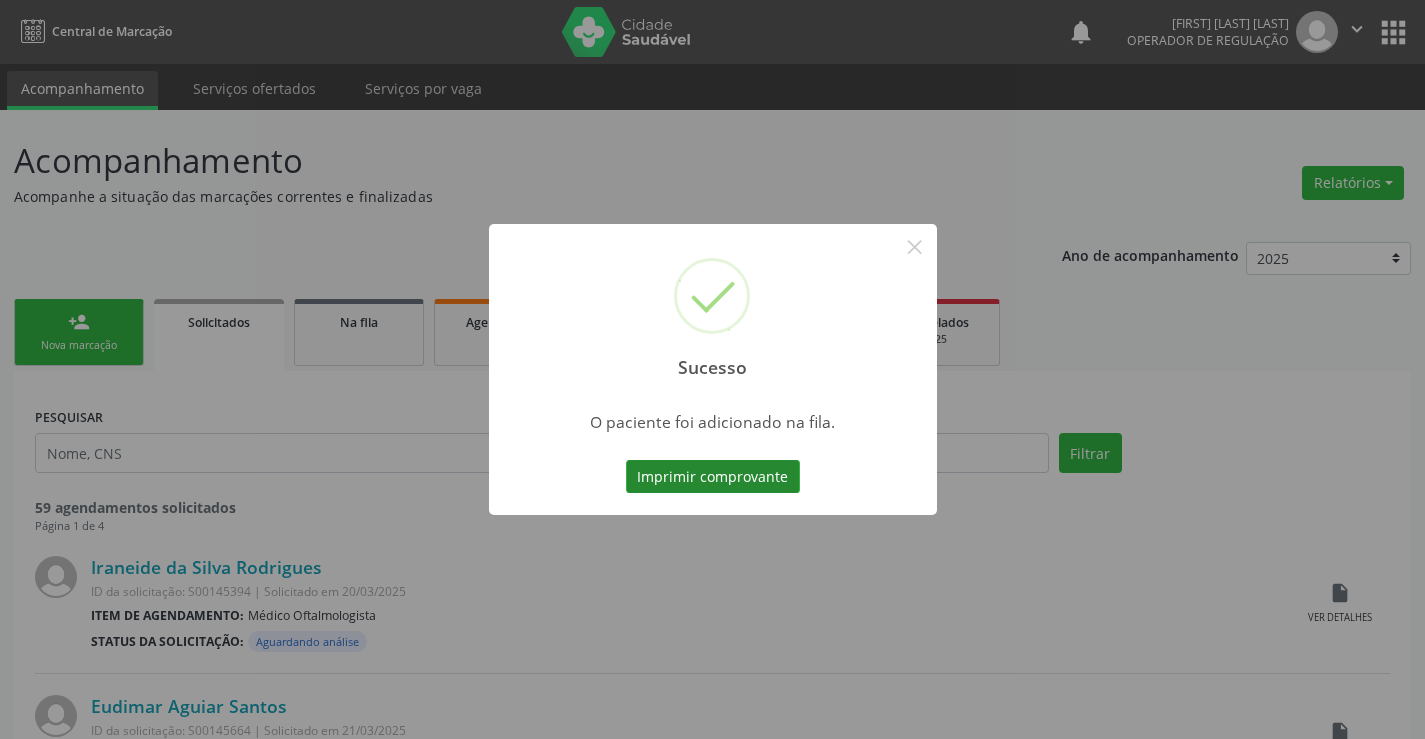 click on "Imprimir comprovante" at bounding box center (713, 477) 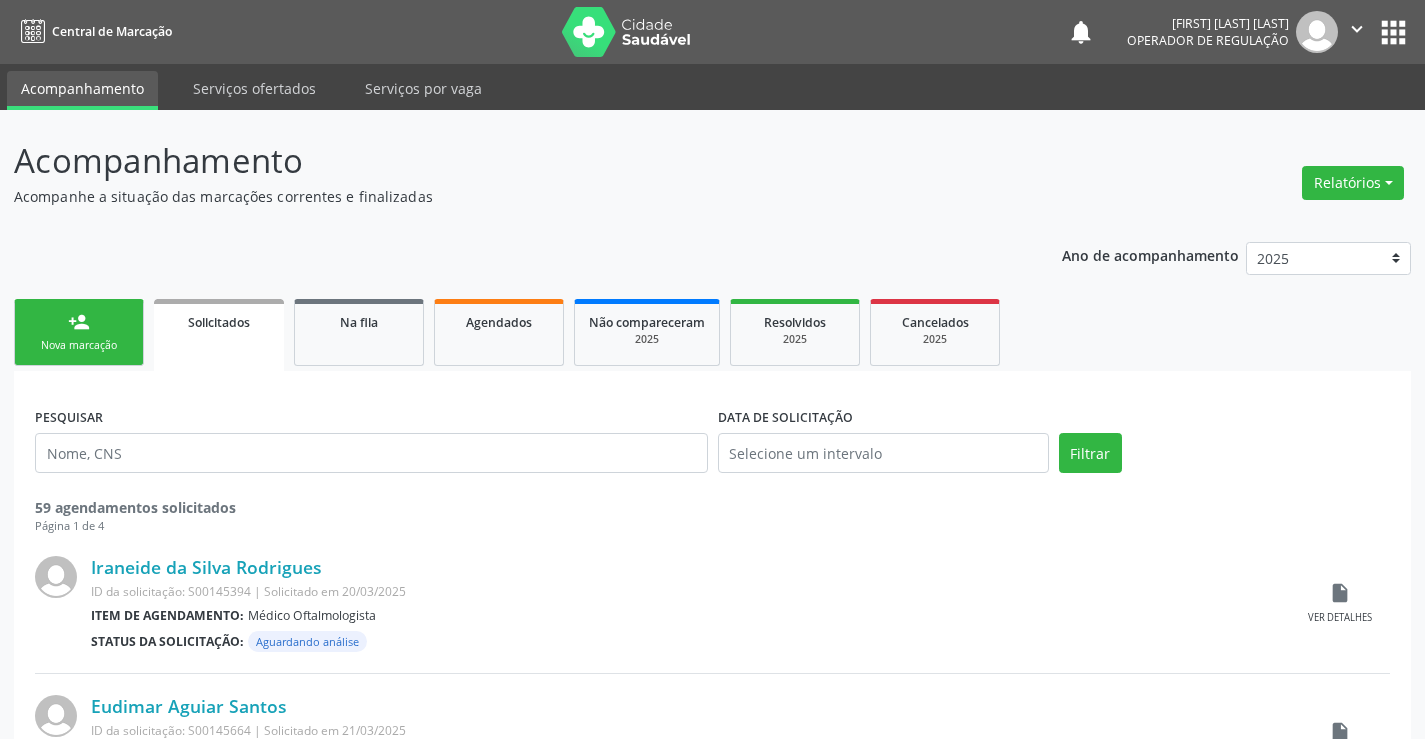 click on "person_add
Nova marcação" at bounding box center [79, 332] 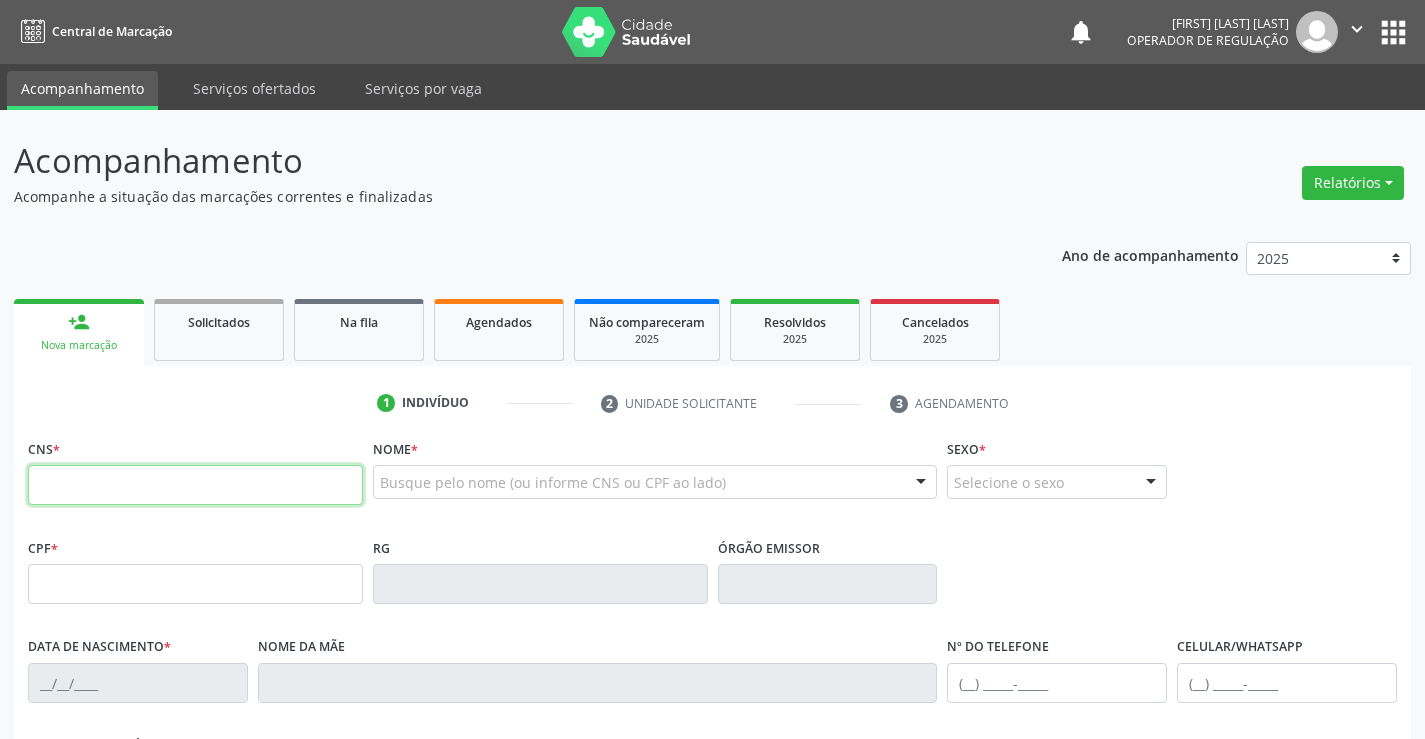 click at bounding box center [195, 485] 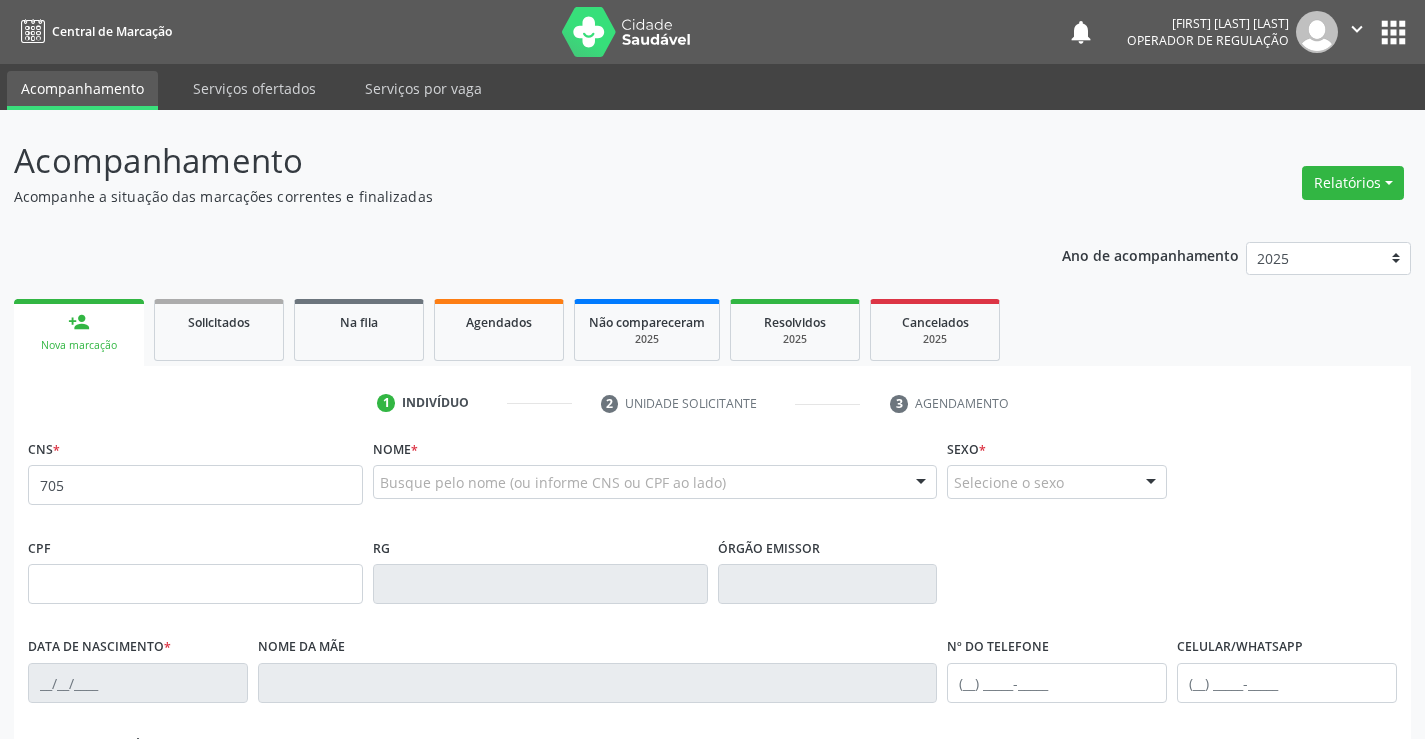 scroll, scrollTop: 0, scrollLeft: 0, axis: both 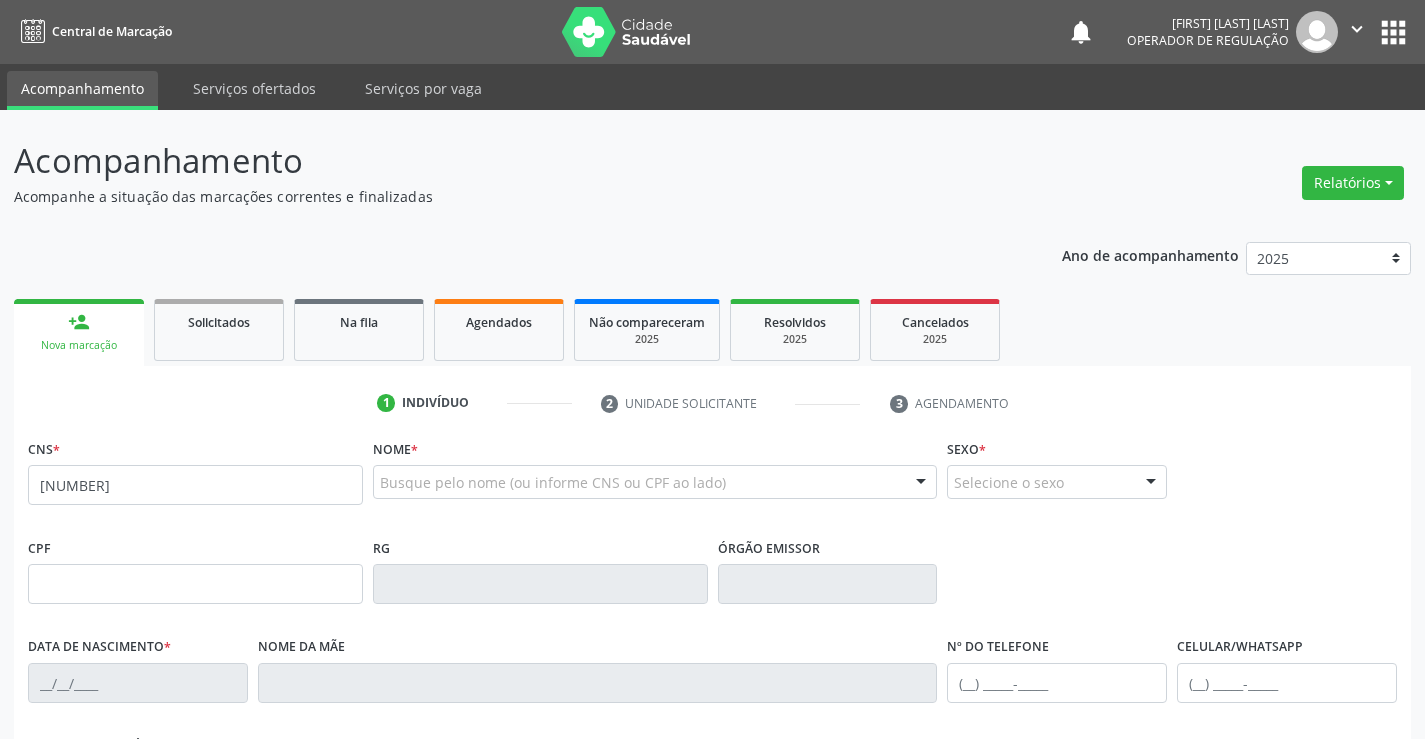 type on "705 0048 4745 9852" 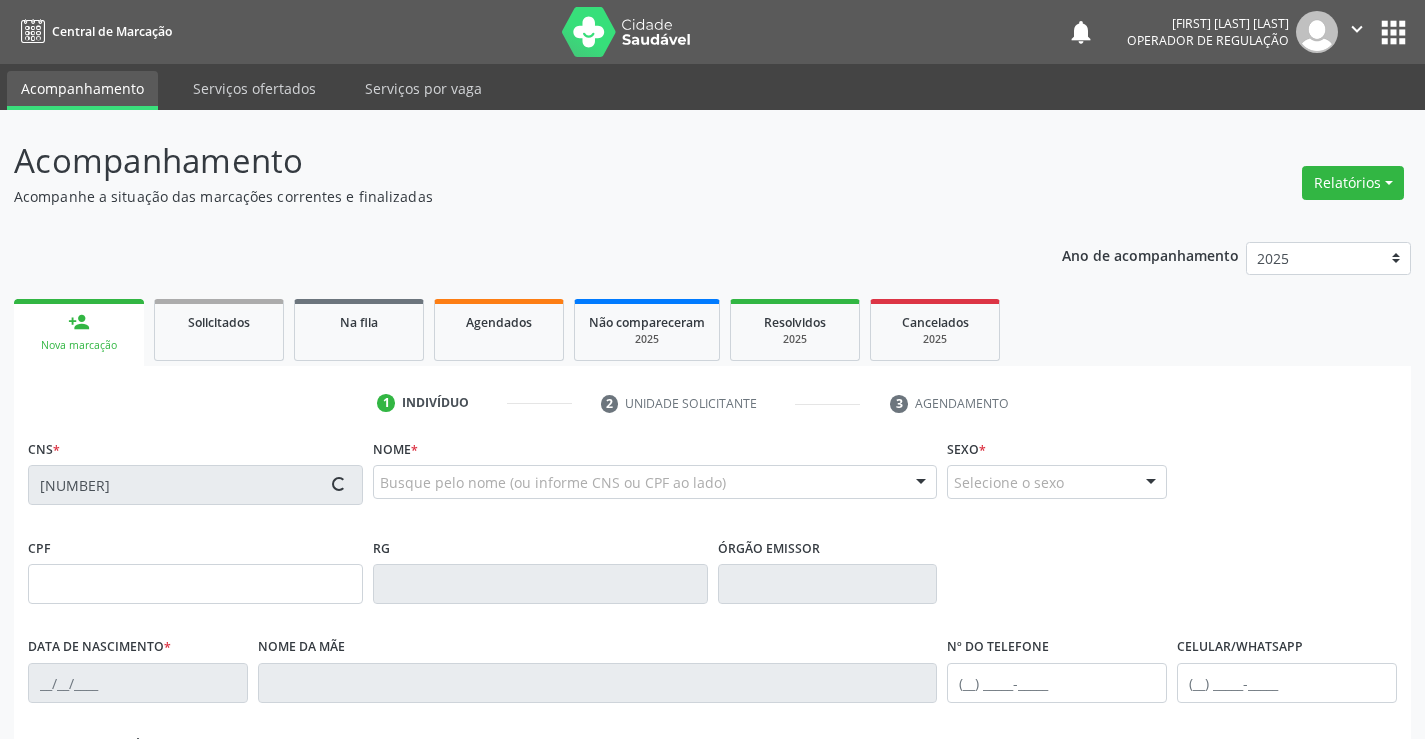 type on "0435011766" 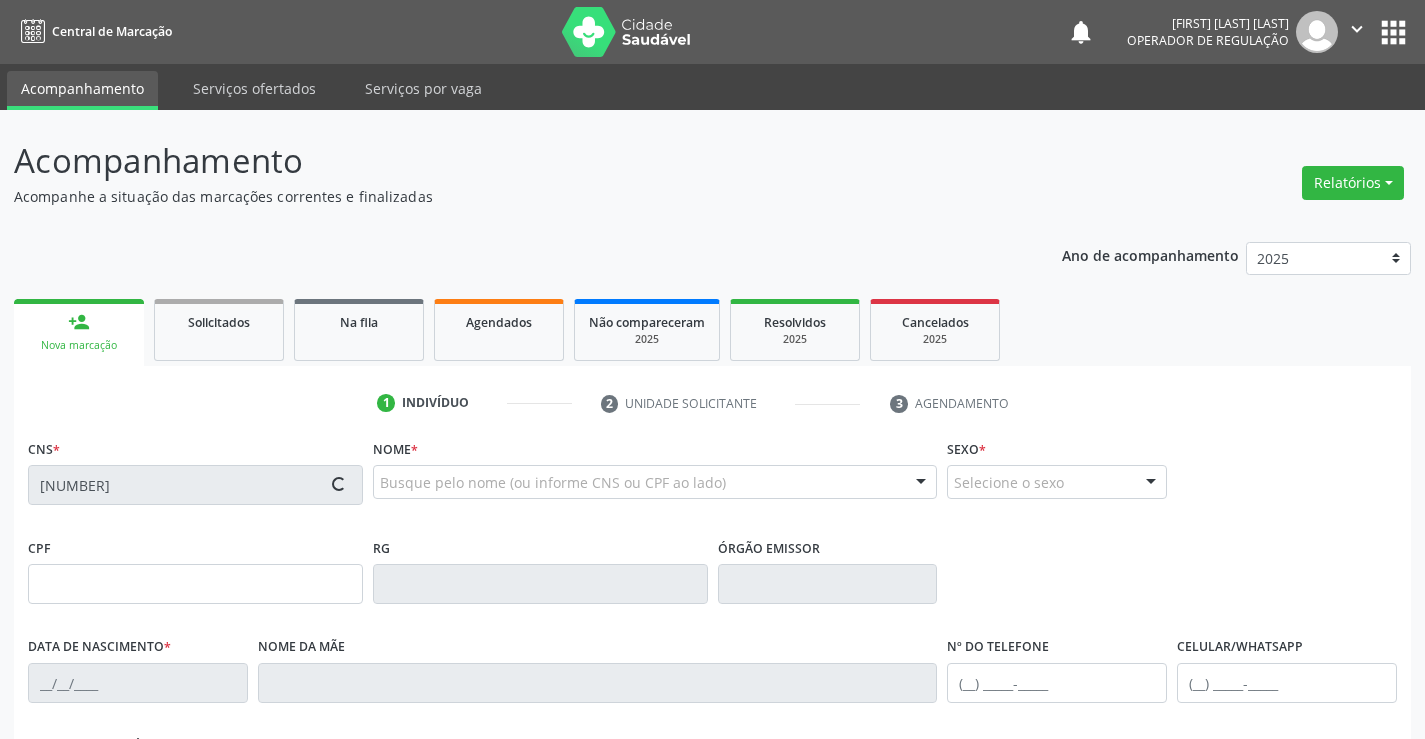 type on "23/11/1964" 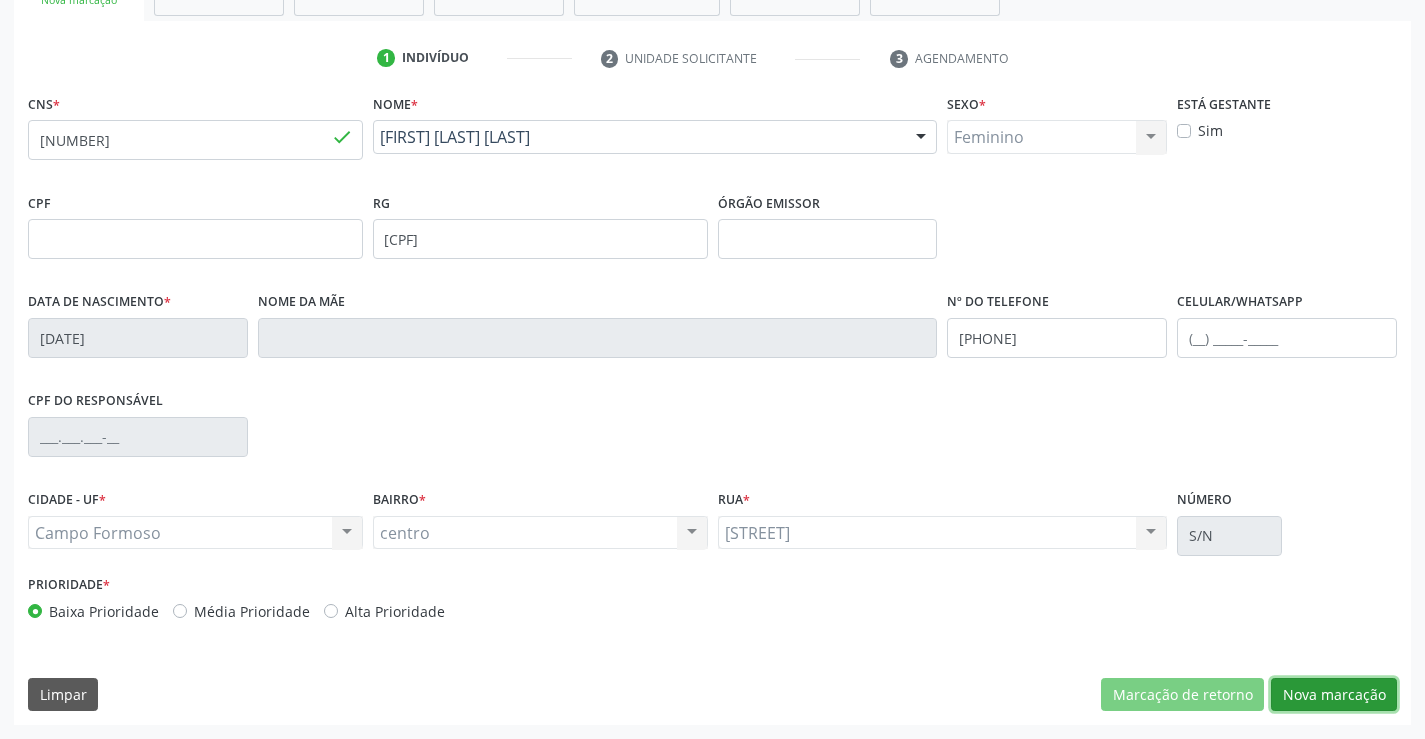 click on "Nova marcação" at bounding box center (1334, 695) 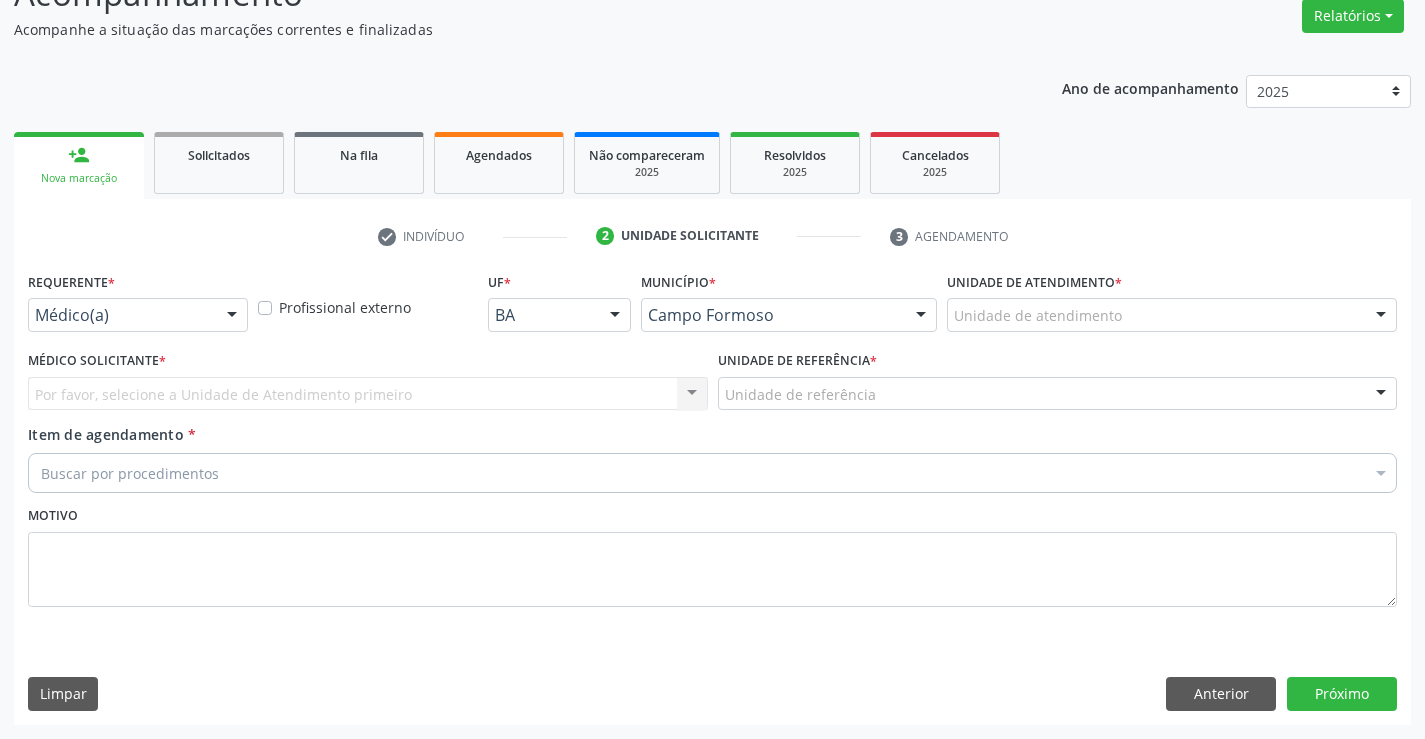 scroll, scrollTop: 167, scrollLeft: 0, axis: vertical 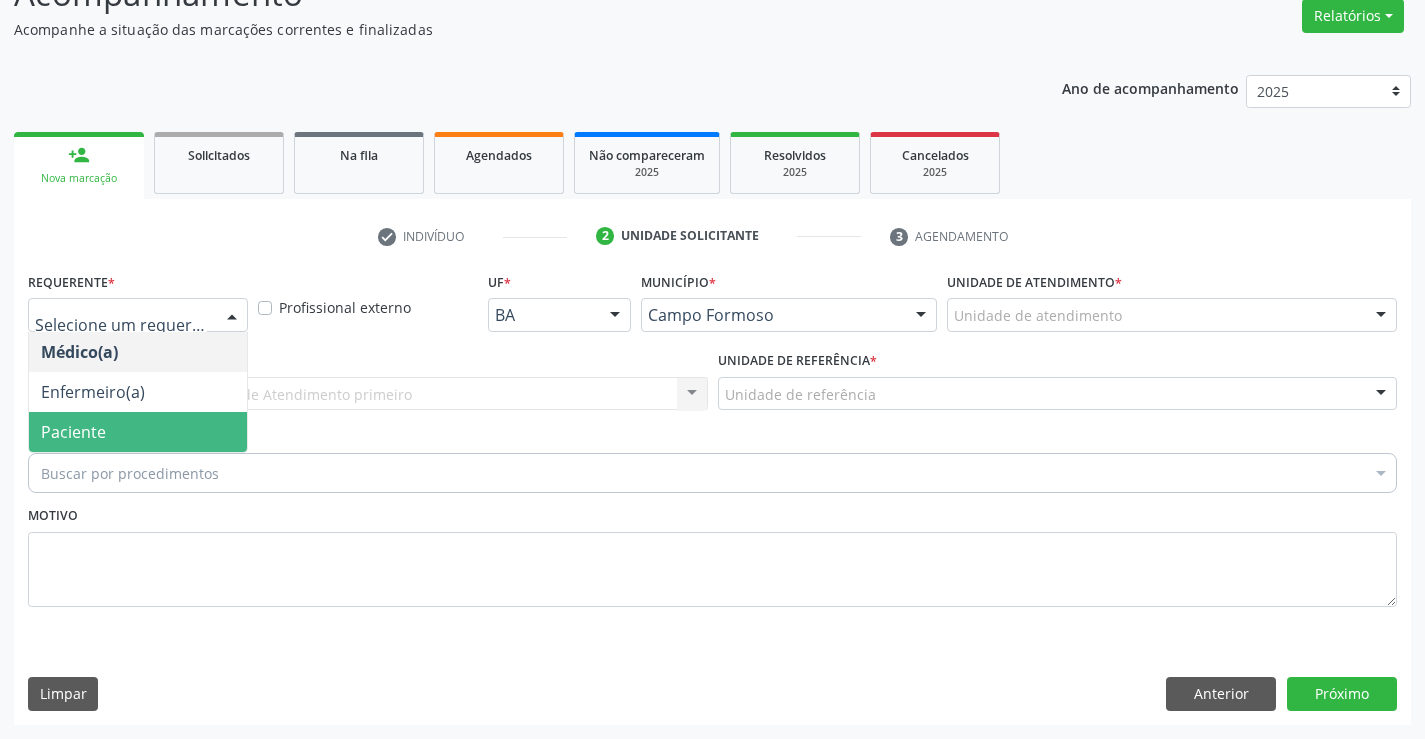click on "Paciente" at bounding box center (138, 432) 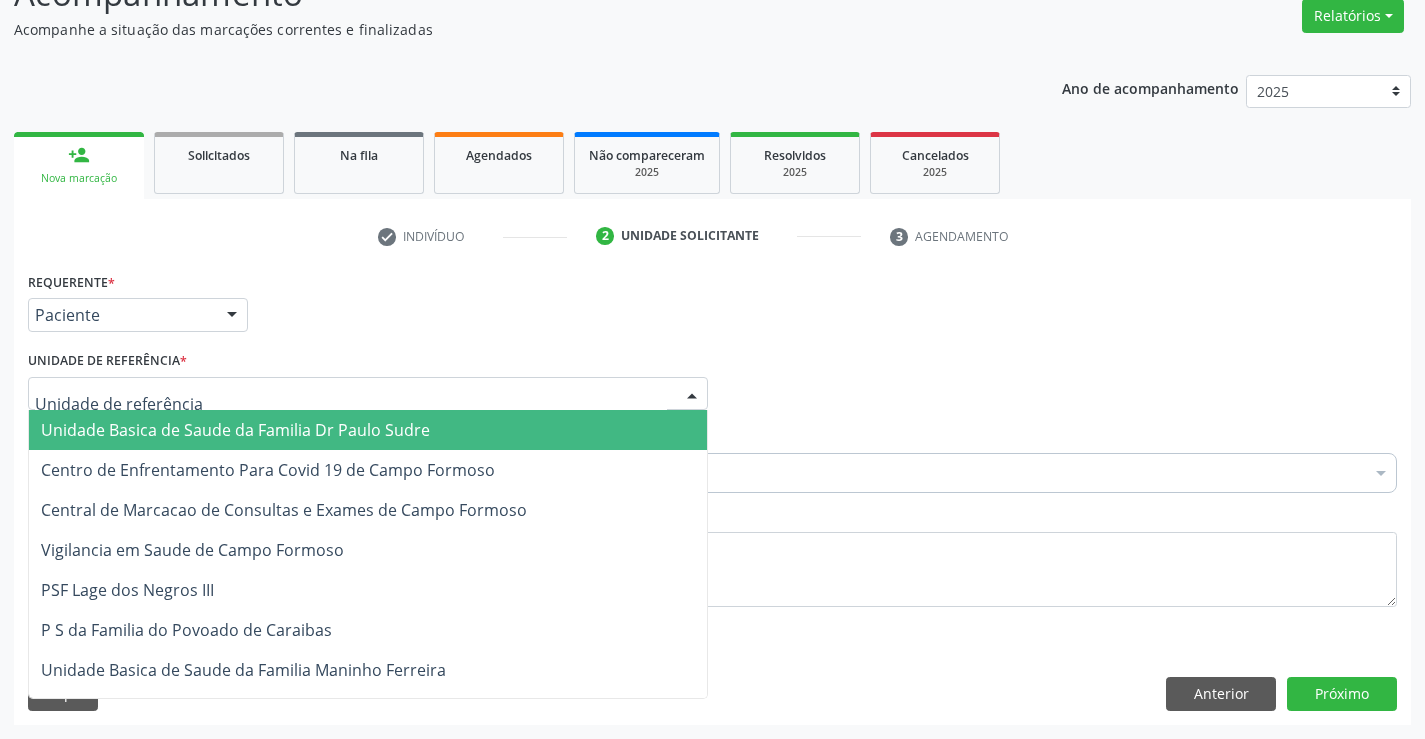 click on "Unidade Basica de Saude da Familia Dr Paulo Sudre" at bounding box center (235, 430) 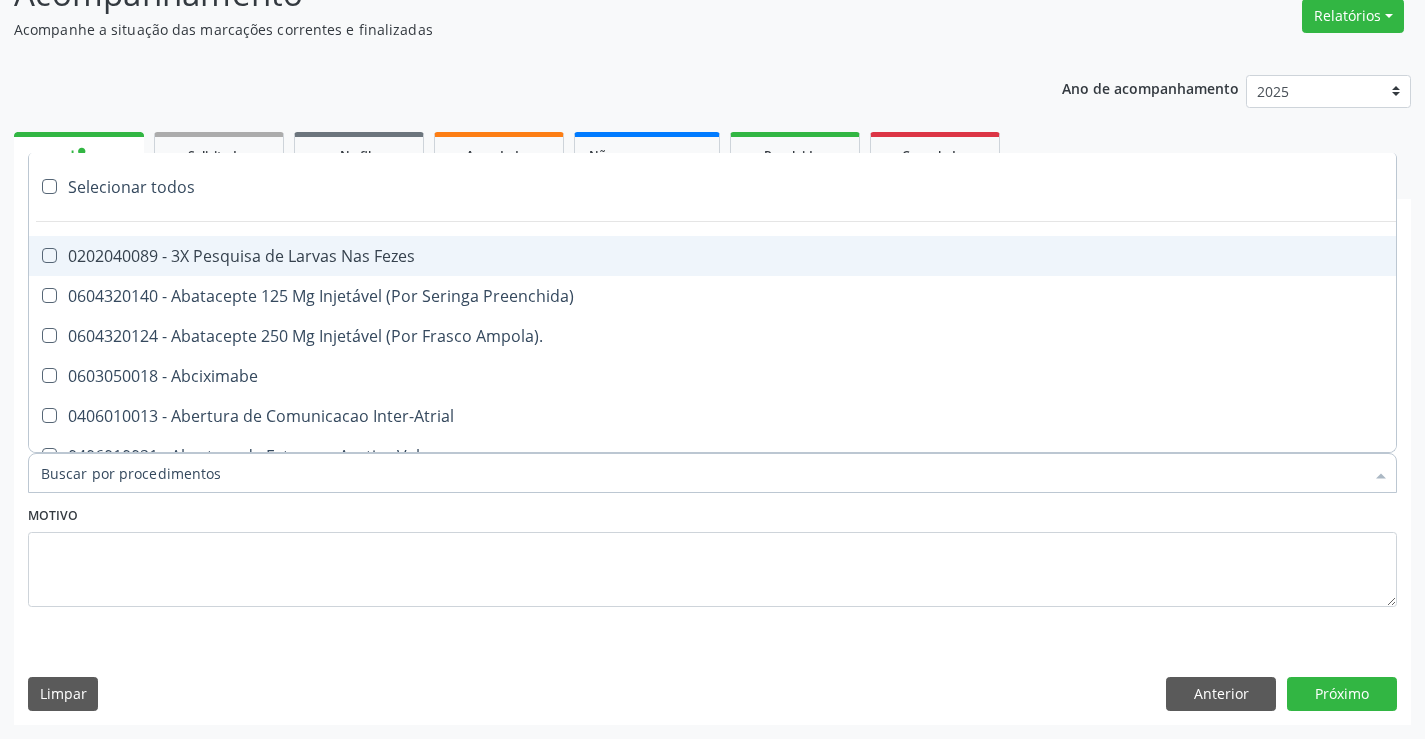 click at bounding box center (712, 473) 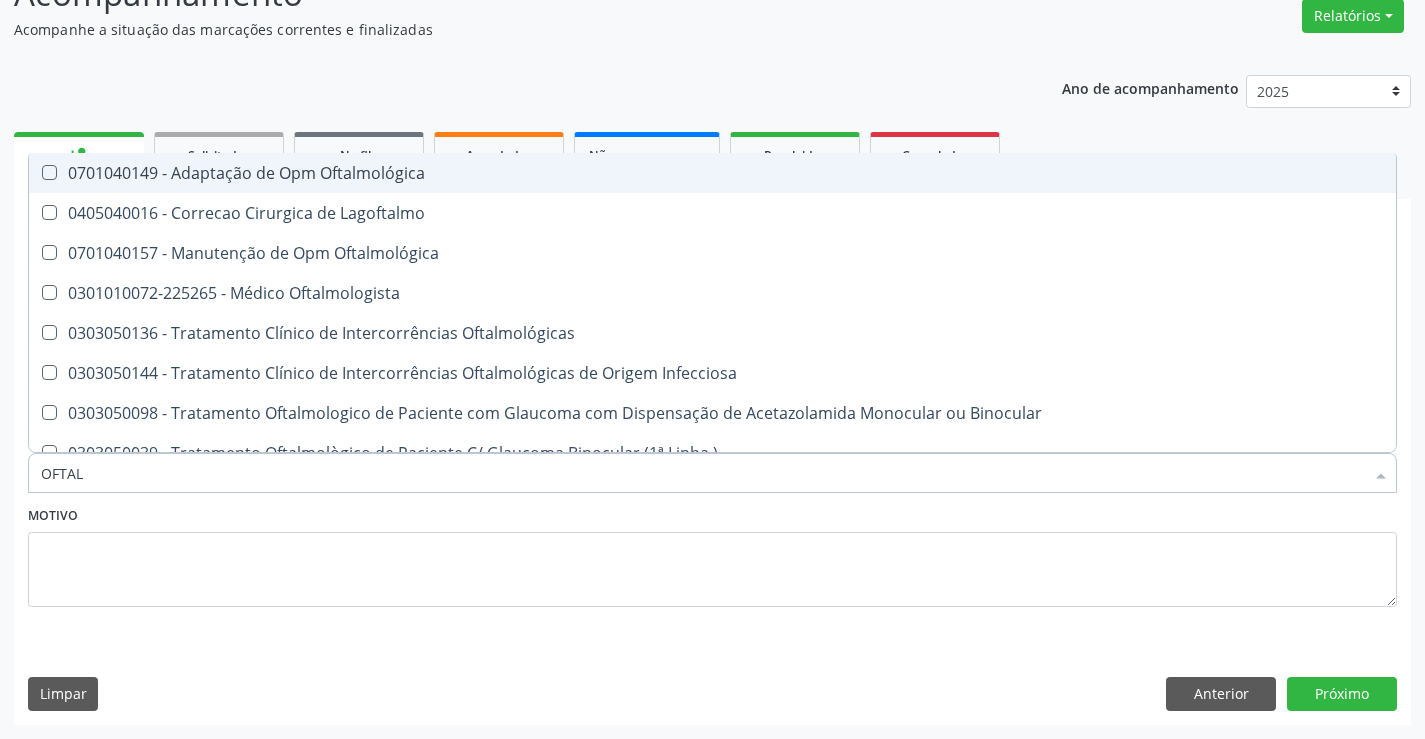 type on "OFTALM" 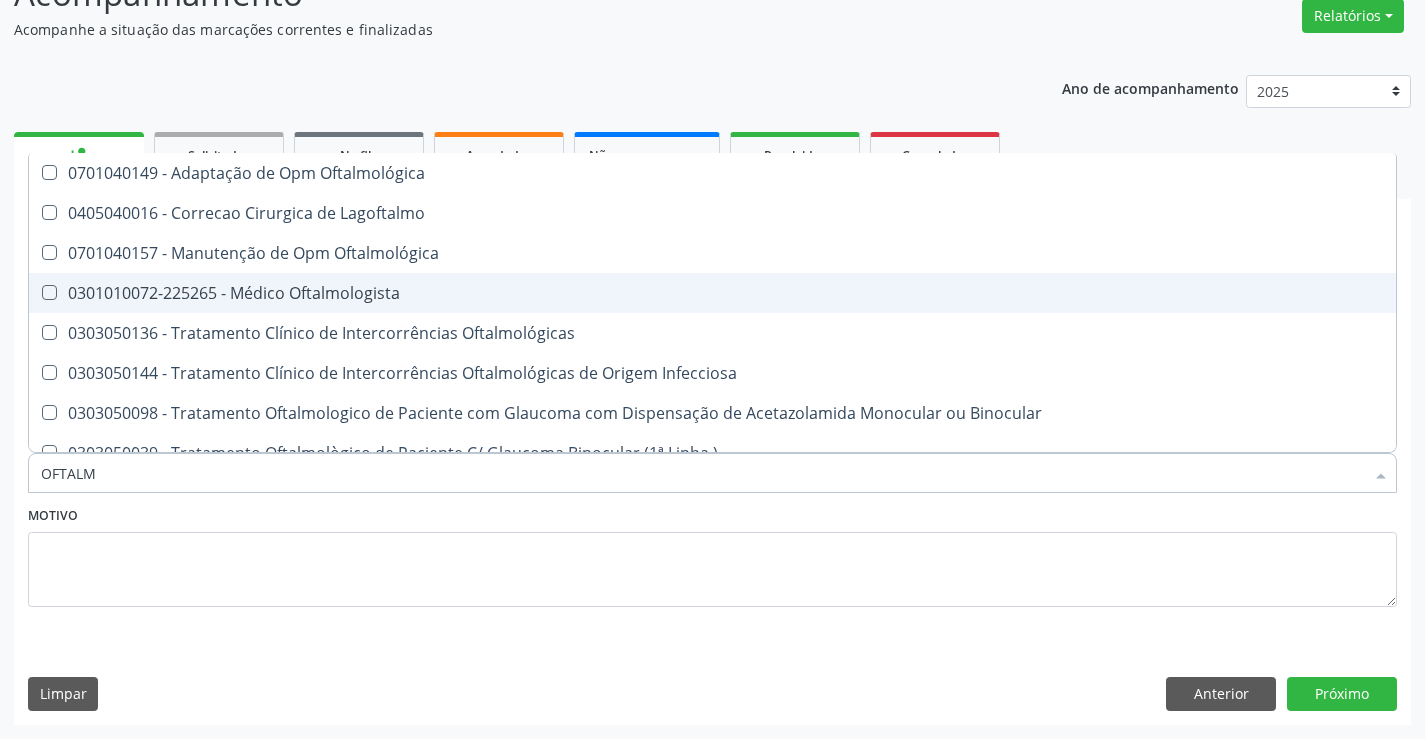 click on "0301010072-225265 - Médico Oftalmologista" at bounding box center [712, 293] 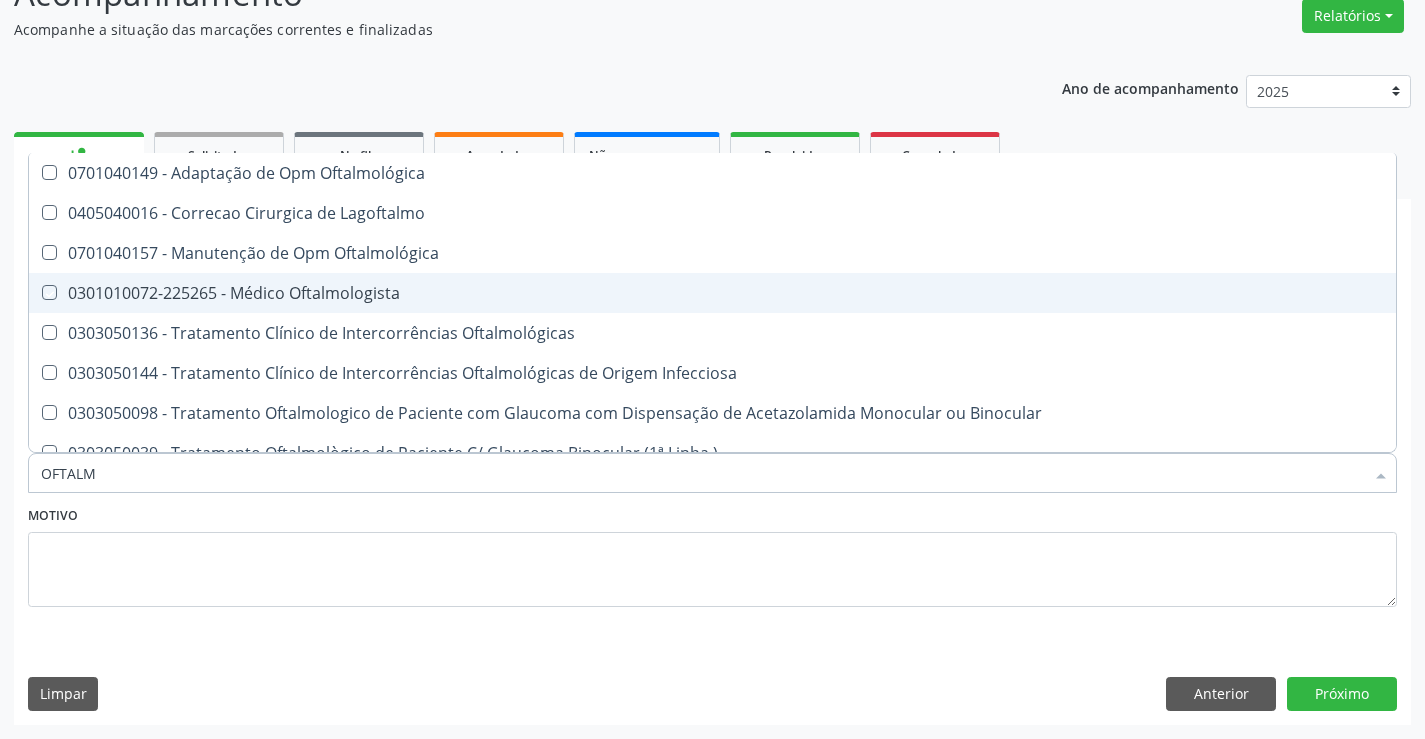 checkbox on "true" 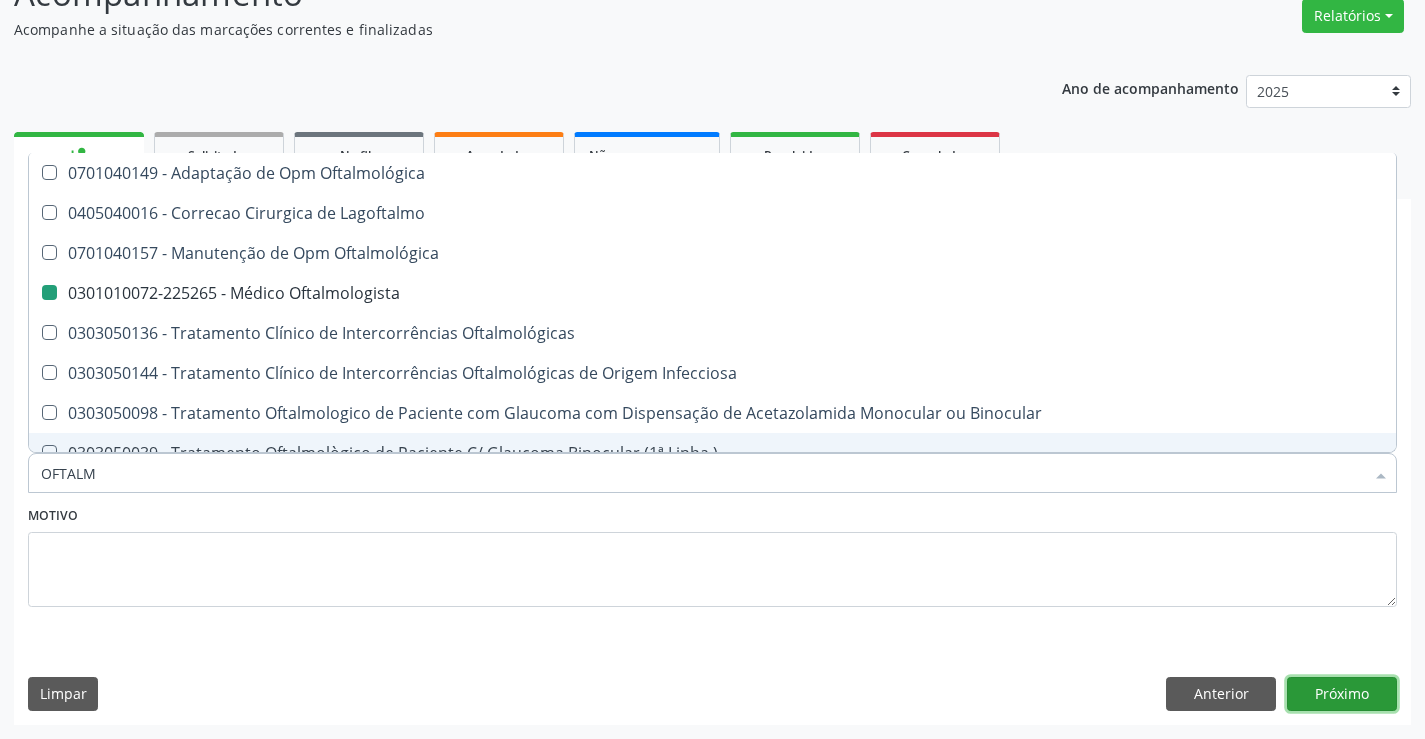 click on "Próximo" at bounding box center [1342, 694] 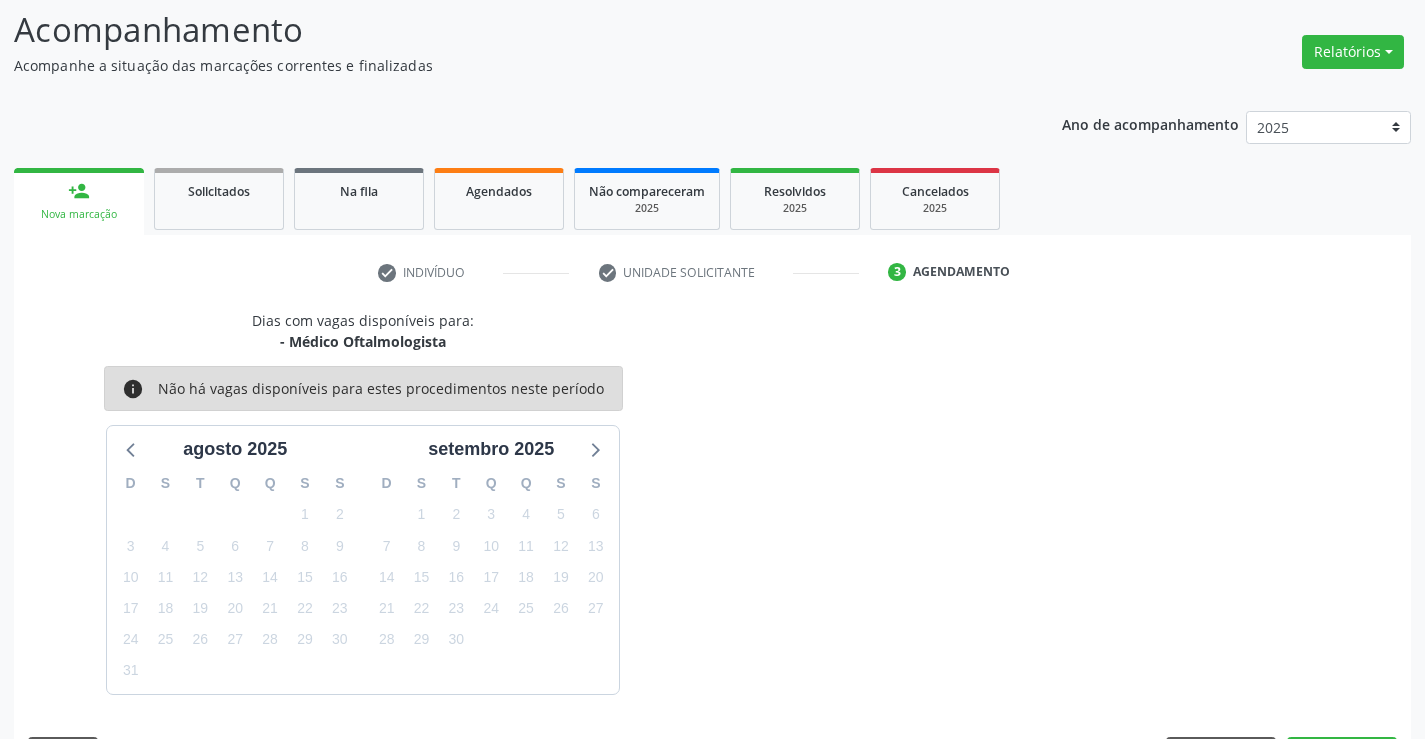 scroll, scrollTop: 167, scrollLeft: 0, axis: vertical 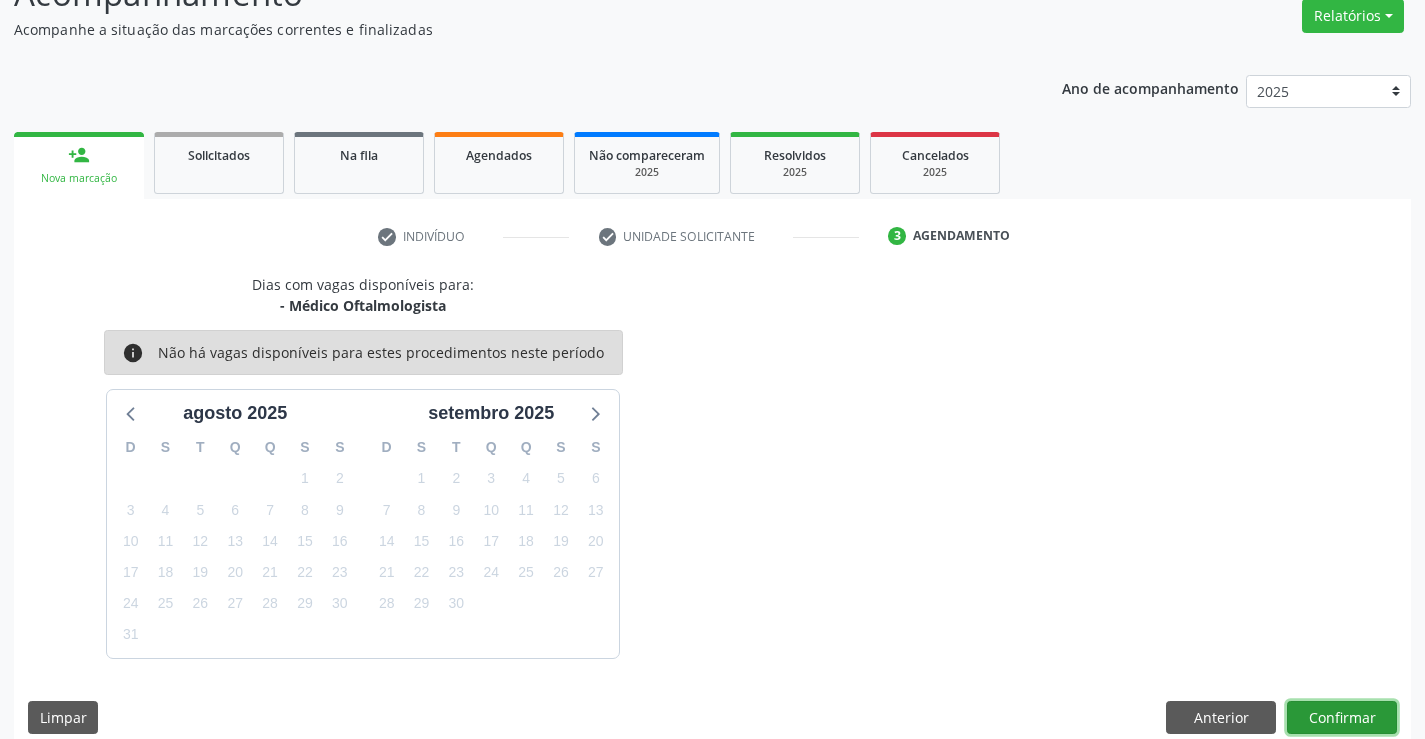 click on "Confirmar" at bounding box center [1342, 718] 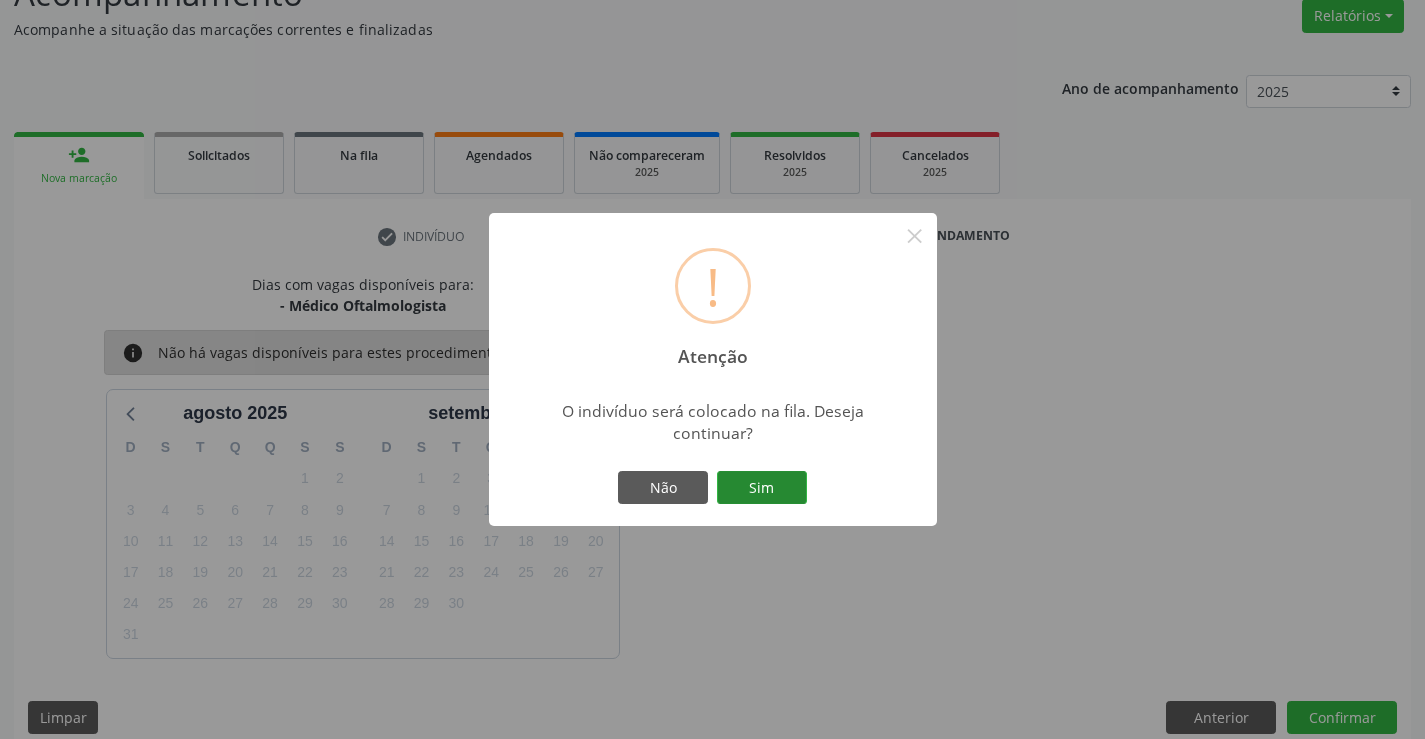click on "Sim" at bounding box center (762, 488) 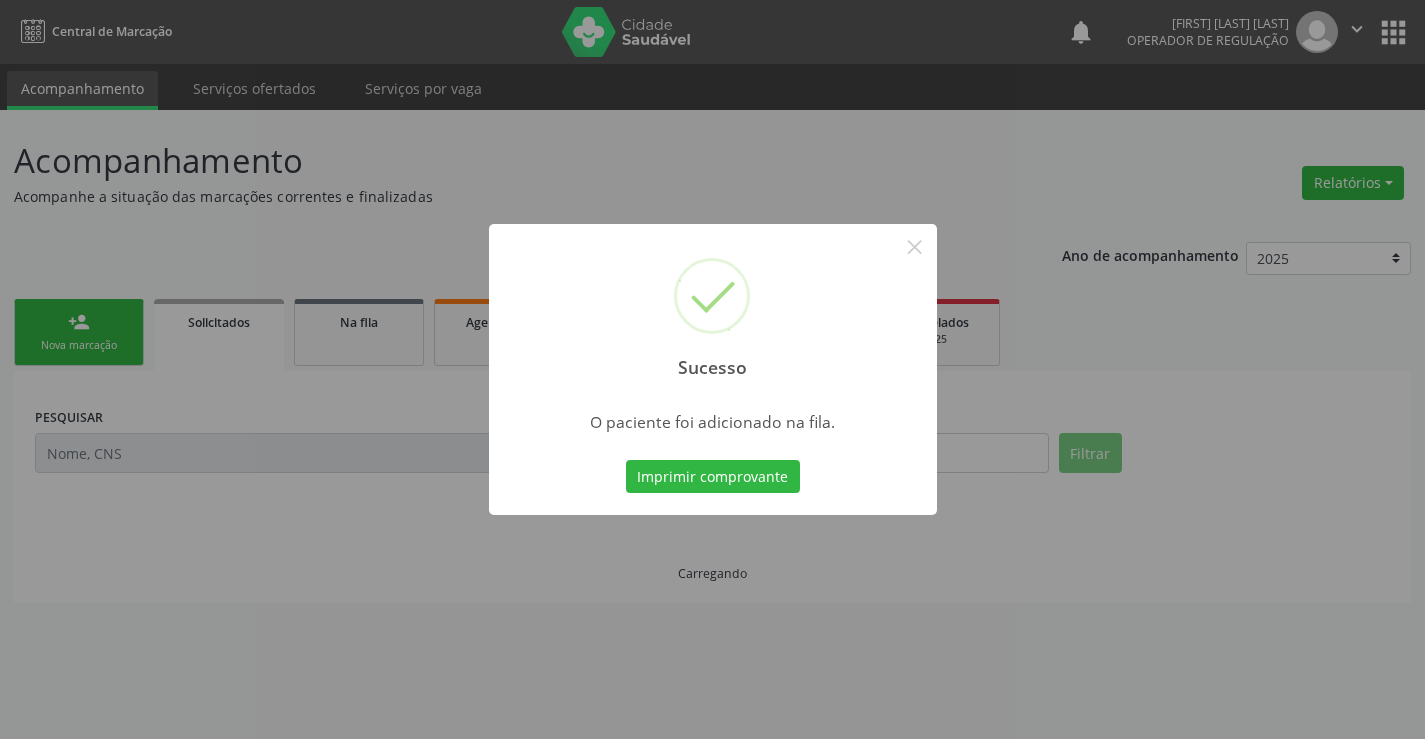scroll, scrollTop: 0, scrollLeft: 0, axis: both 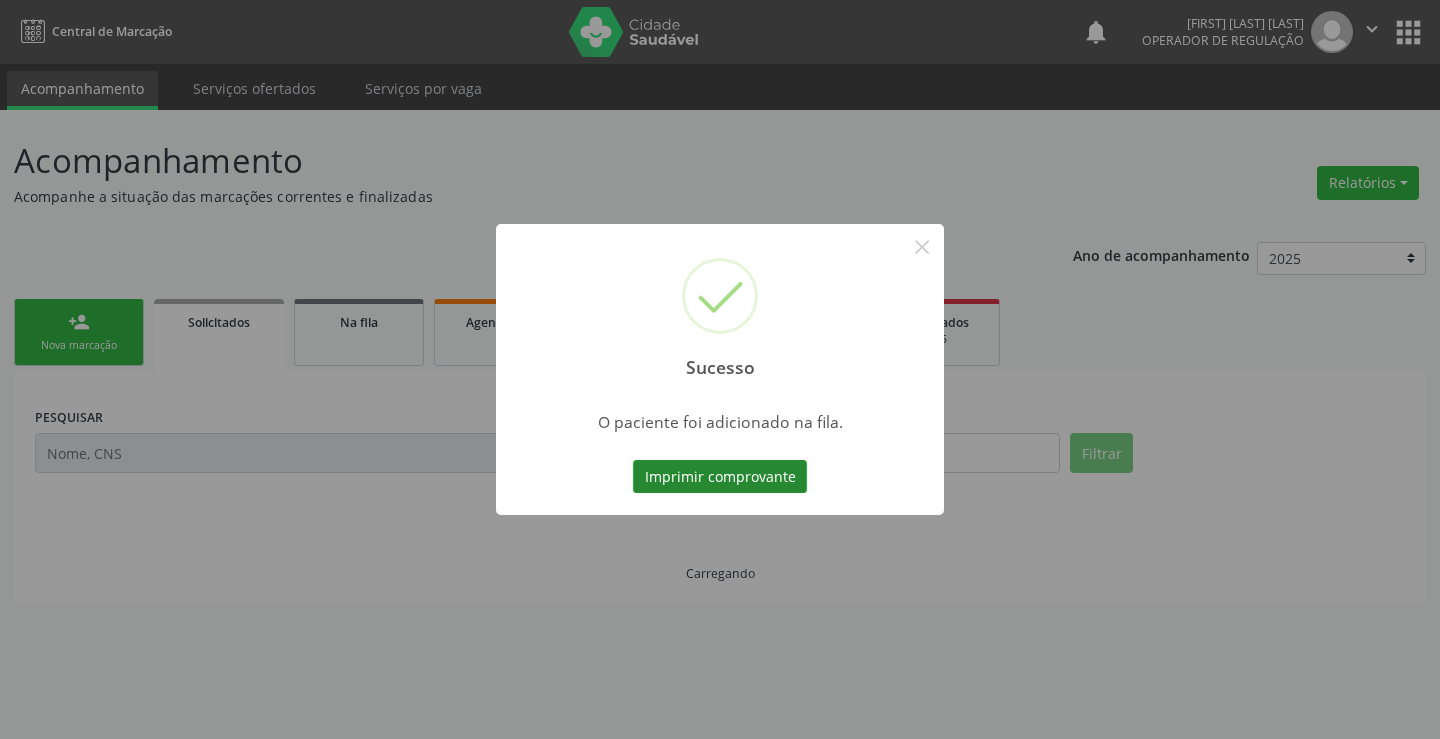 click on "Imprimir comprovante" at bounding box center (720, 477) 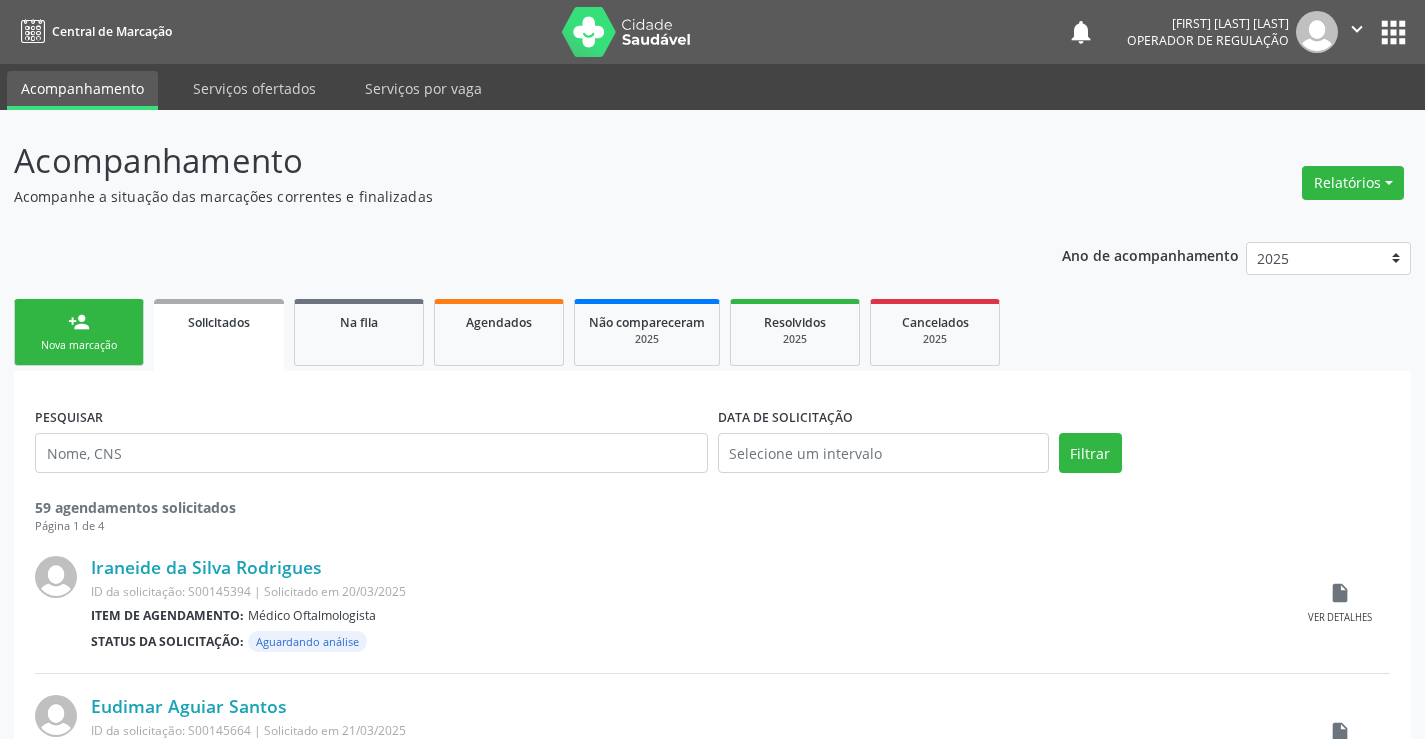 click on "person_add
Nova marcação" at bounding box center (79, 332) 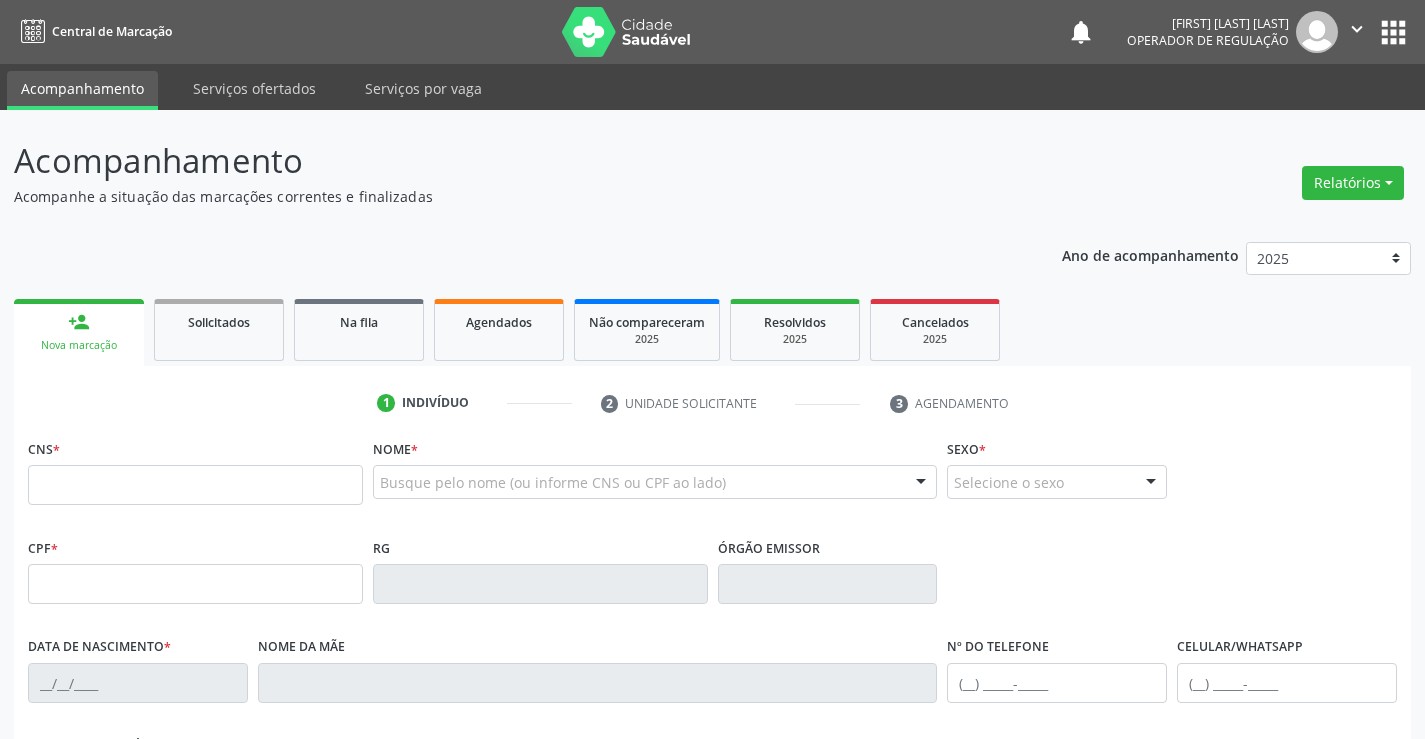 click on "CNS
*" at bounding box center (195, 469) 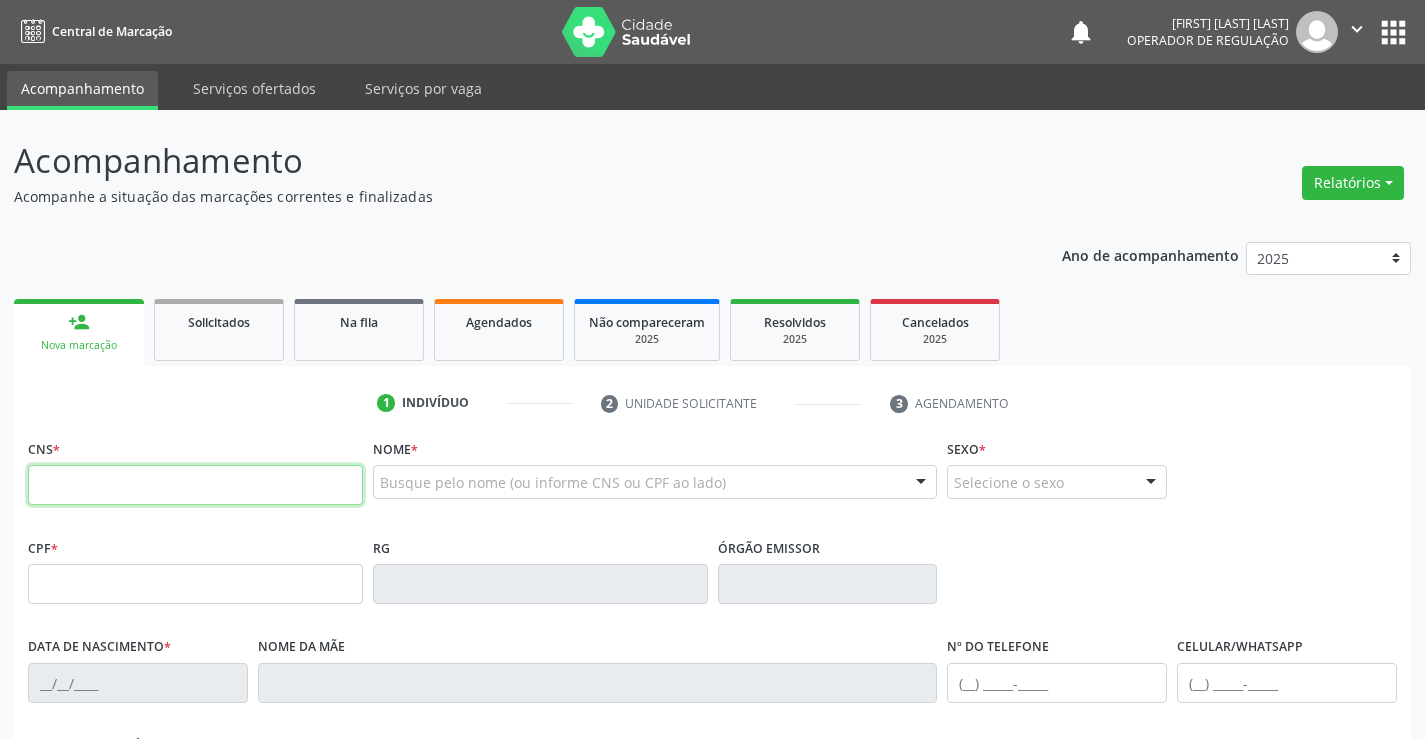 click at bounding box center [195, 485] 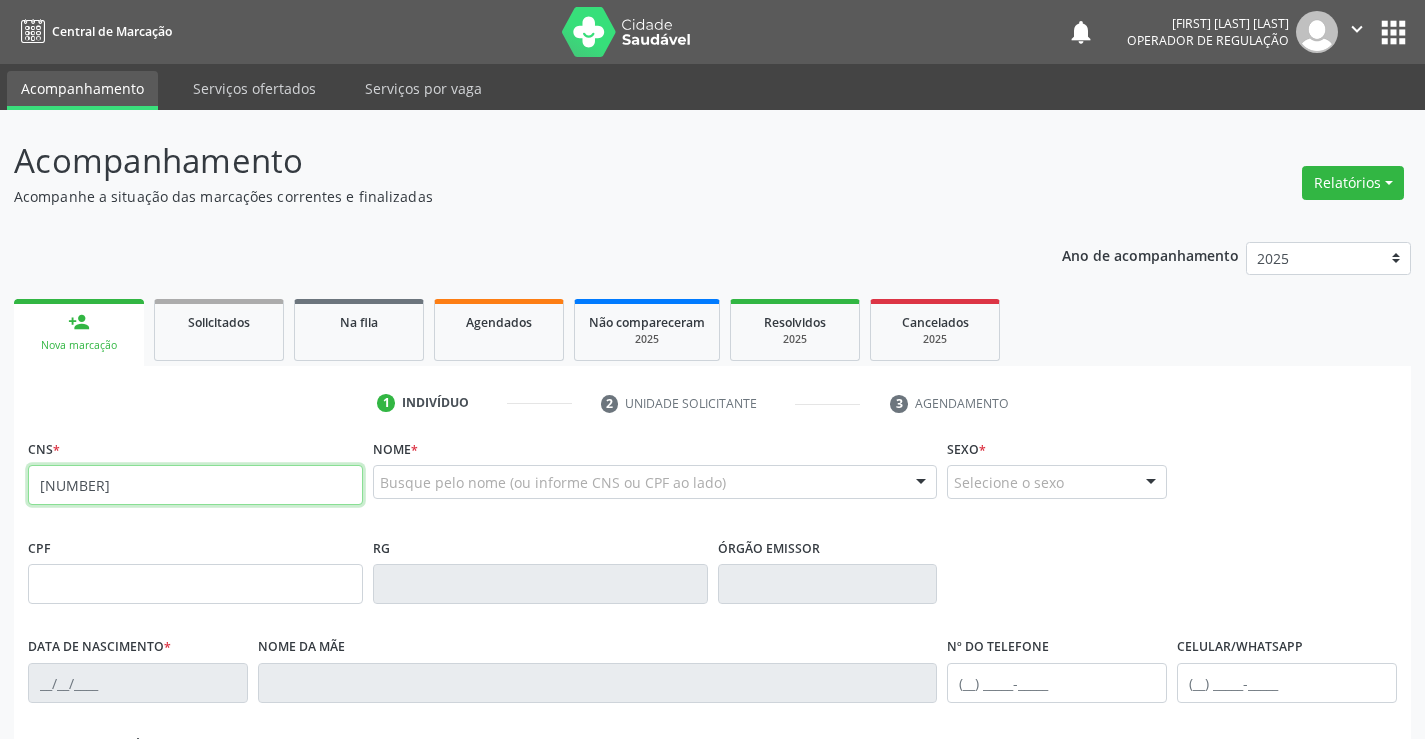 type on "707 8046 9593 4218" 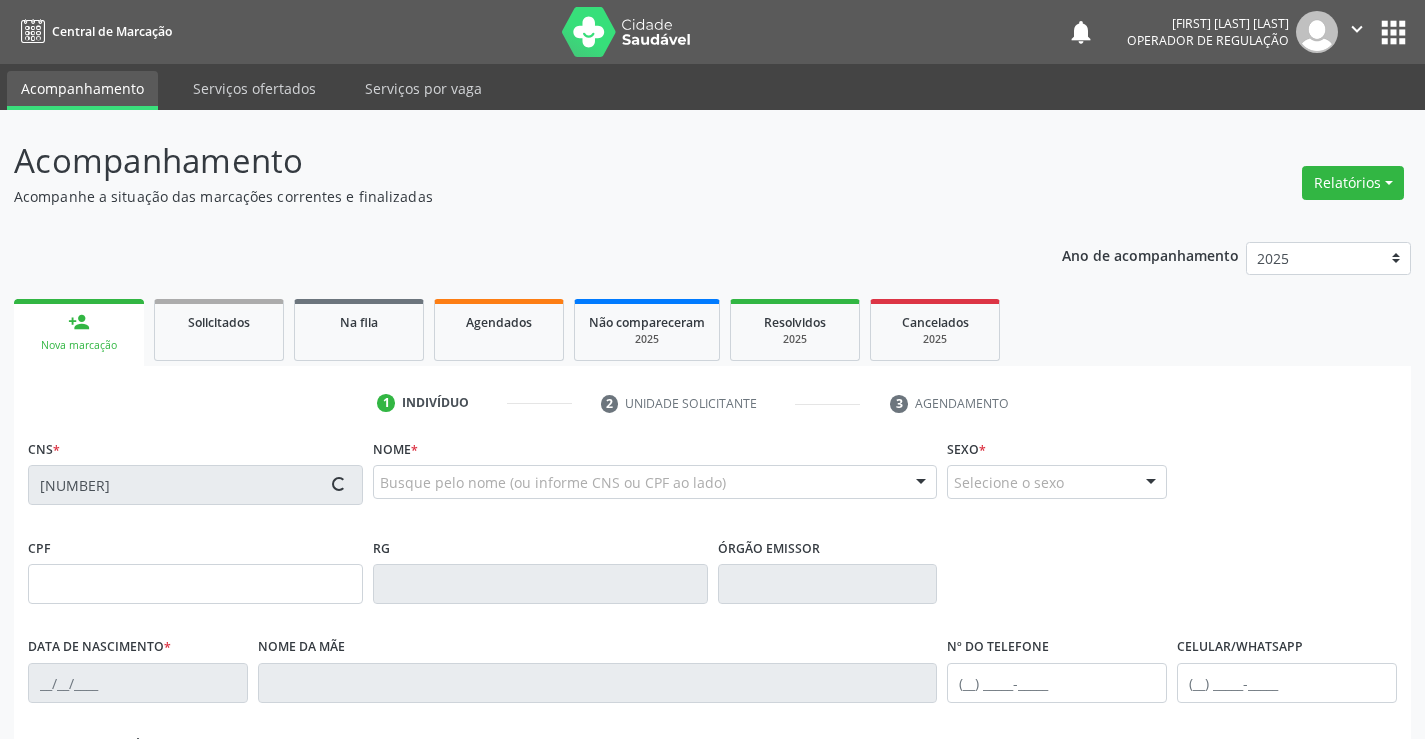 type on "1425147054" 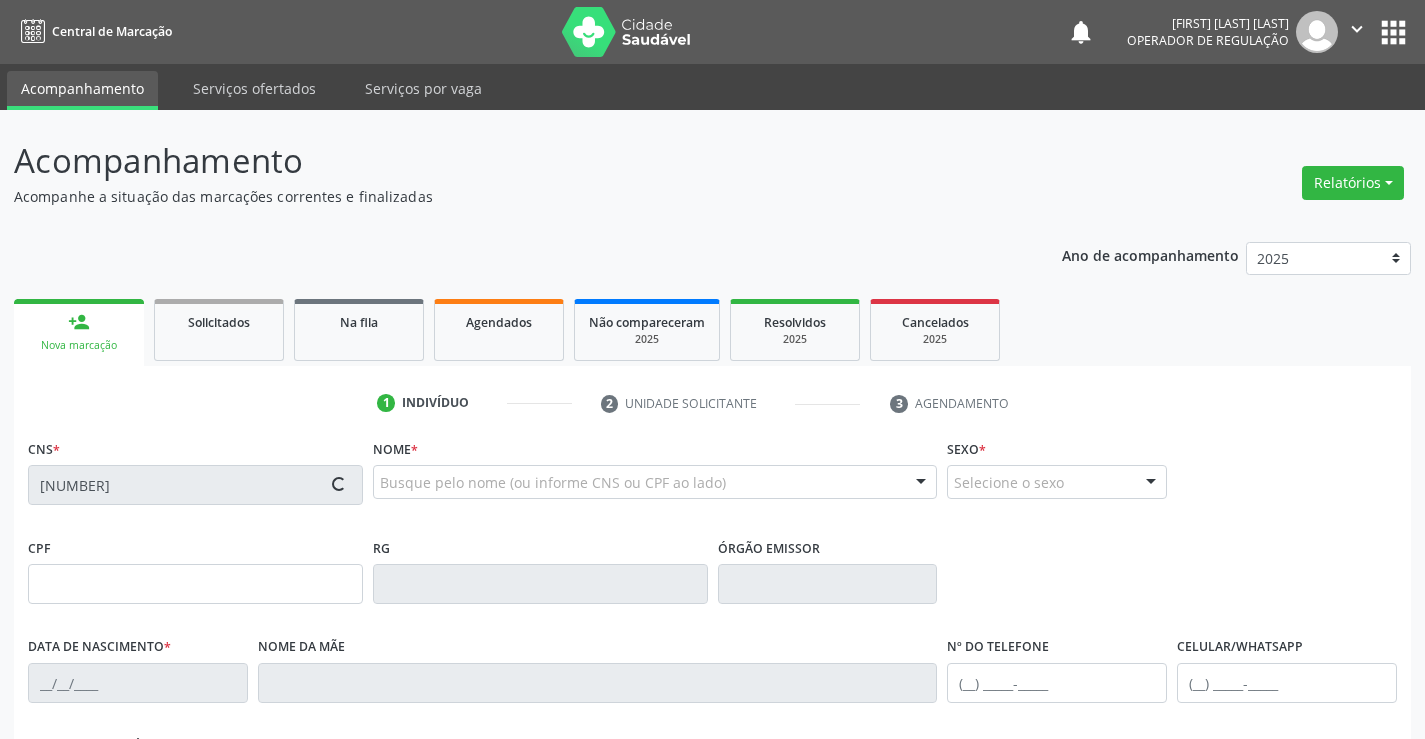 type on "17/08/1985" 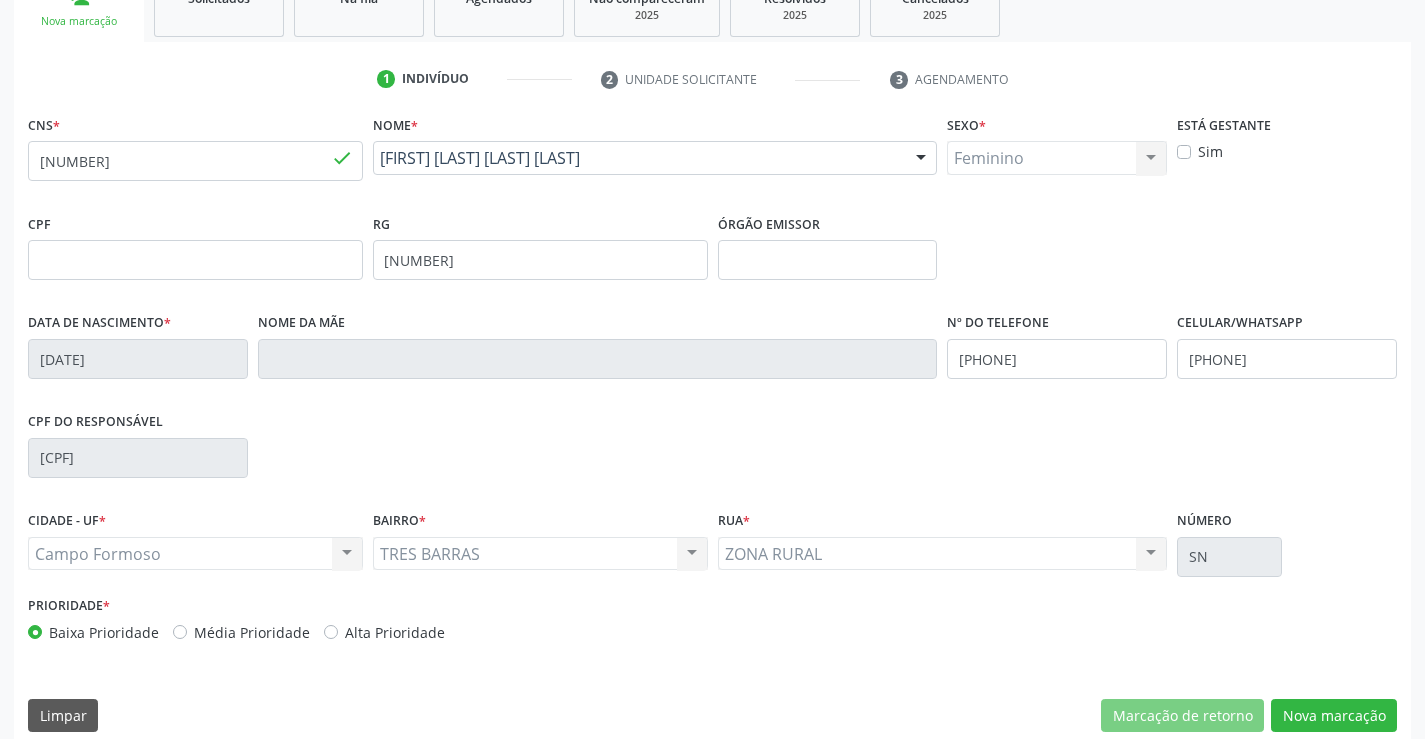 scroll, scrollTop: 345, scrollLeft: 0, axis: vertical 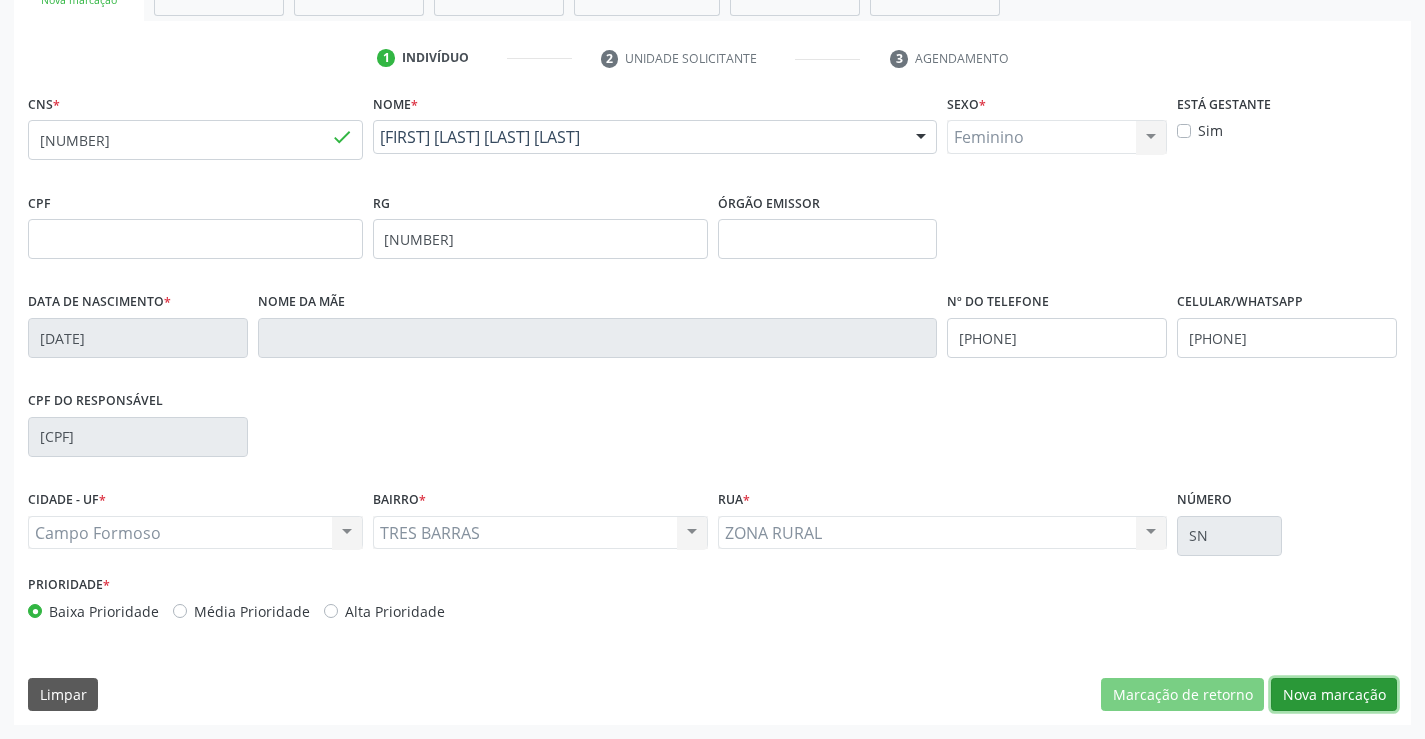 click on "Nova marcação" at bounding box center [1334, 695] 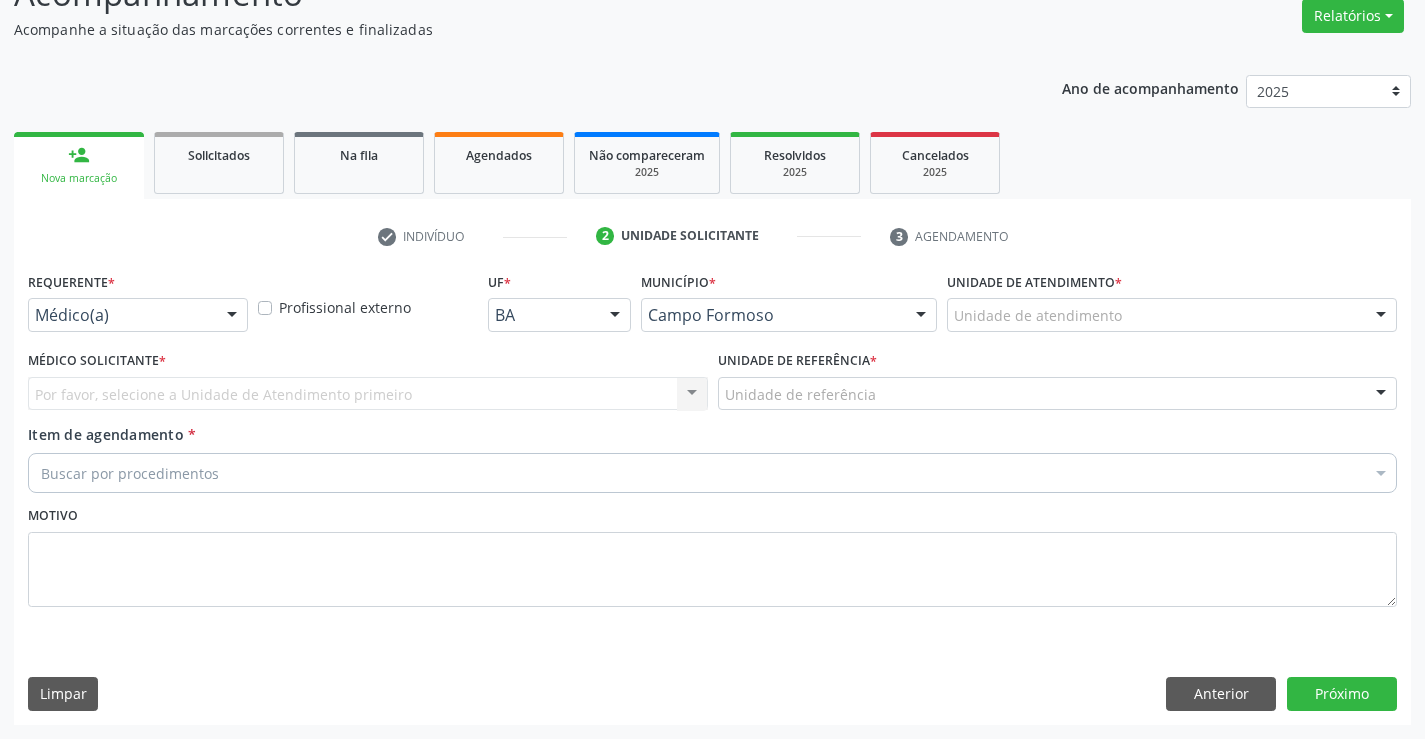 scroll, scrollTop: 167, scrollLeft: 0, axis: vertical 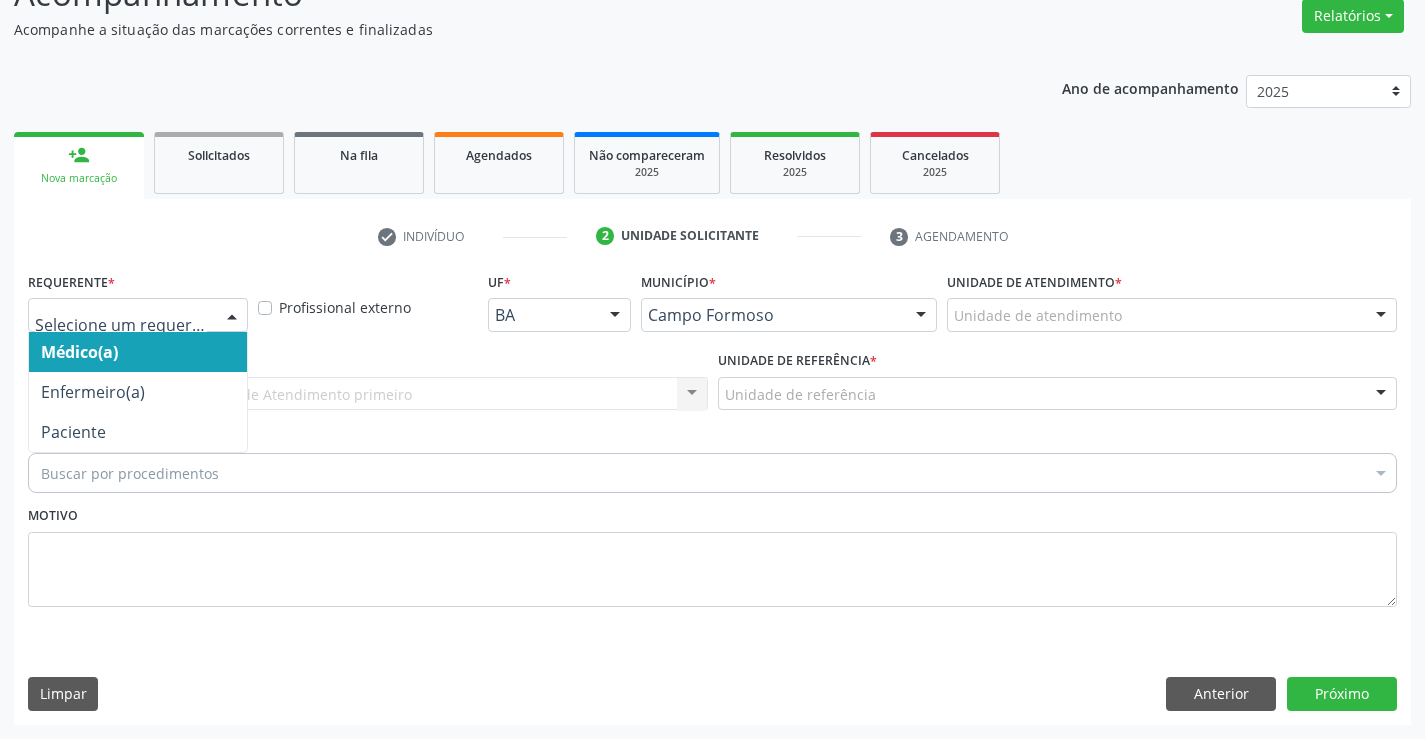 click at bounding box center (121, 325) 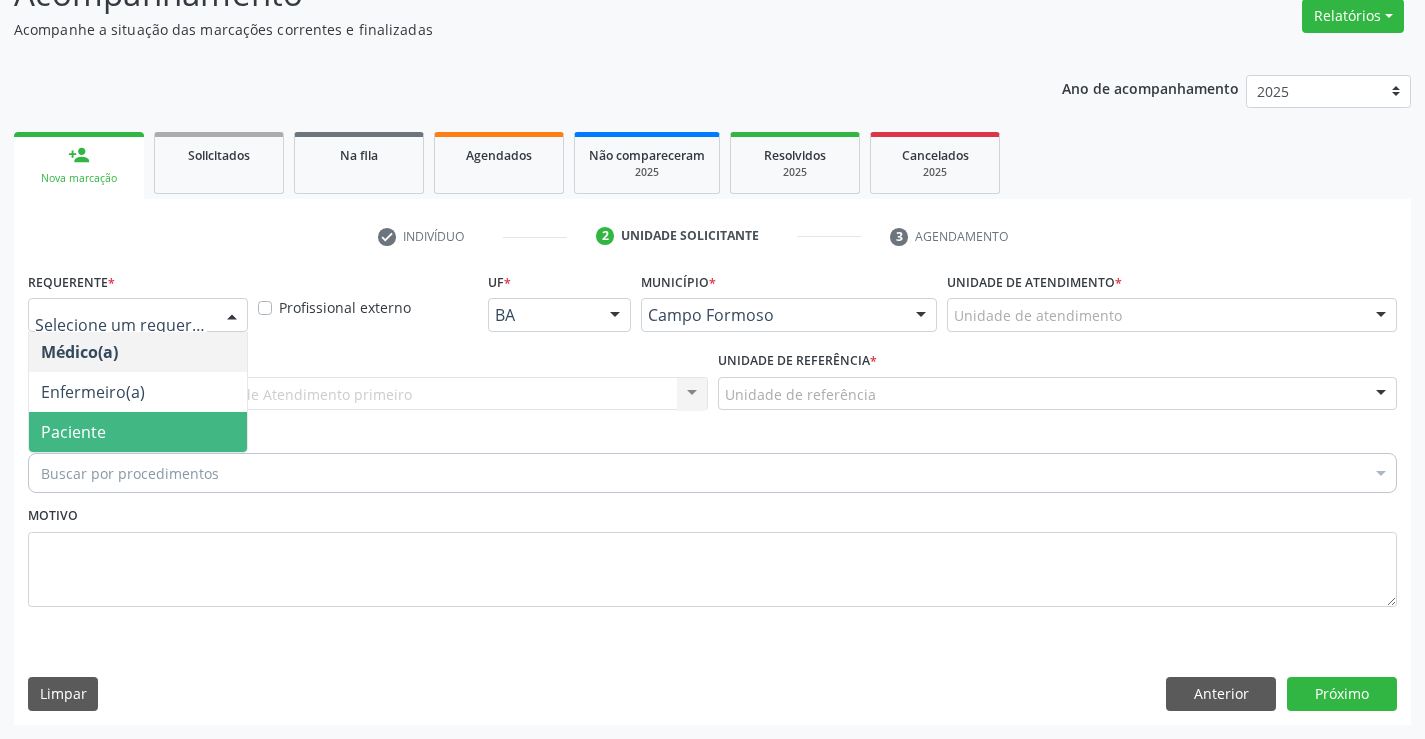 click on "Paciente" at bounding box center (138, 432) 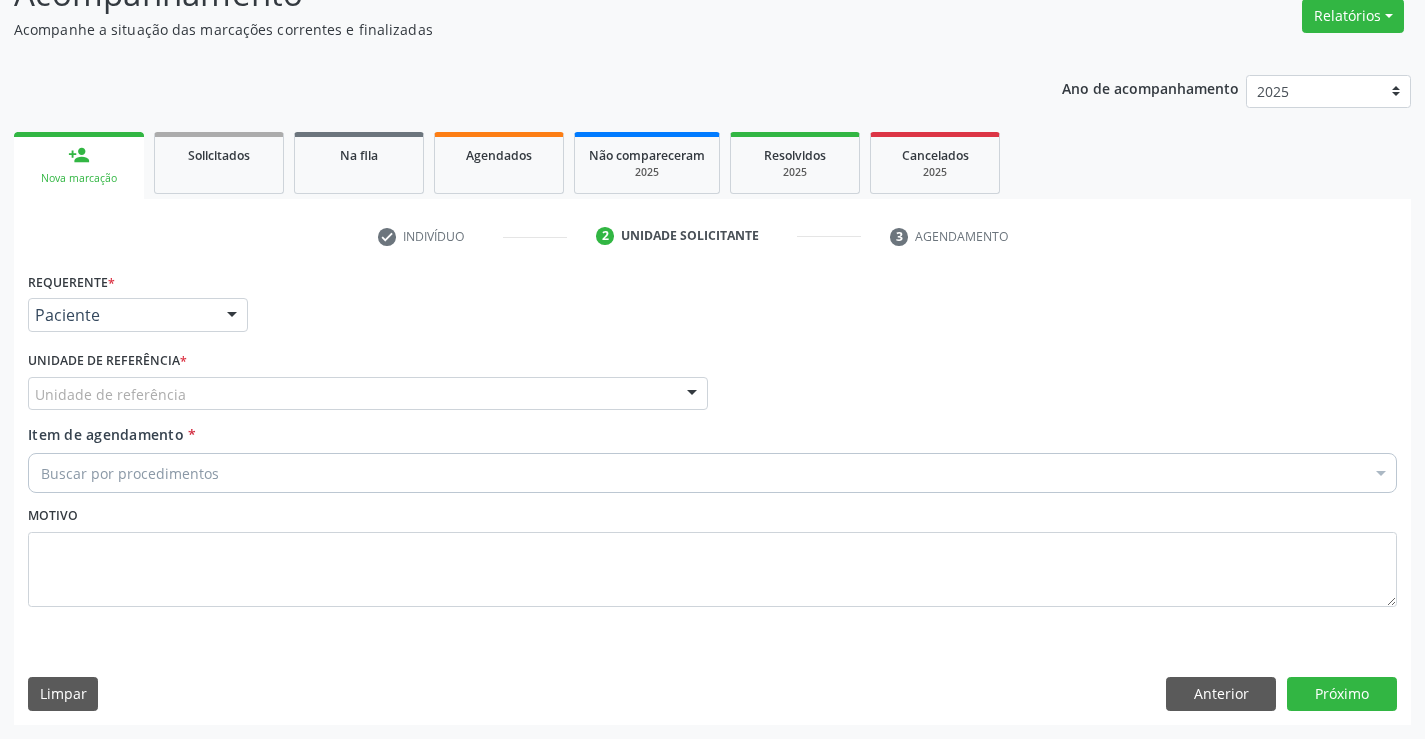 click on "Unidade de referência" at bounding box center [368, 394] 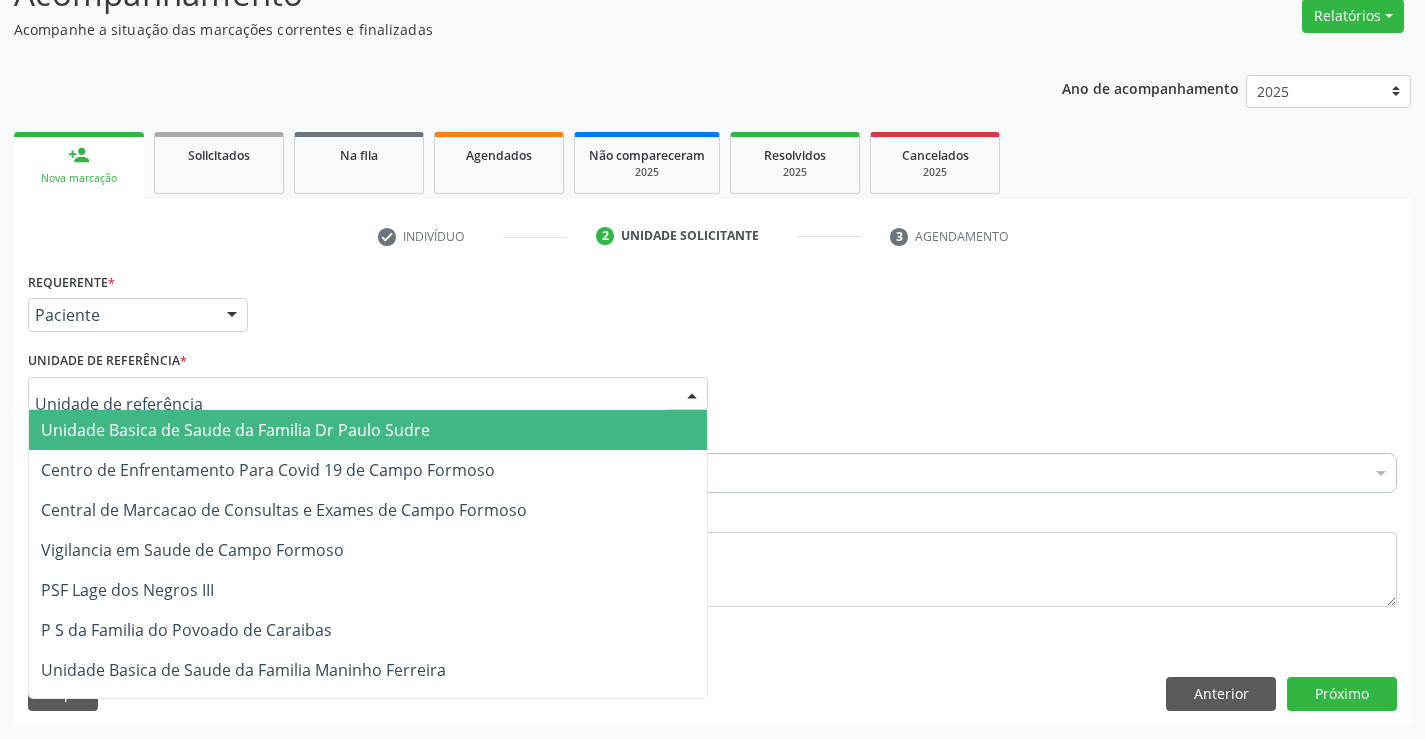 click on "Unidade Basica de Saude da Familia Dr Paulo Sudre" at bounding box center (235, 430) 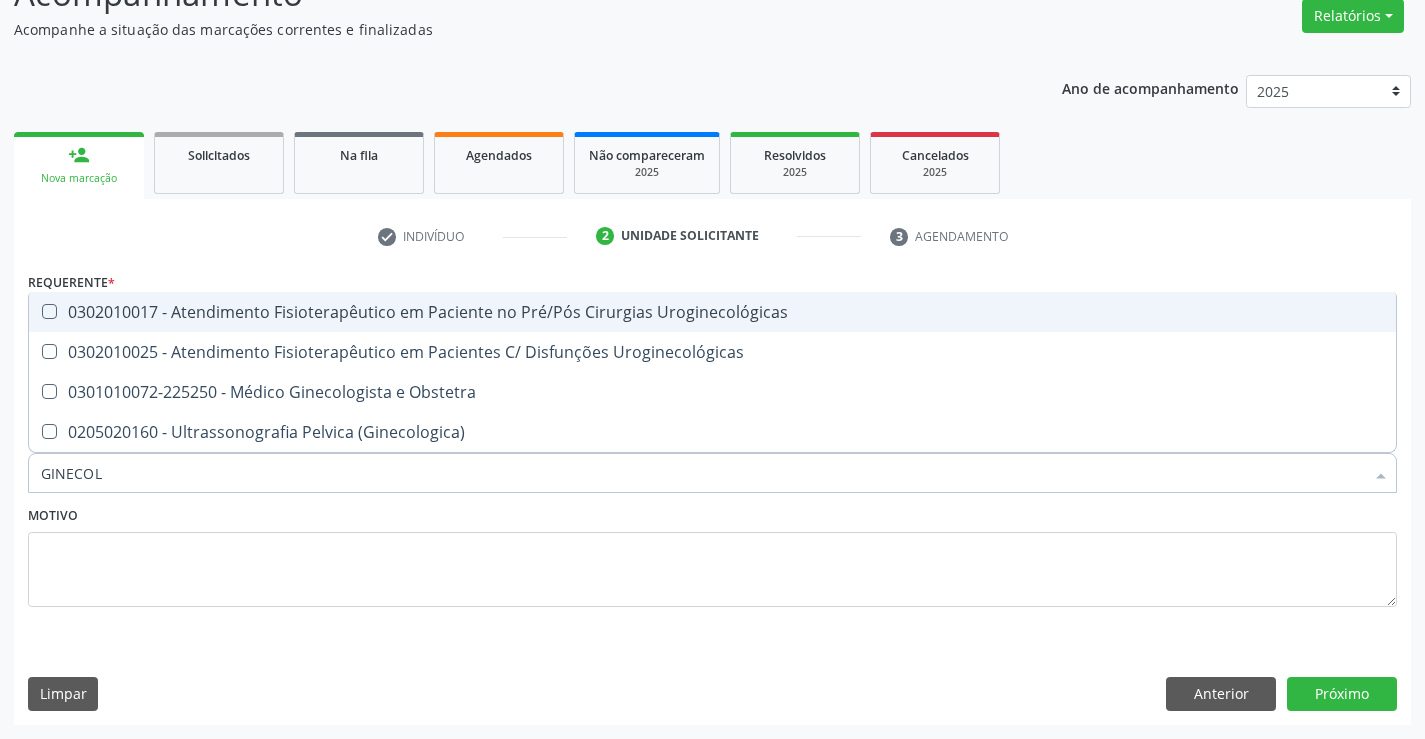 type on "GINECOLO" 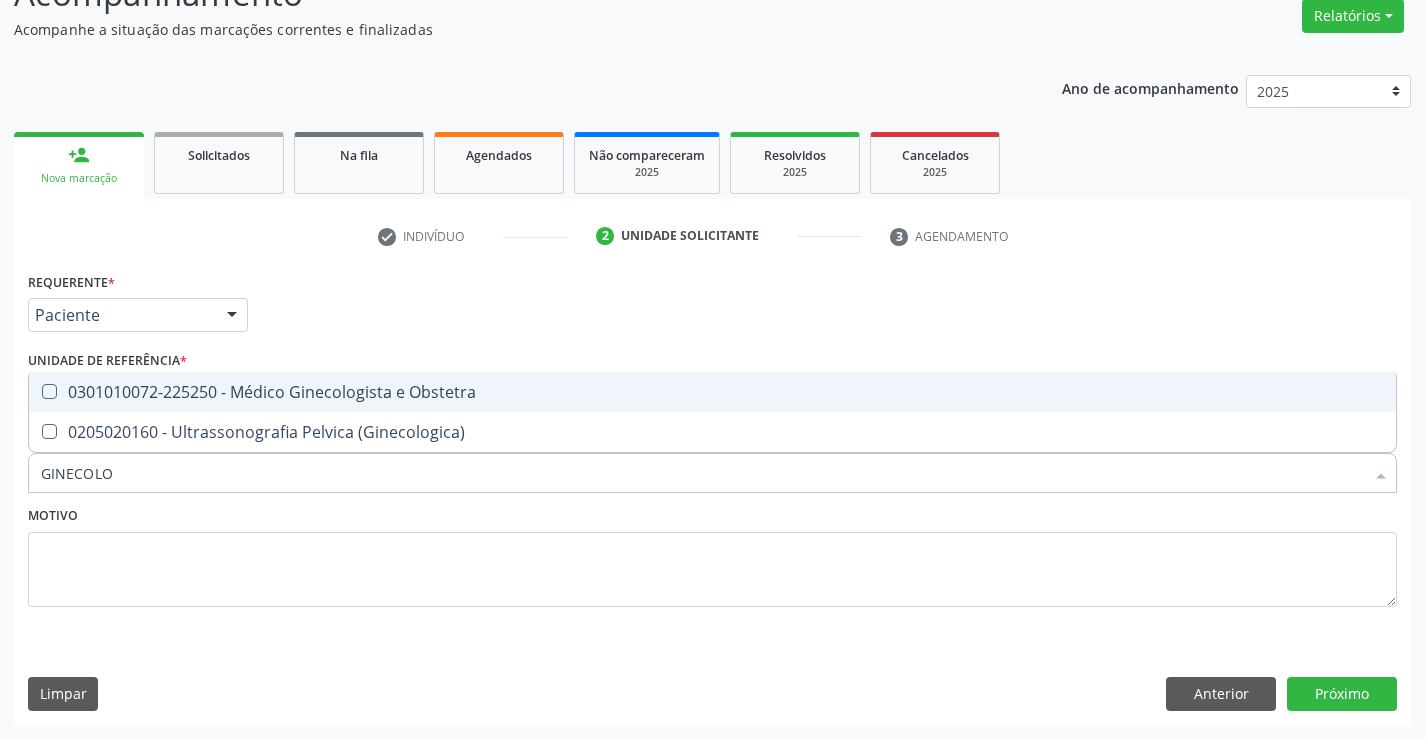 click on "0301010072-225250 - Médico Ginecologista e Obstetra" at bounding box center (712, 392) 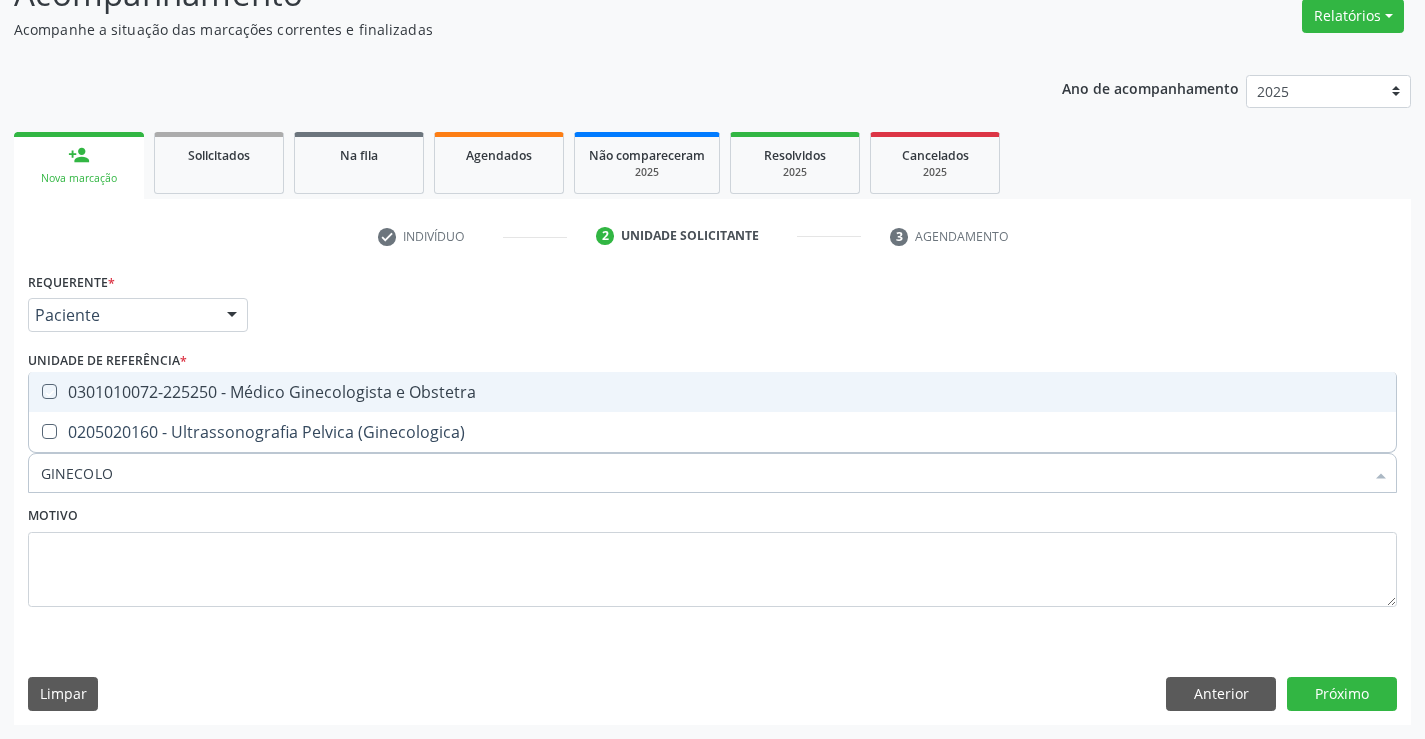 checkbox on "true" 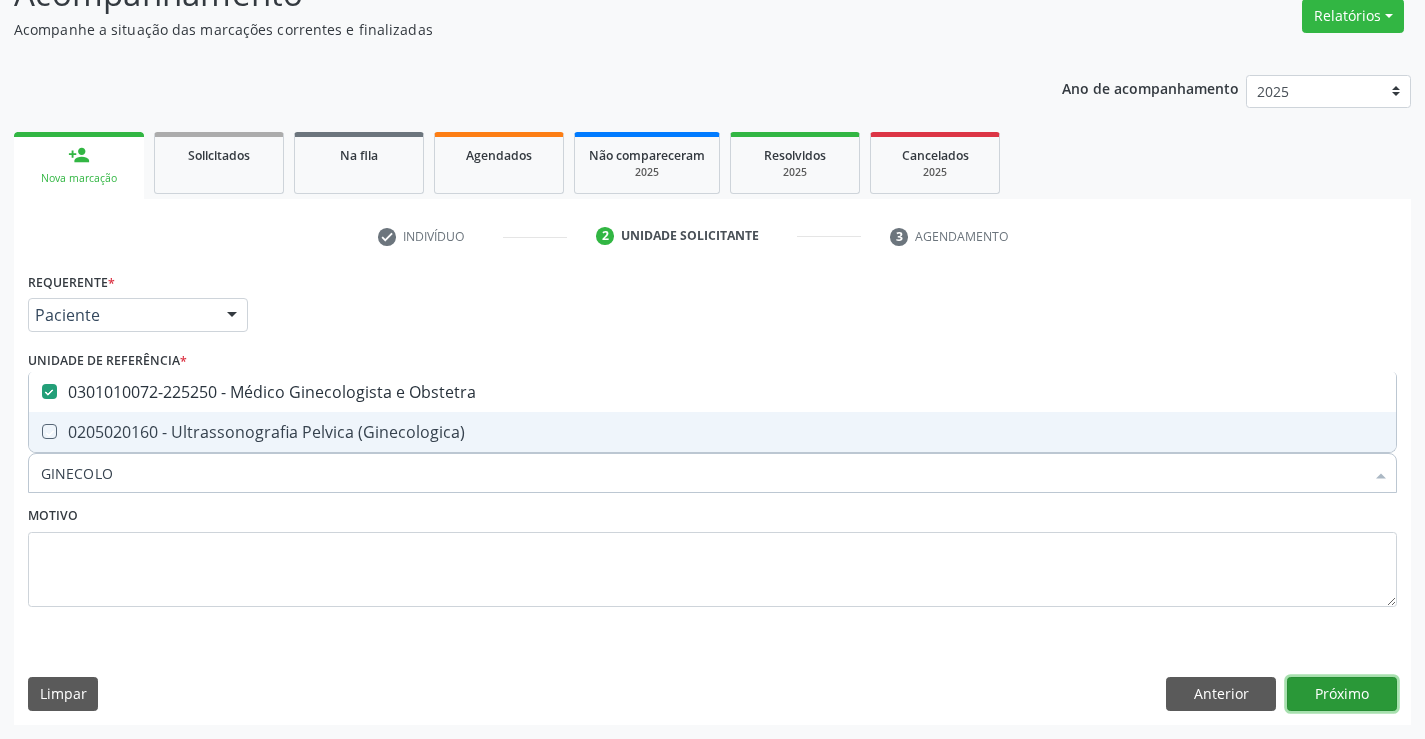 click on "Próximo" at bounding box center [1342, 694] 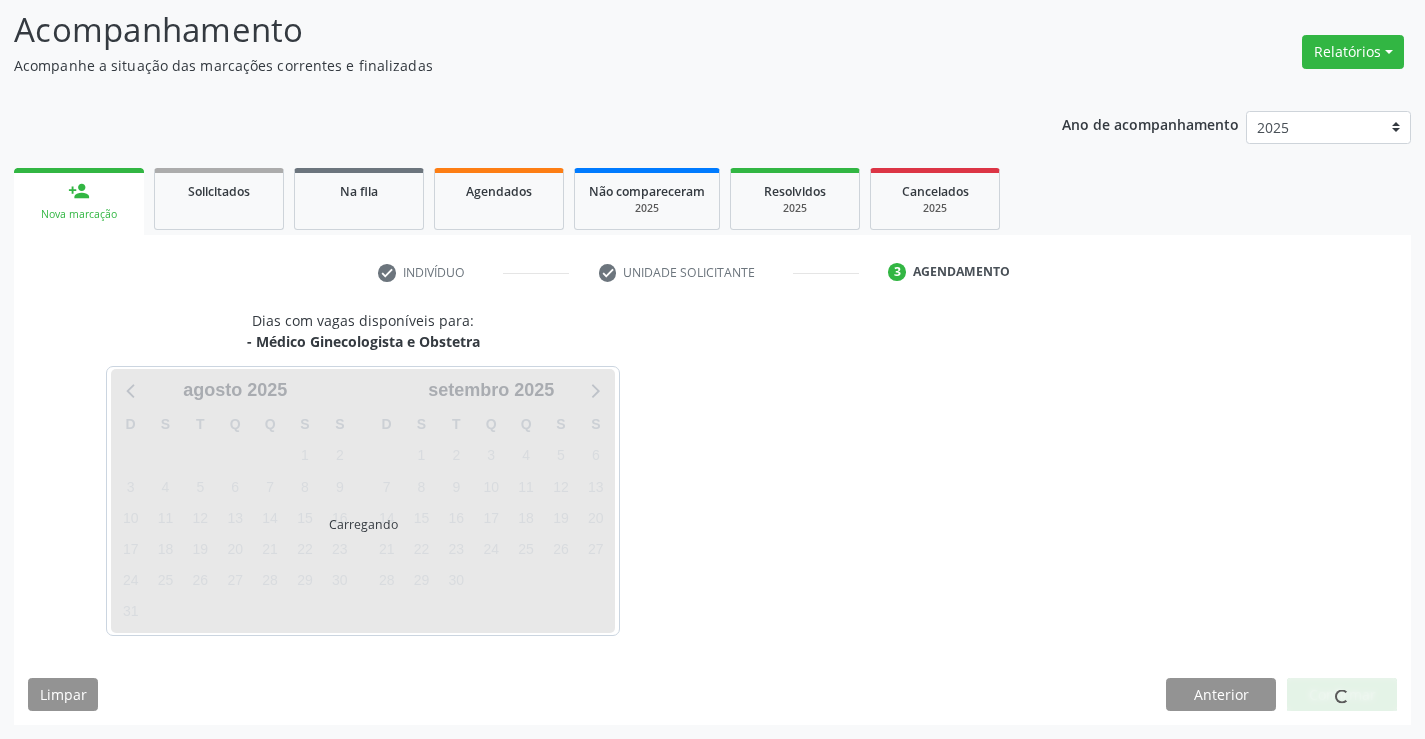 scroll, scrollTop: 131, scrollLeft: 0, axis: vertical 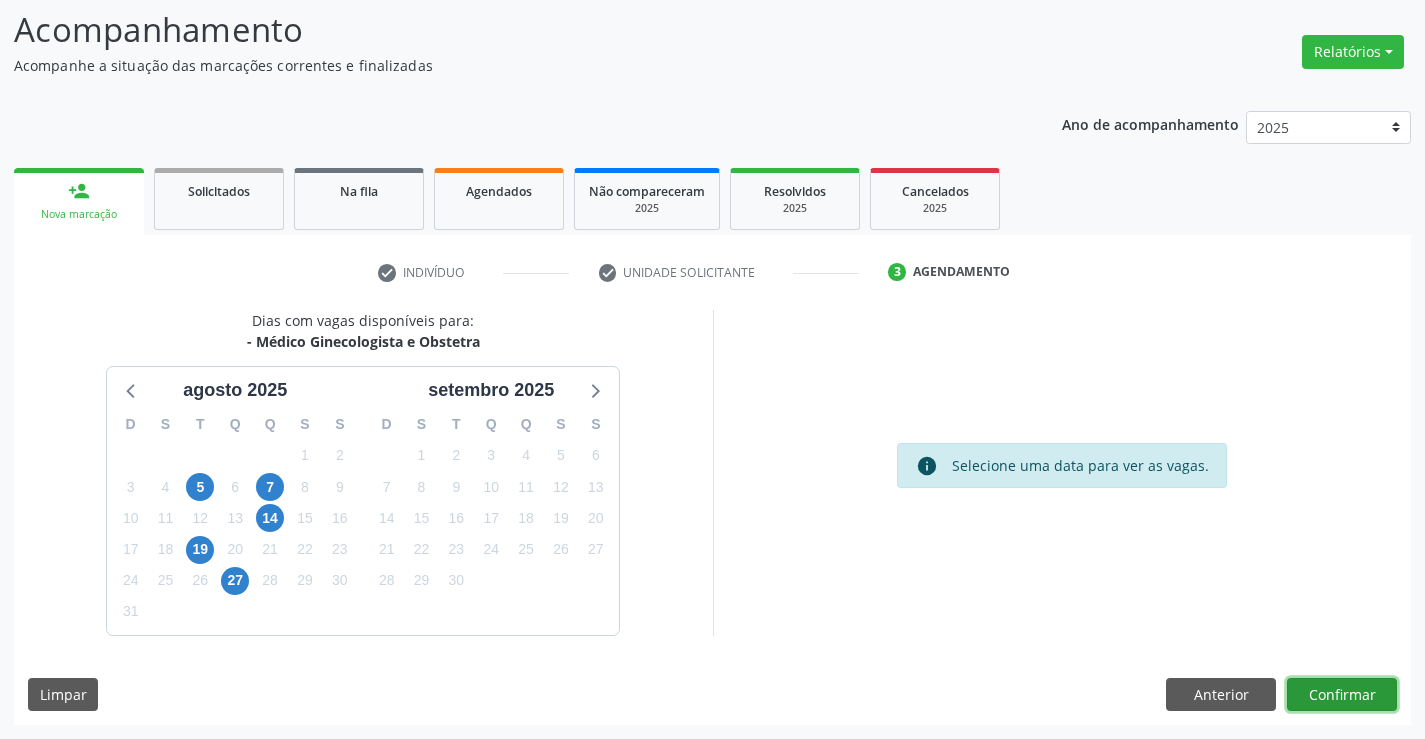 click on "Confirmar" at bounding box center (1342, 695) 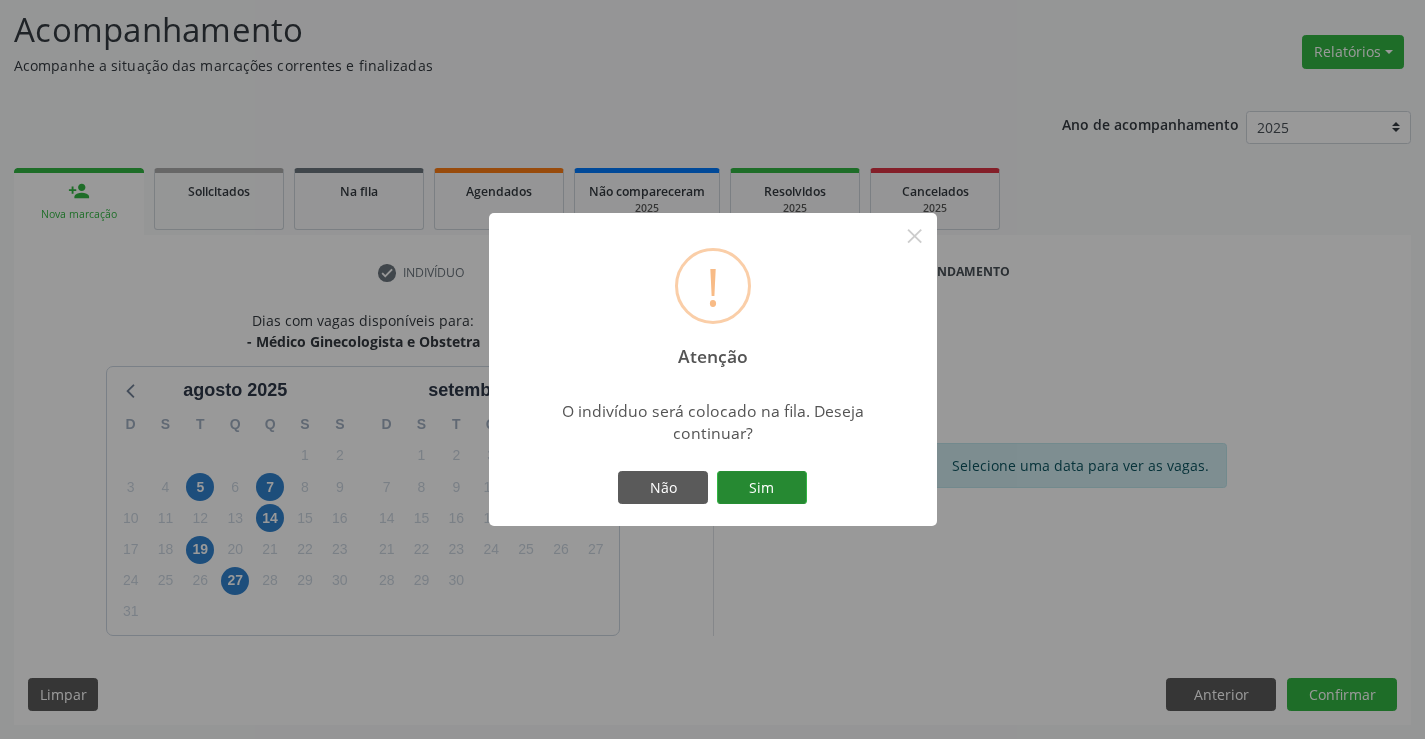 click on "Sim" at bounding box center [762, 488] 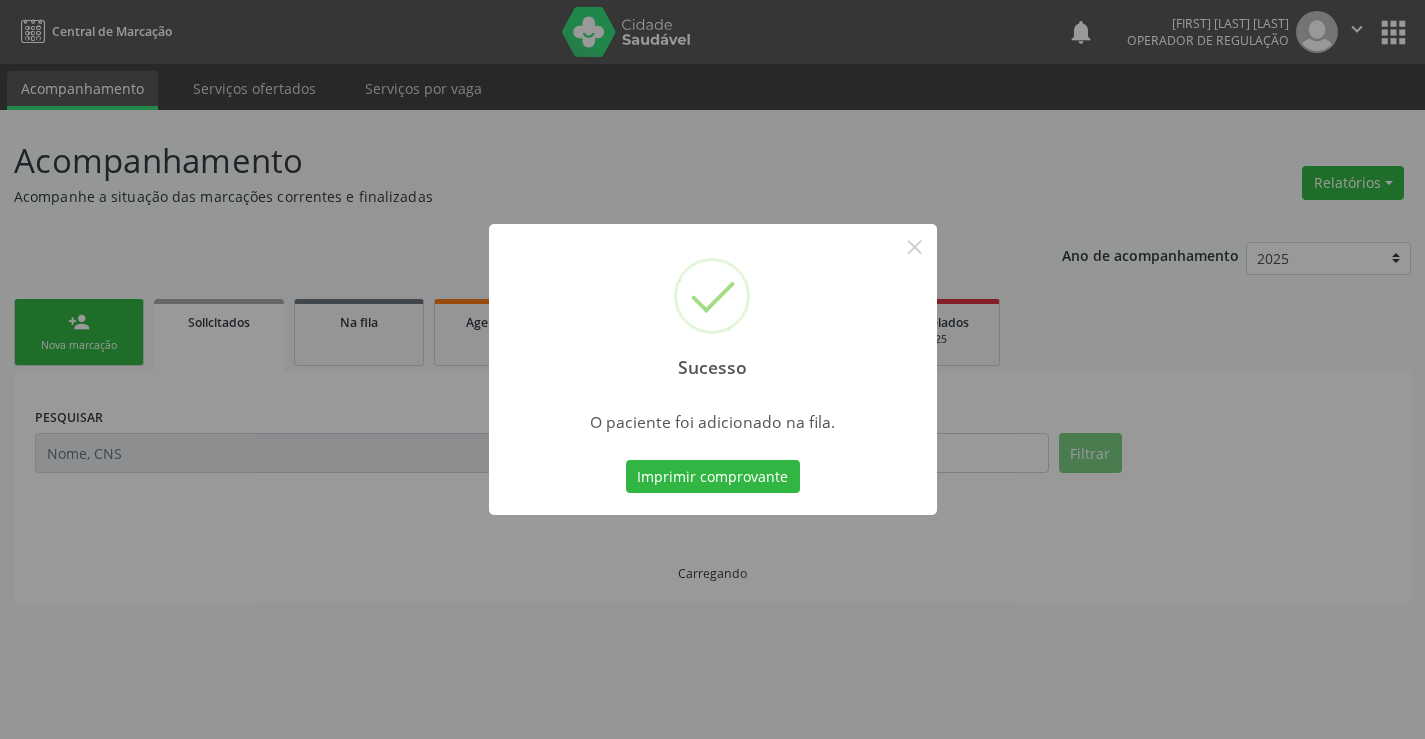 scroll, scrollTop: 0, scrollLeft: 0, axis: both 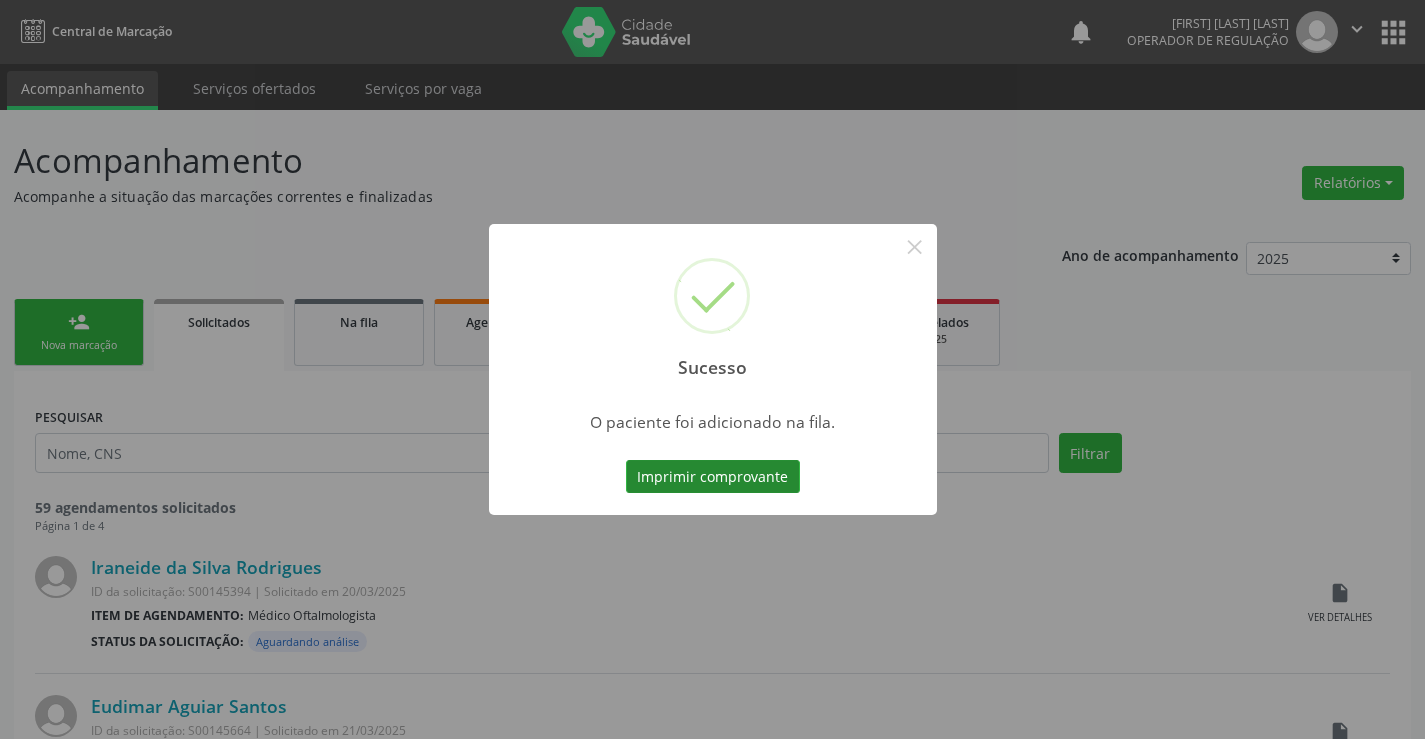 click on "Imprimir comprovante" at bounding box center [713, 477] 